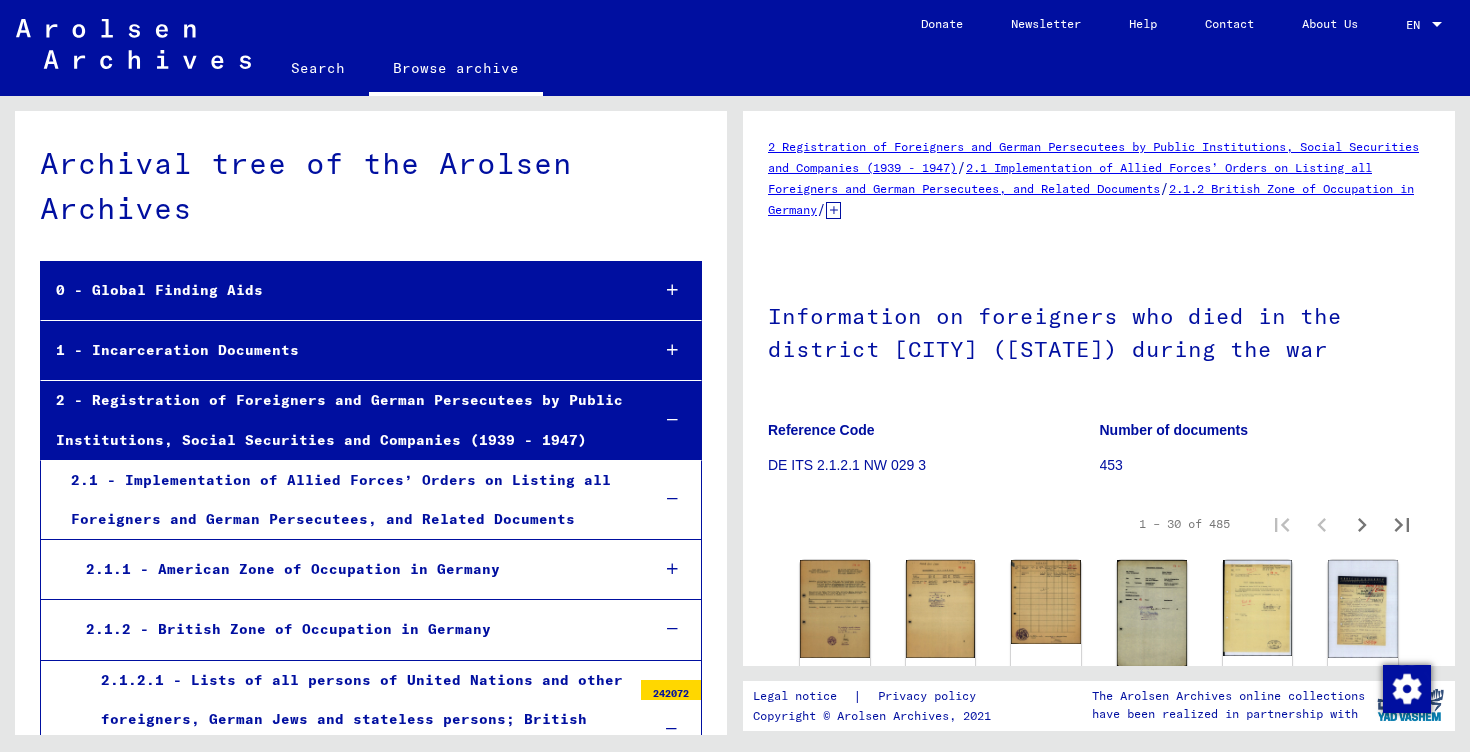 scroll, scrollTop: 0, scrollLeft: 0, axis: both 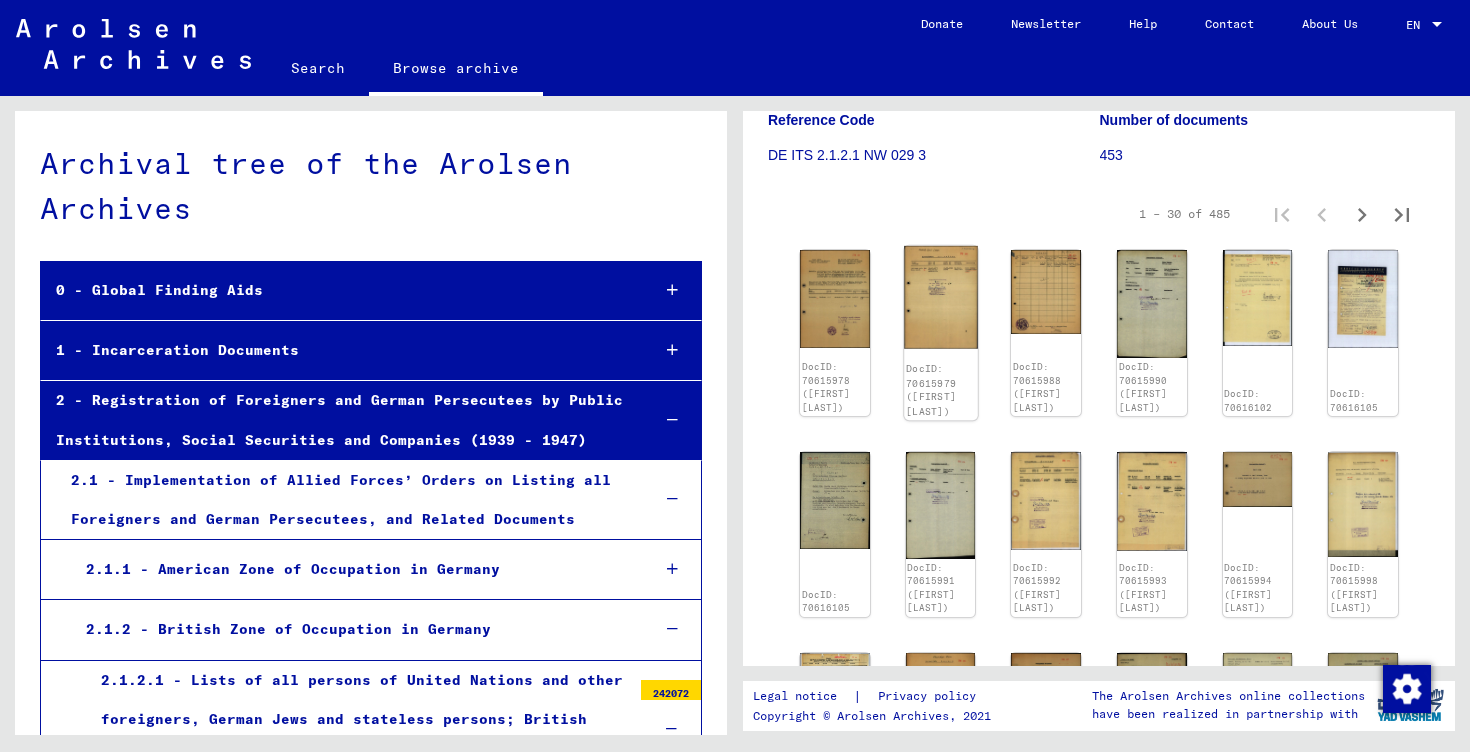 click 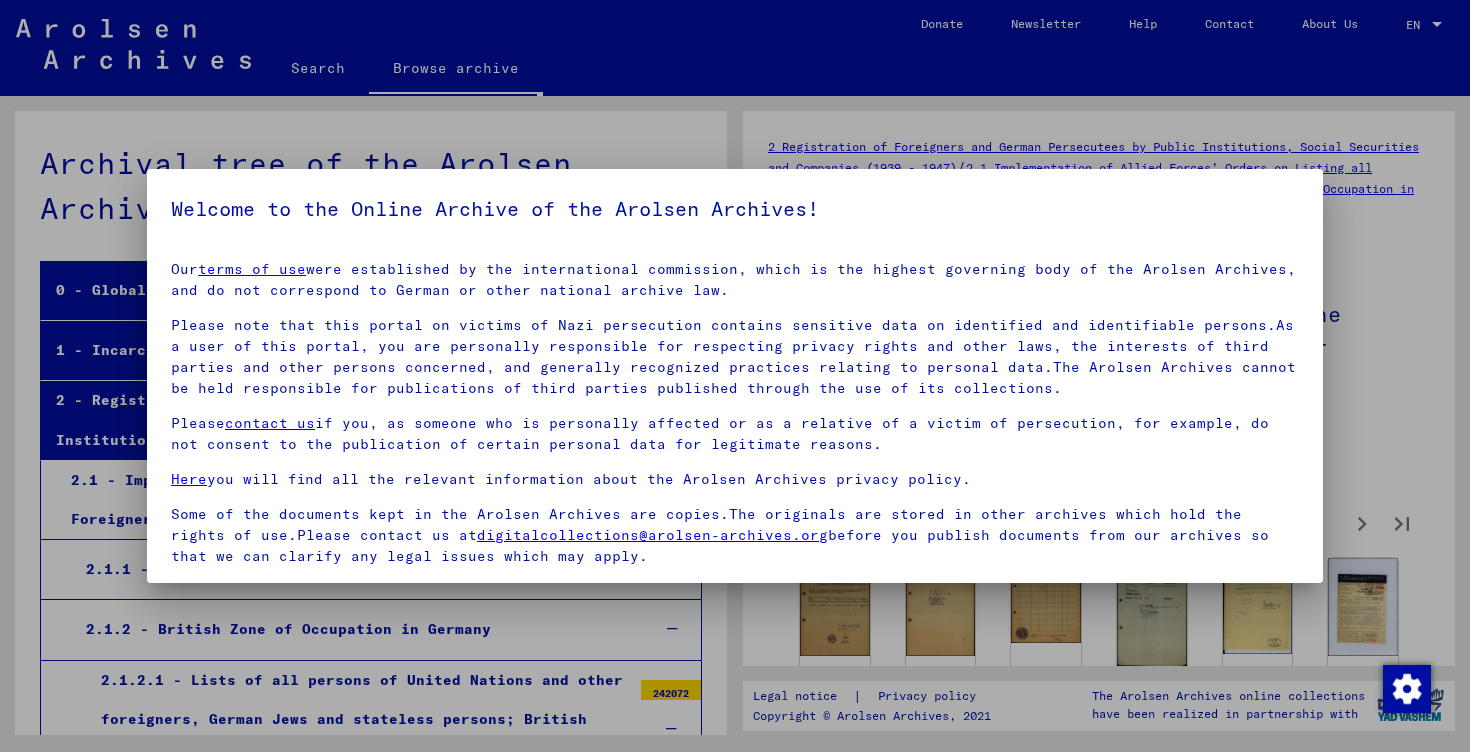 scroll, scrollTop: 3295, scrollLeft: 0, axis: vertical 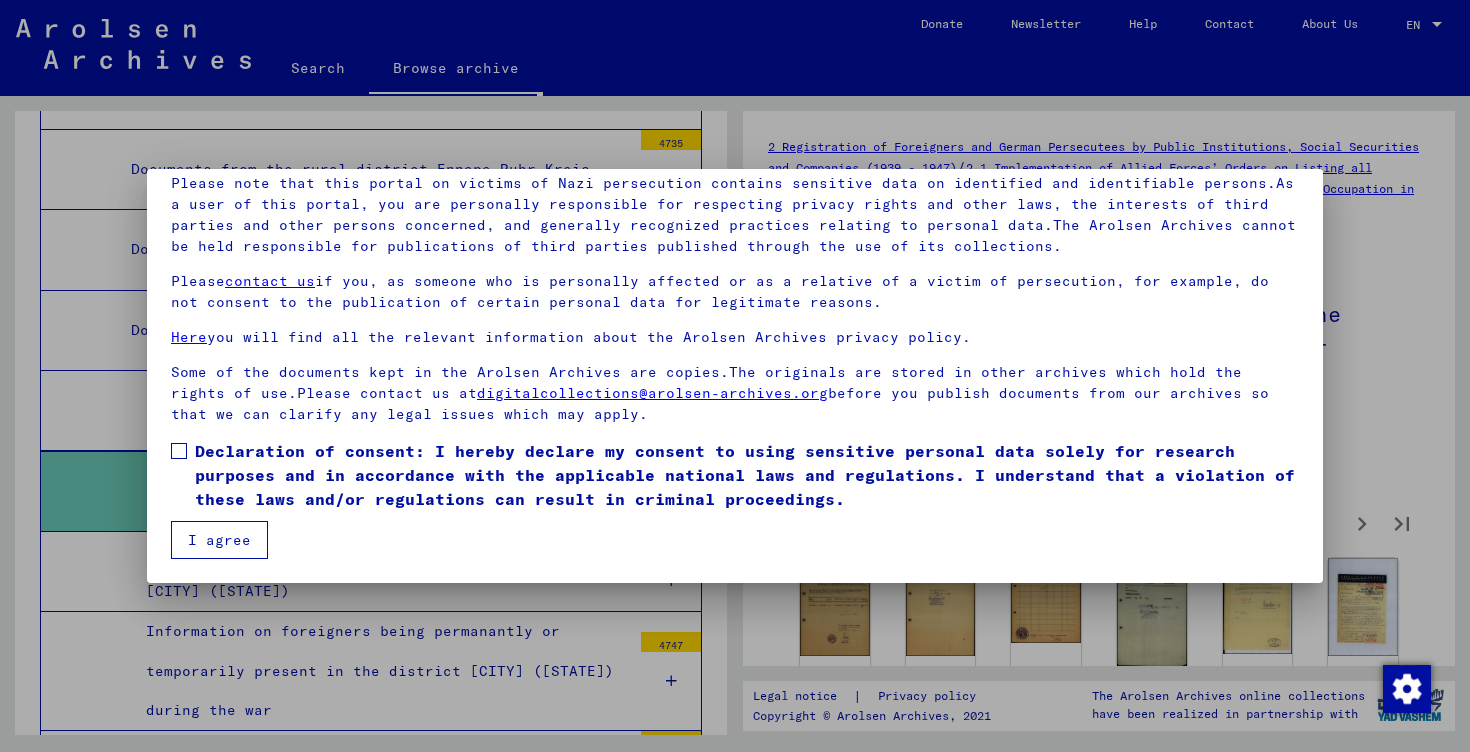 click on "Declaration of consent: I hereby declare my consent to using sensitive personal data solely for research purposes and in accordance with the applicable national laws and regulations. I understand that a violation of these laws and/or regulations can result in criminal proceedings." at bounding box center [747, 475] 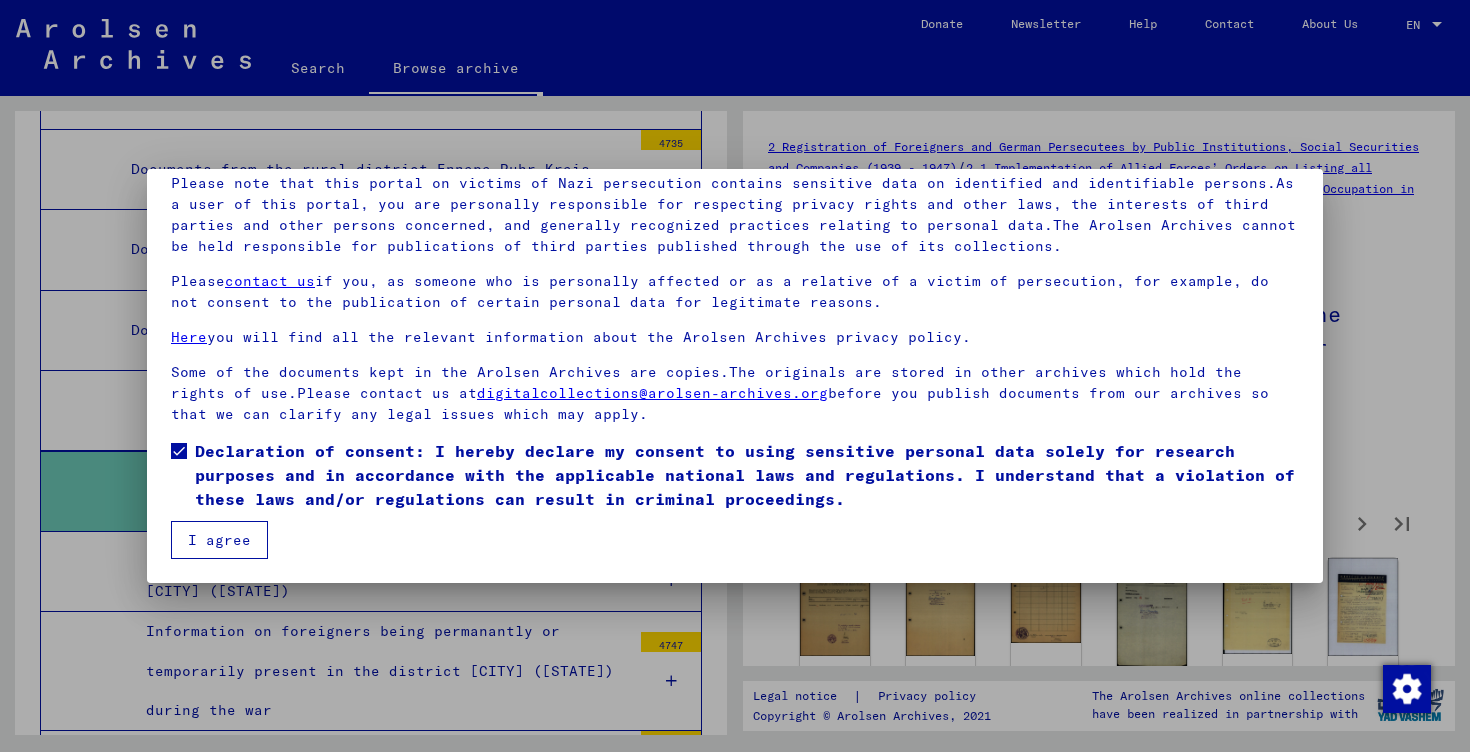 click on "I agree" at bounding box center (219, 540) 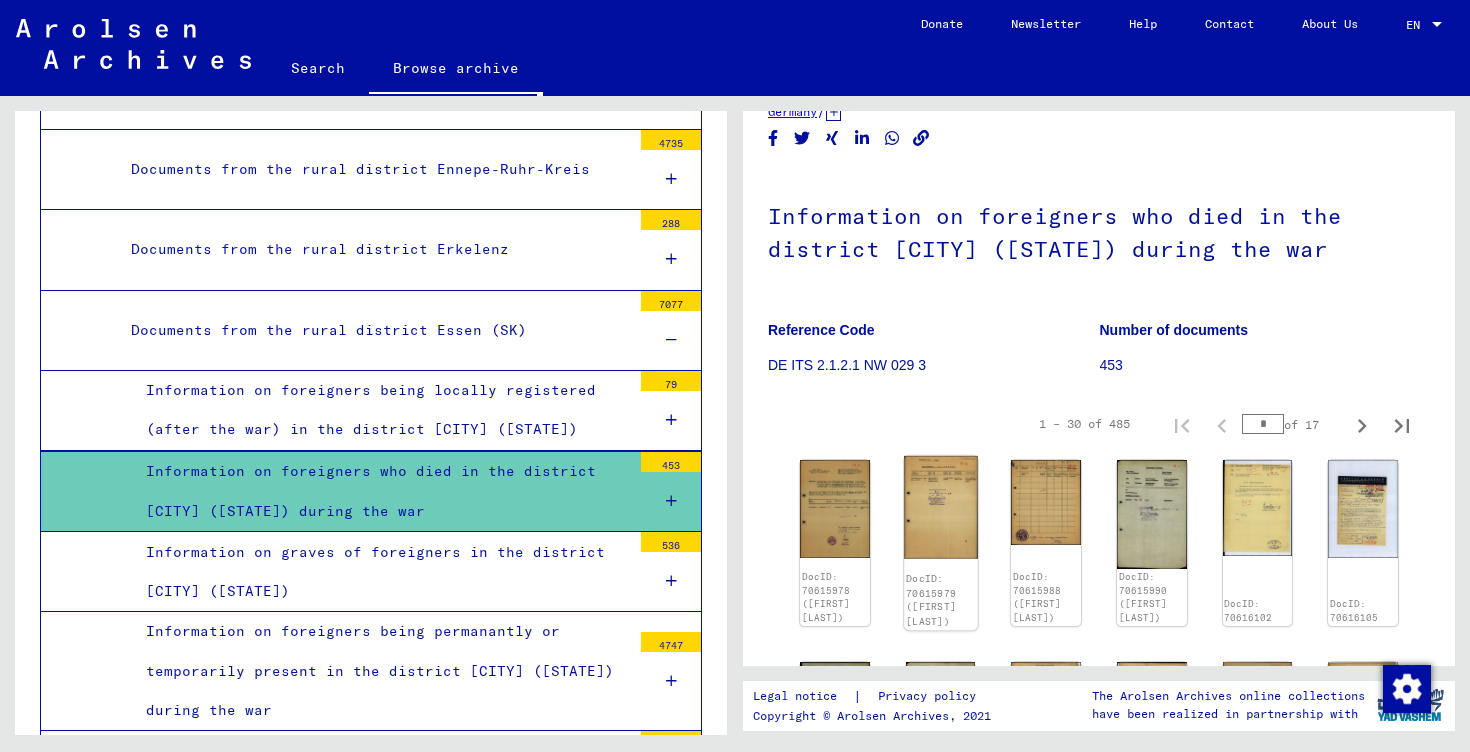 scroll, scrollTop: 100, scrollLeft: 0, axis: vertical 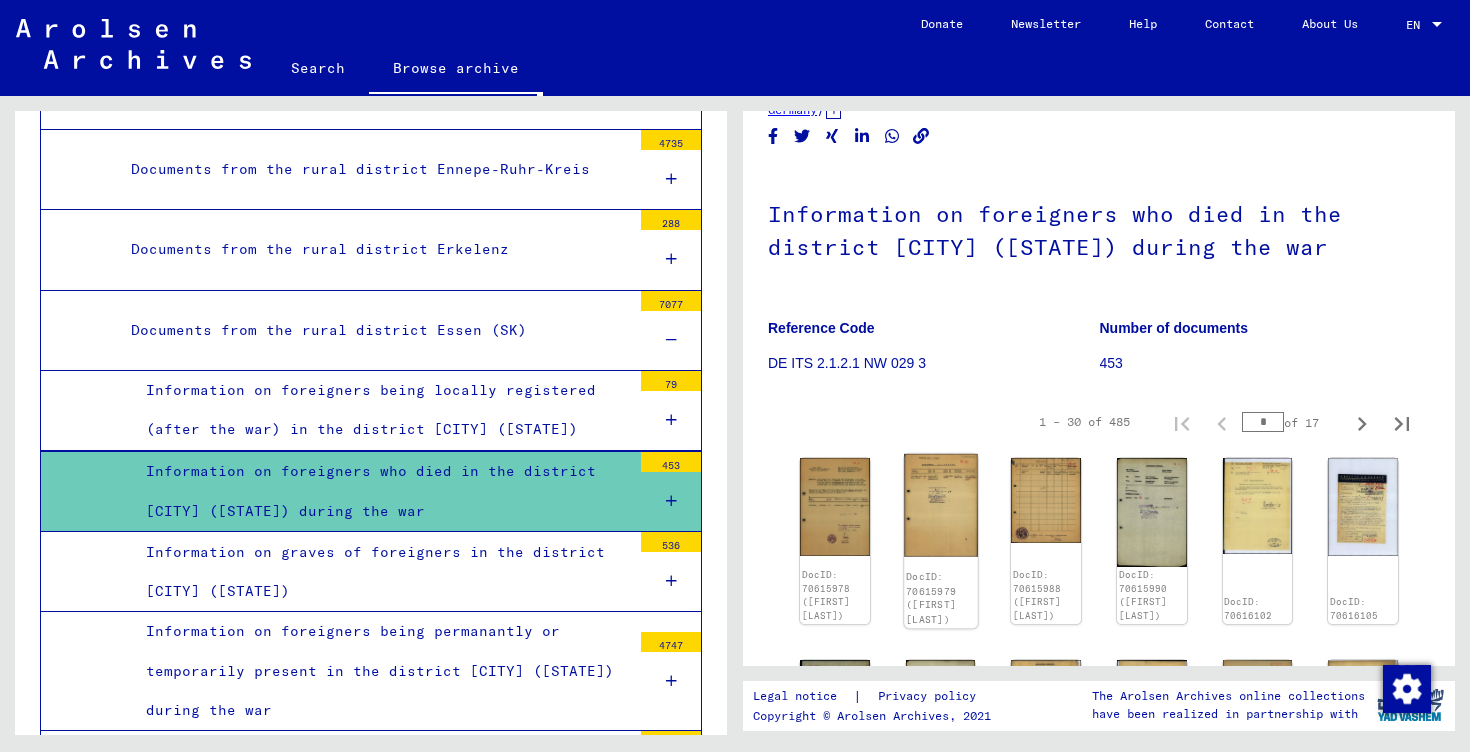 click 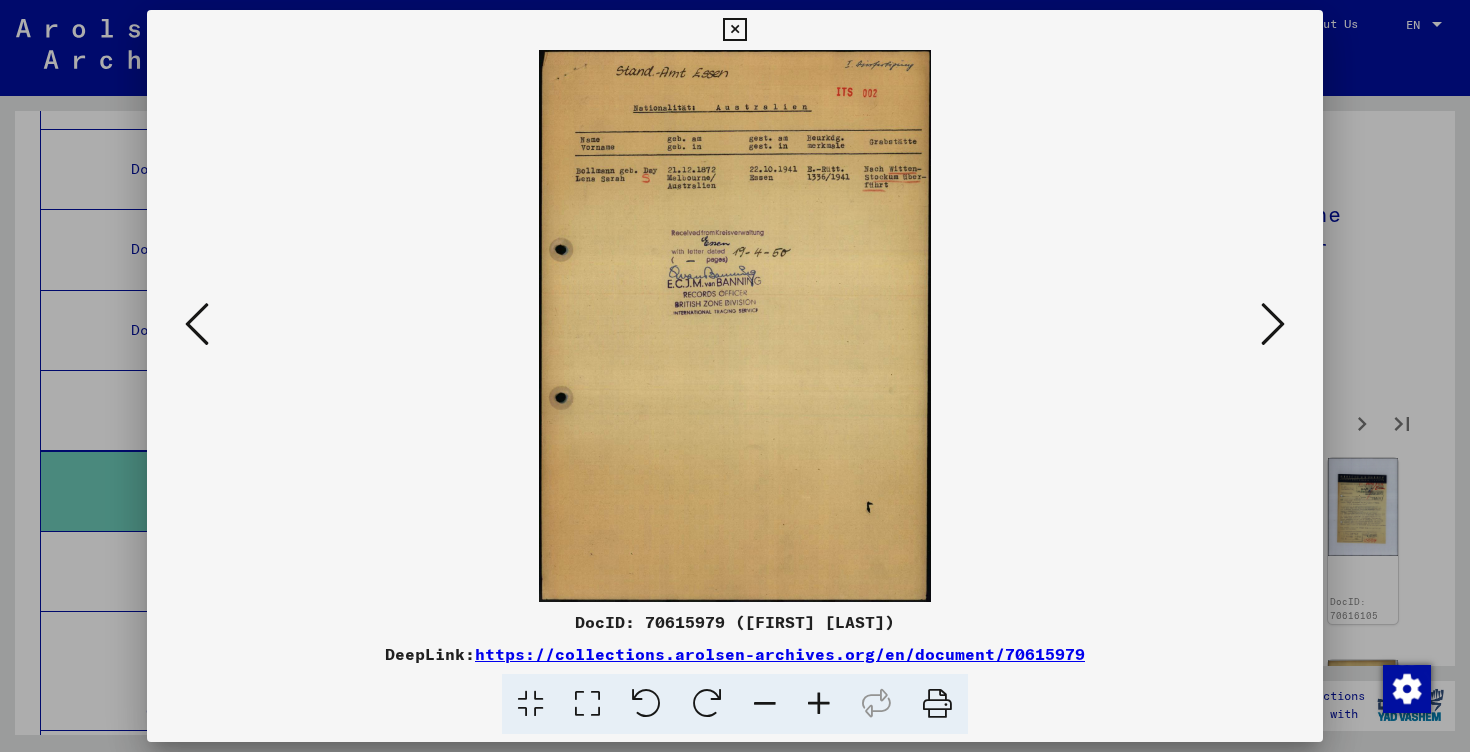 click at bounding box center (819, 704) 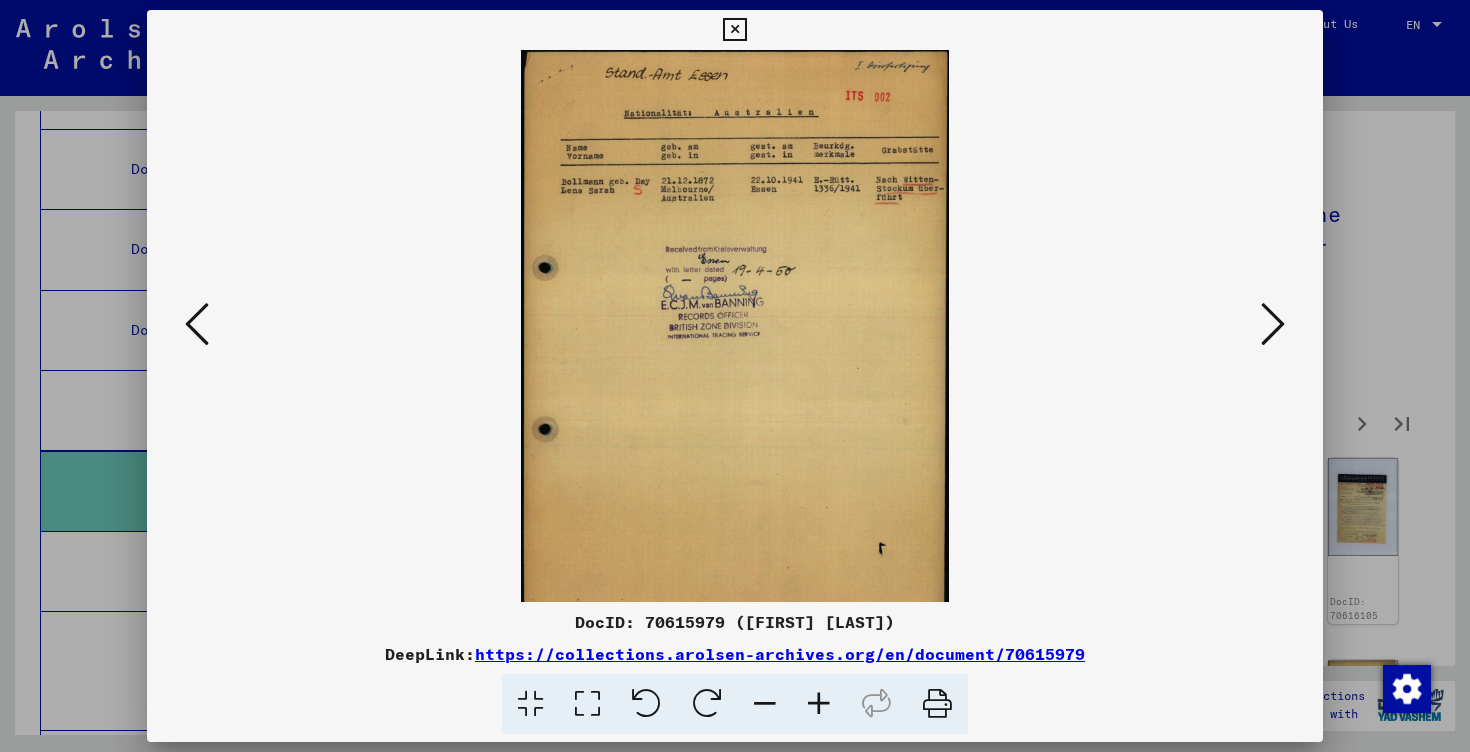 click at bounding box center (819, 704) 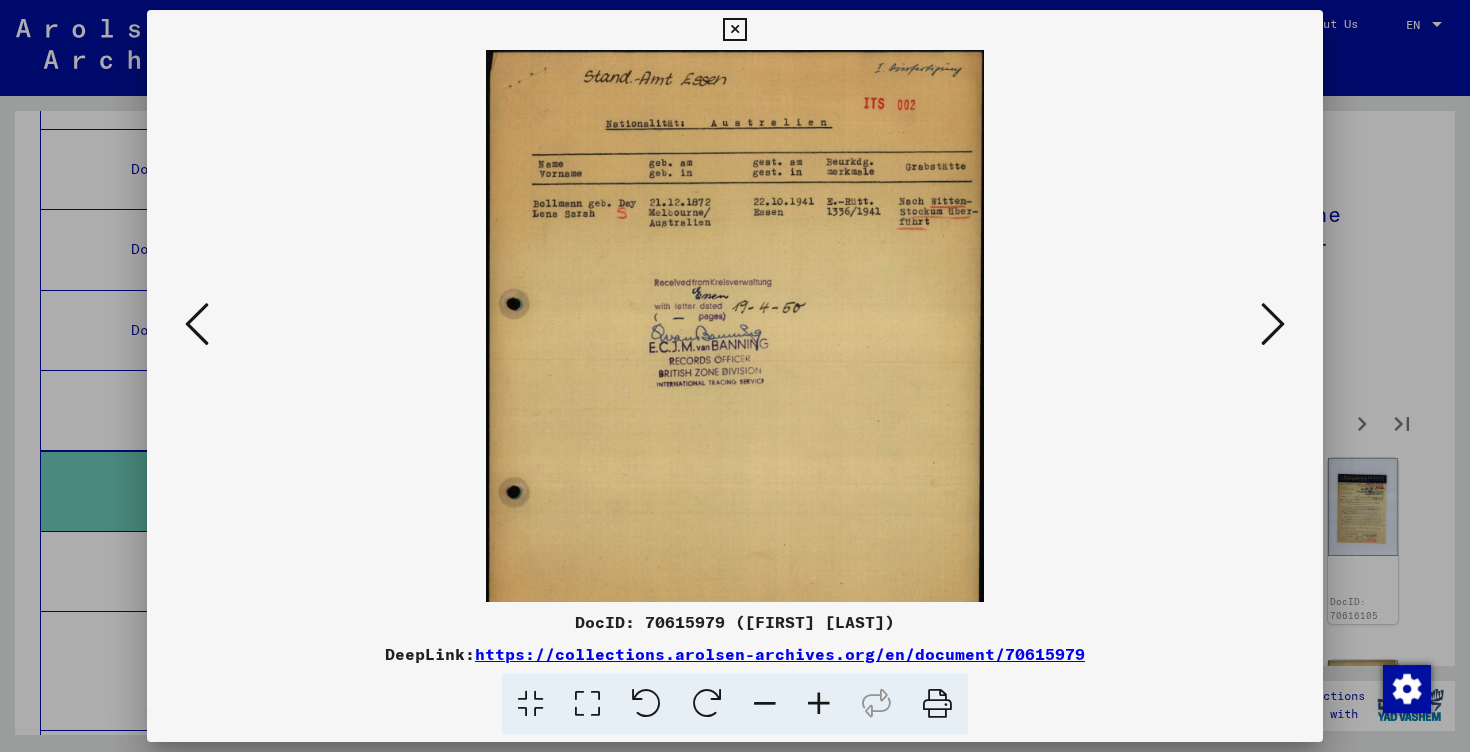 click at bounding box center (819, 704) 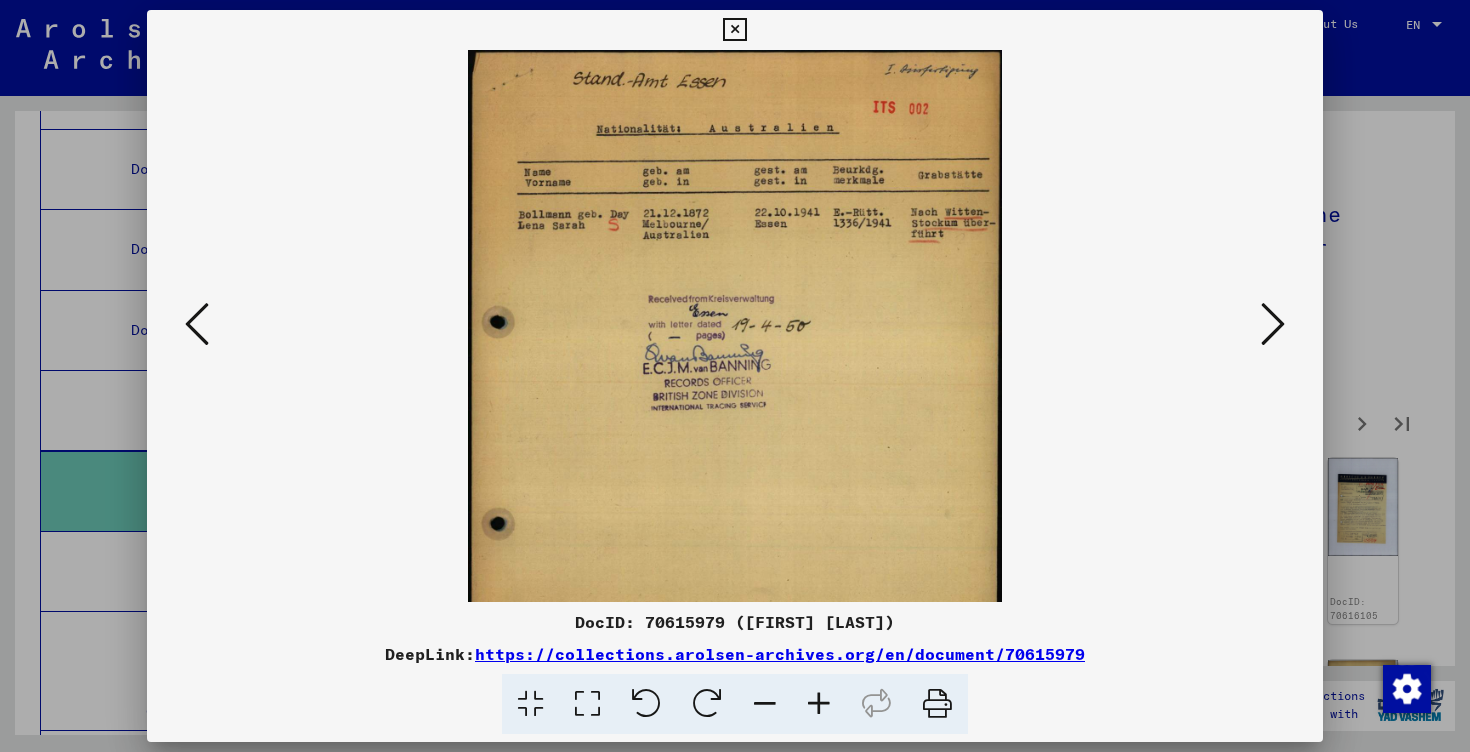 click at bounding box center [819, 704] 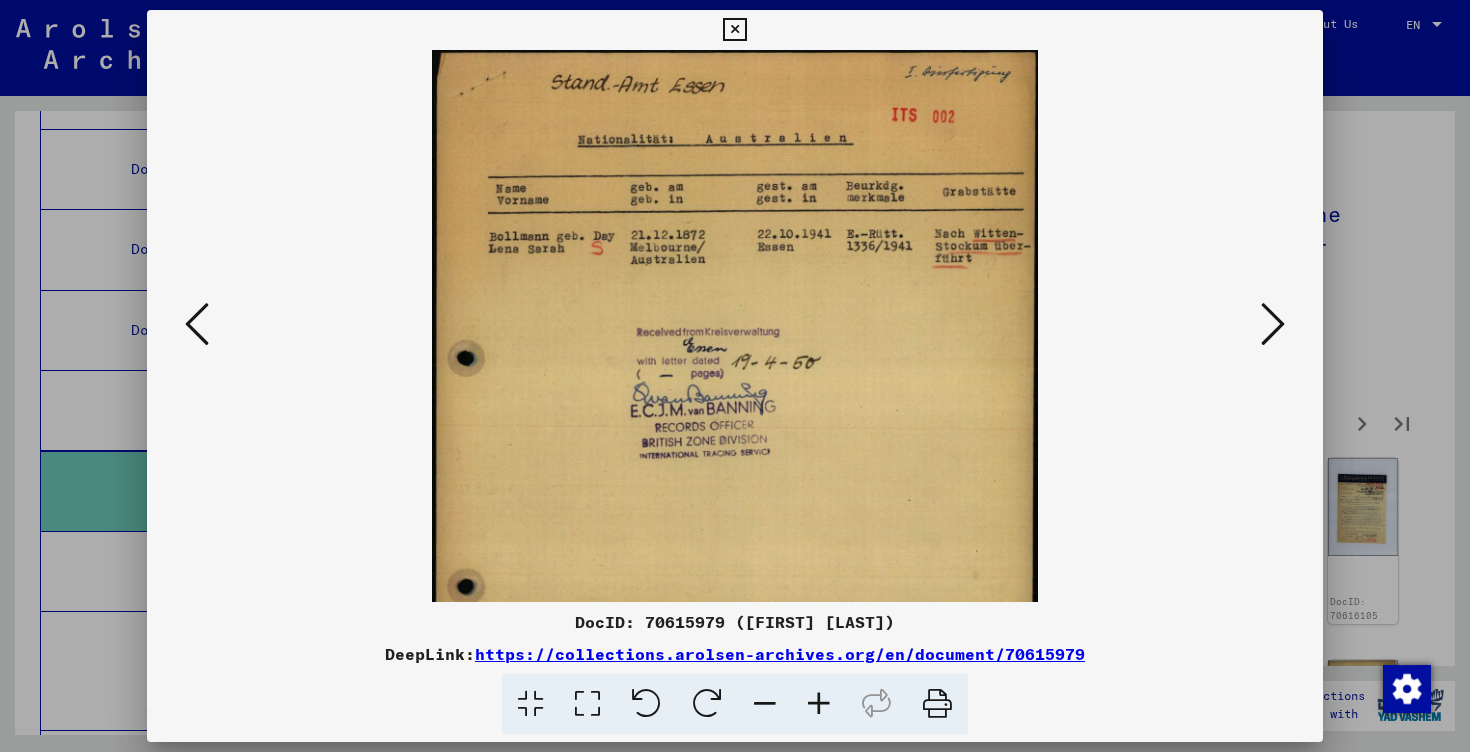 click at bounding box center [819, 704] 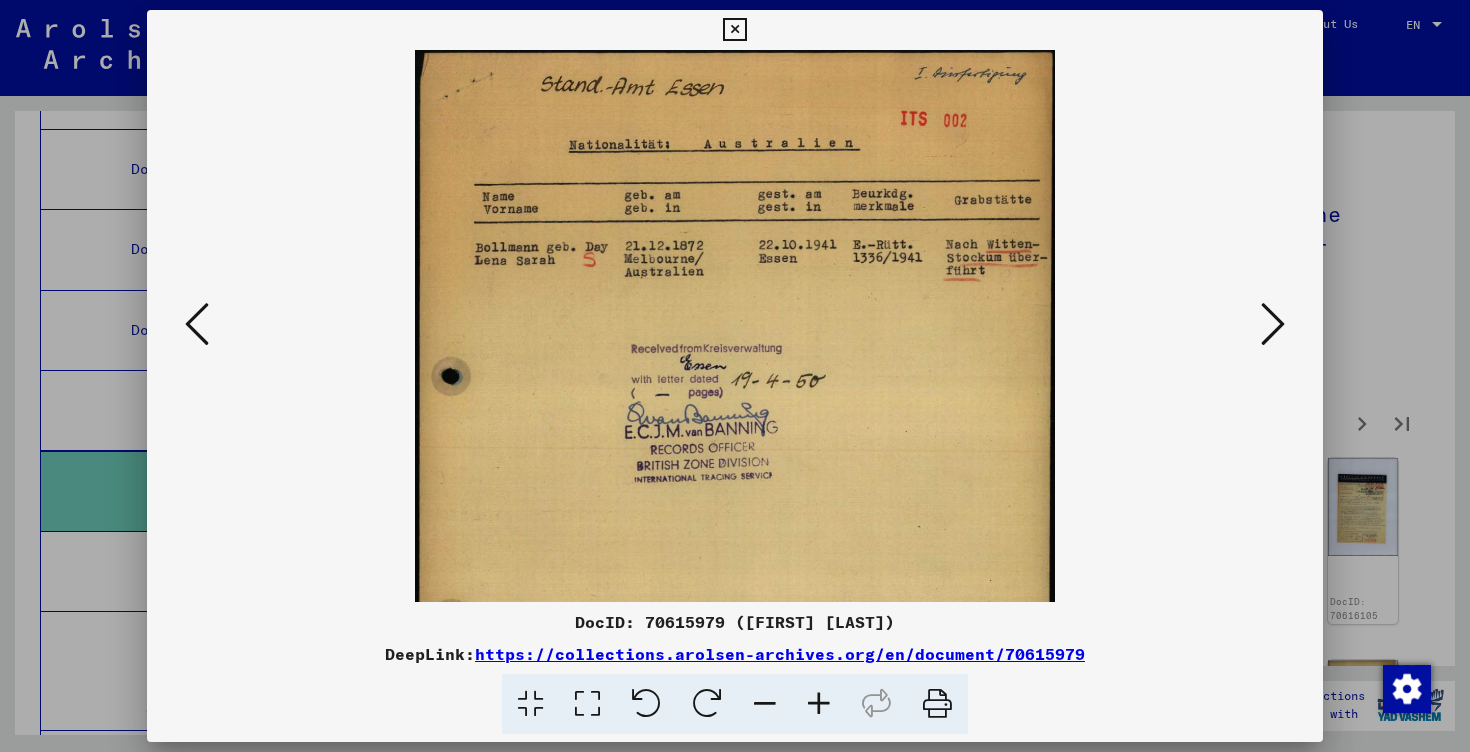 click at bounding box center [819, 704] 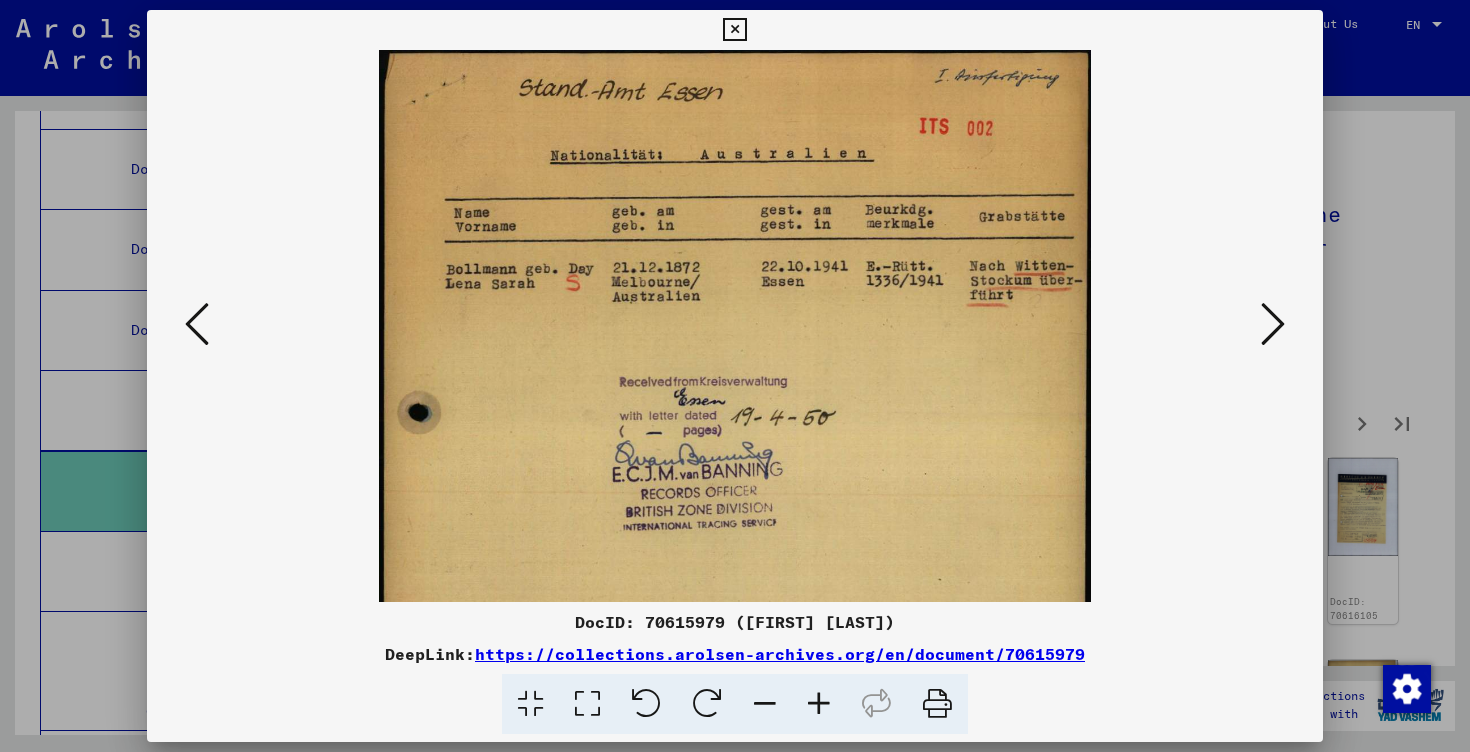click at bounding box center (1273, 324) 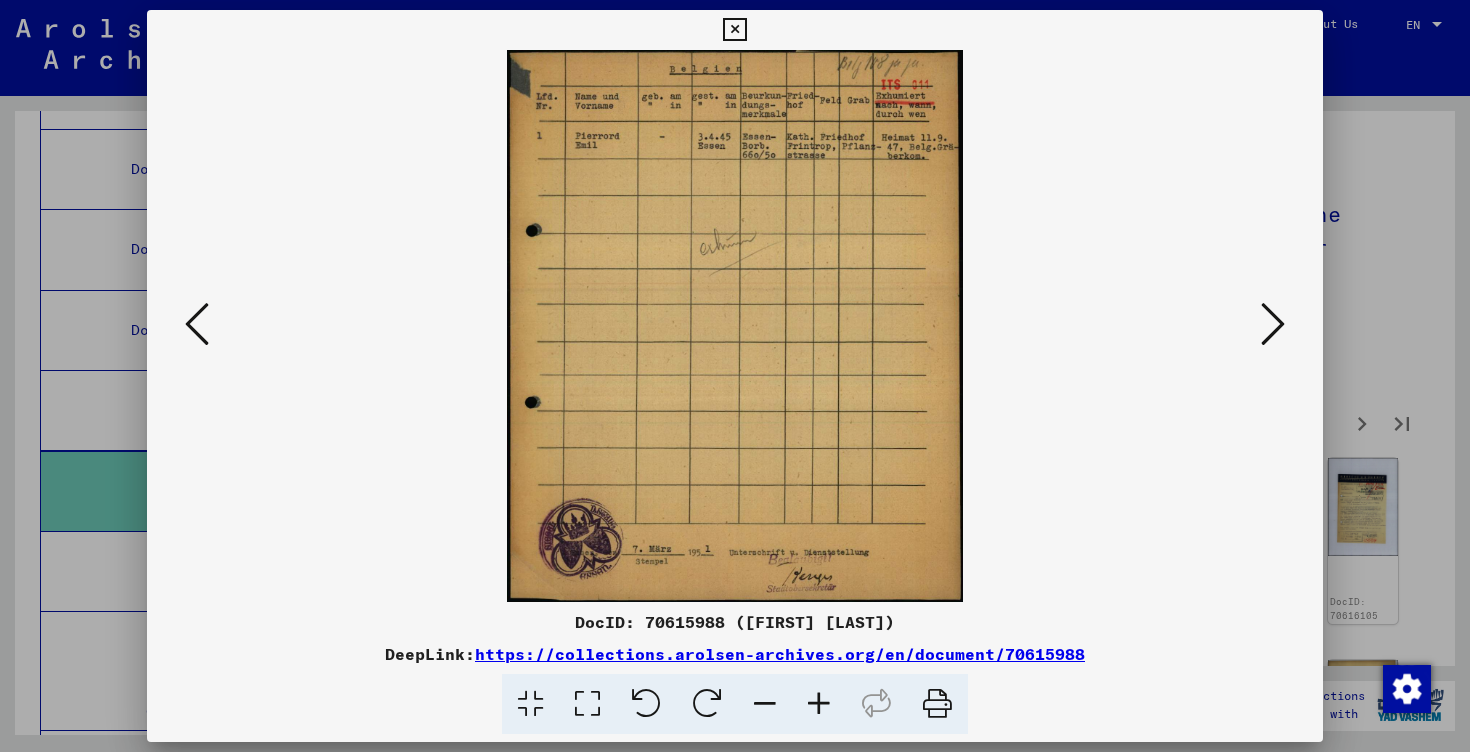 click at bounding box center (735, 326) 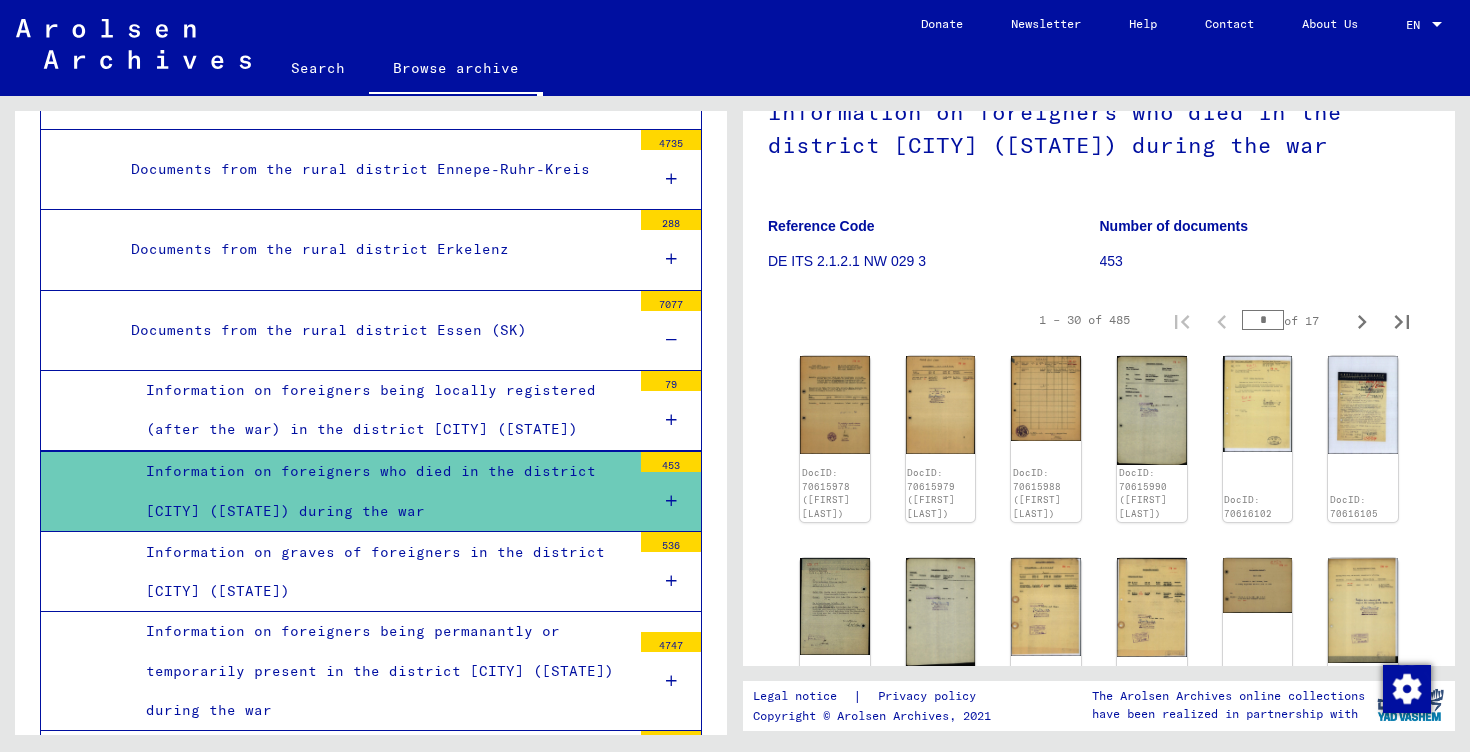 scroll, scrollTop: 390, scrollLeft: 0, axis: vertical 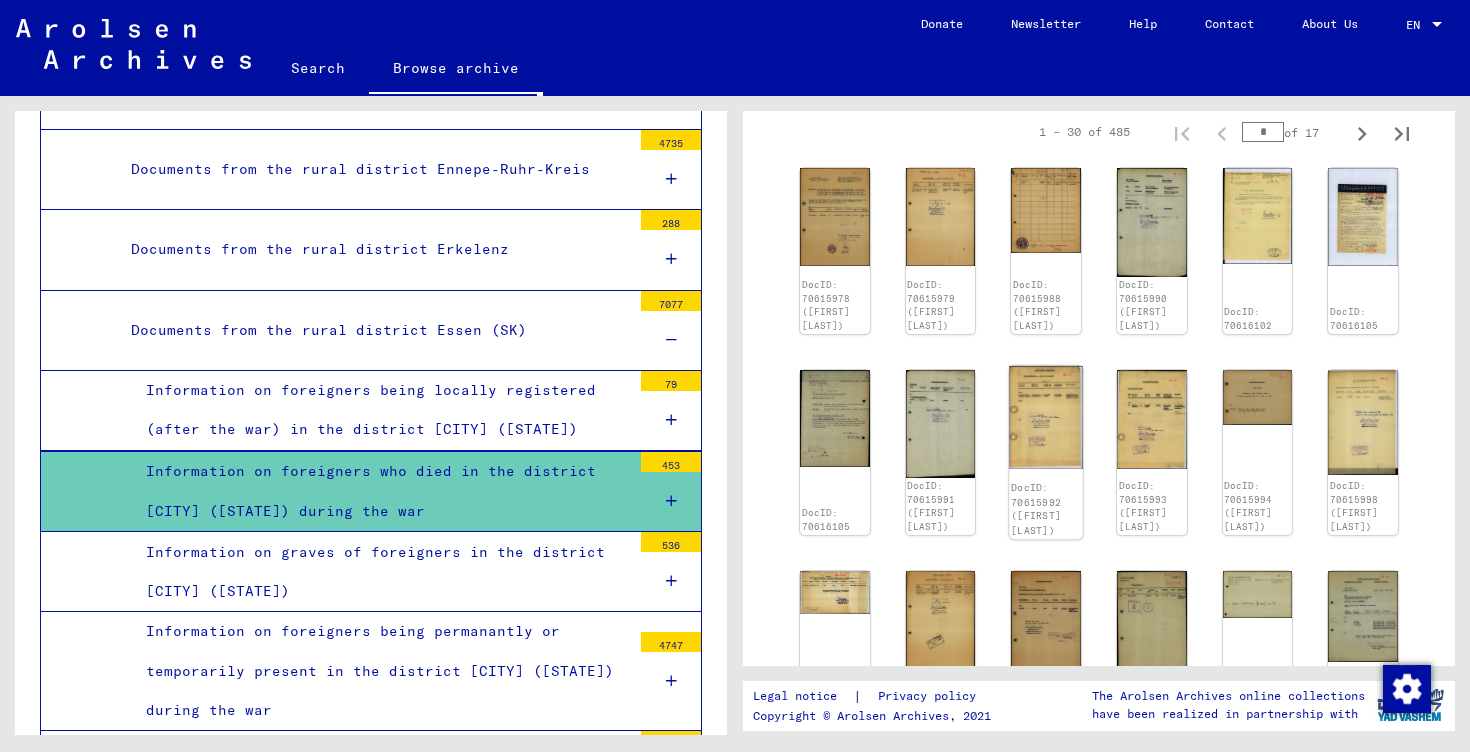 click 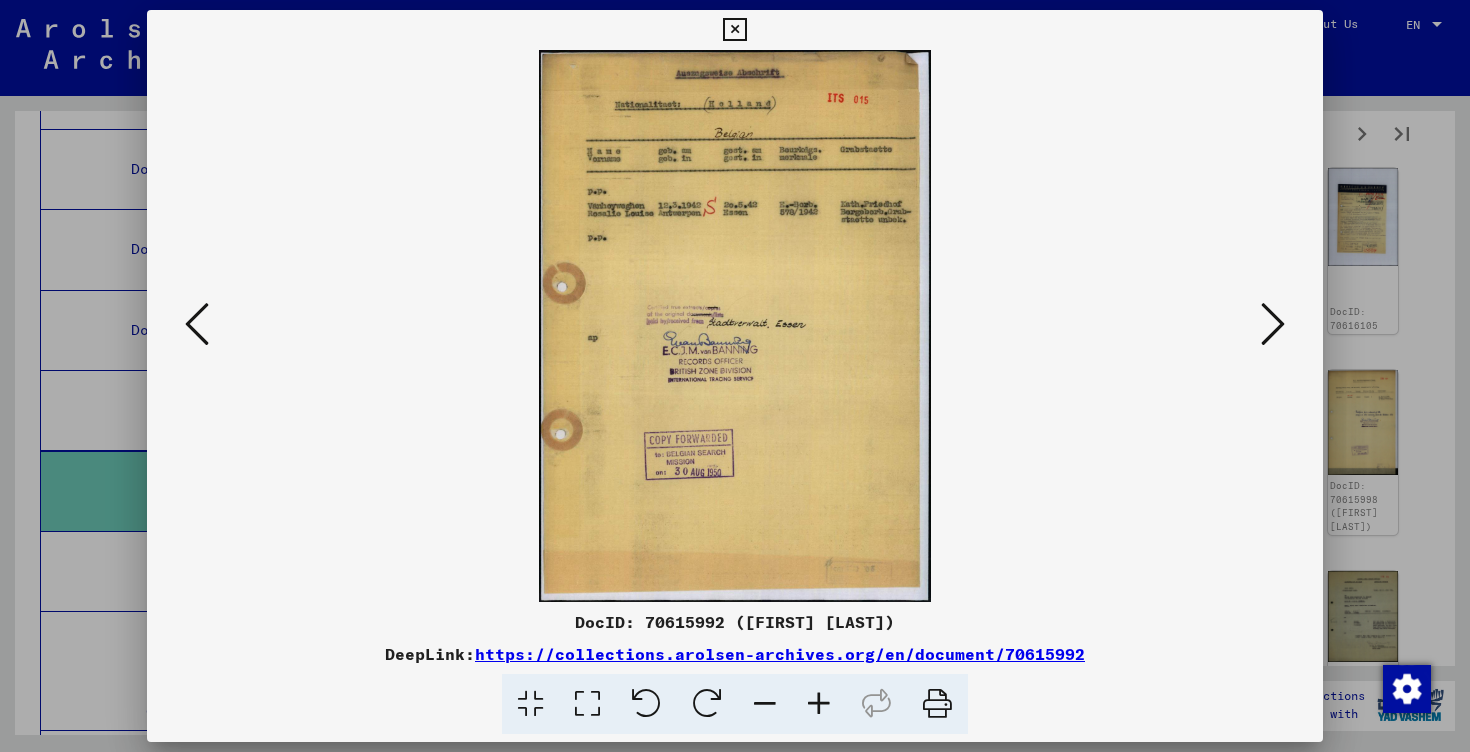click at bounding box center [819, 704] 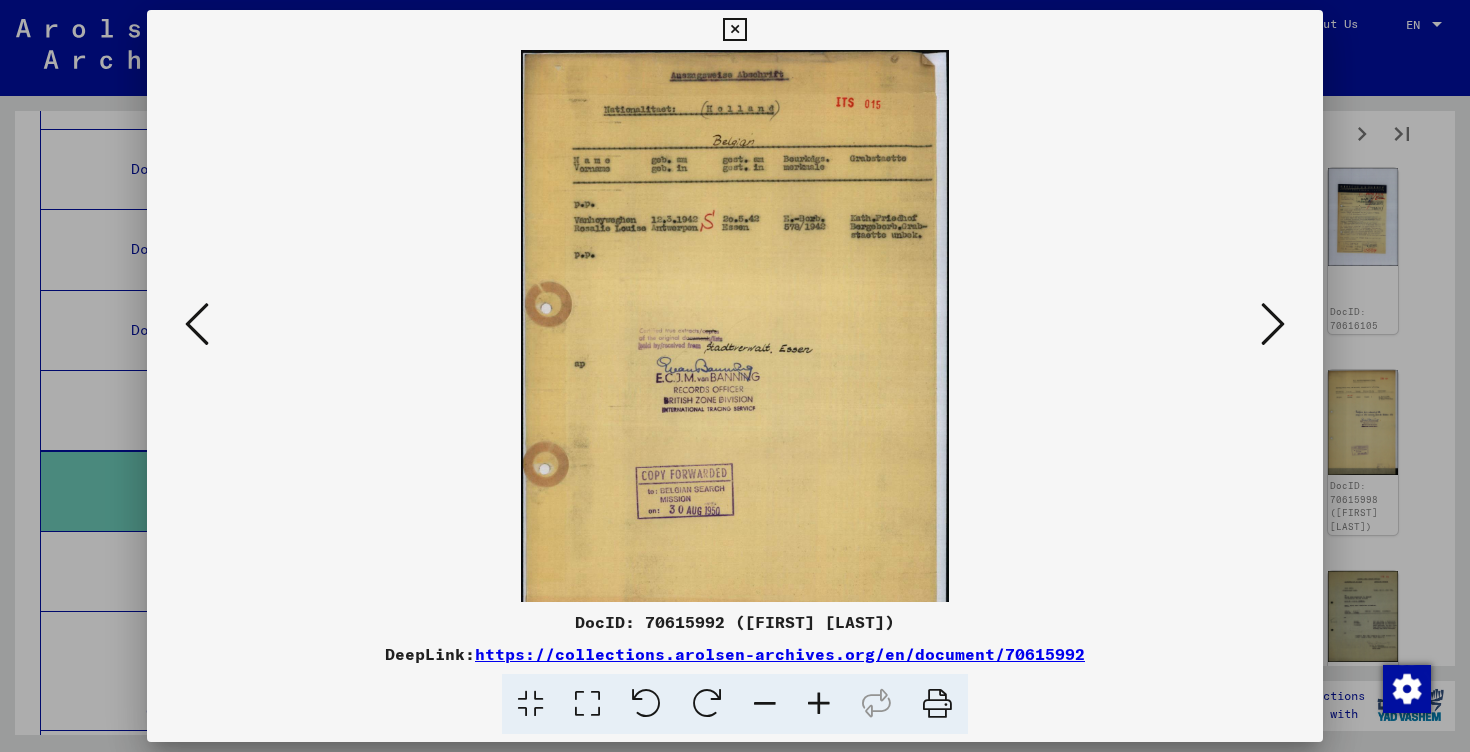 click at bounding box center (819, 704) 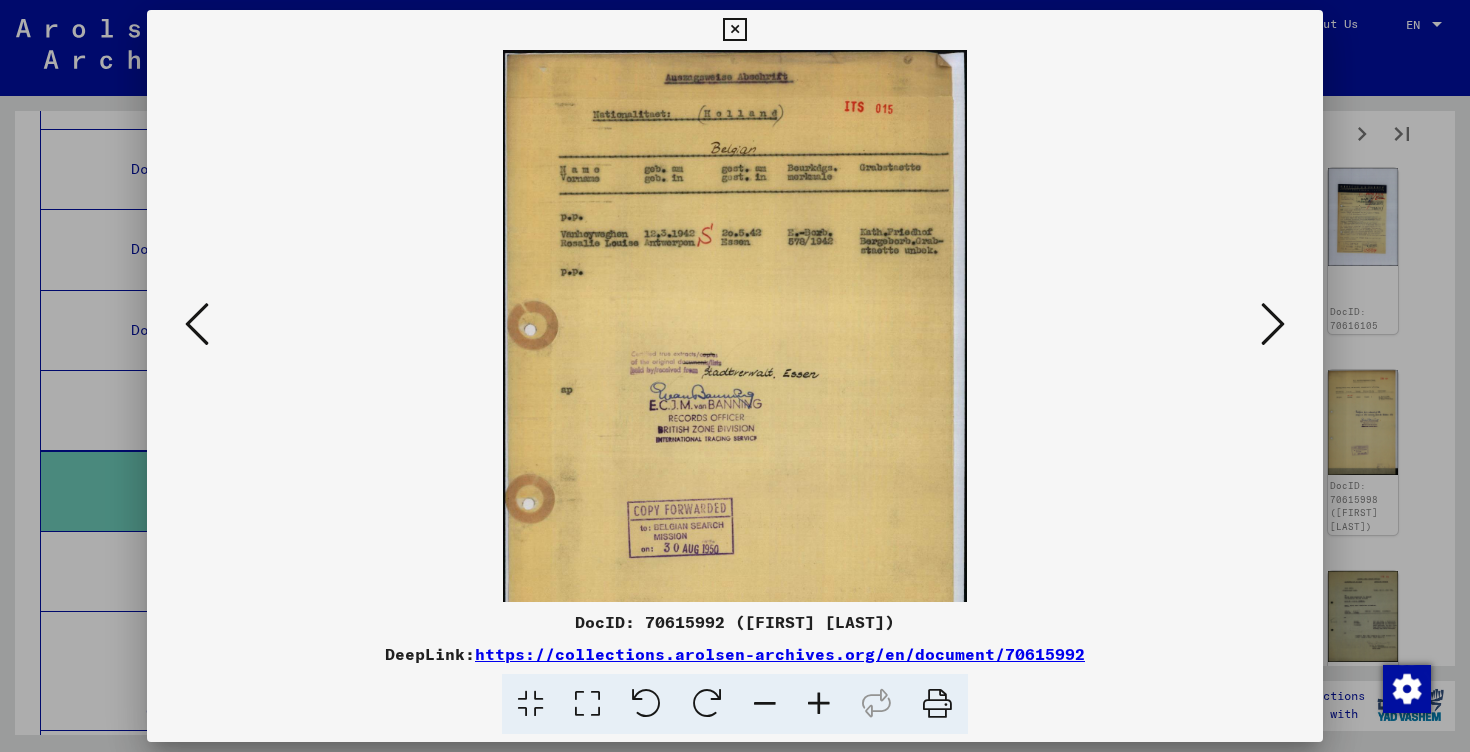click at bounding box center [819, 704] 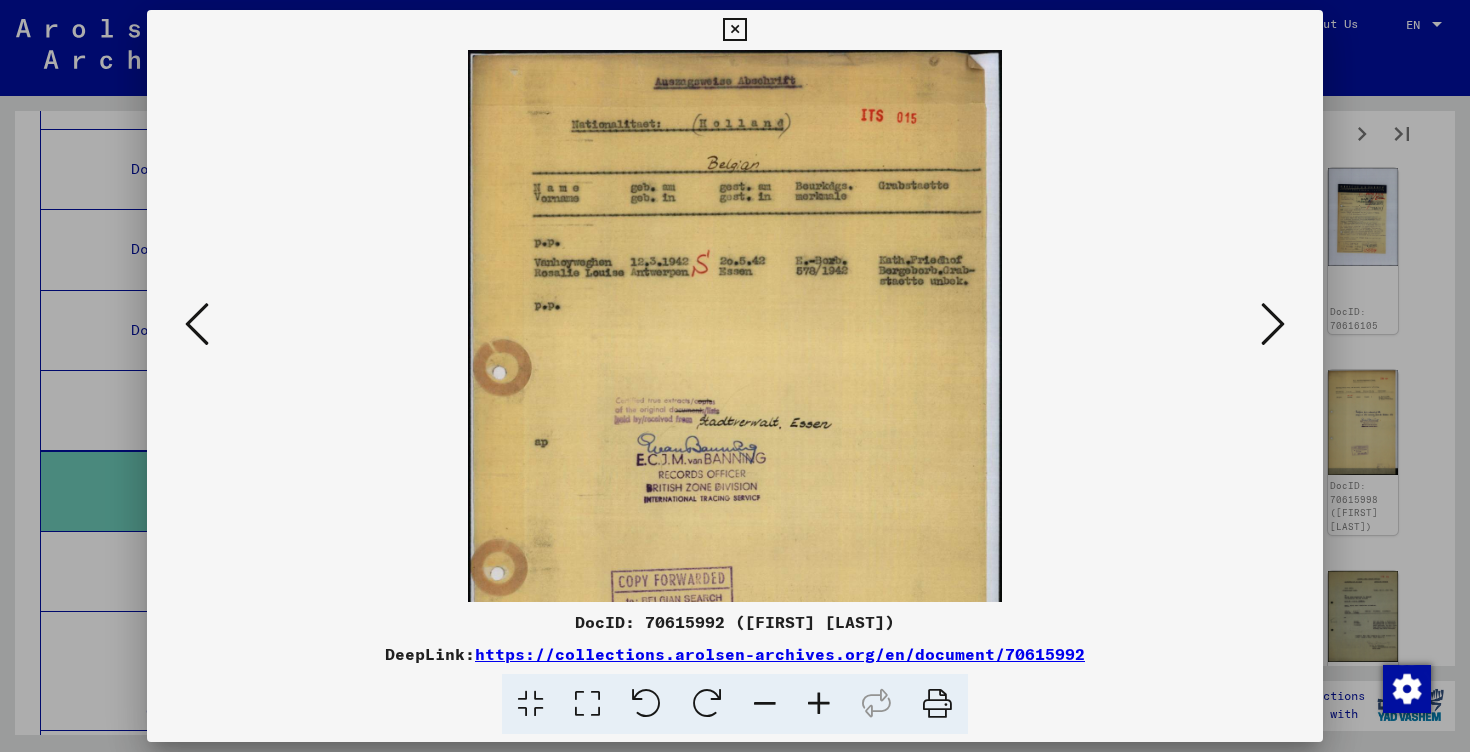 click at bounding box center (819, 704) 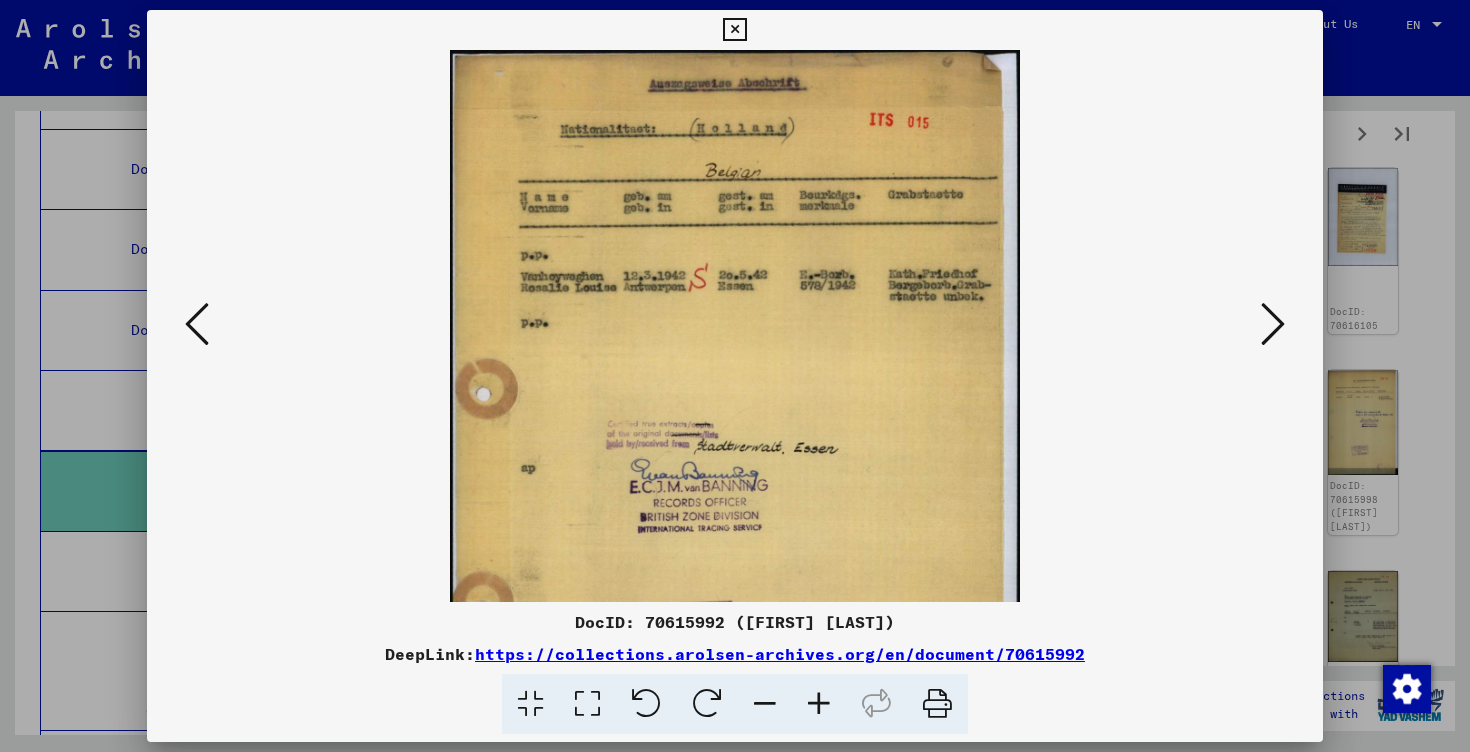 click at bounding box center [819, 704] 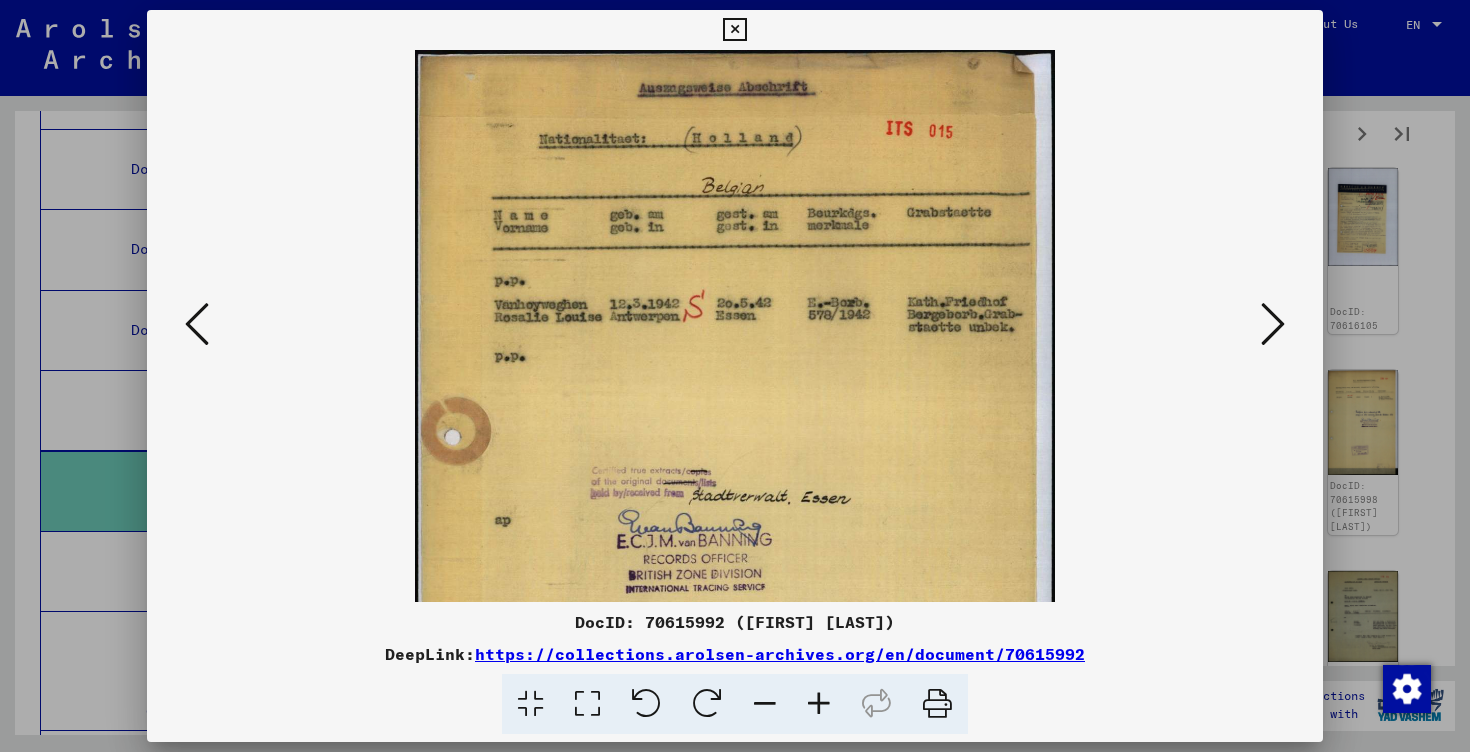 click at bounding box center (819, 704) 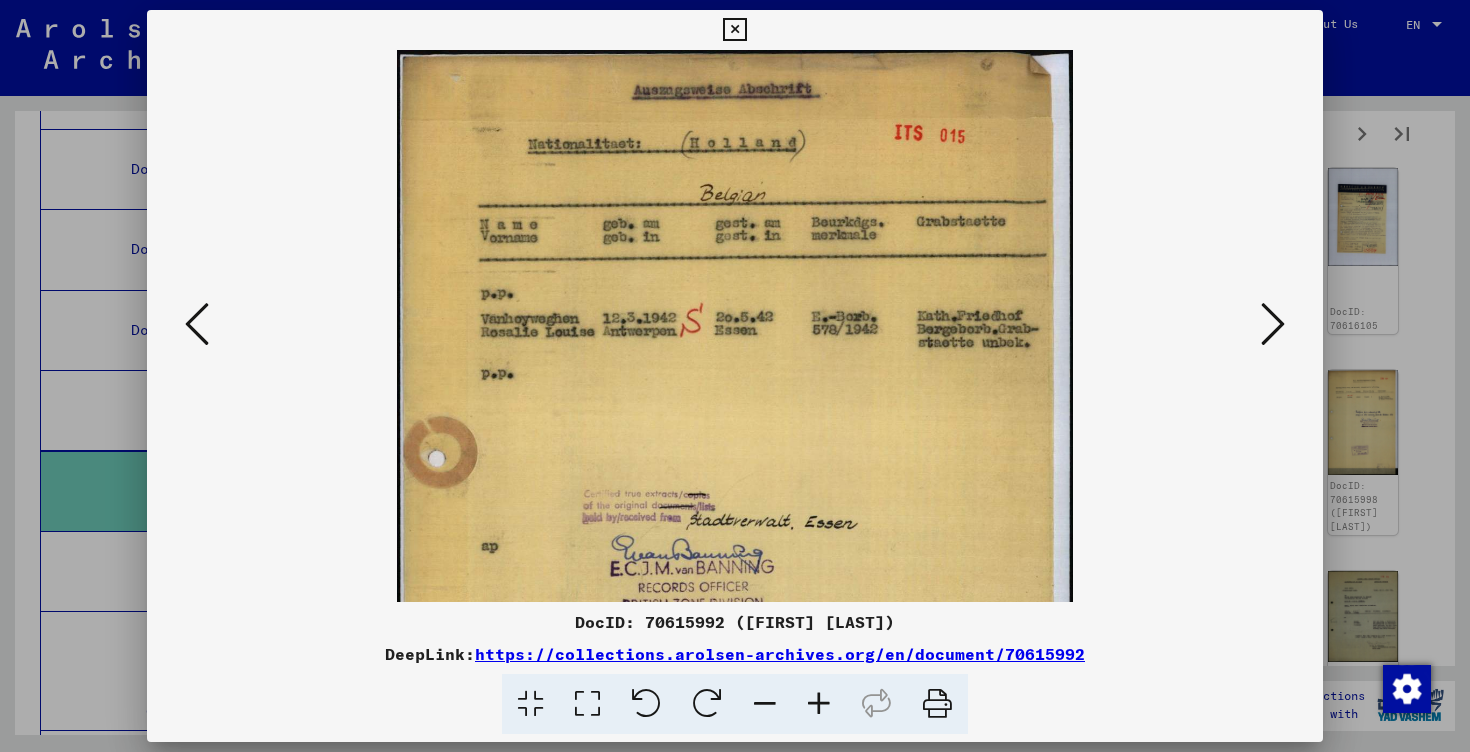 click at bounding box center [819, 704] 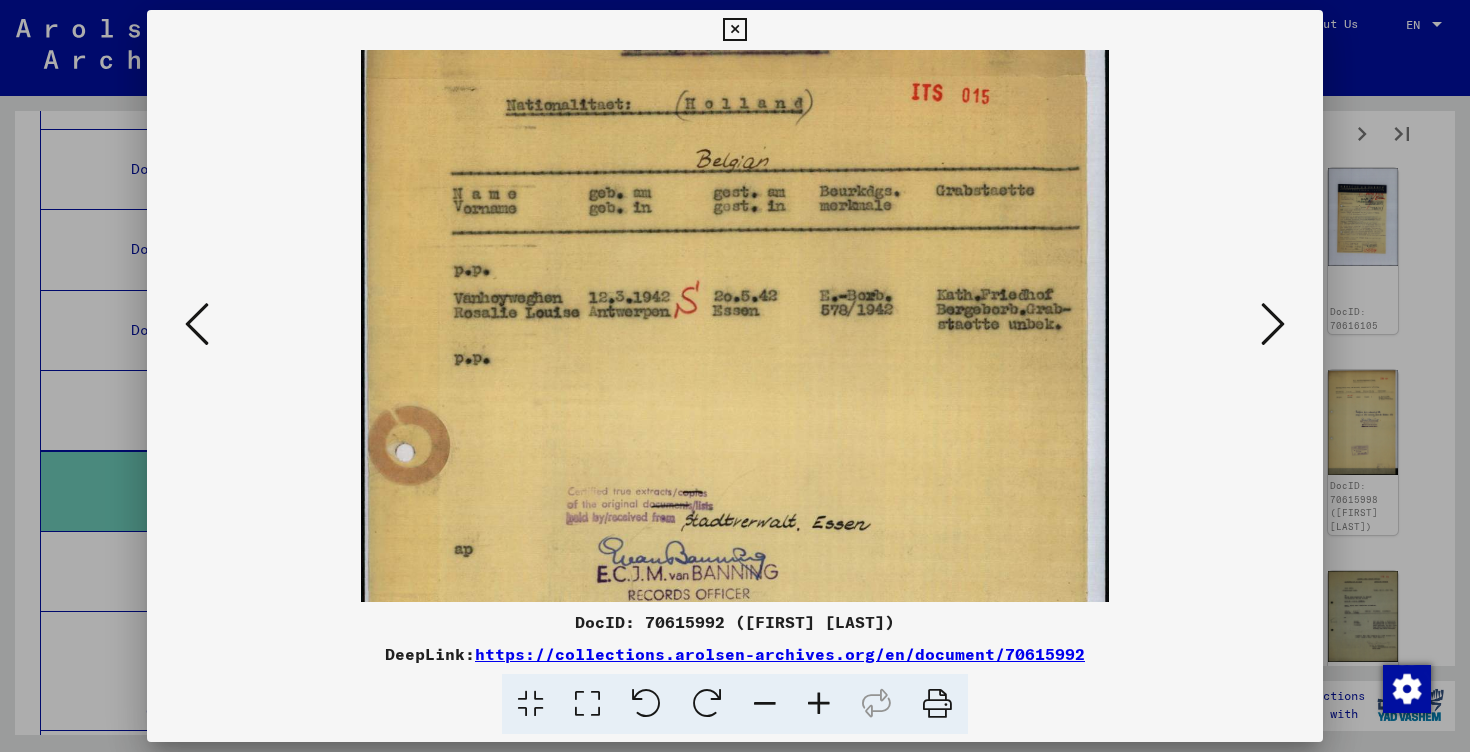 scroll, scrollTop: 59, scrollLeft: 0, axis: vertical 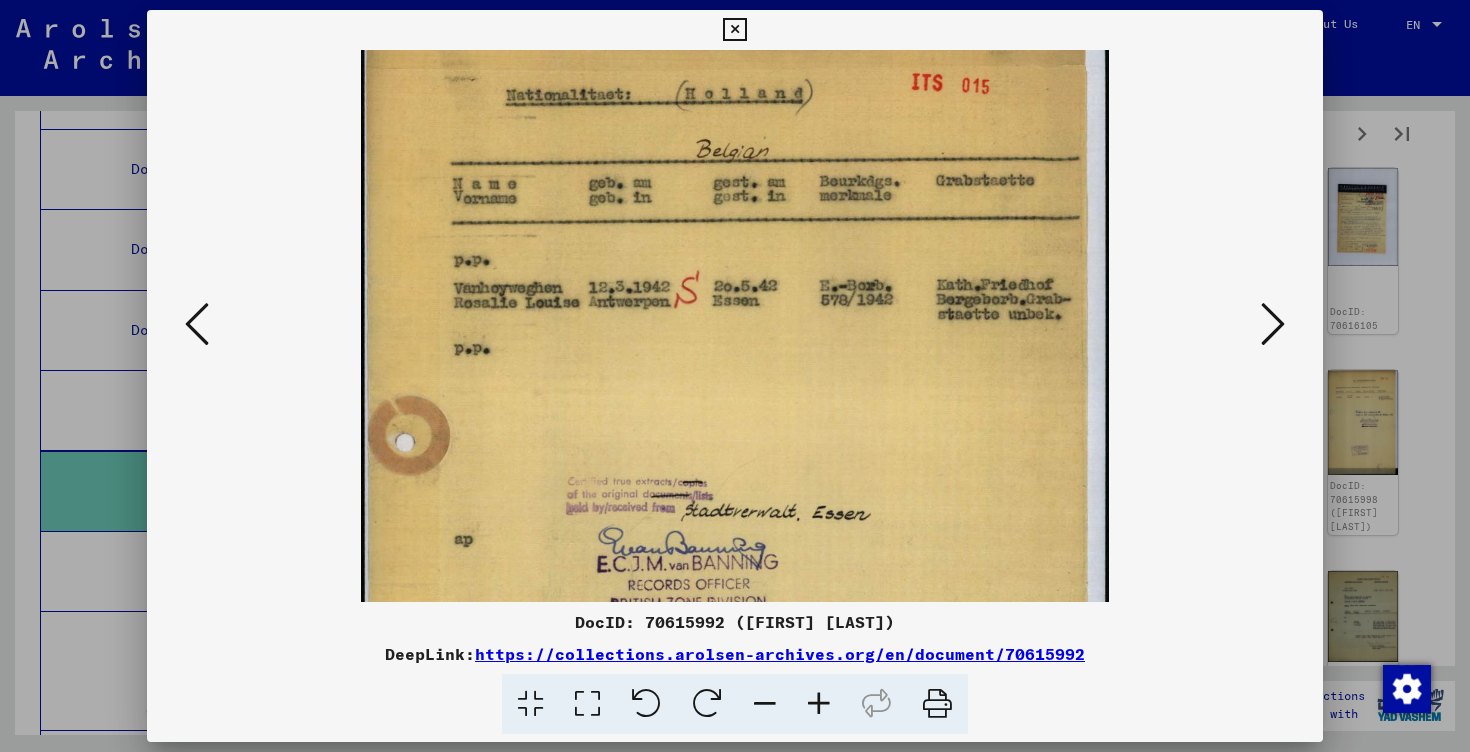 drag, startPoint x: 779, startPoint y: 543, endPoint x: 816, endPoint y: 485, distance: 68.7968 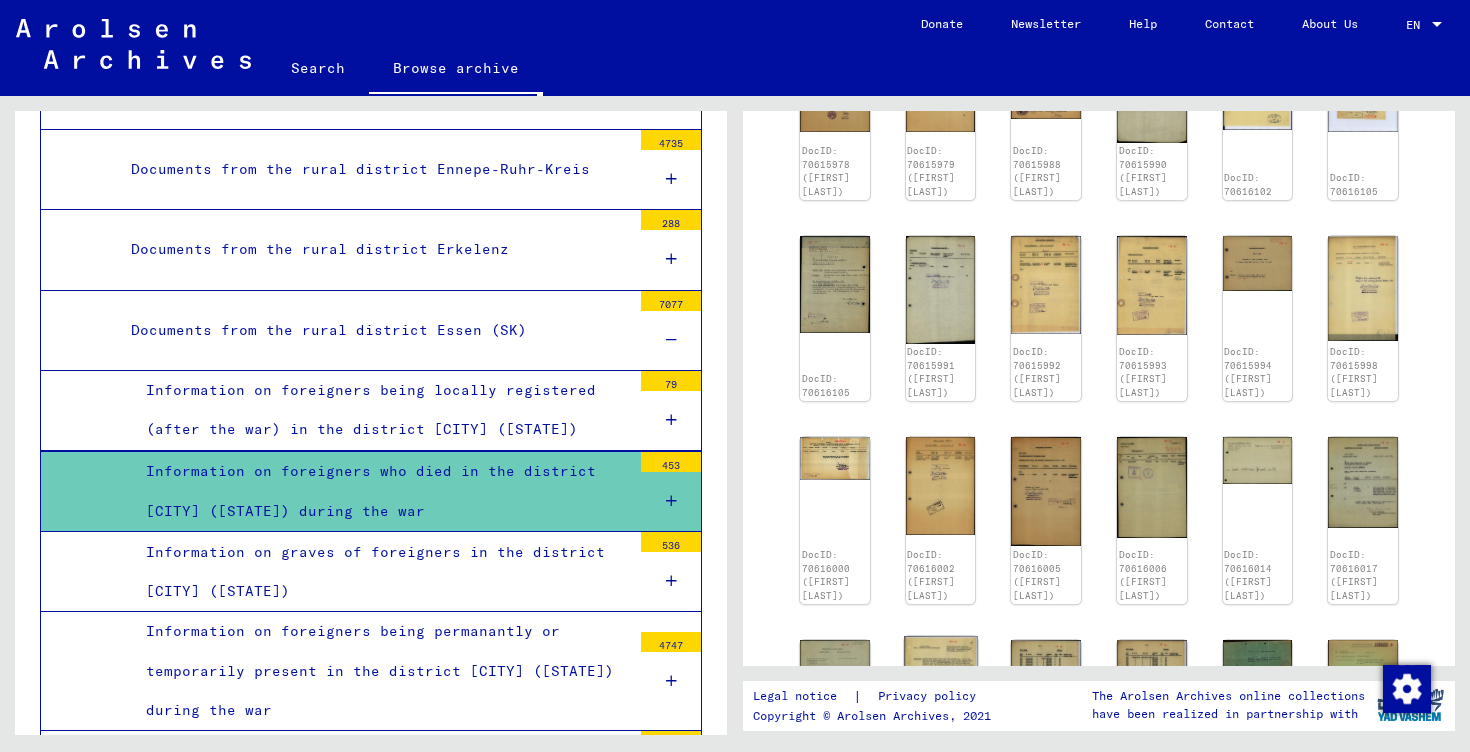 scroll, scrollTop: 413, scrollLeft: 0, axis: vertical 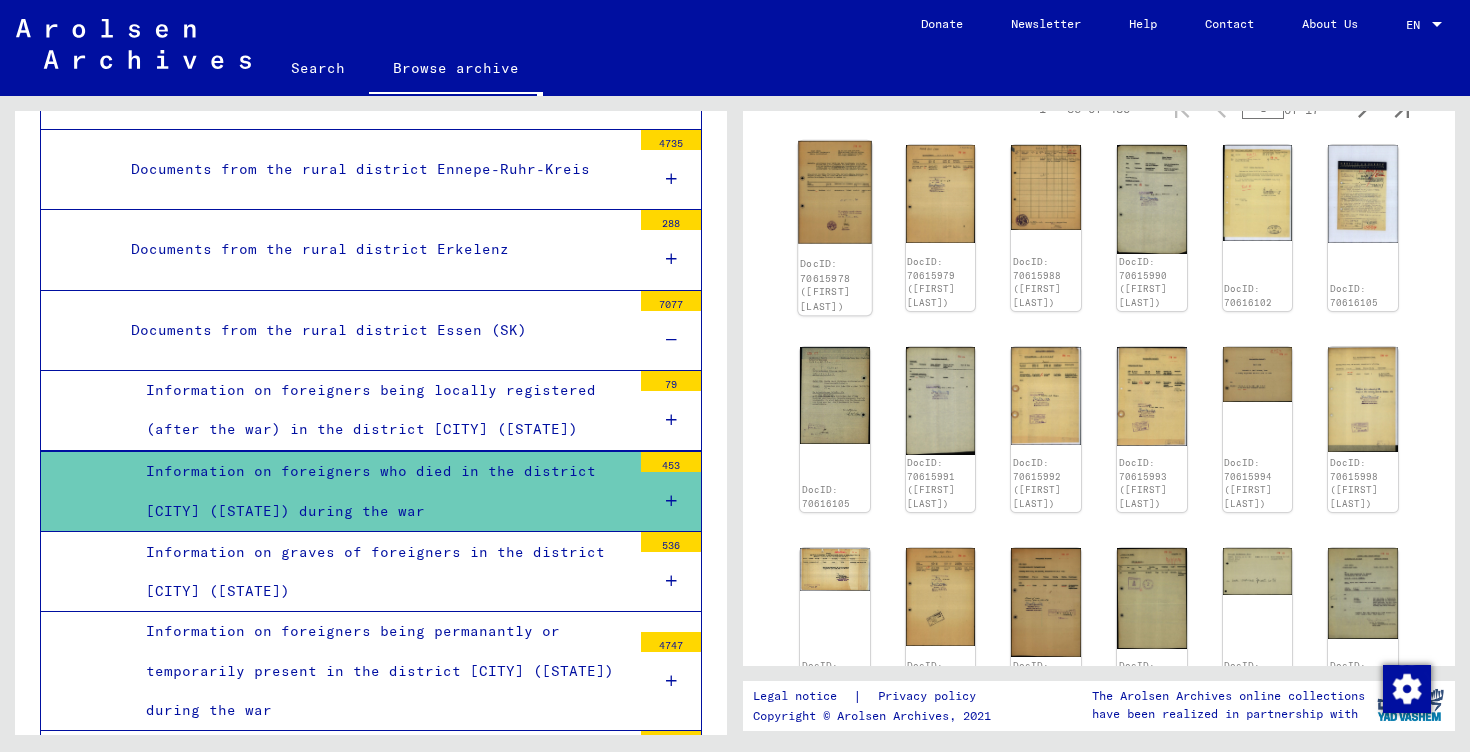 click 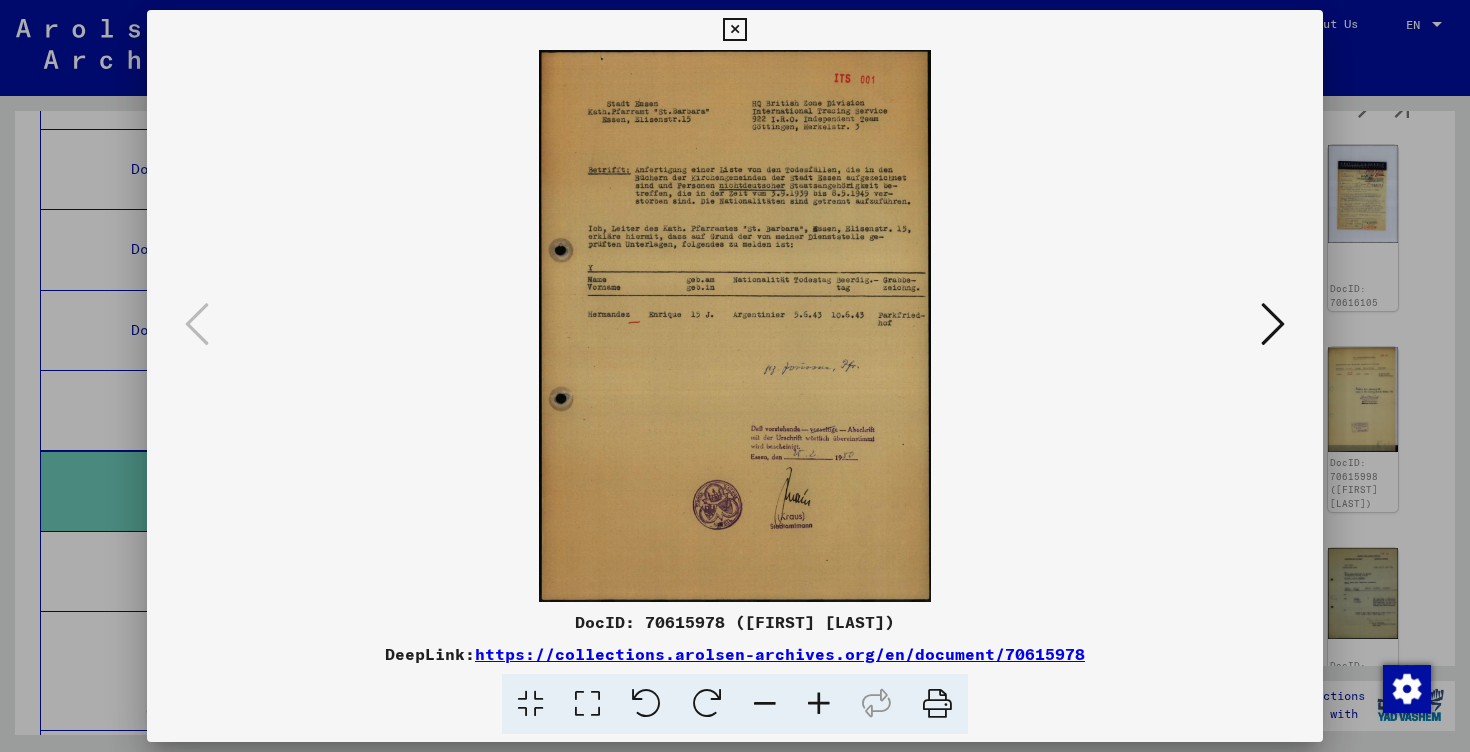 click at bounding box center [819, 704] 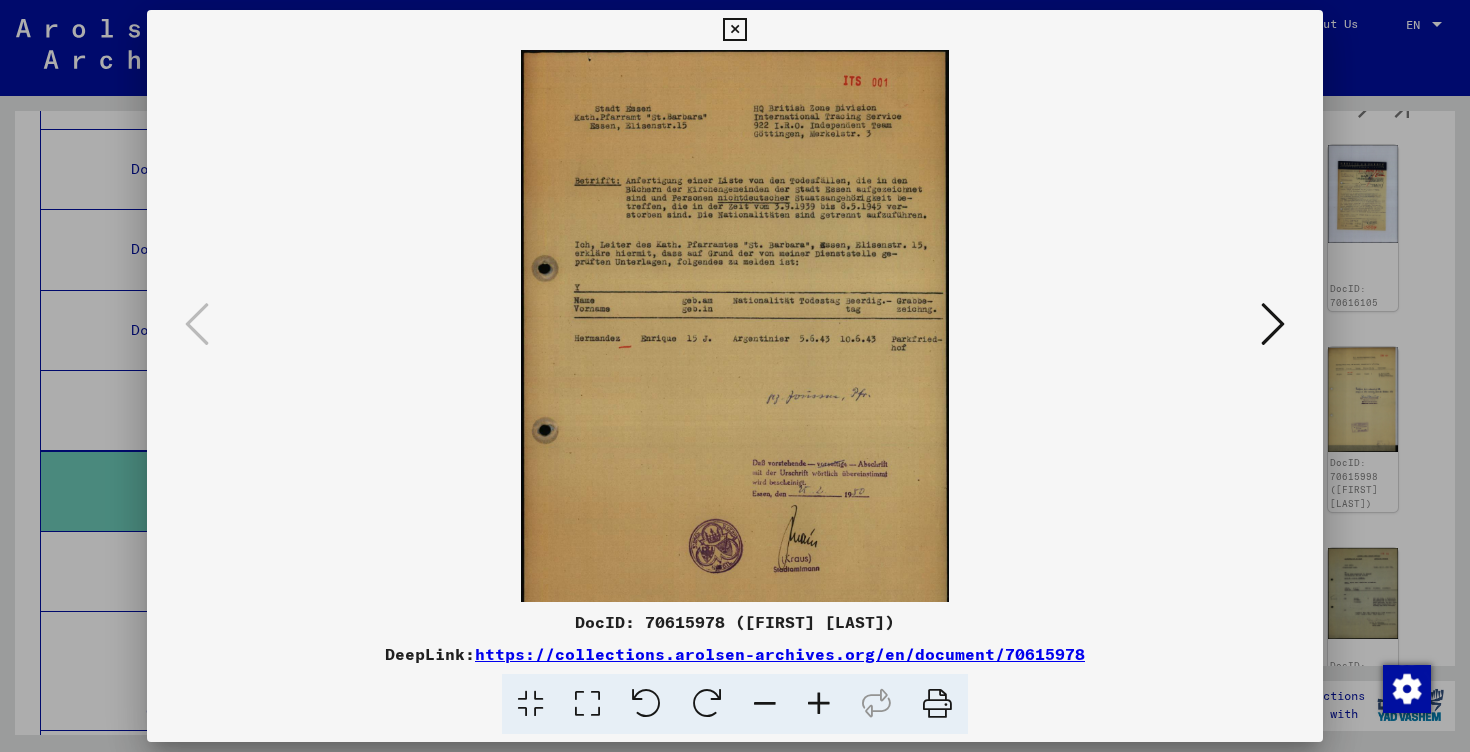 click at bounding box center (819, 704) 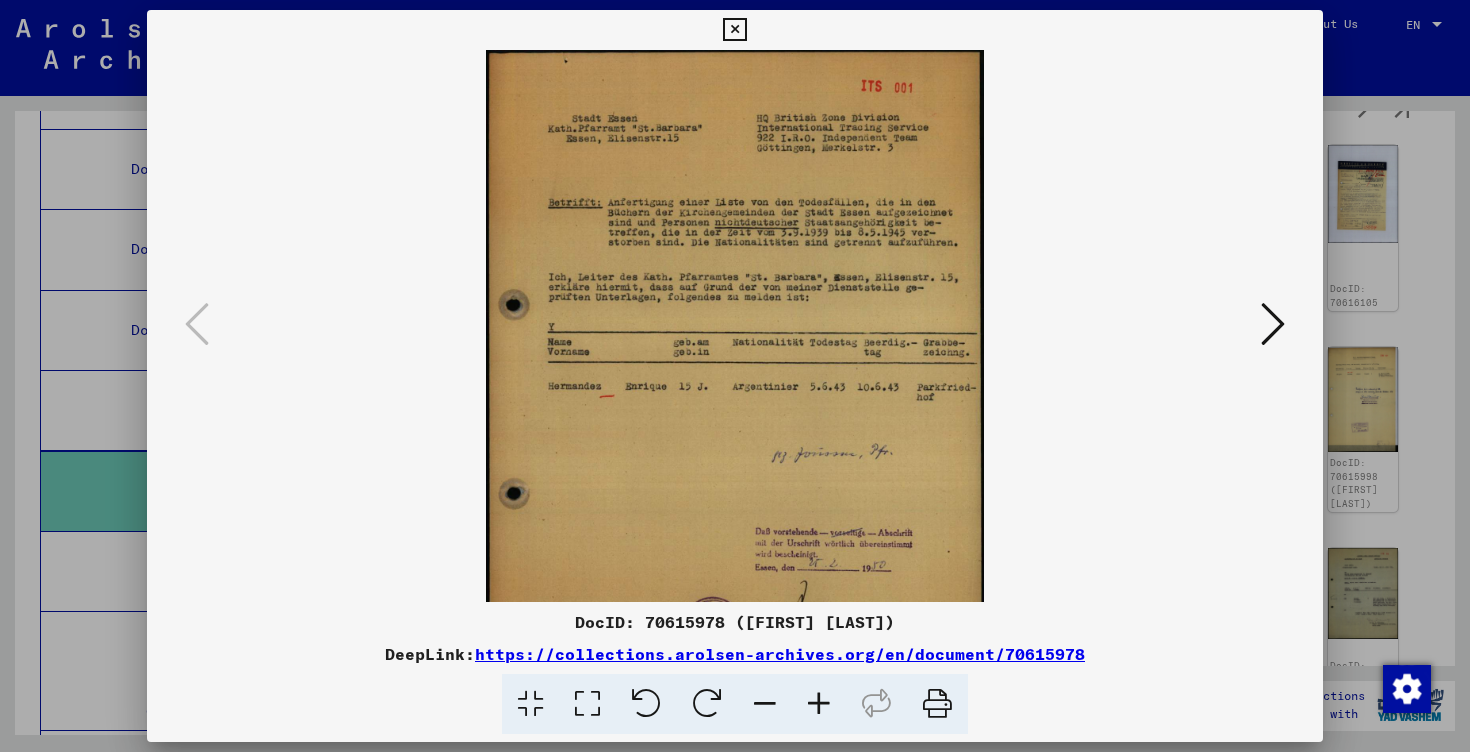 click at bounding box center [819, 704] 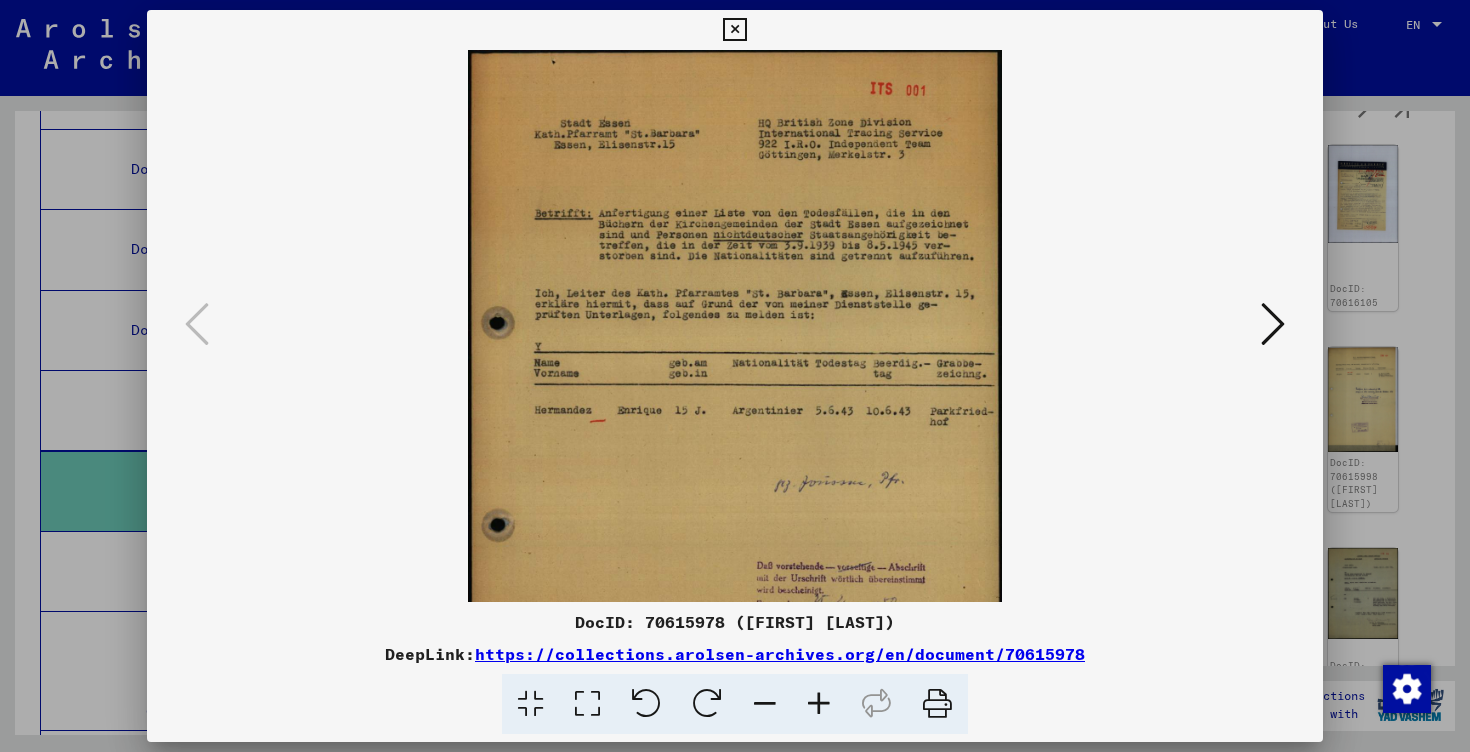 click at bounding box center (819, 704) 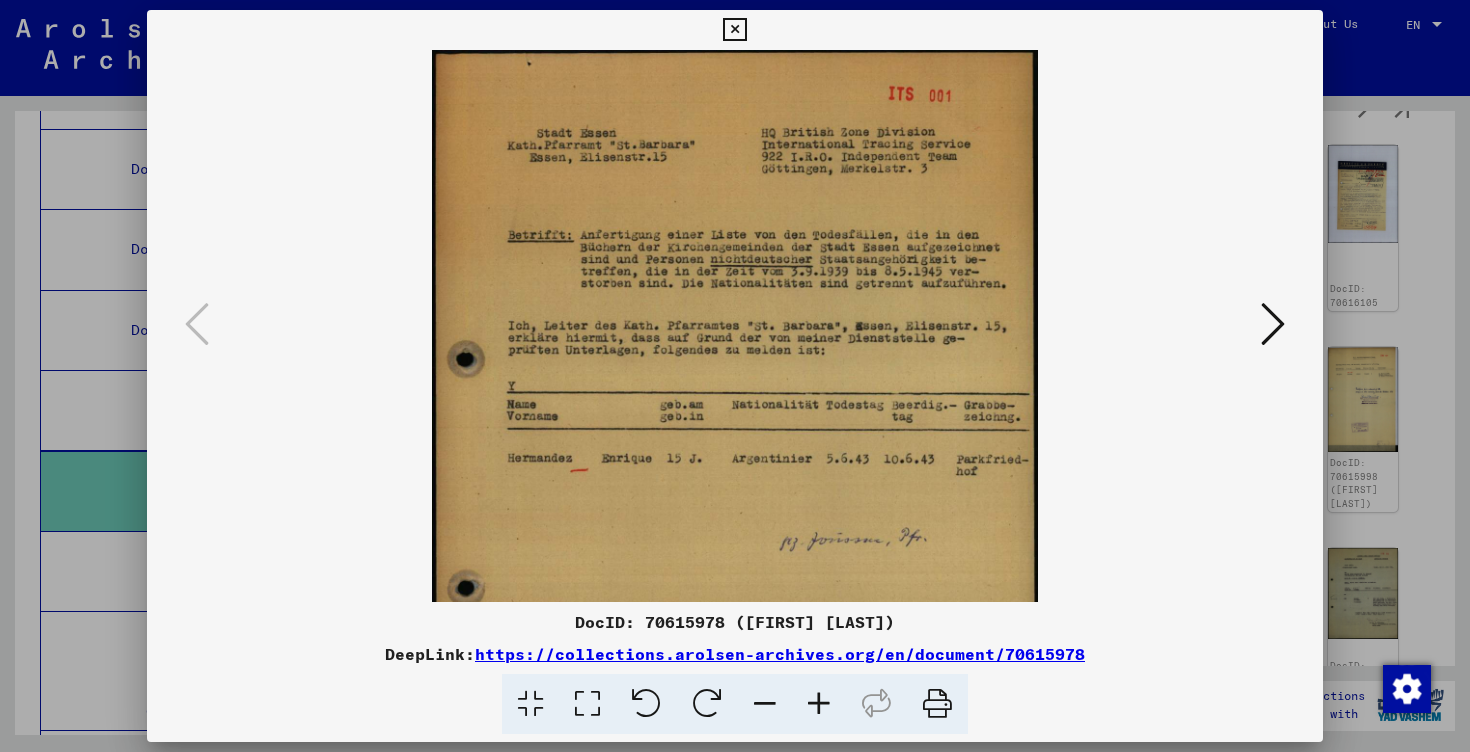 click at bounding box center [819, 704] 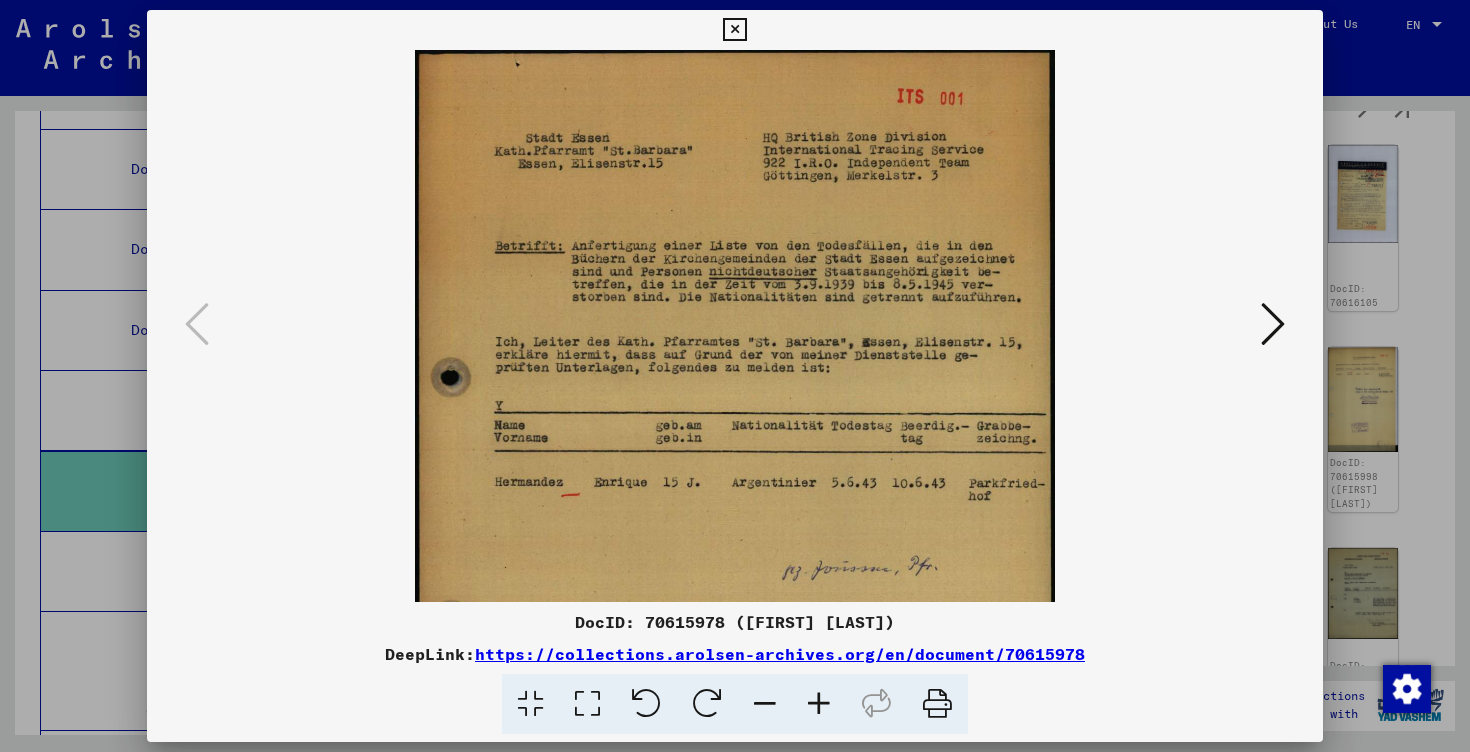 click at bounding box center (819, 704) 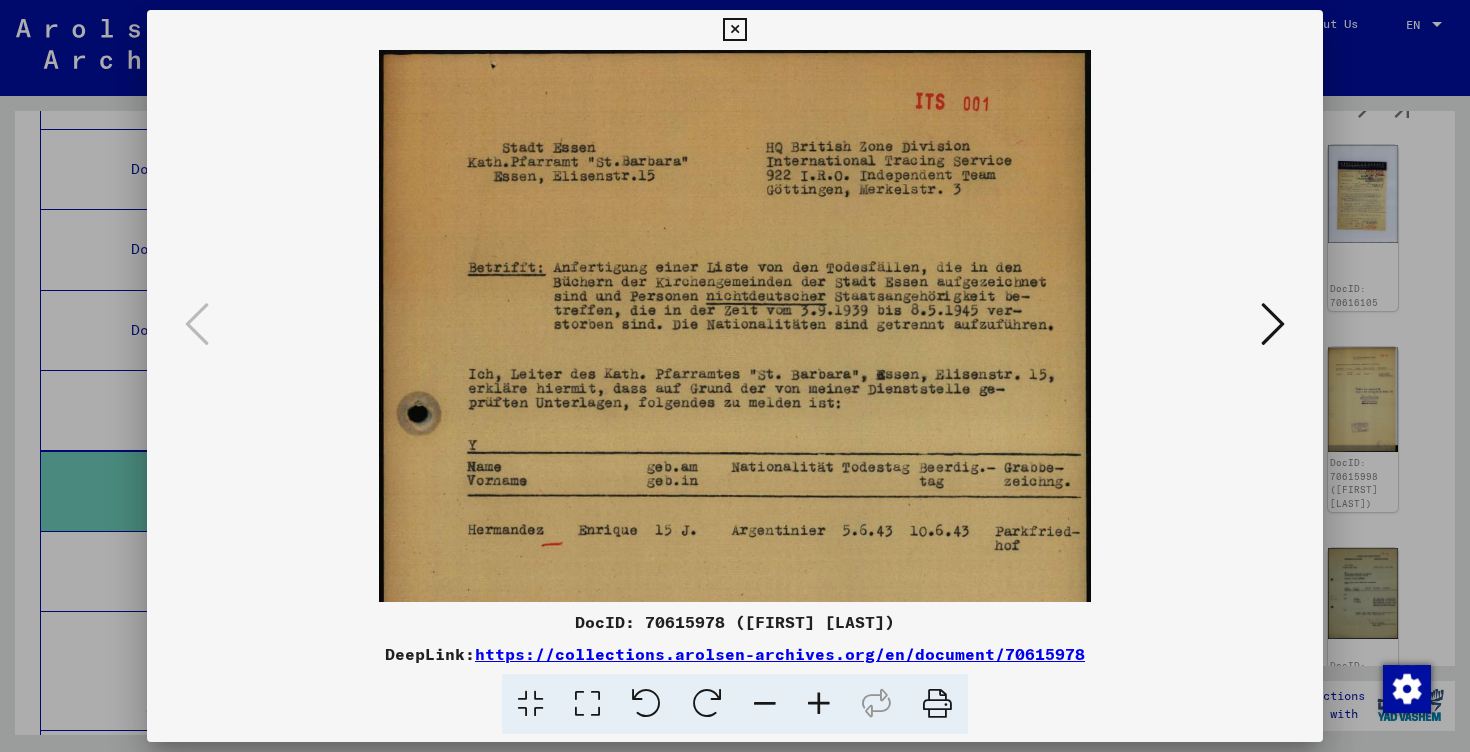 click at bounding box center (735, 376) 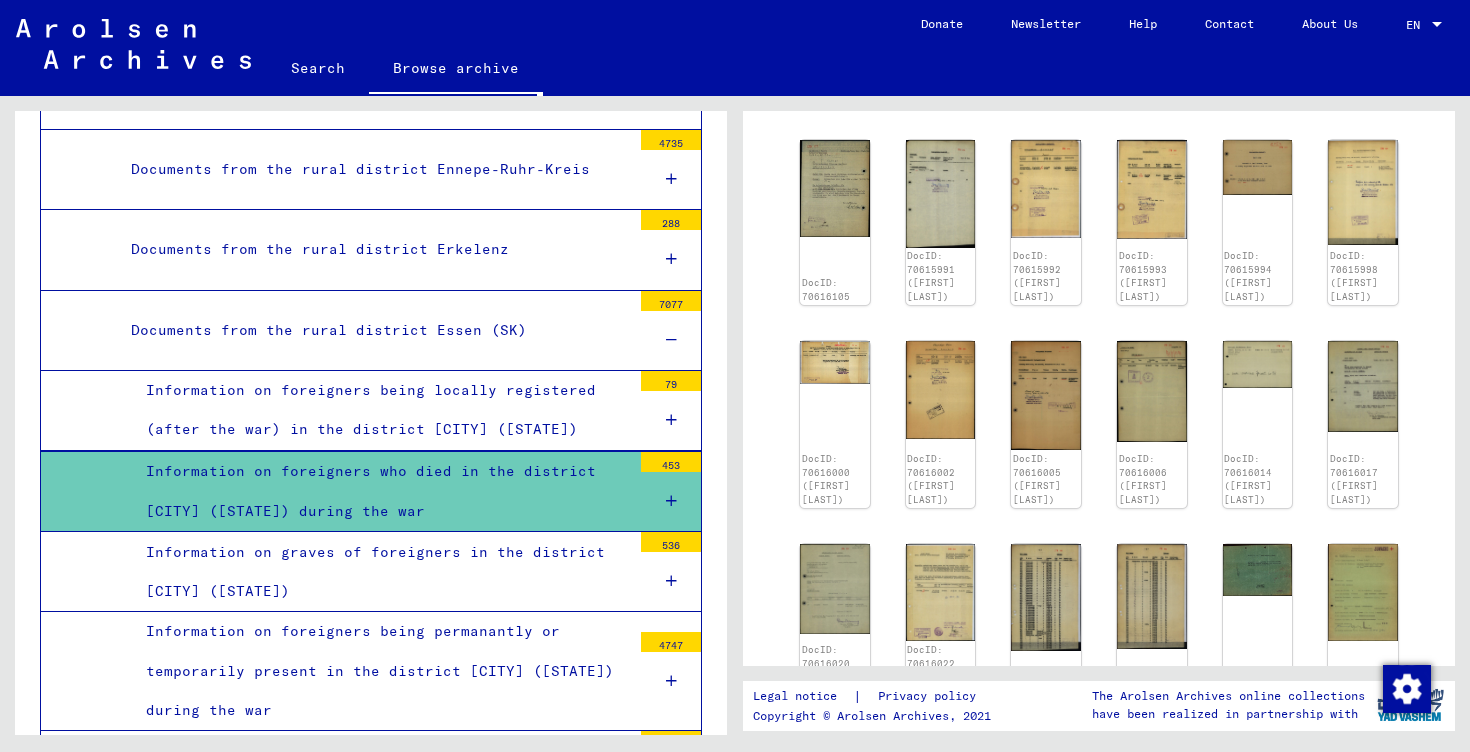 scroll, scrollTop: 619, scrollLeft: 0, axis: vertical 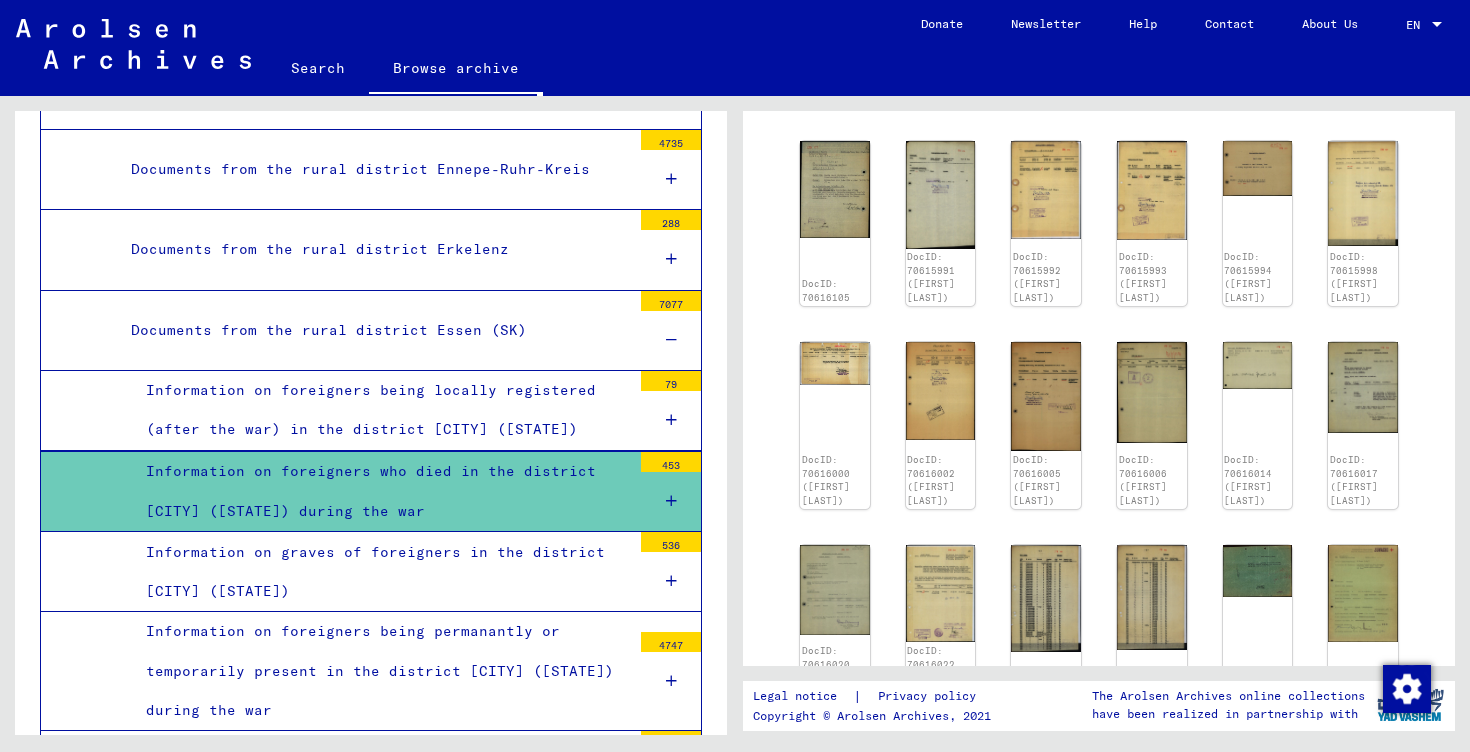 click on "DocID: 70615978 ([FIRST] [LAST]) DocID: 70615979 ([FIRST] [LAST]) DocID: 70615988 ([FIRST] [LAST]) DocID: 70615990 ([FIRST] [LAST]) DocID: 70616006 ([FIRST] [LAST]) DocID: 70616014 ([FIRST] [LAST]) DocID: 70616017 ([FIRST] [LAST]) DocID: 70616020 ([FIRST] [LAST]) DocID: 70616022 ([FIRST] [LAST]) DocID: 70616036 ([FIRST] [LAST]) DocID: 70616039 ([FIRST] [LAST]) DocID: 70616040 ([LAST]) DocID: 70616041 ([FIRST] [LAST]) DocID: 70616042 ([FIRST] [LAST]) DocID: 70616043 ([FIRST] [LAST])" 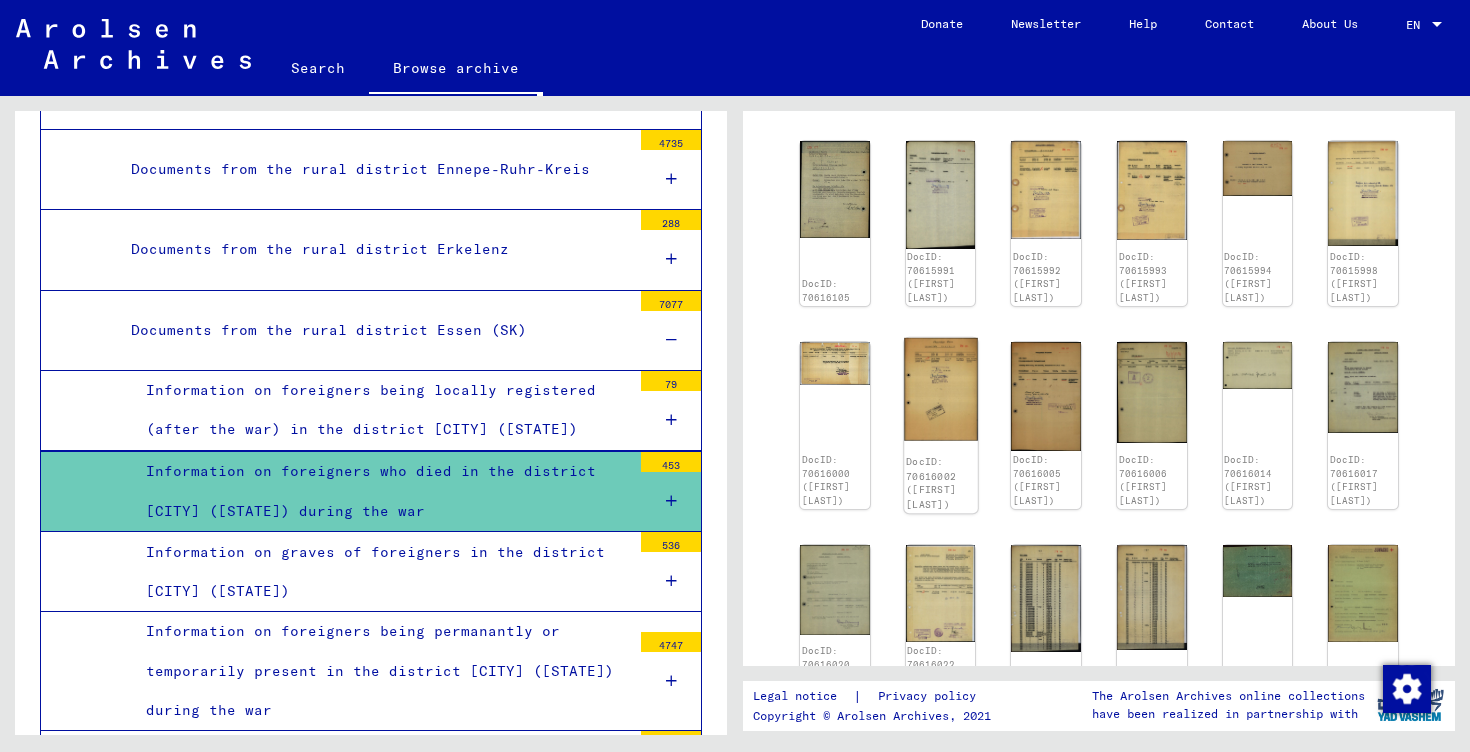 click 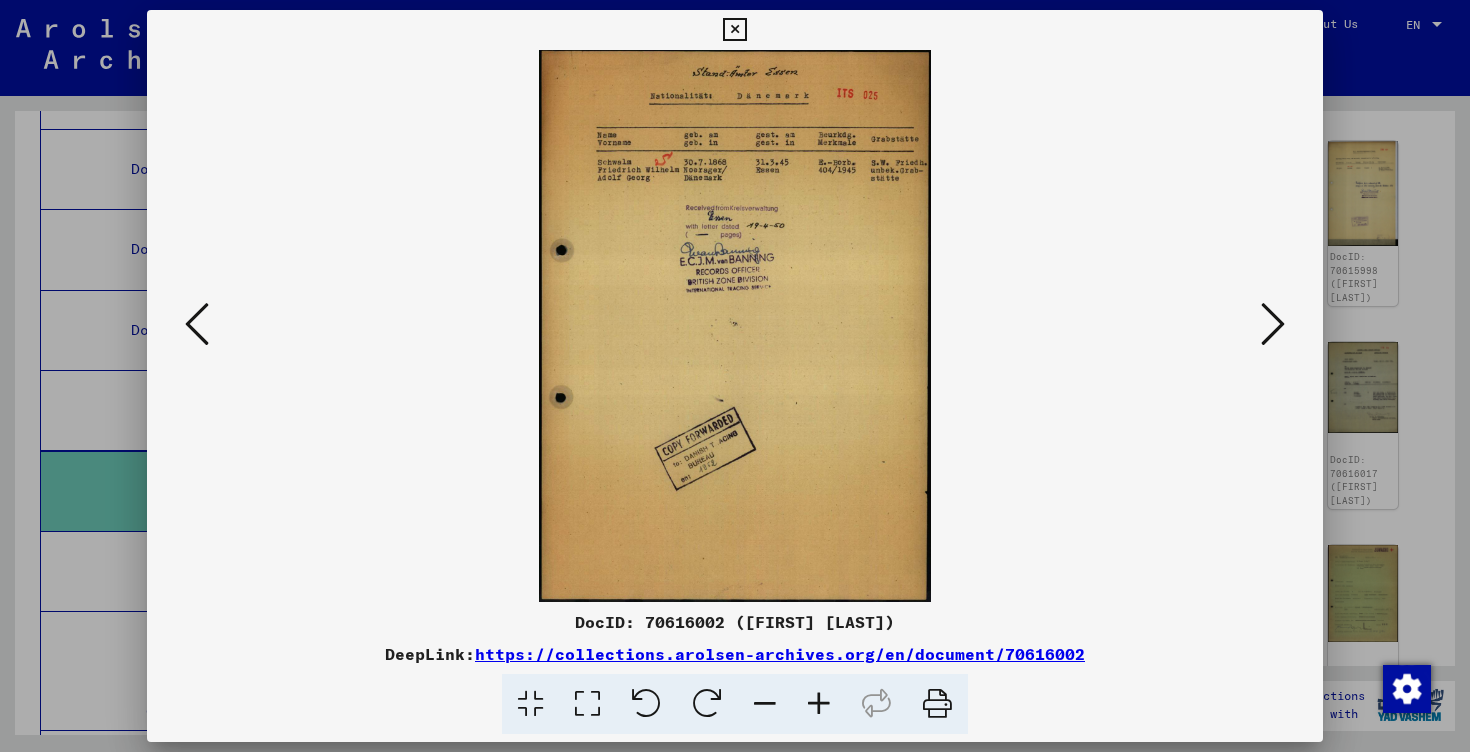 click at bounding box center [819, 704] 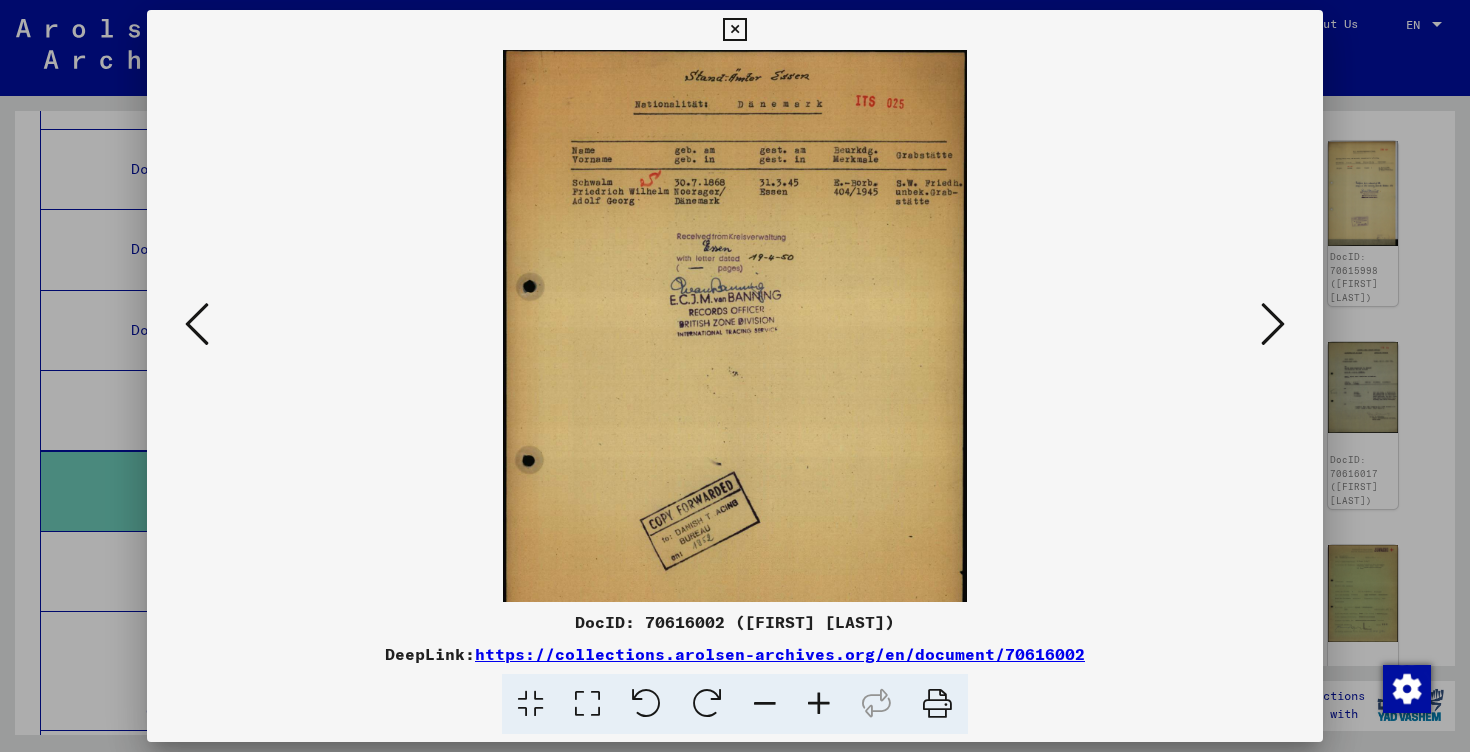 click at bounding box center (819, 704) 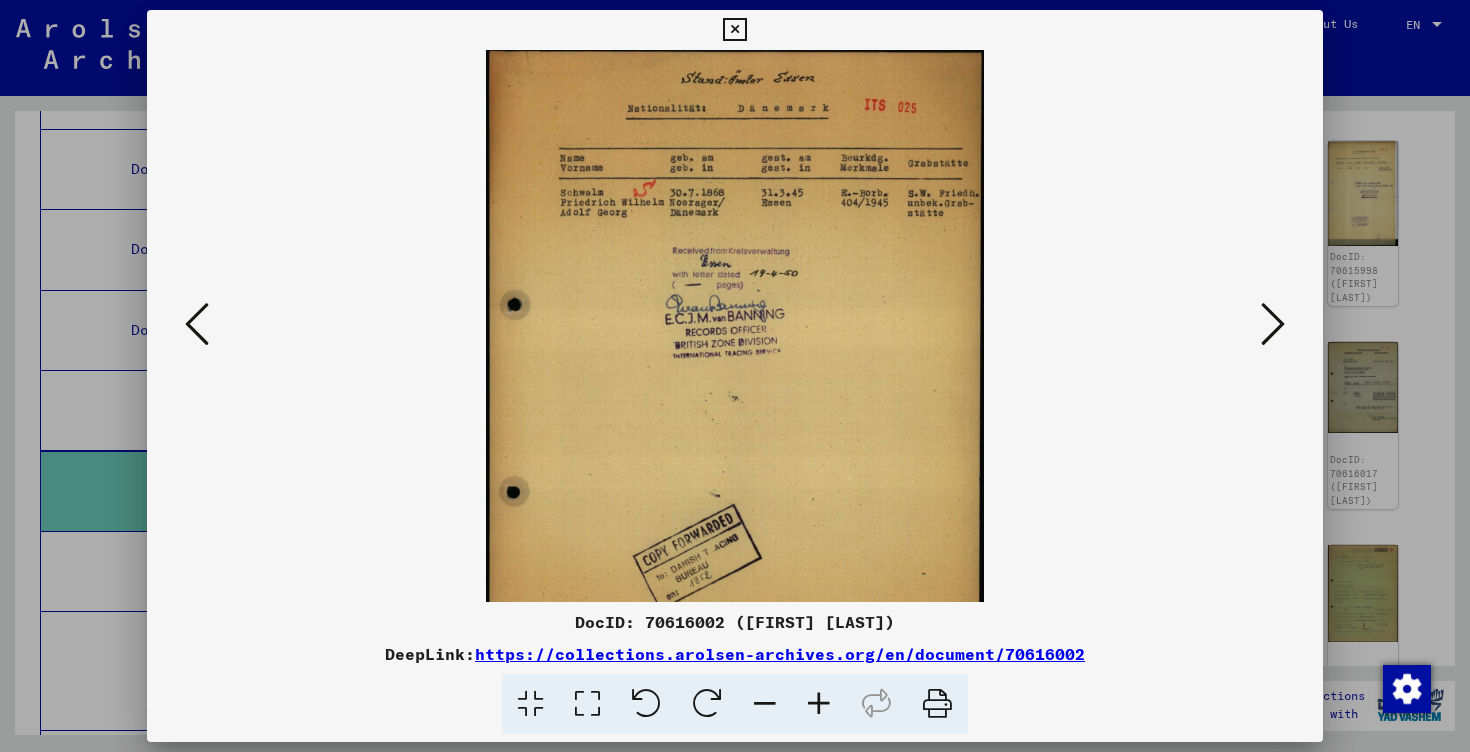 click at bounding box center (819, 704) 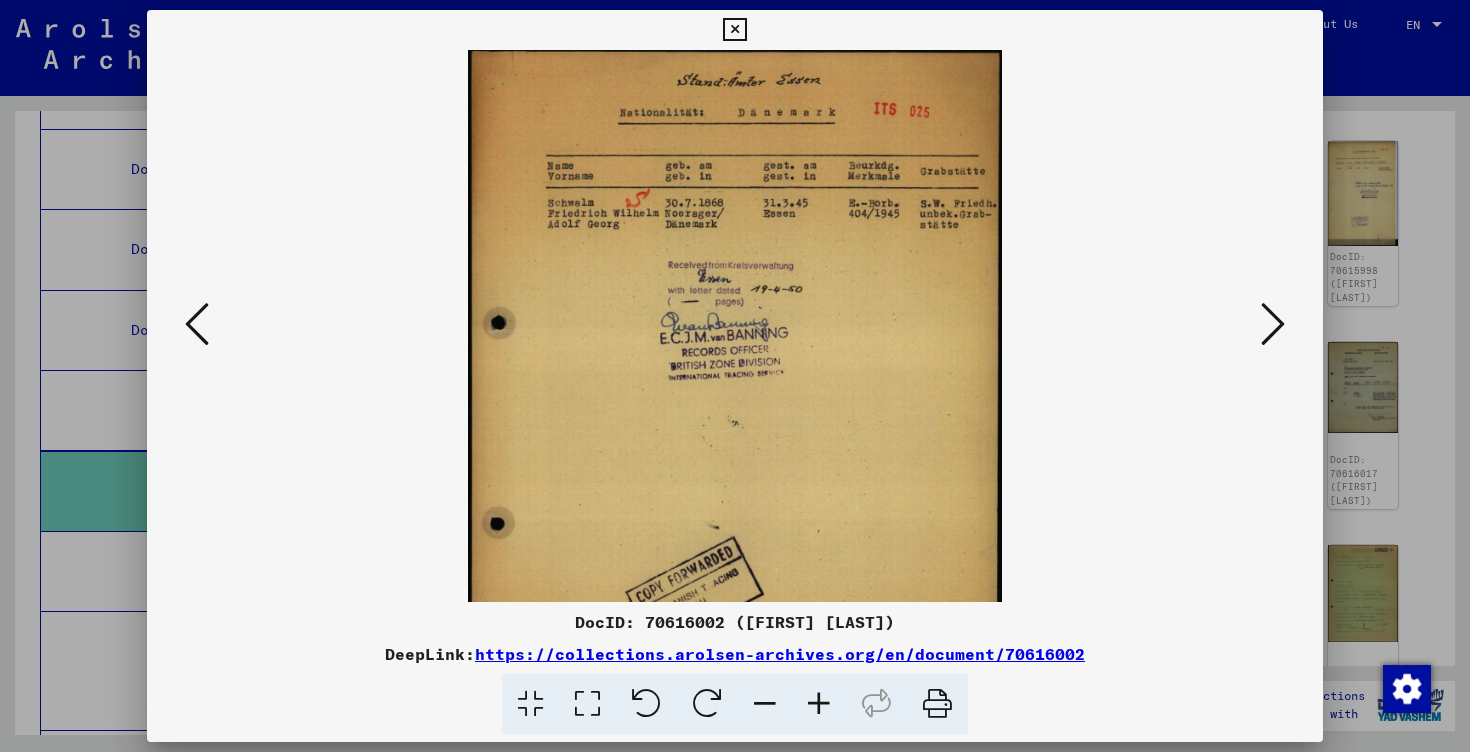 click at bounding box center (819, 704) 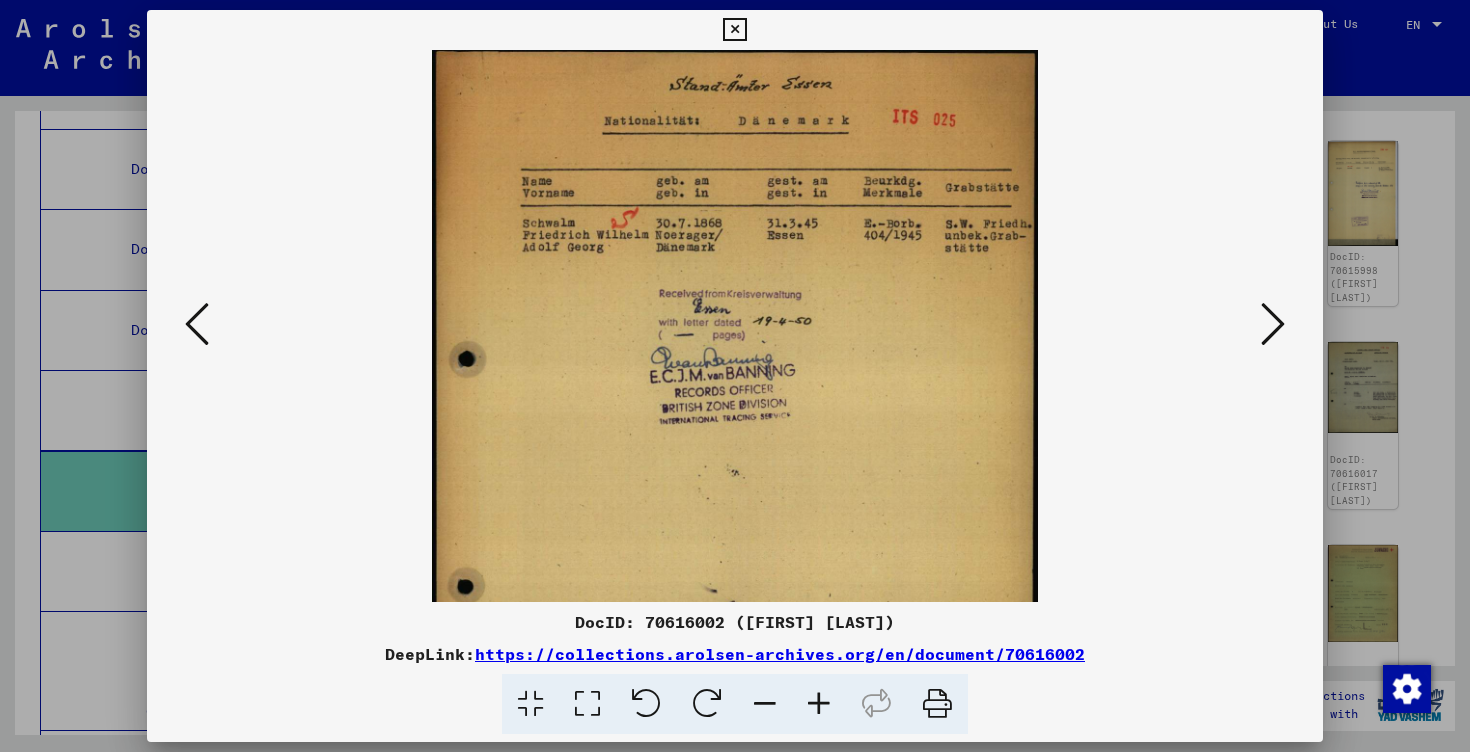 click at bounding box center (819, 704) 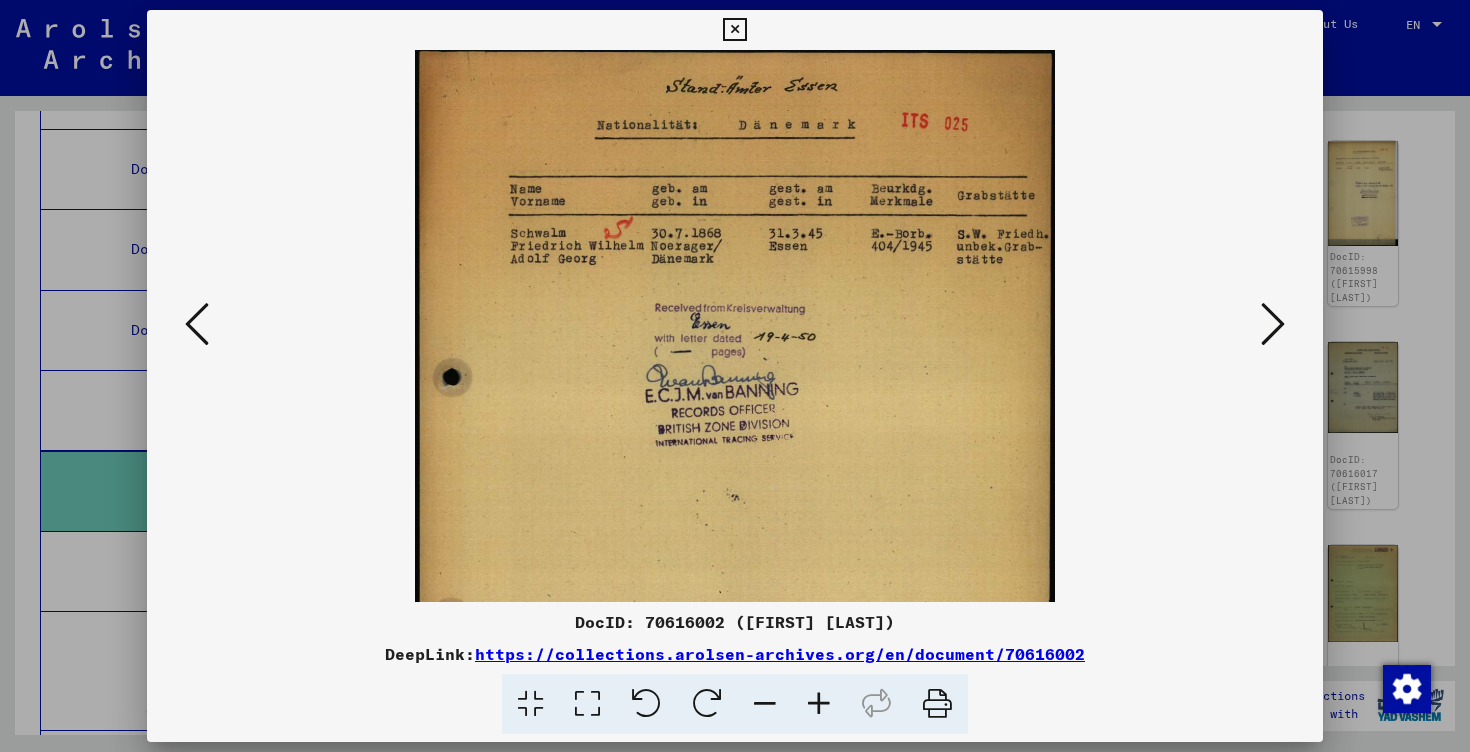 click at bounding box center (819, 704) 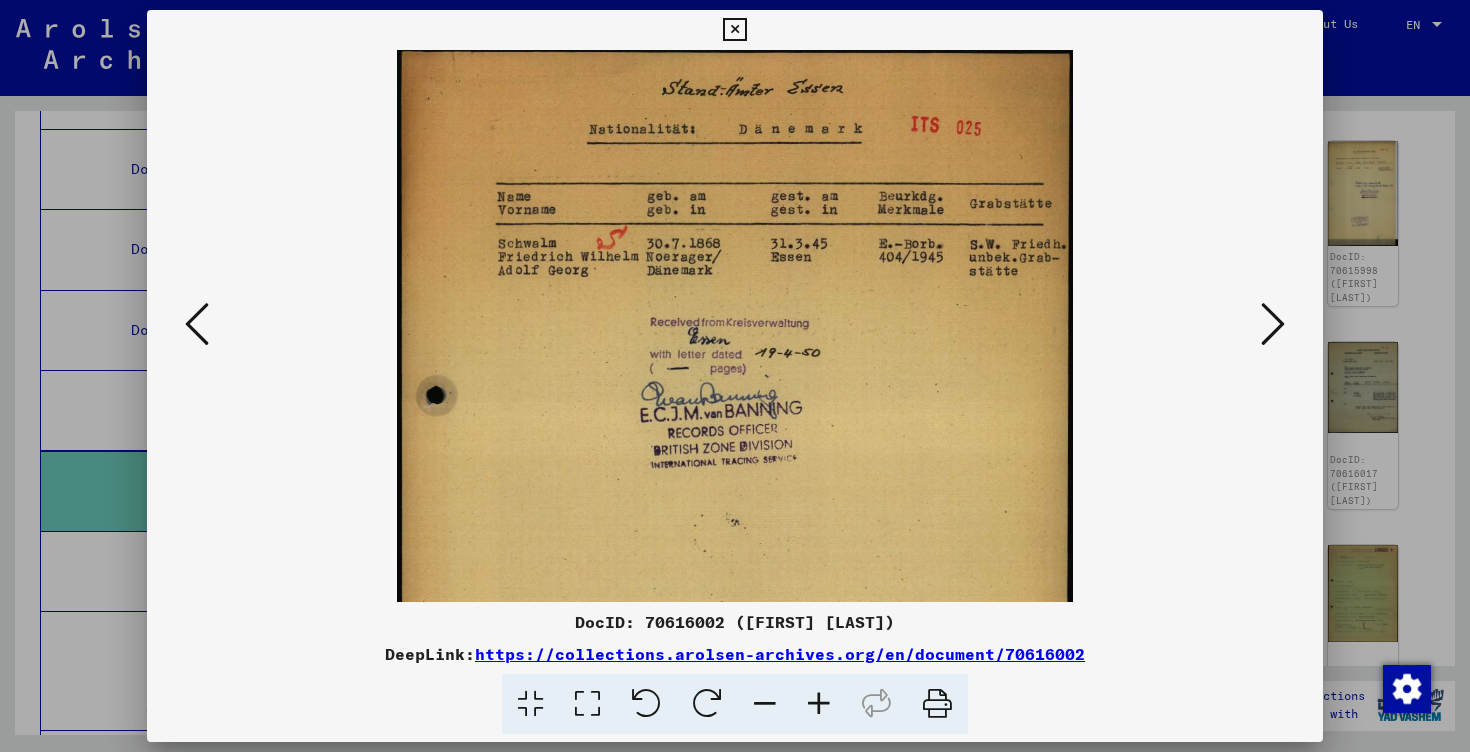 click at bounding box center [735, 376] 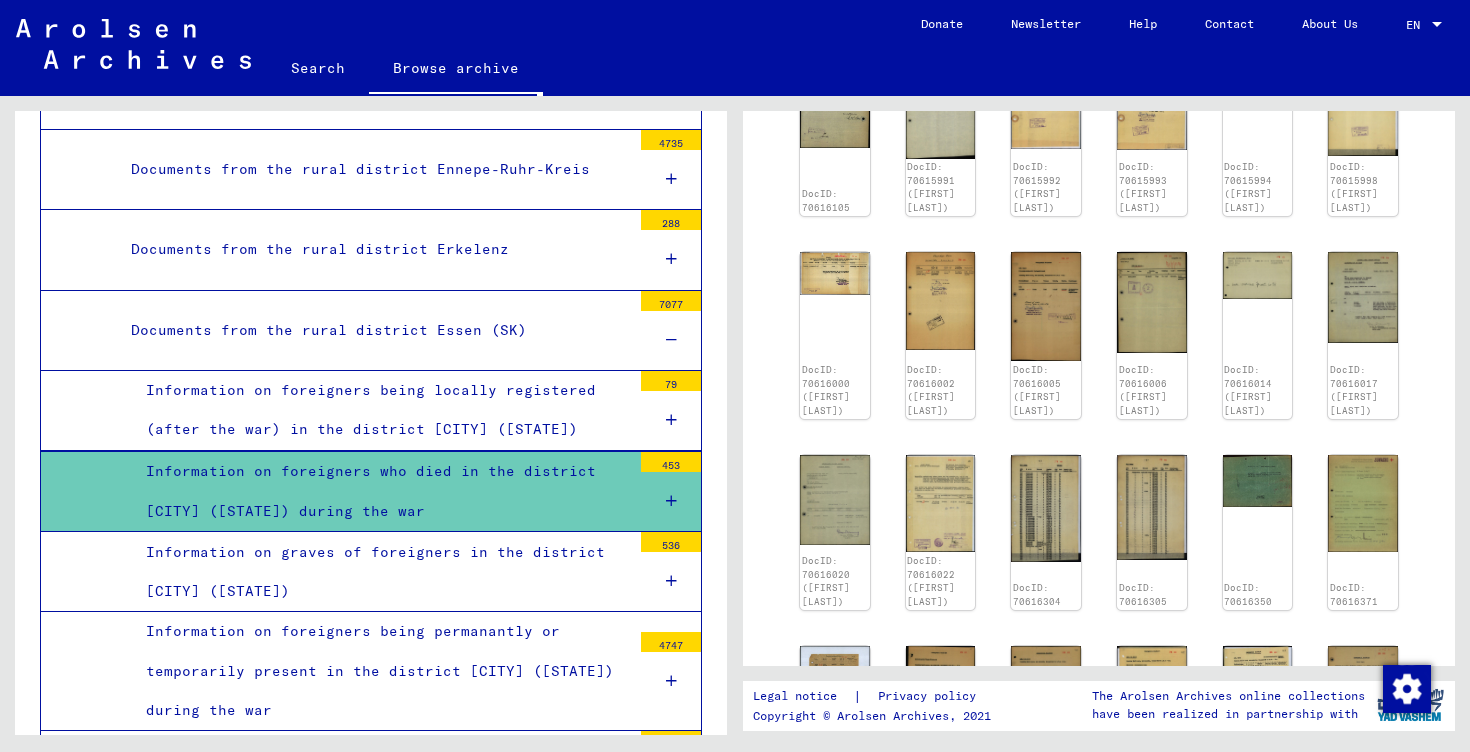 scroll, scrollTop: 950, scrollLeft: 0, axis: vertical 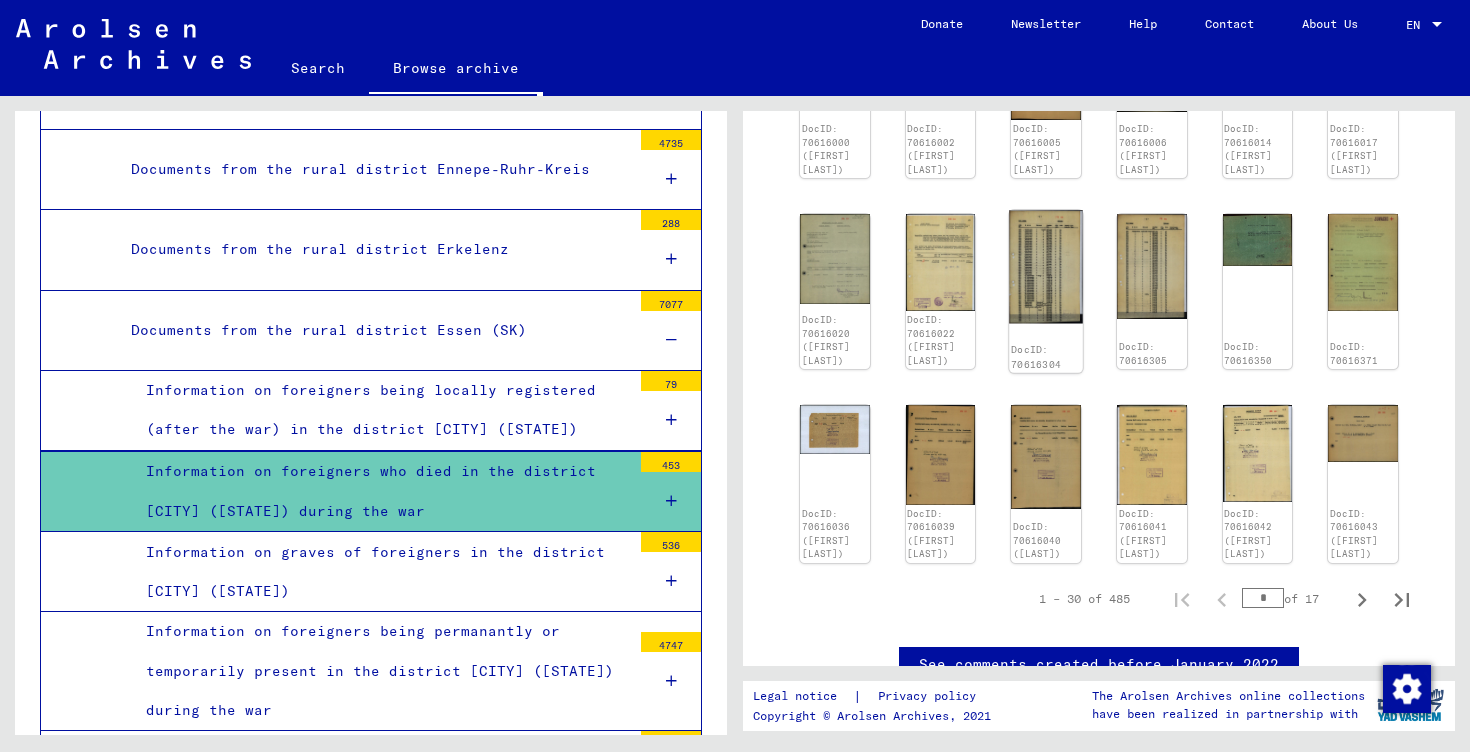 click 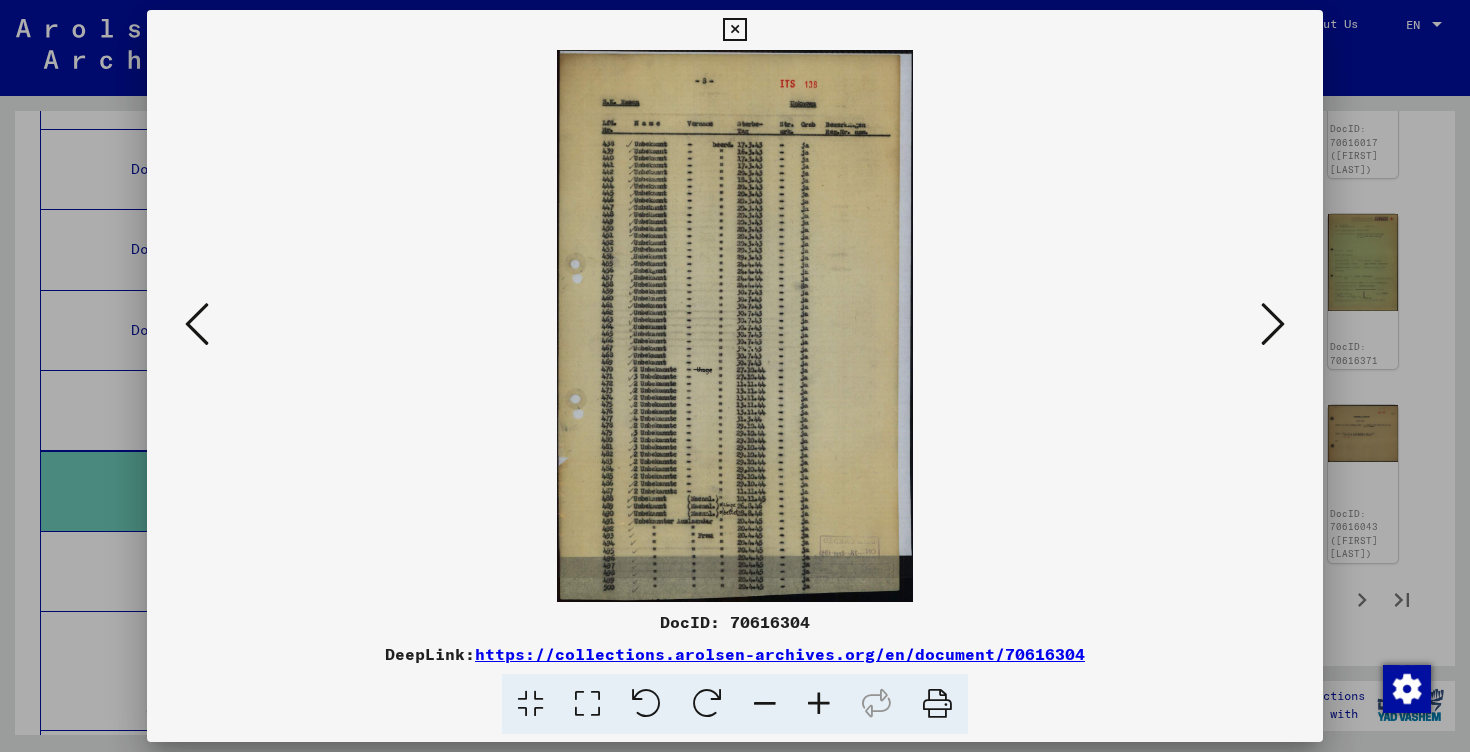 click at bounding box center (735, 376) 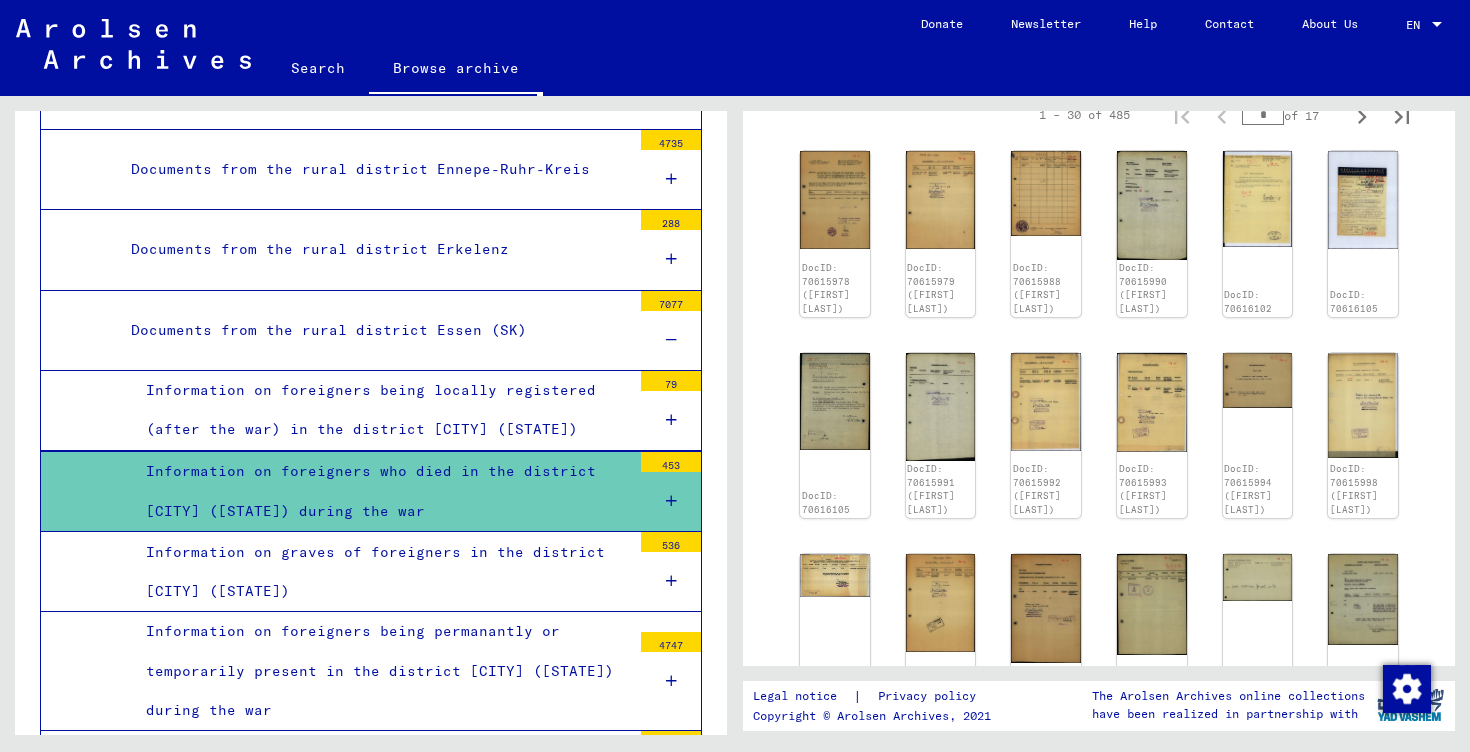 scroll, scrollTop: 354, scrollLeft: 0, axis: vertical 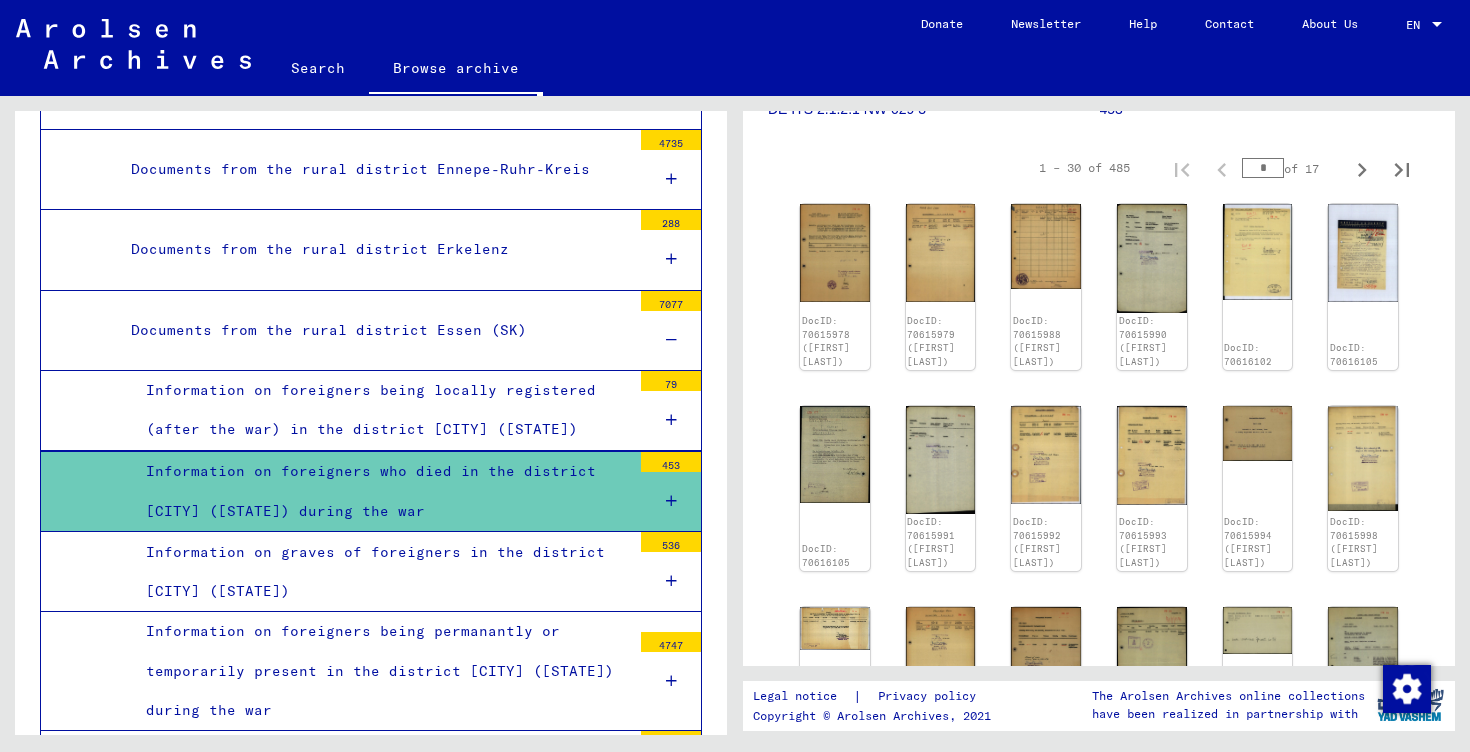 click on "*" at bounding box center (1263, 168) 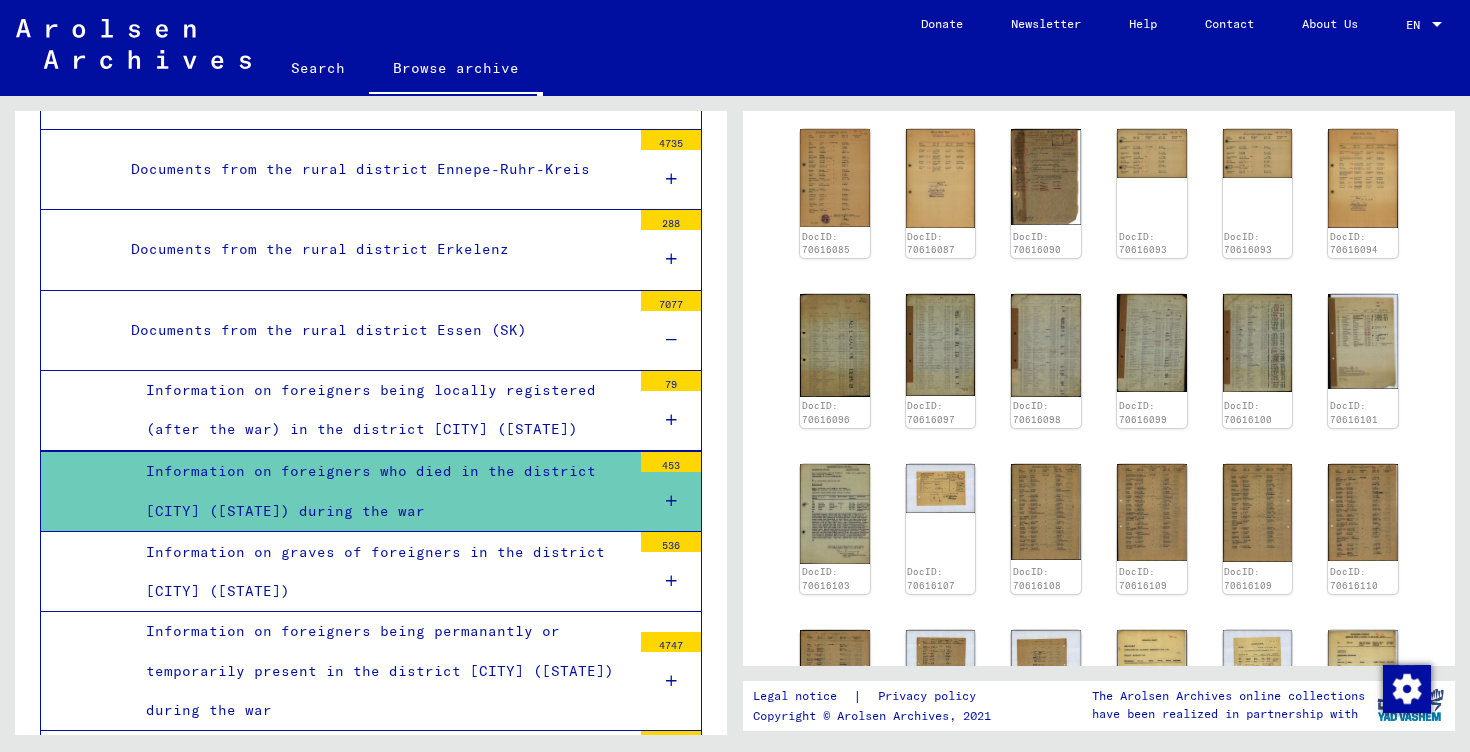 scroll, scrollTop: 430, scrollLeft: 0, axis: vertical 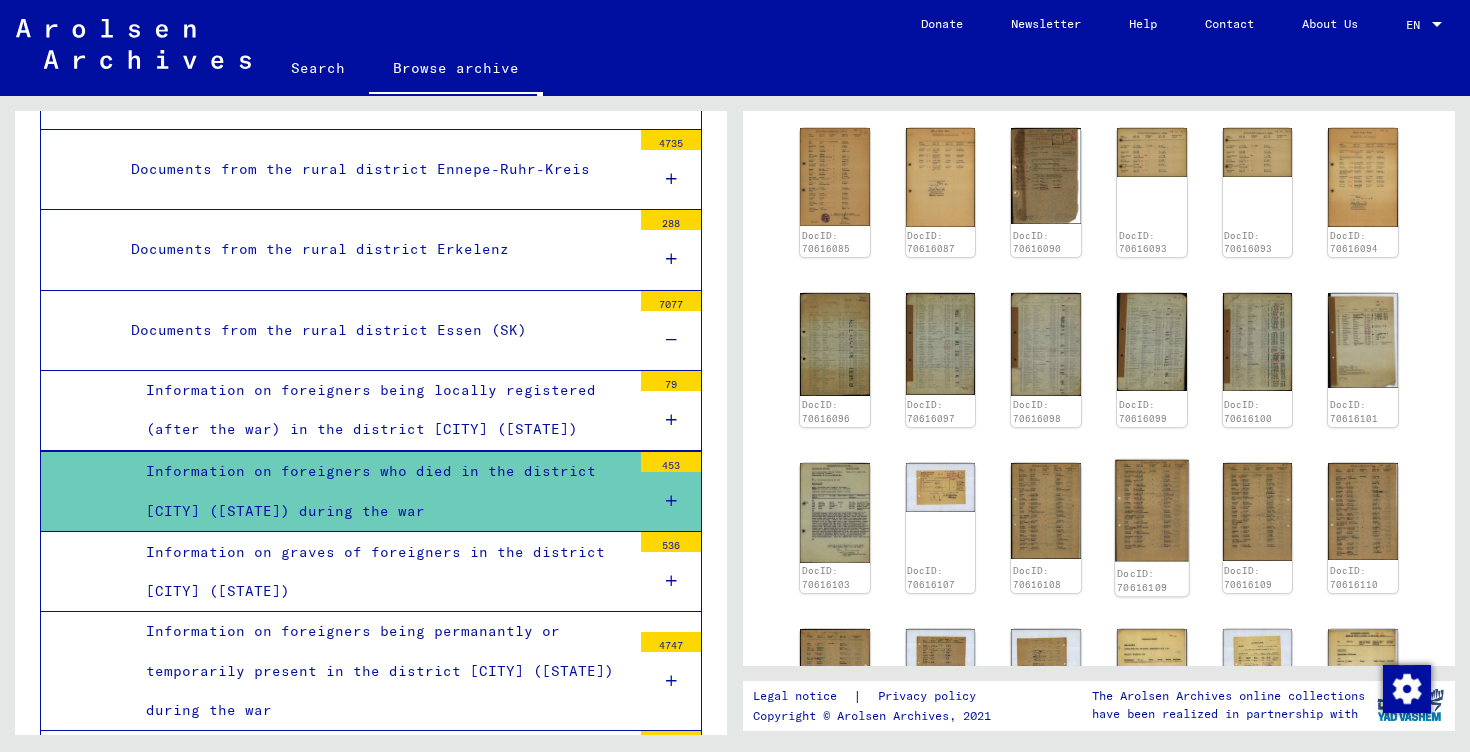 click 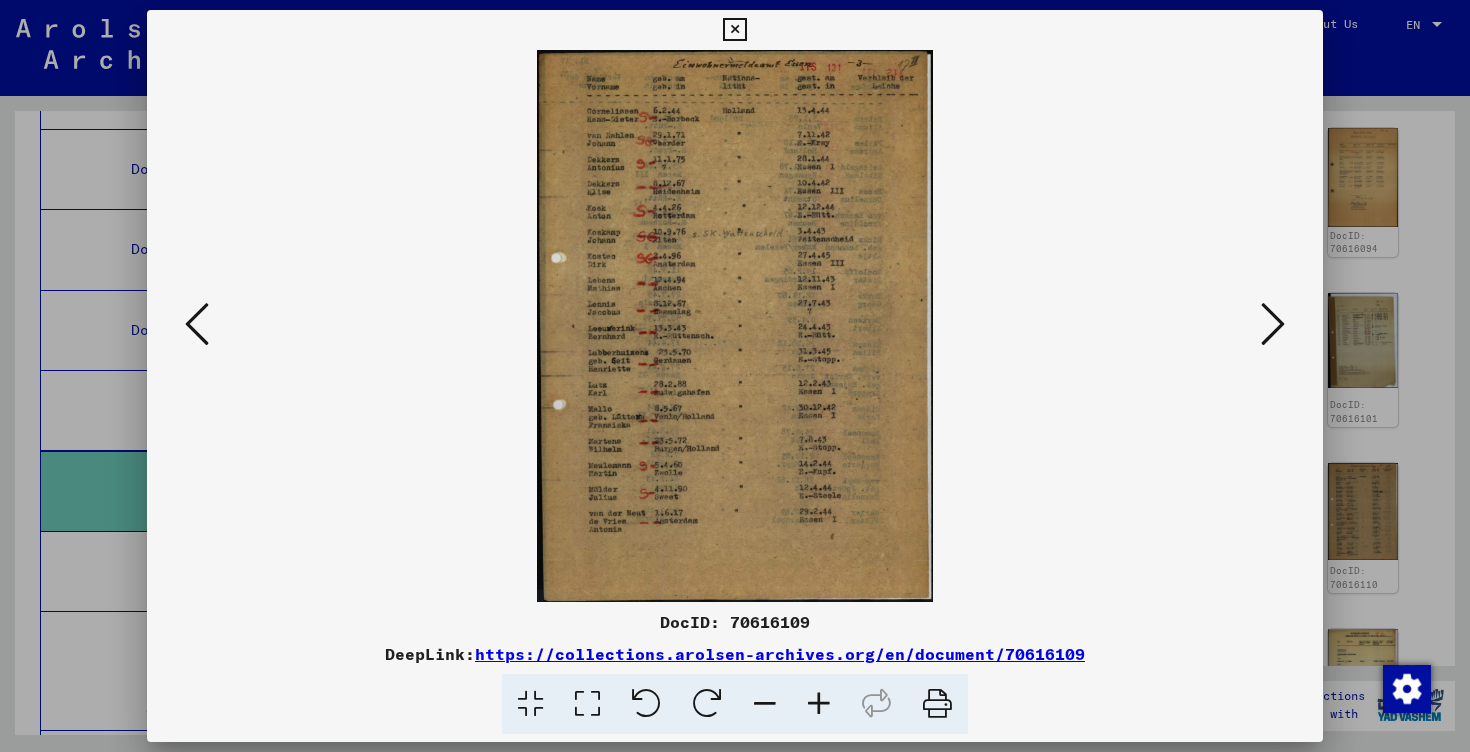click at bounding box center (819, 704) 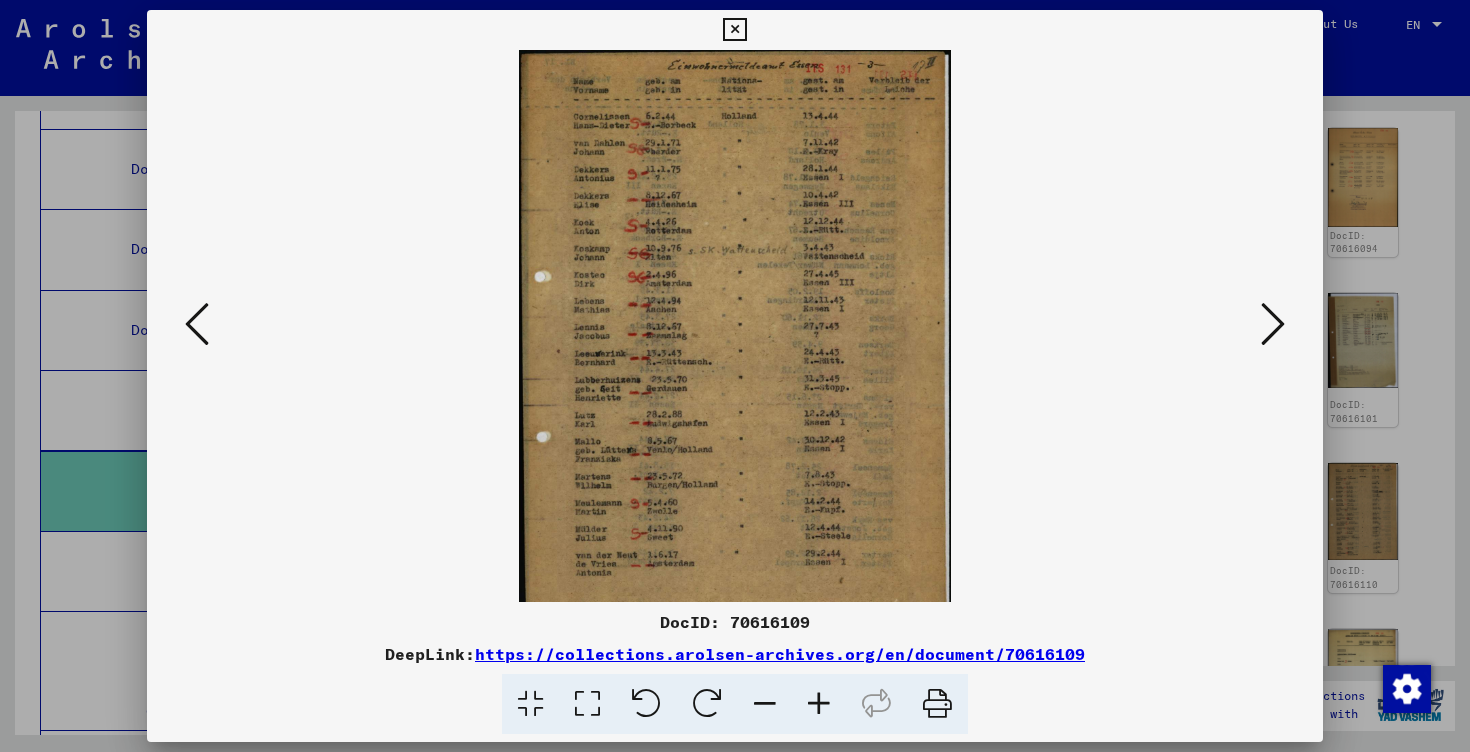 click at bounding box center [819, 704] 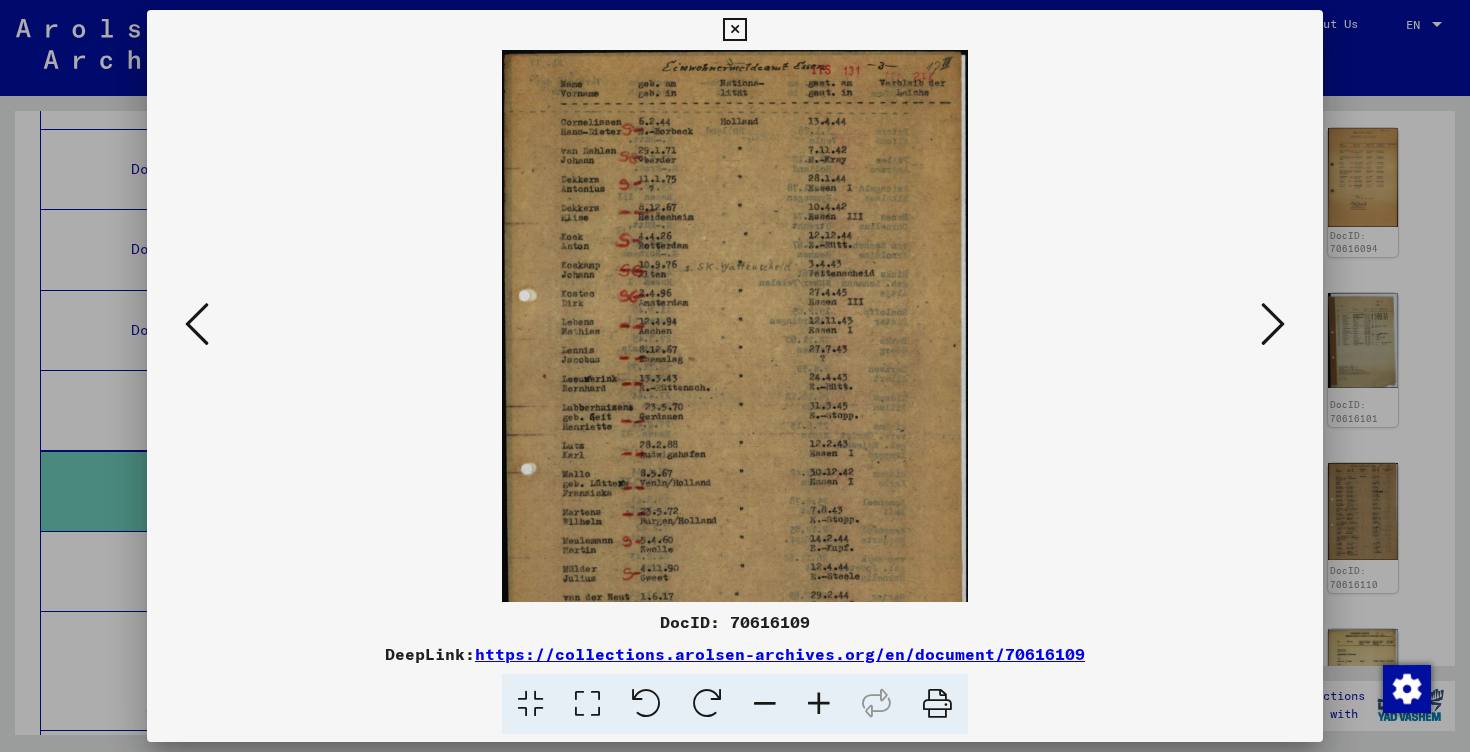 click at bounding box center [819, 704] 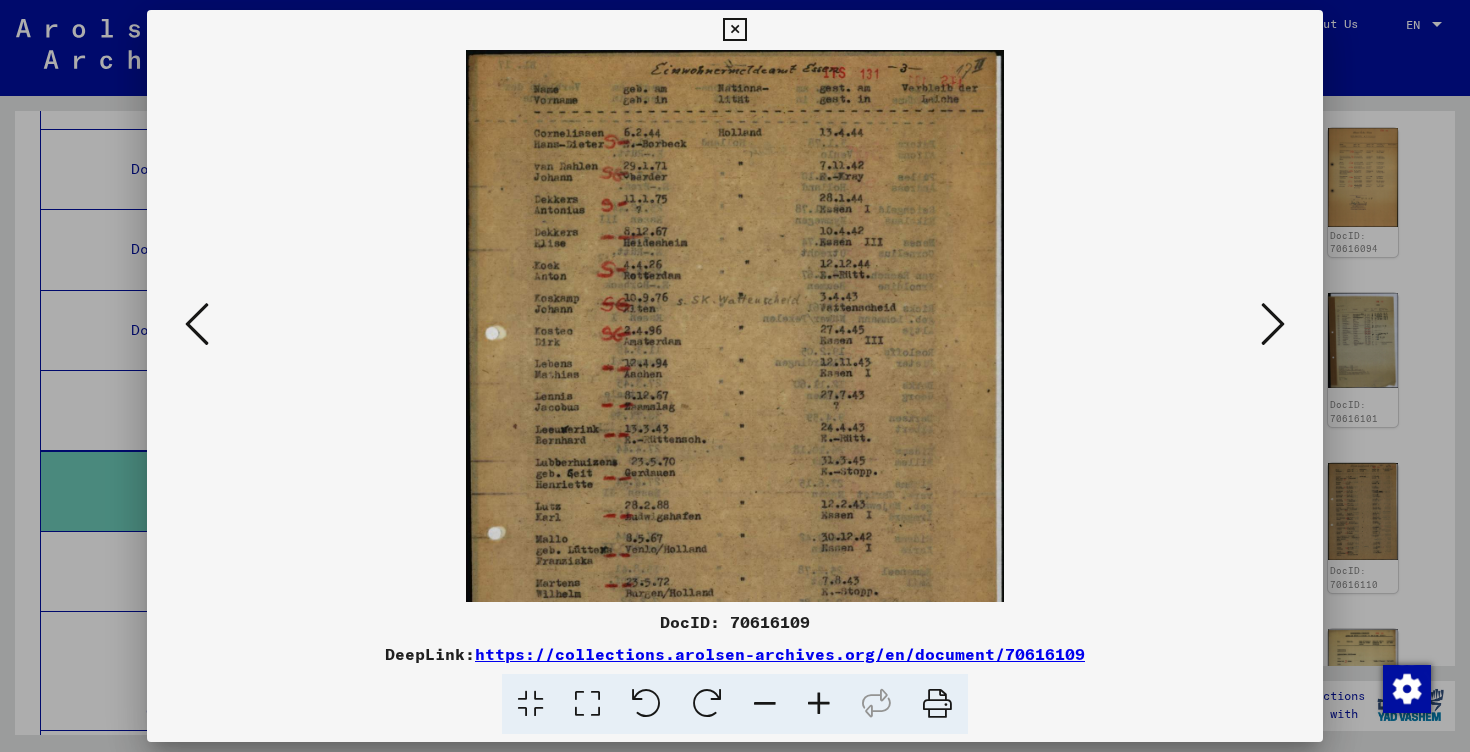 click at bounding box center (819, 704) 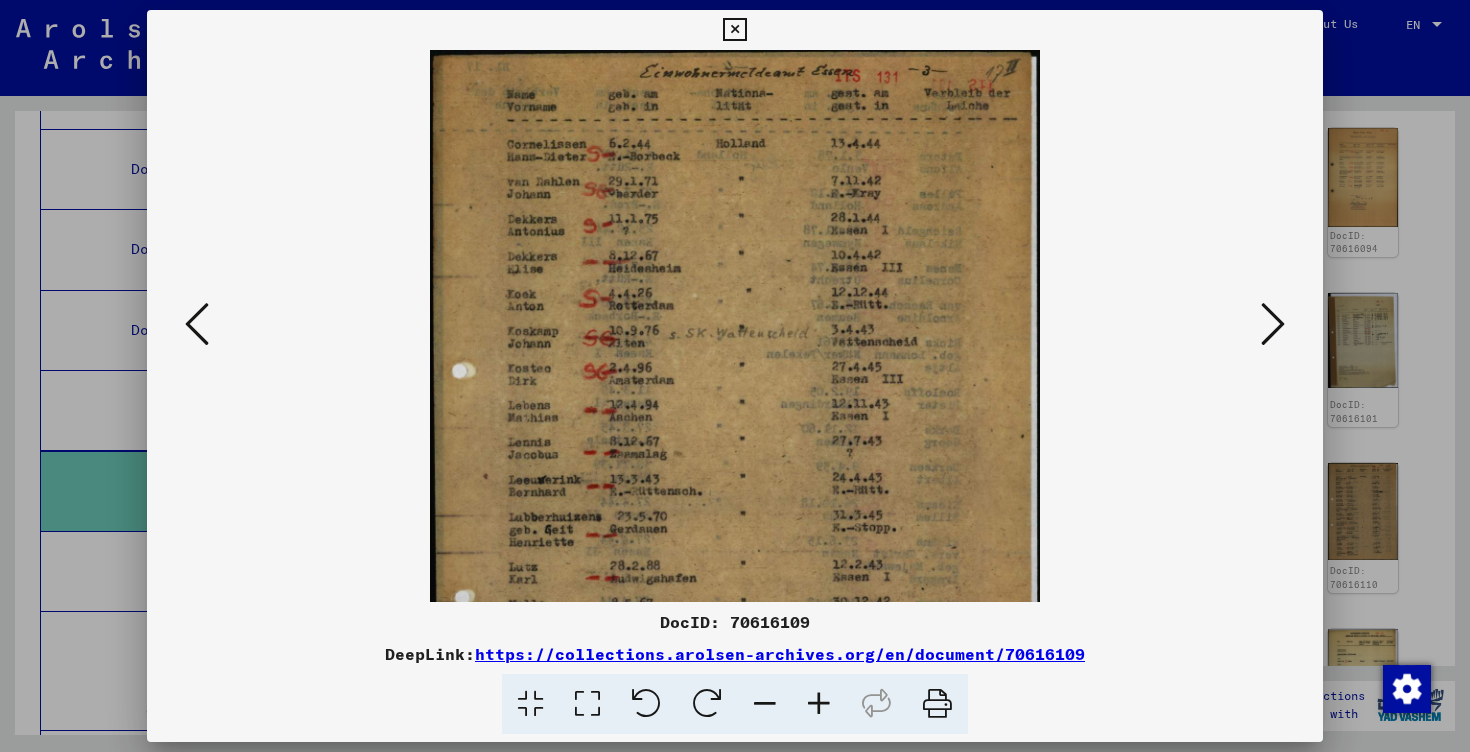 click at bounding box center (819, 704) 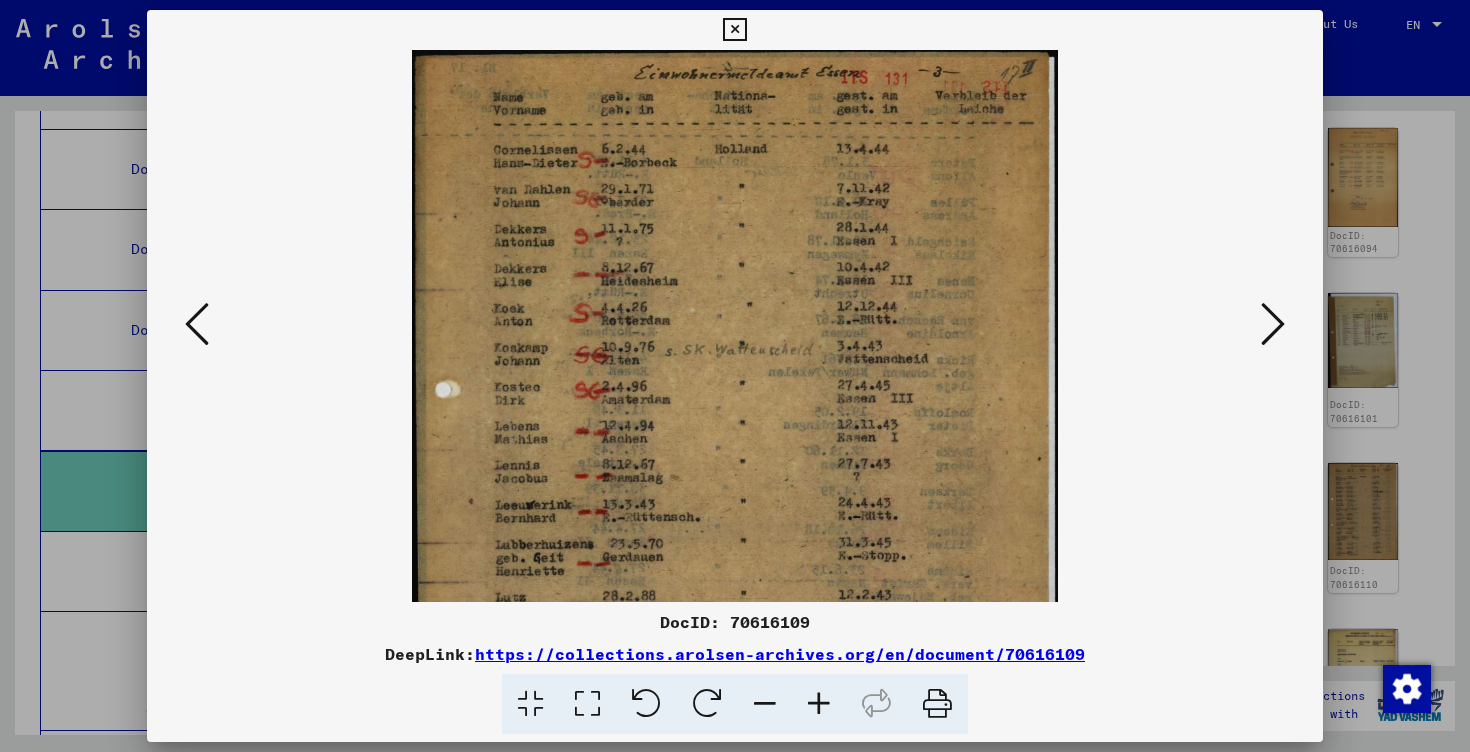 click at bounding box center (819, 704) 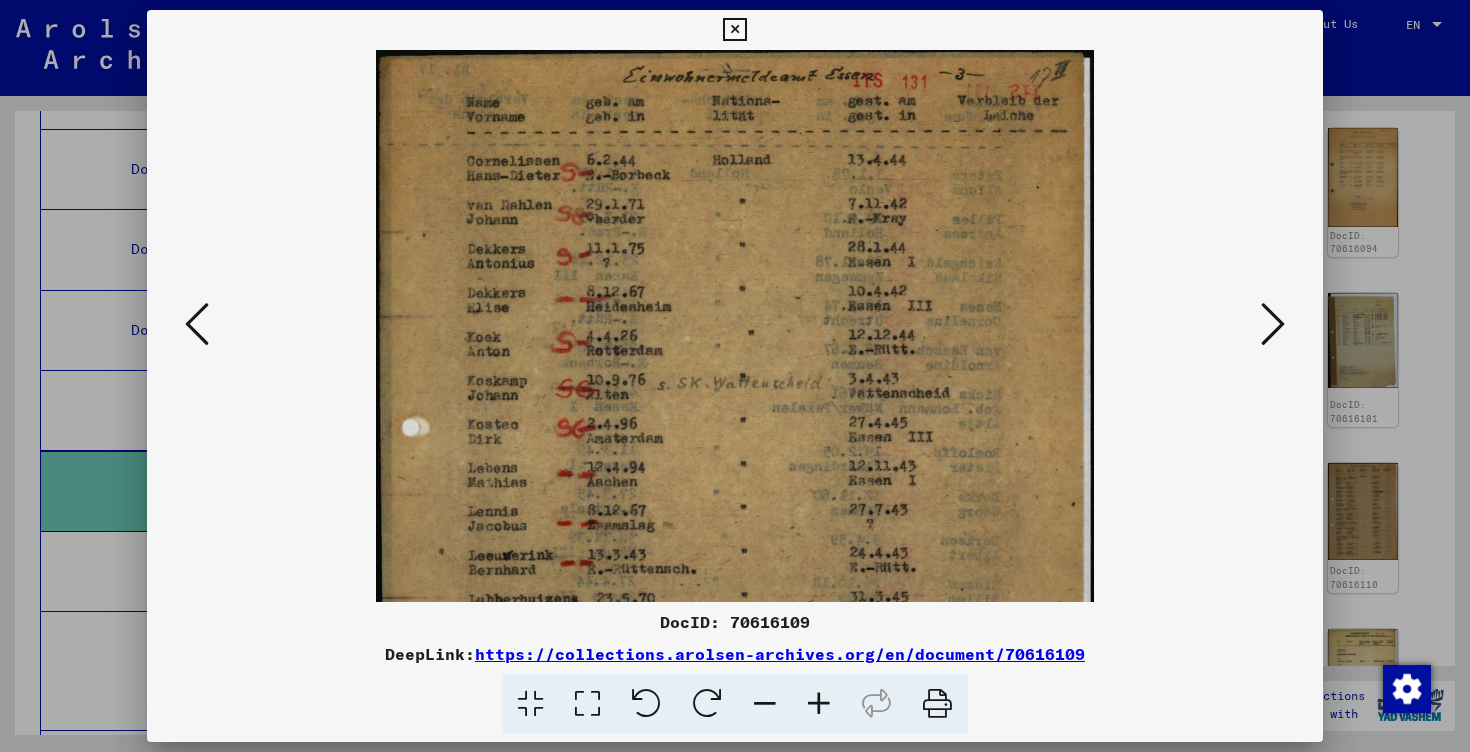 click at bounding box center (735, 376) 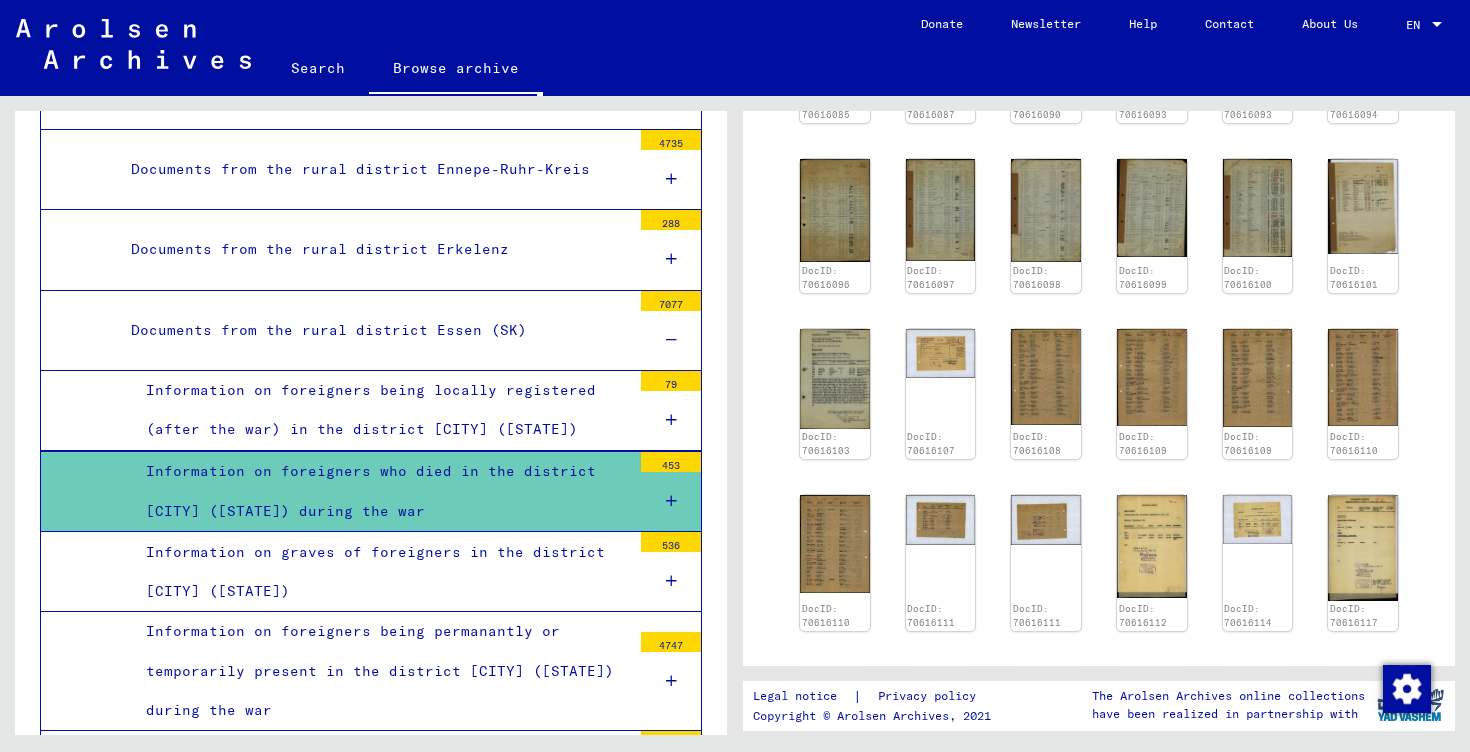 scroll, scrollTop: 567, scrollLeft: 0, axis: vertical 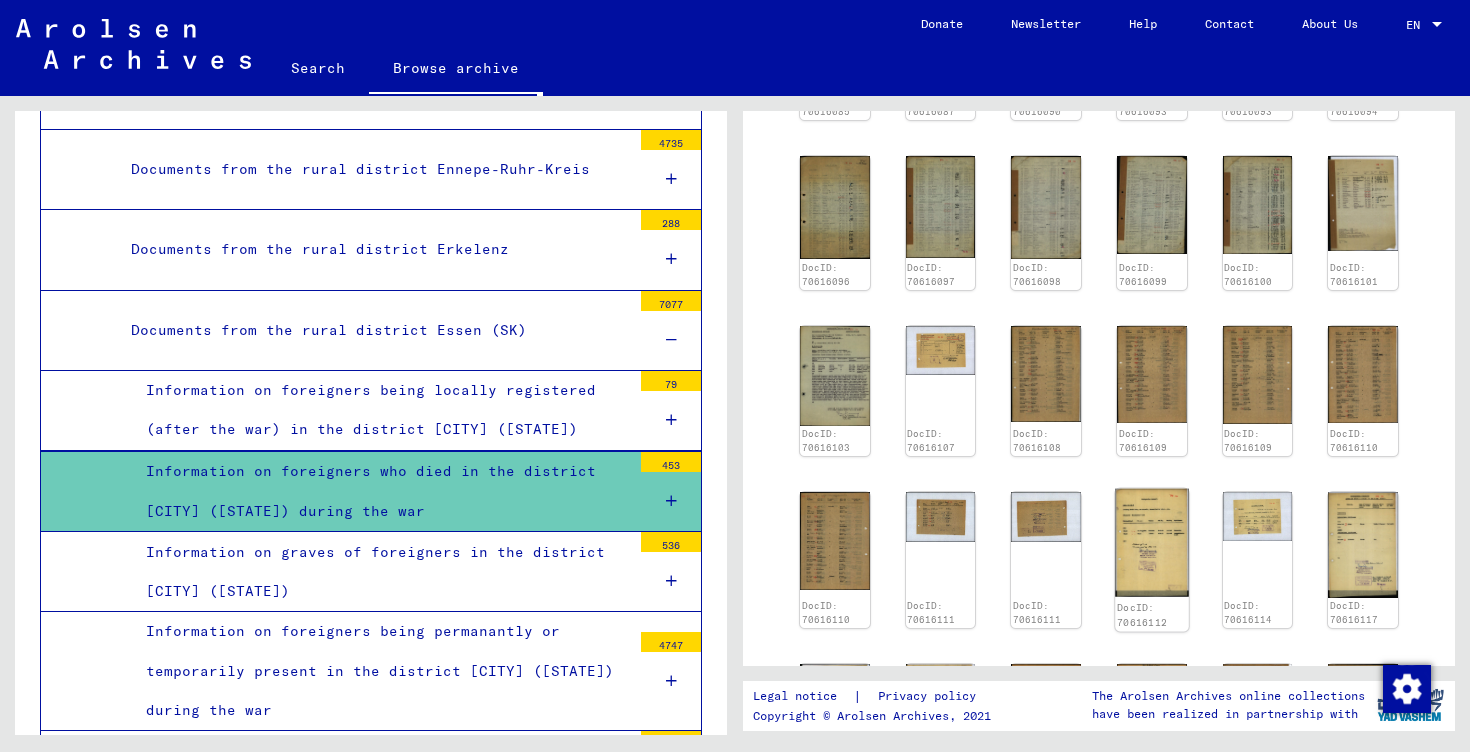 click 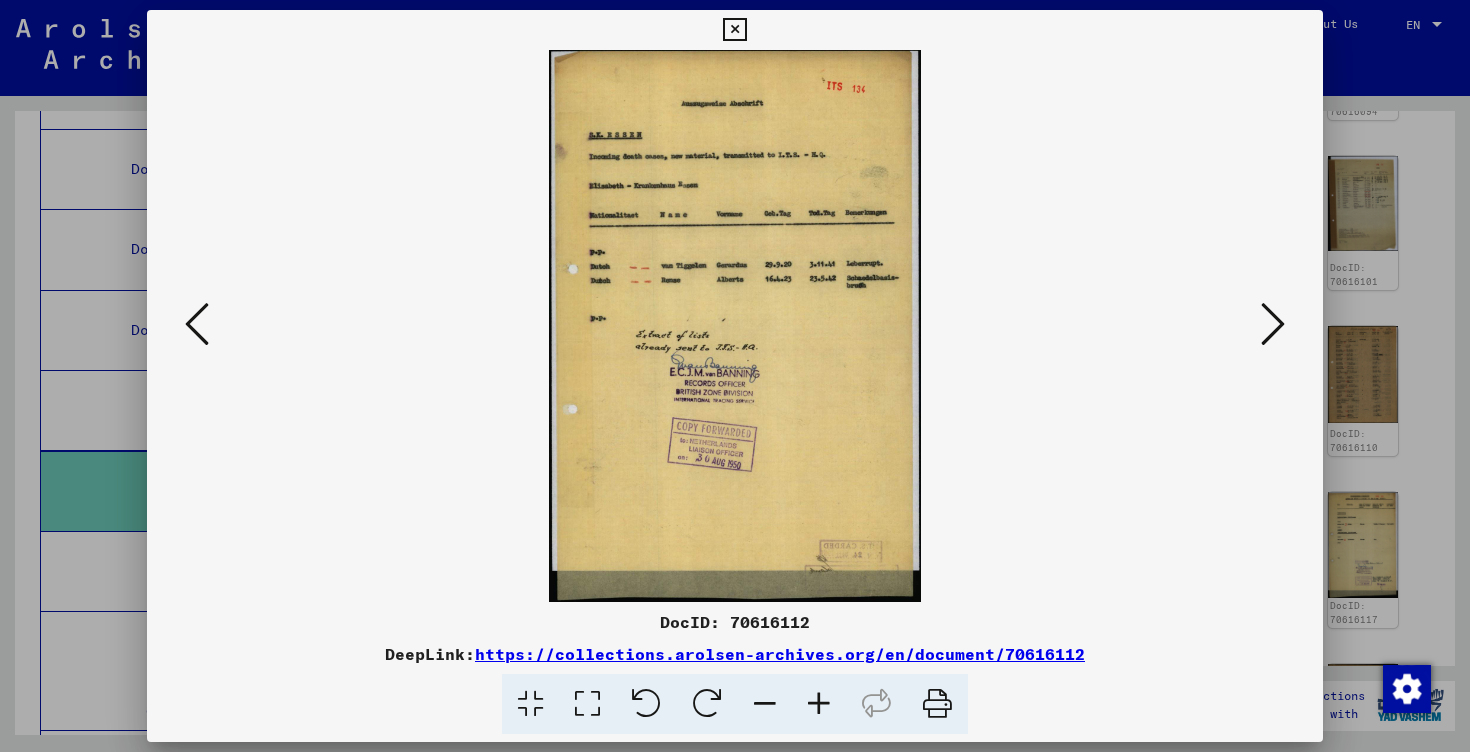 click at bounding box center [735, 376] 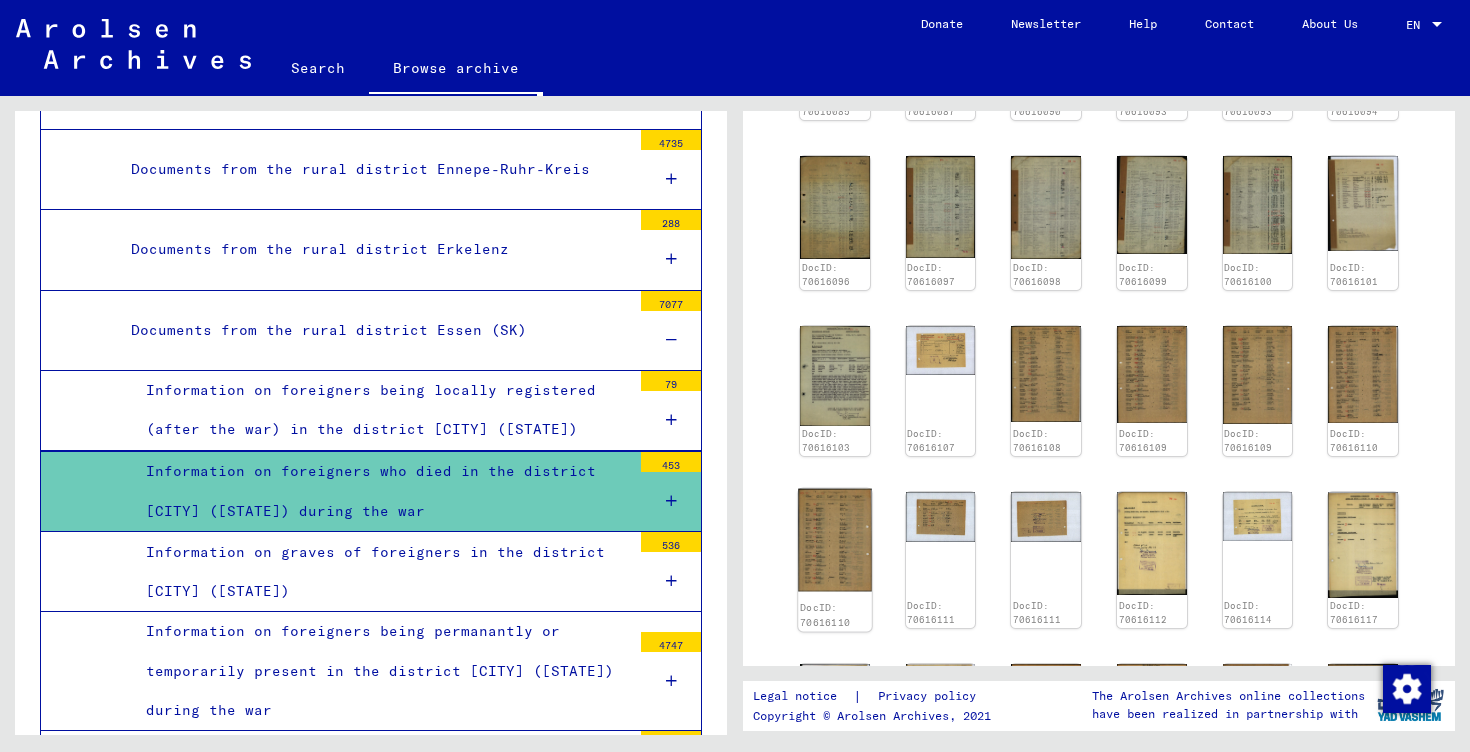 click 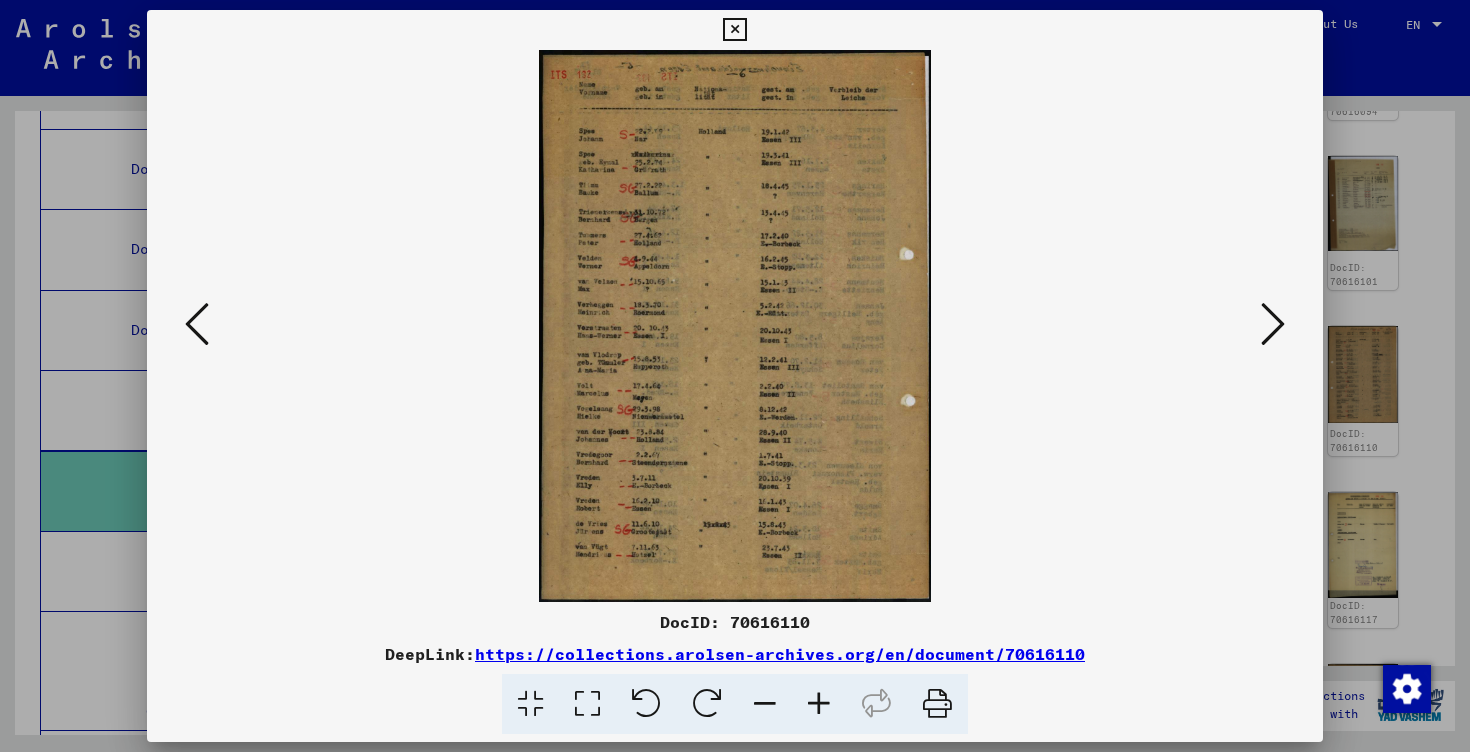 click at bounding box center [735, 376] 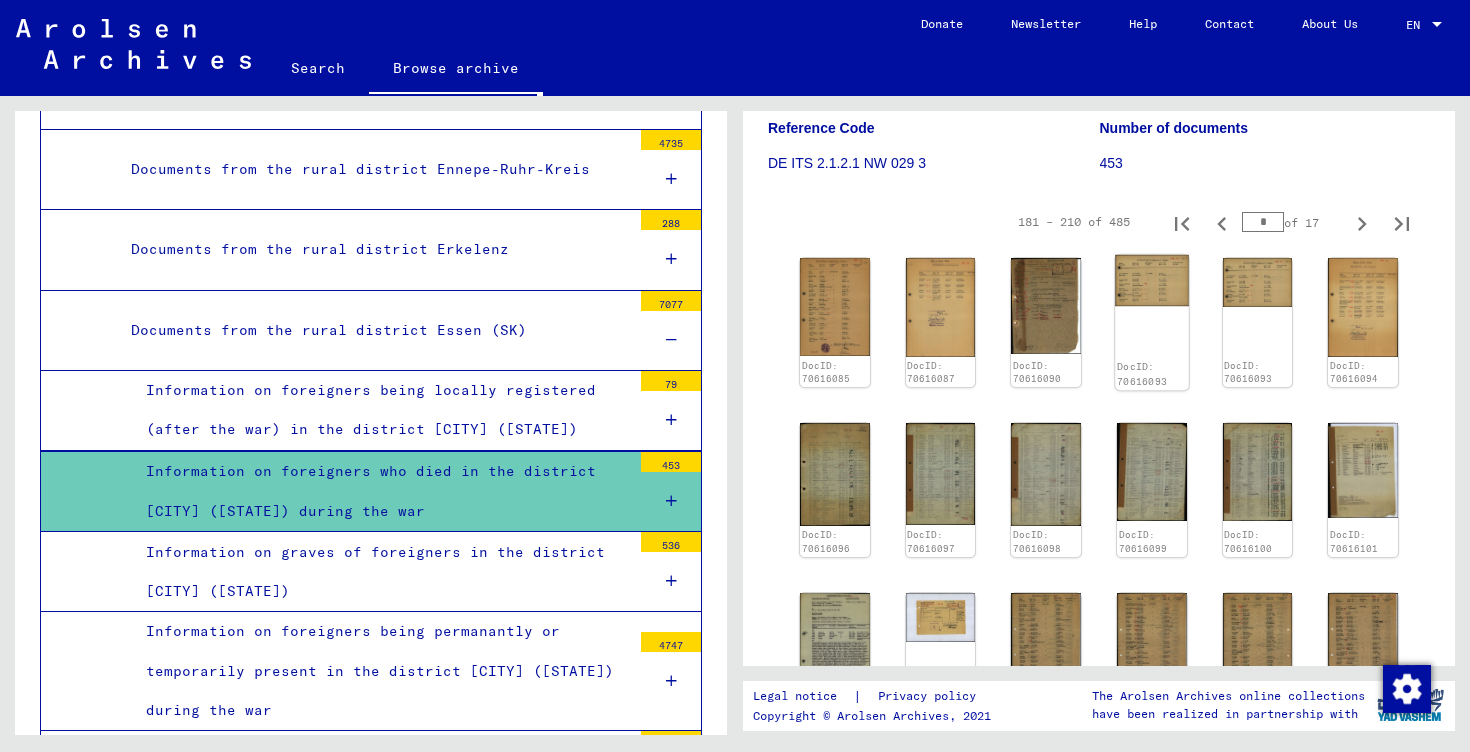 scroll, scrollTop: 297, scrollLeft: 0, axis: vertical 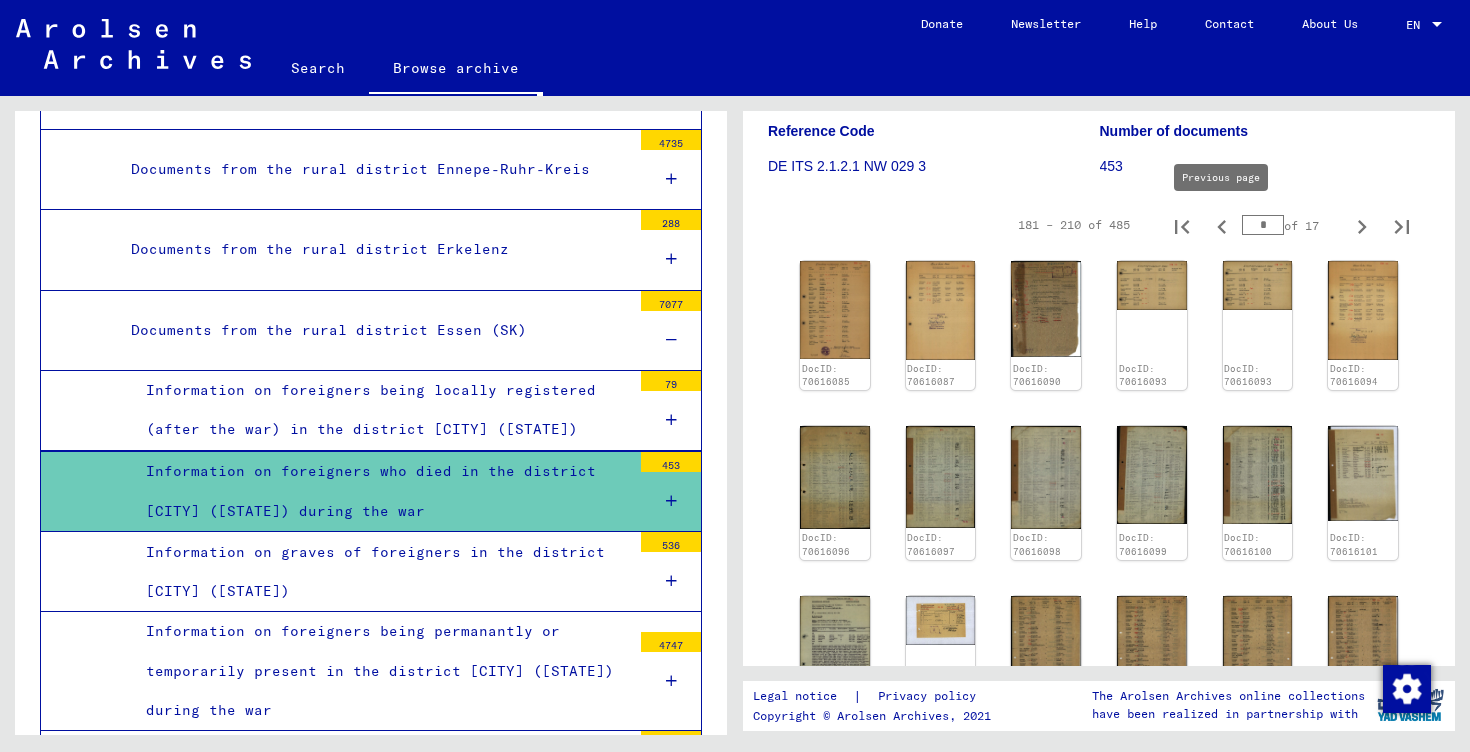 click 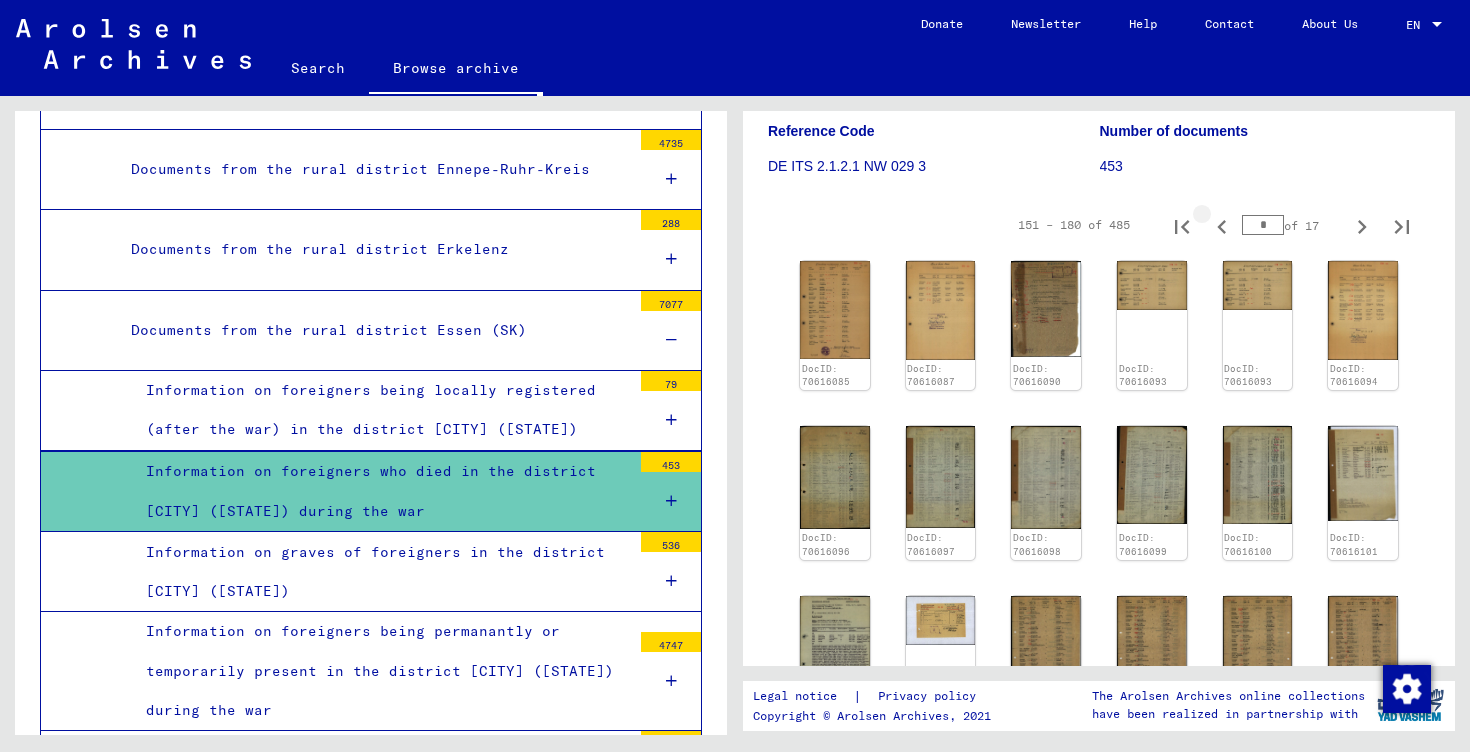 click 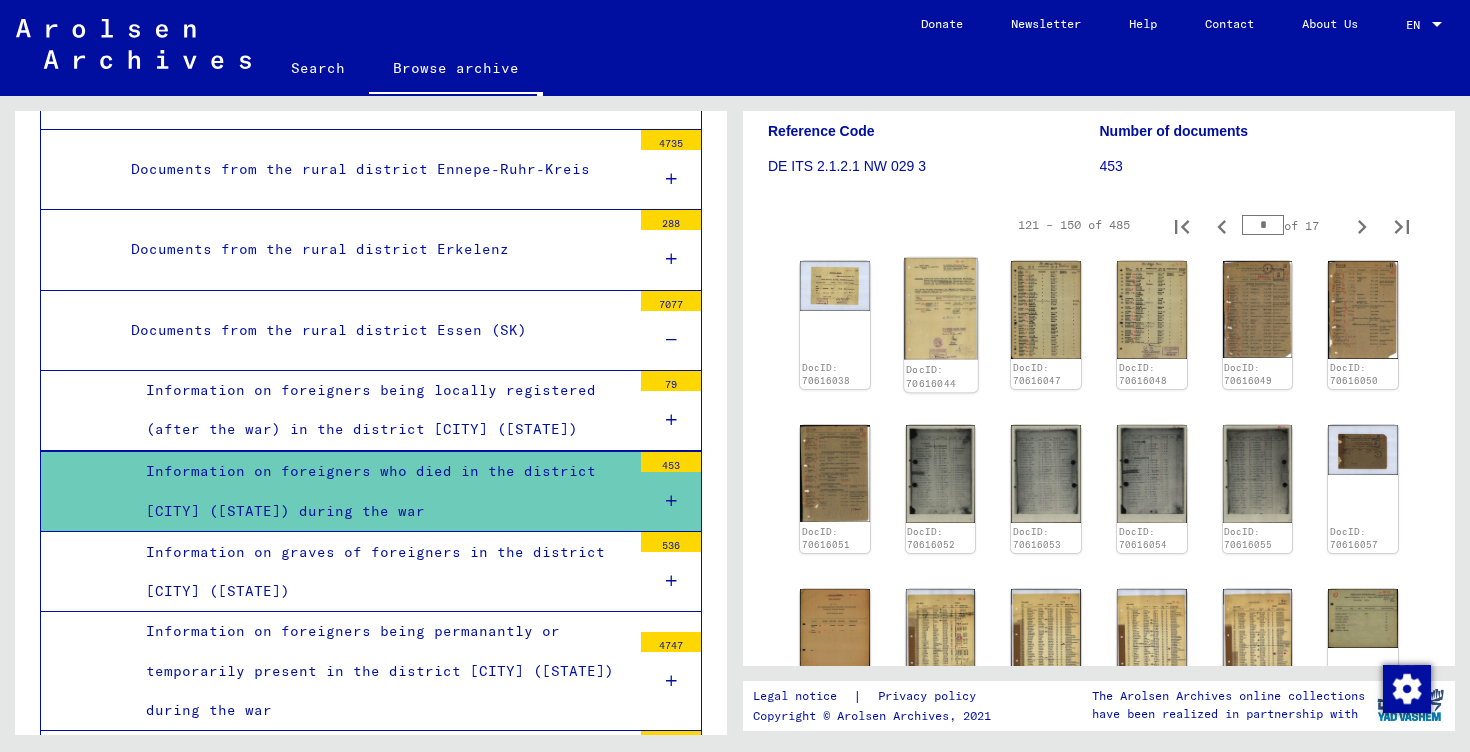 click 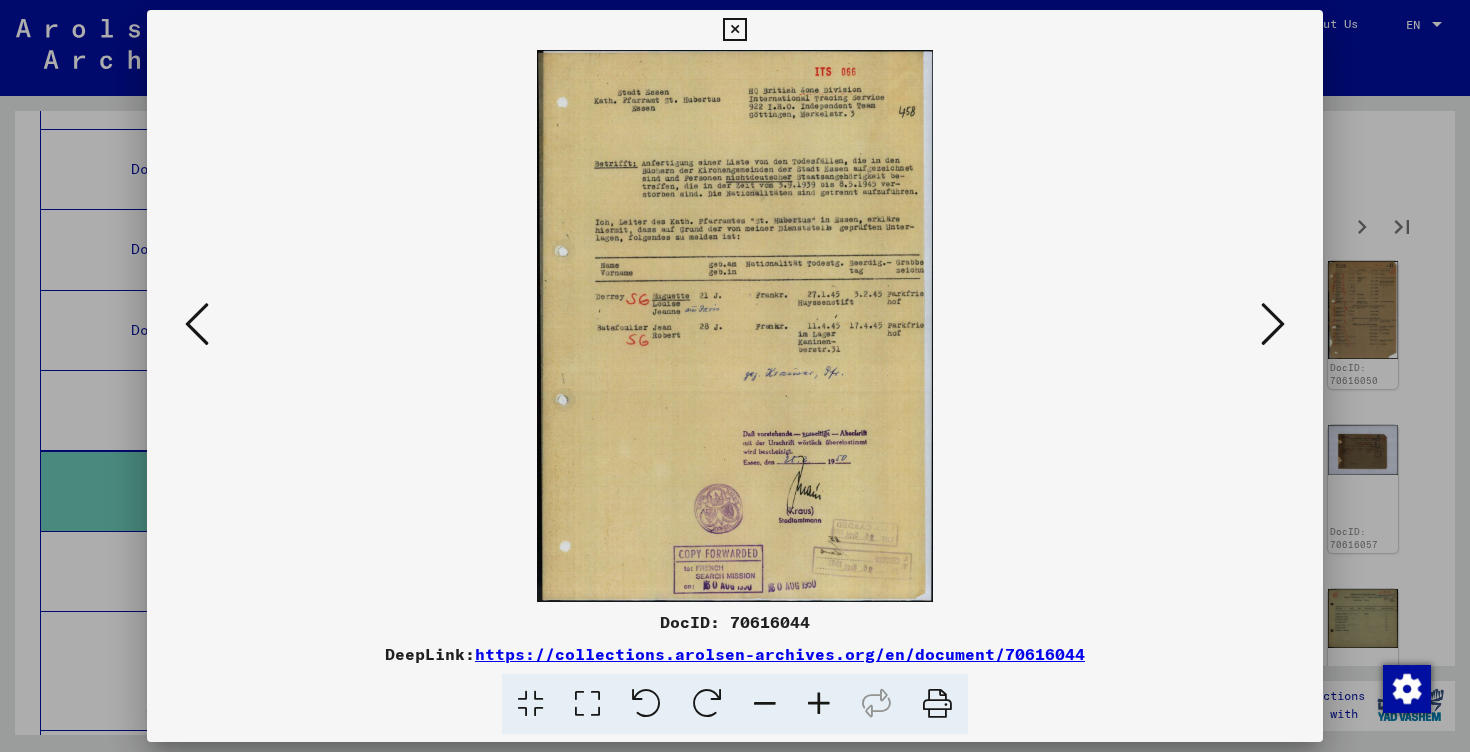 click at bounding box center [735, 376] 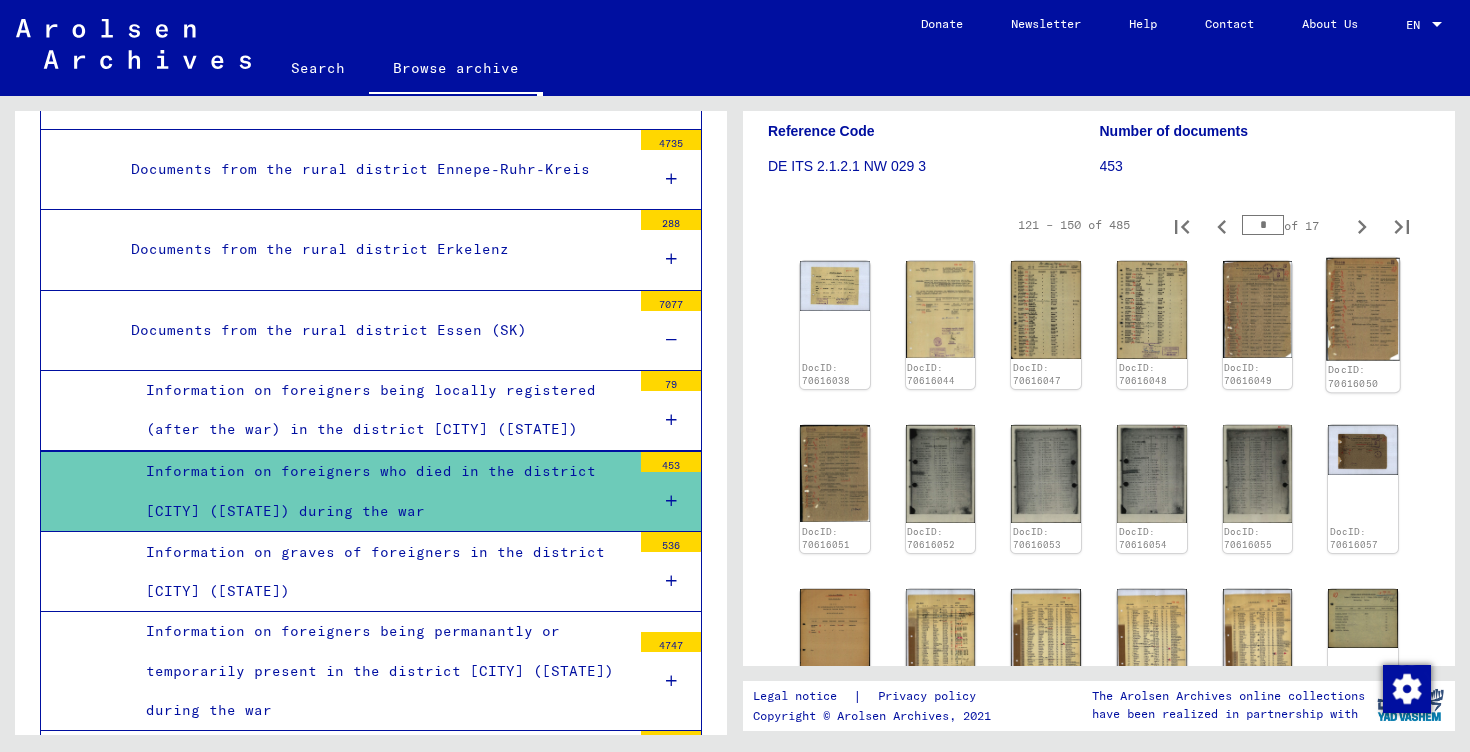 click 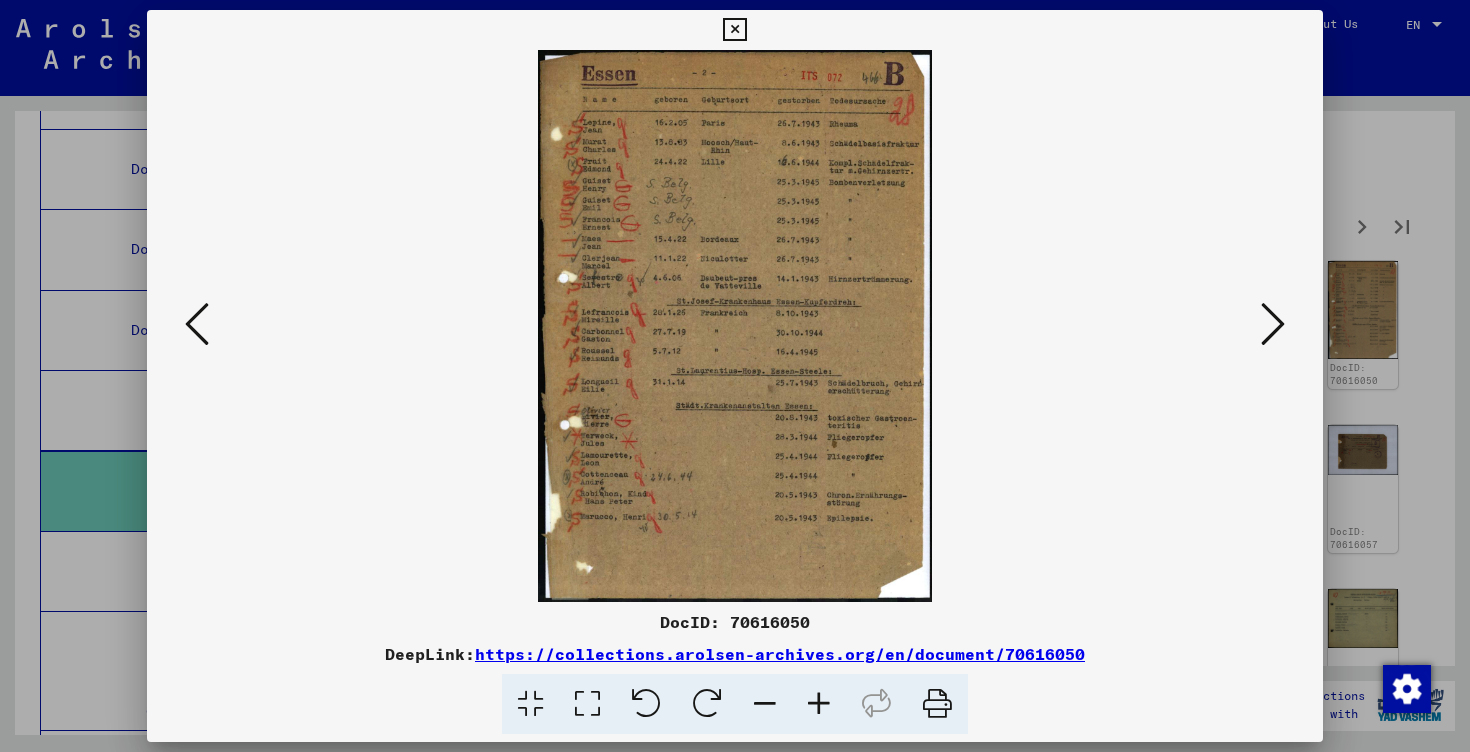 click at bounding box center [735, 376] 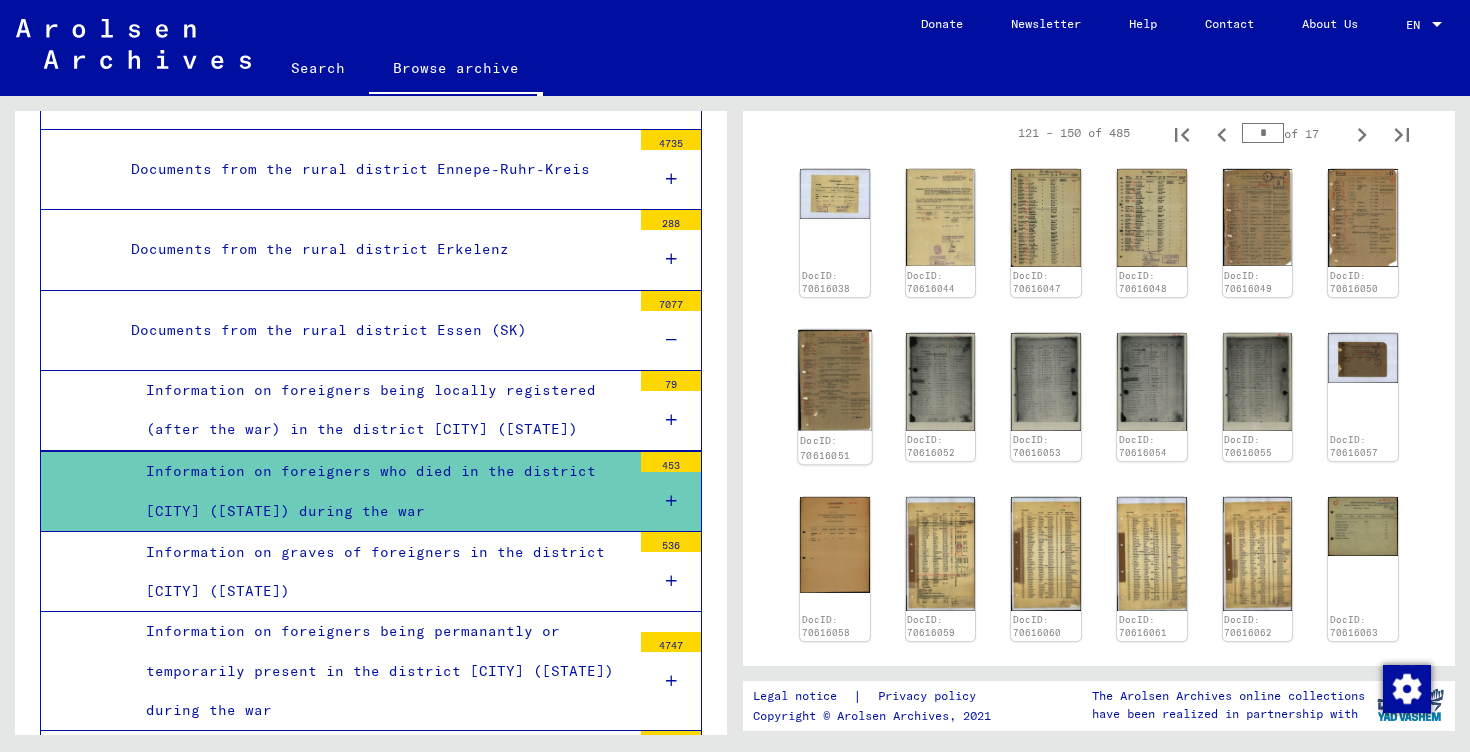 scroll, scrollTop: 395, scrollLeft: 0, axis: vertical 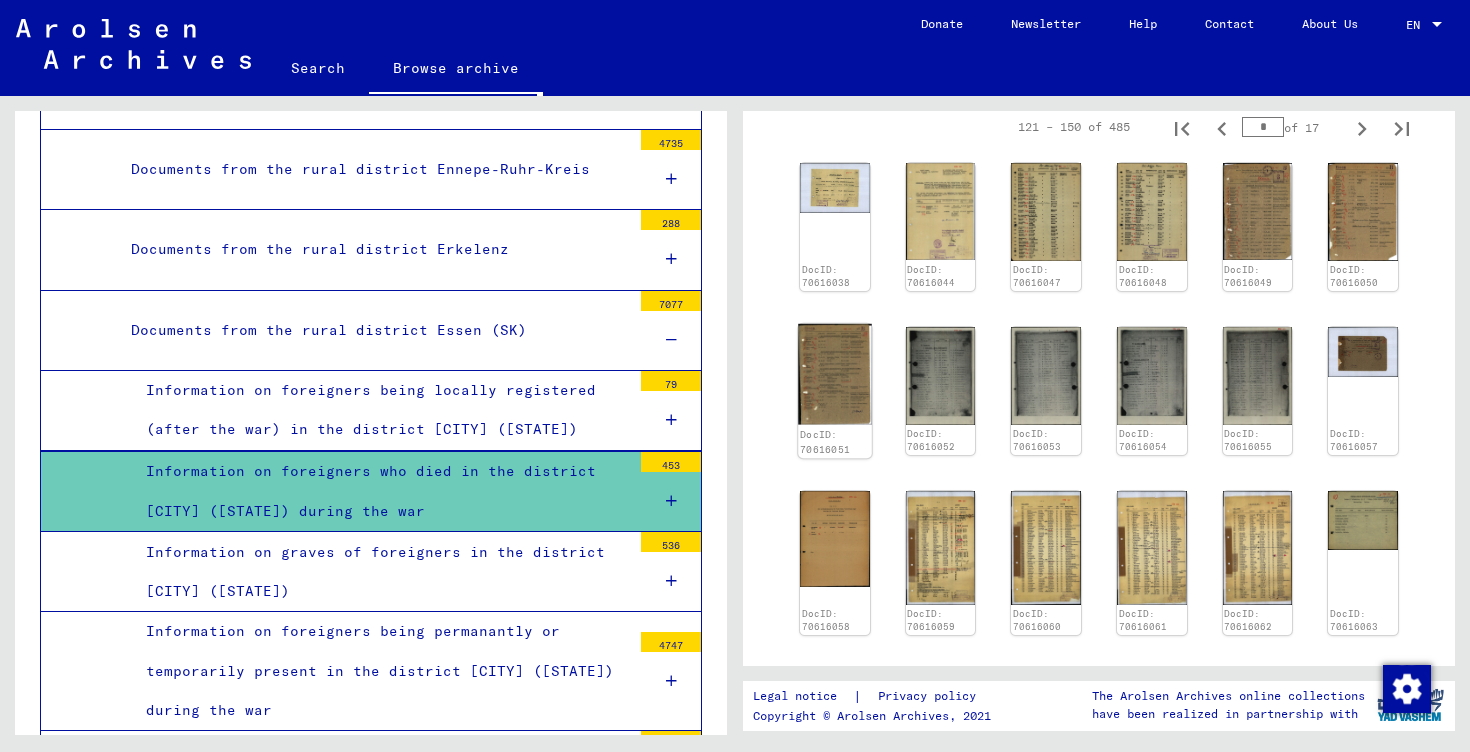 click 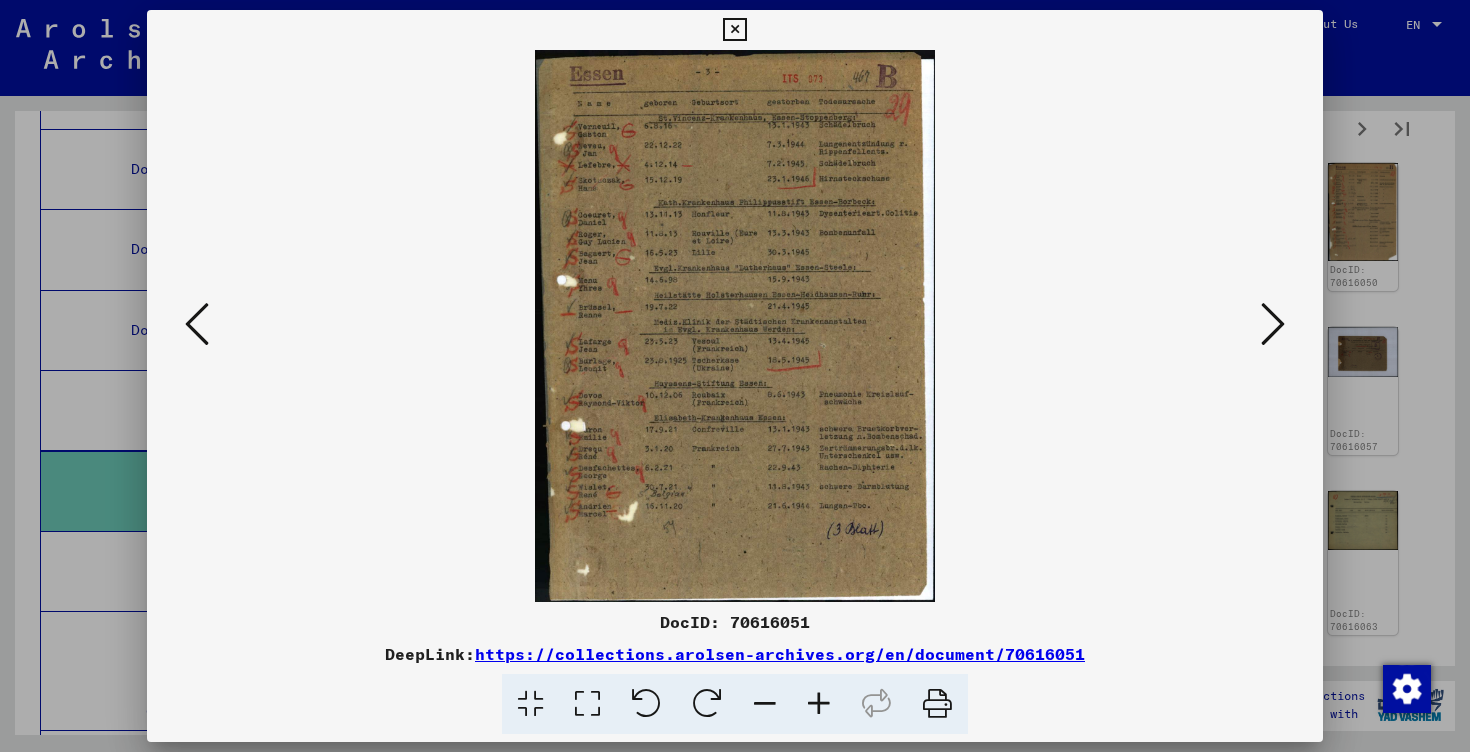 click at bounding box center [819, 704] 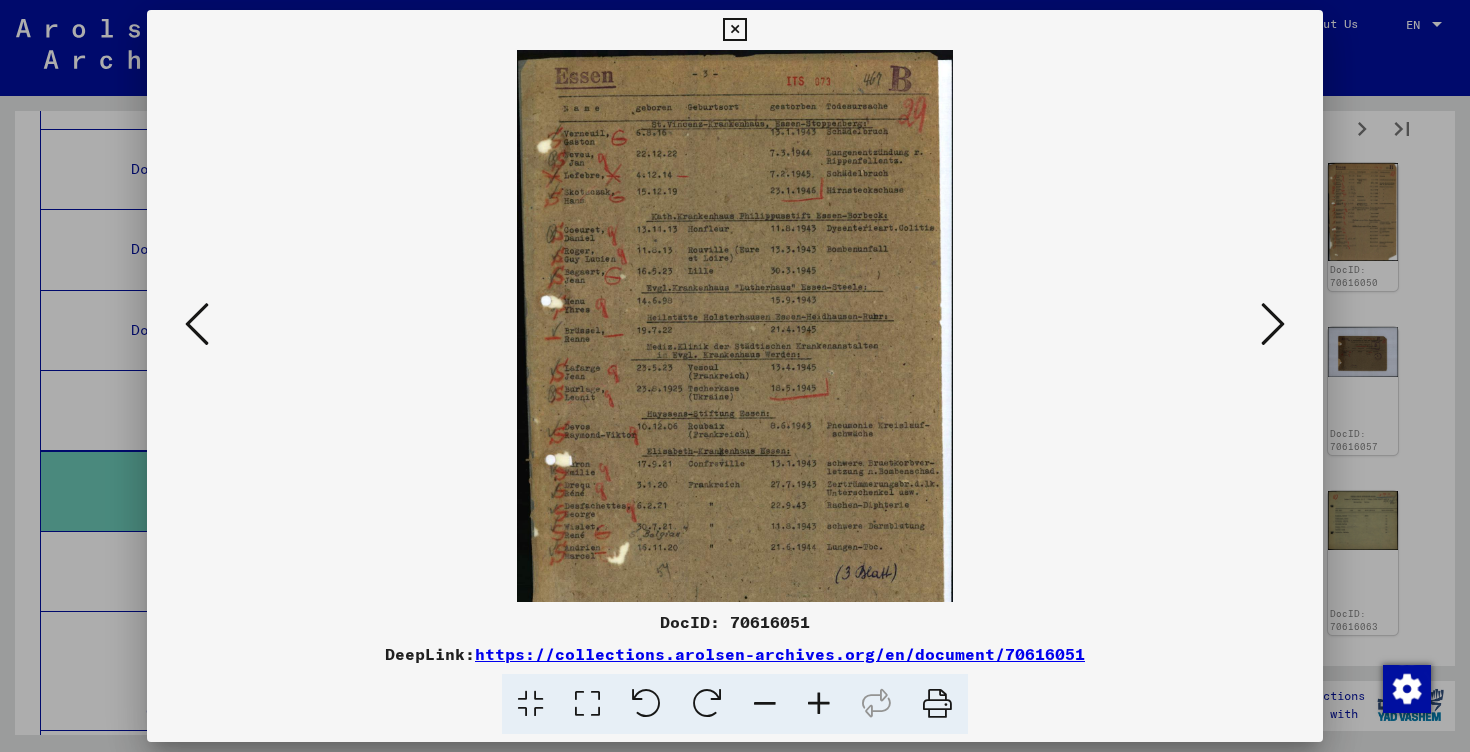 click at bounding box center [819, 704] 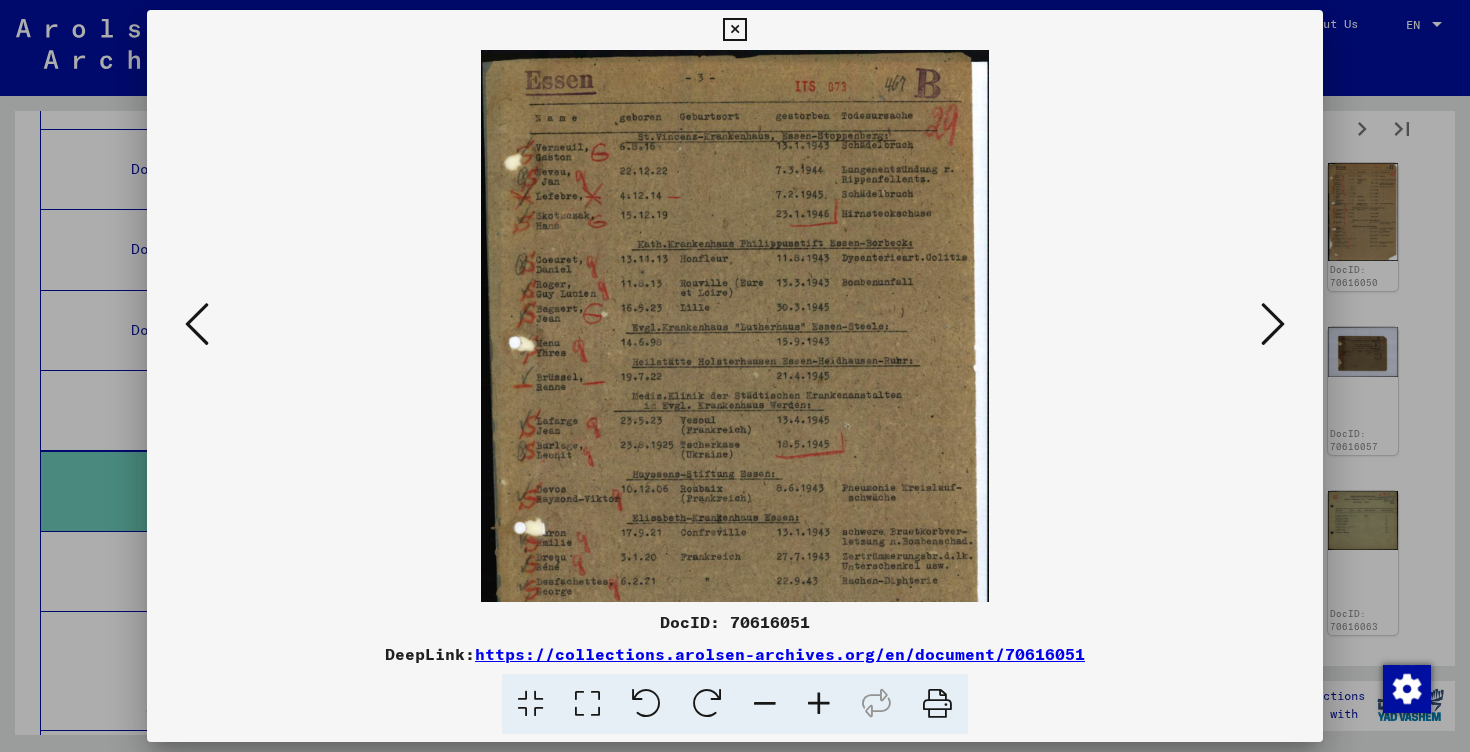 click at bounding box center [819, 704] 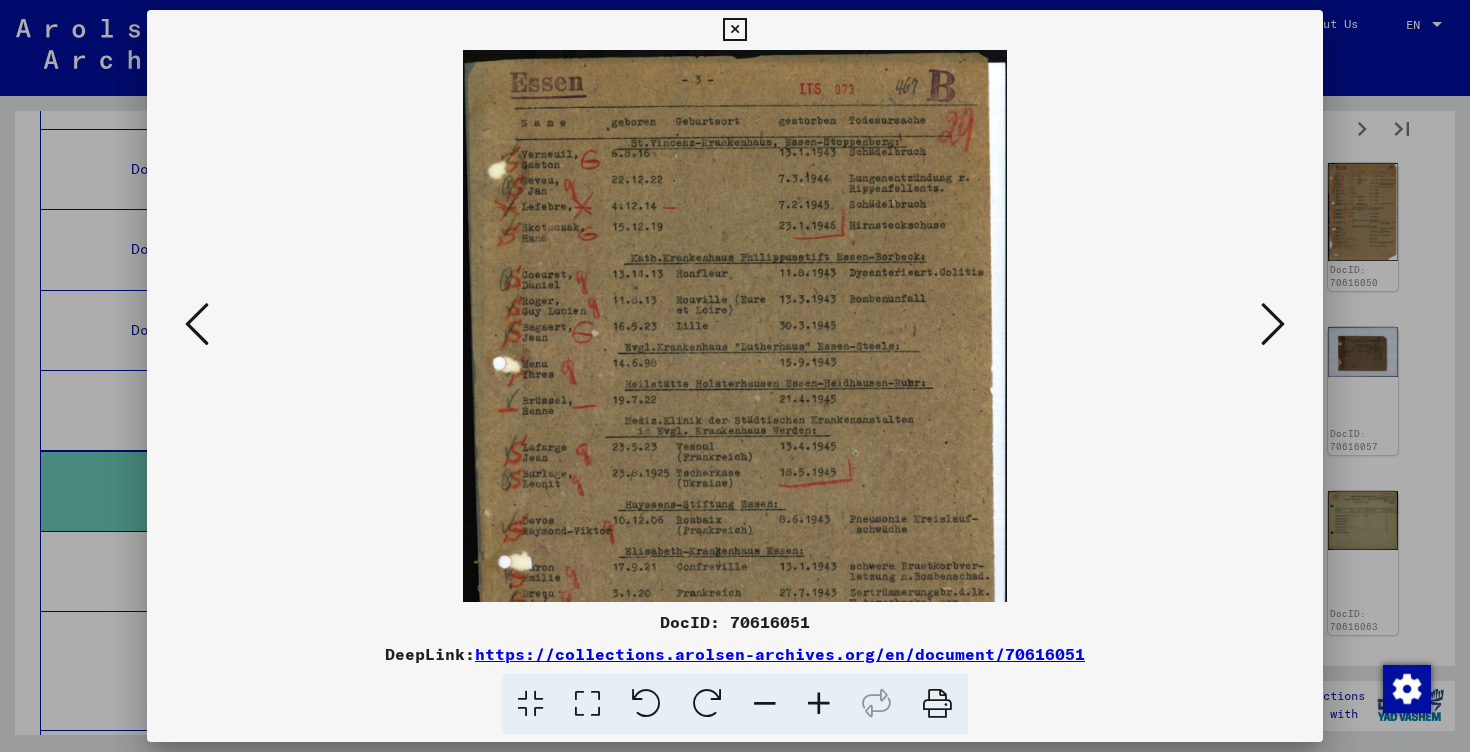 click at bounding box center (819, 704) 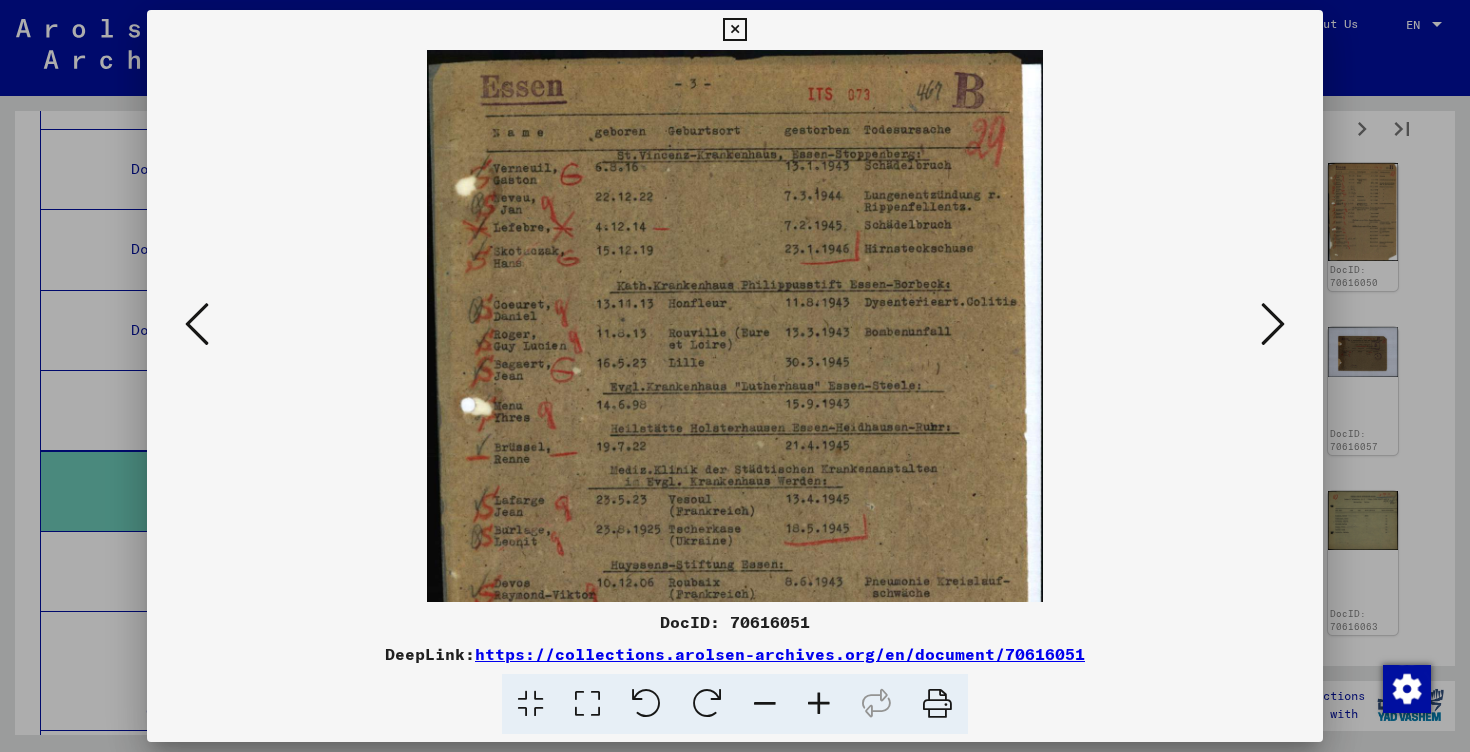 click at bounding box center [819, 704] 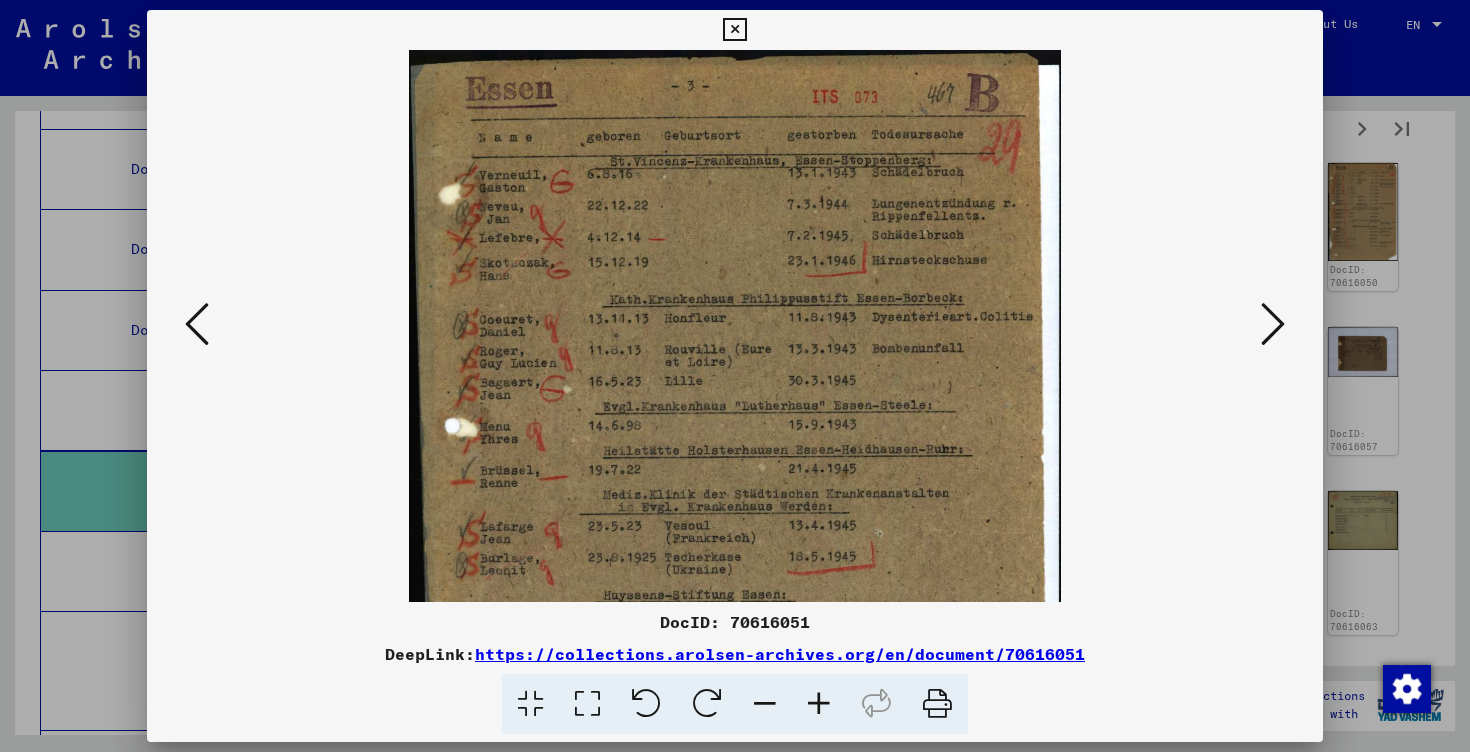 click at bounding box center (819, 704) 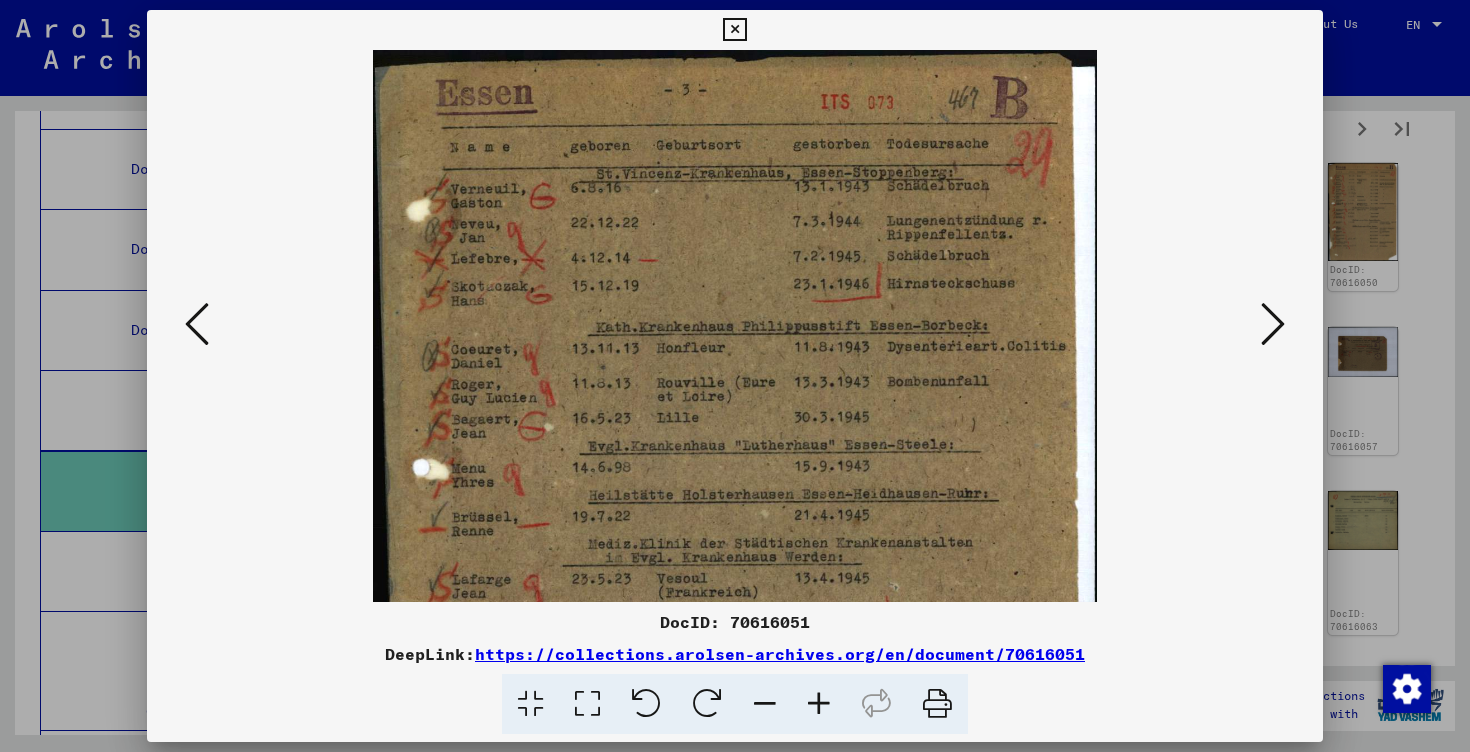 click at bounding box center [819, 704] 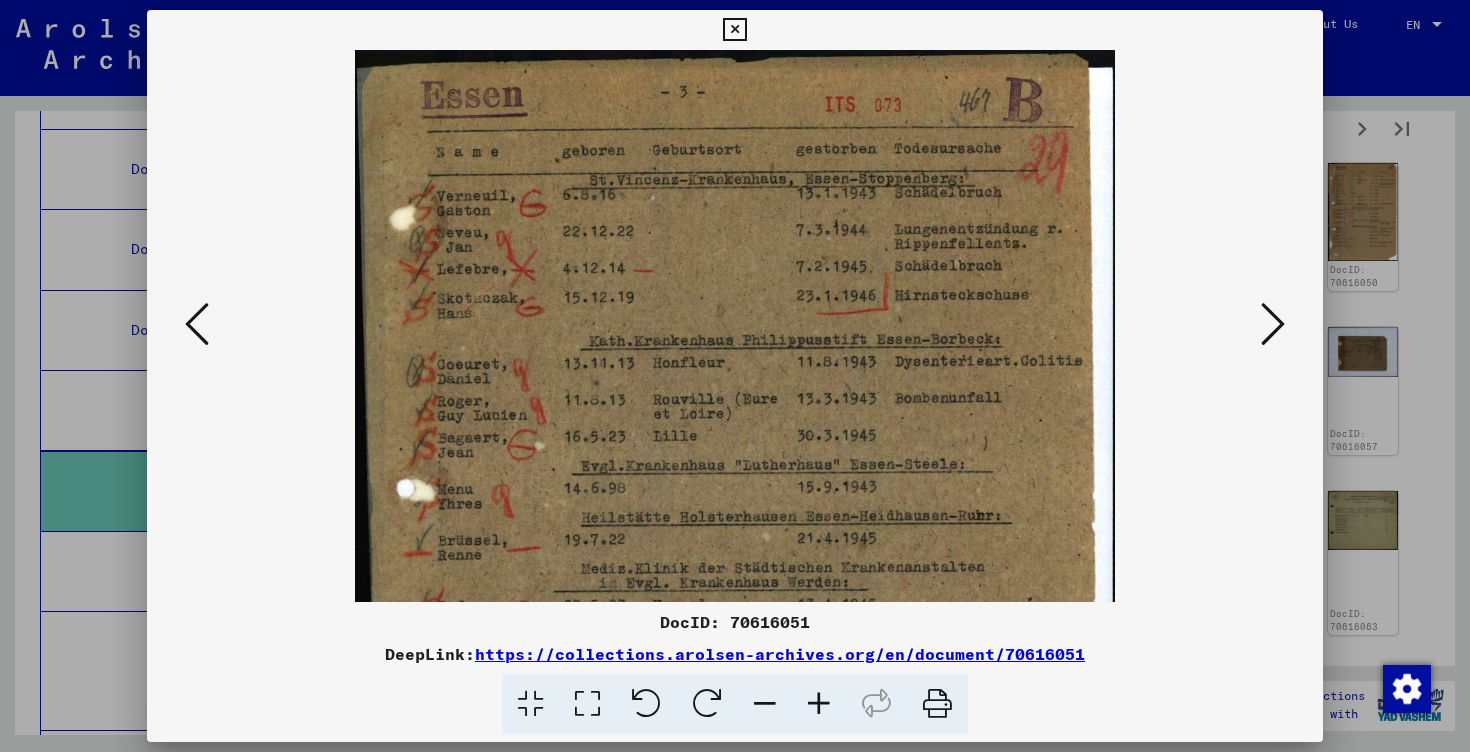 click at bounding box center (819, 704) 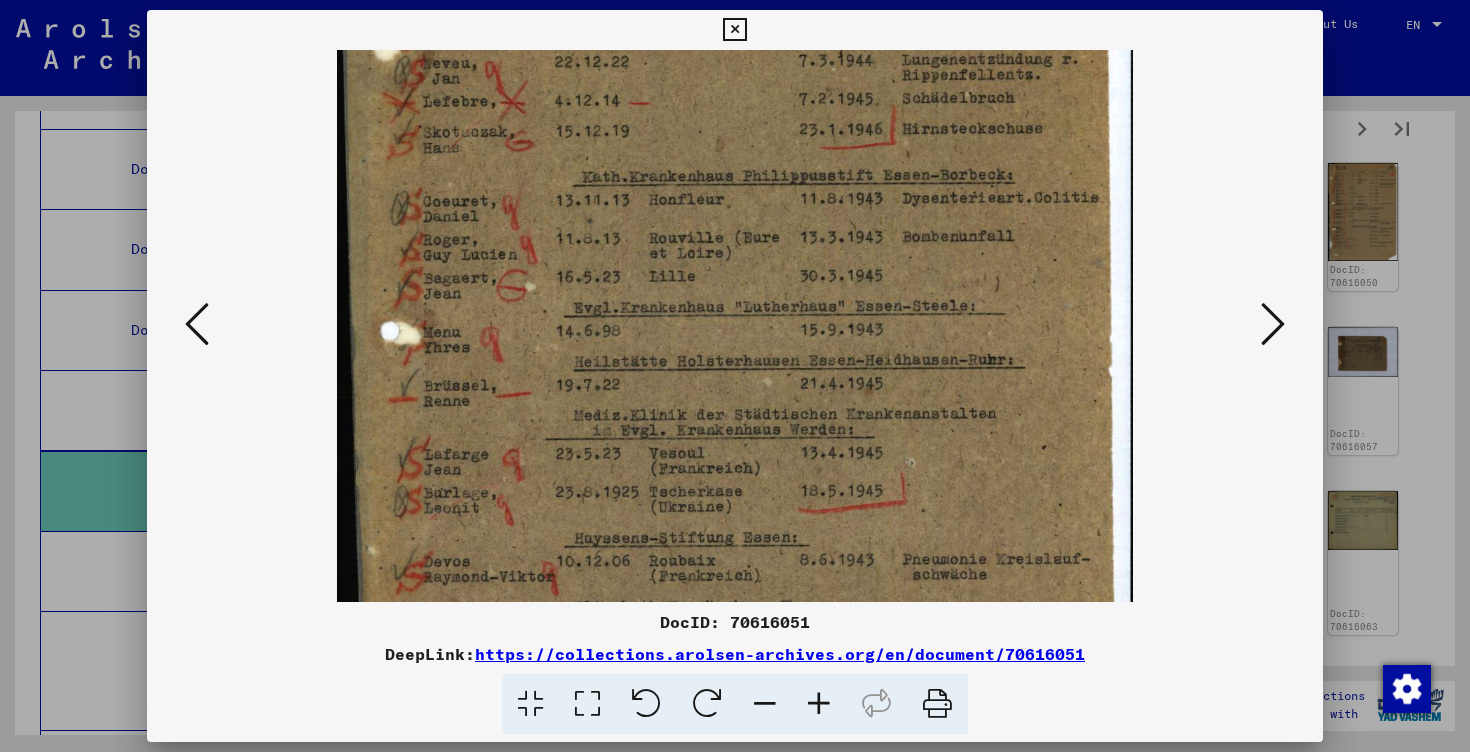 drag, startPoint x: 855, startPoint y: 515, endPoint x: 849, endPoint y: 337, distance: 178.10109 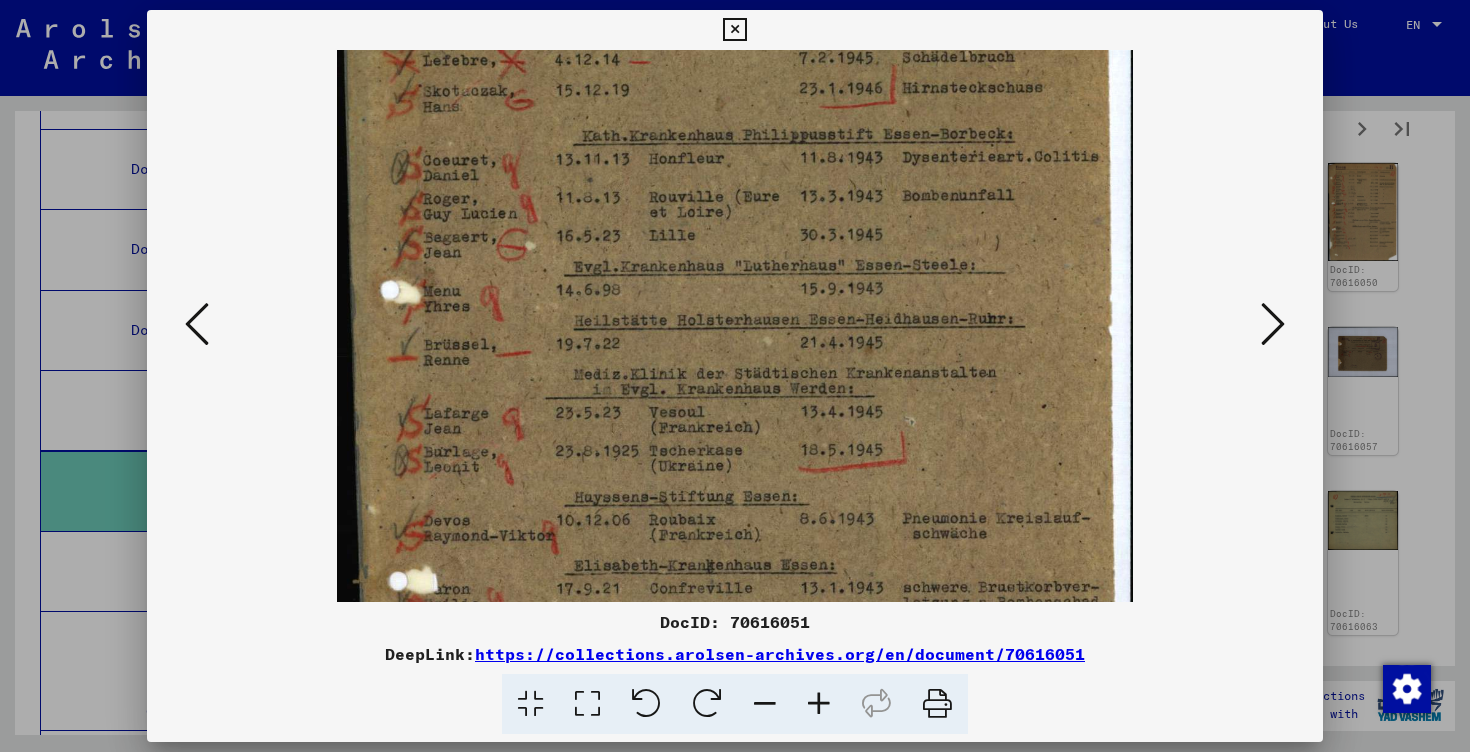 scroll, scrollTop: 254, scrollLeft: 0, axis: vertical 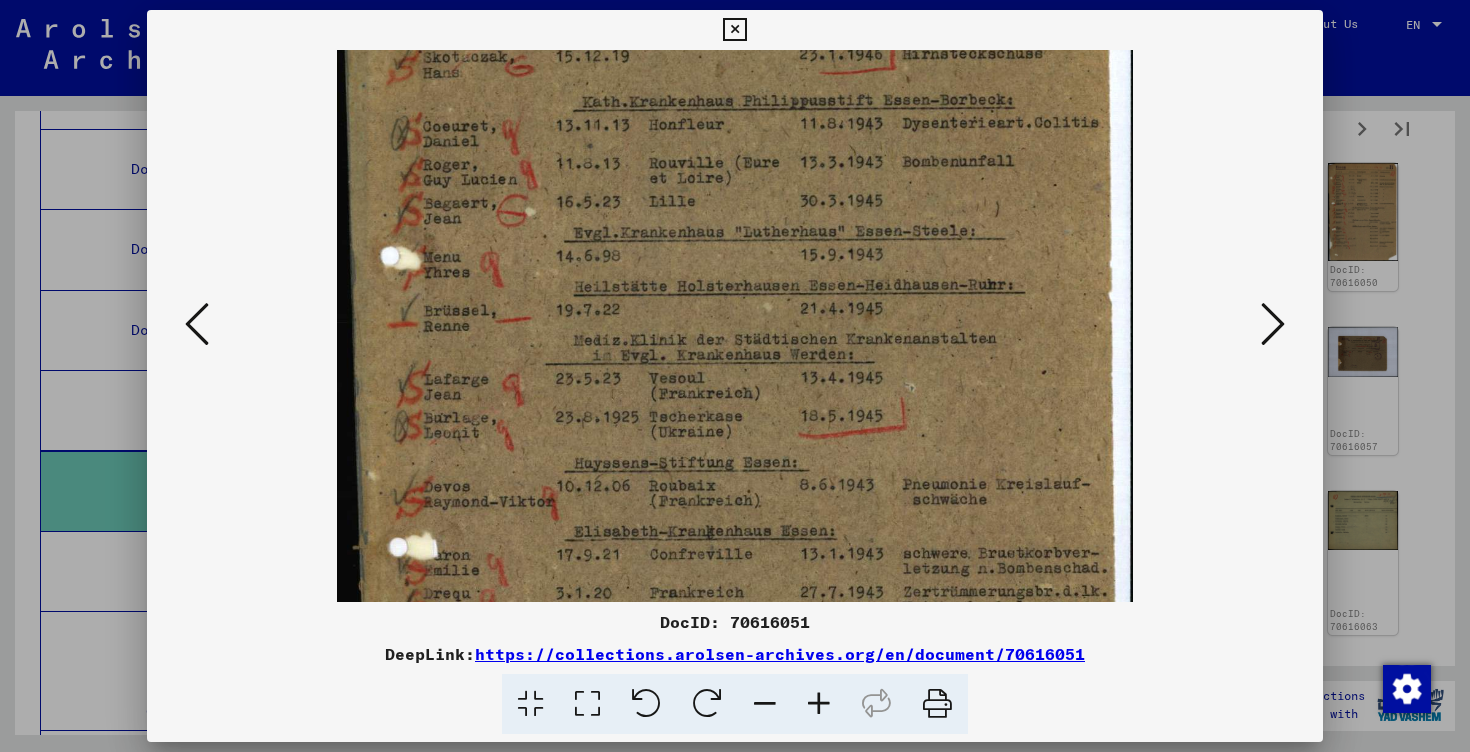 drag, startPoint x: 909, startPoint y: 521, endPoint x: 922, endPoint y: 447, distance: 75.13322 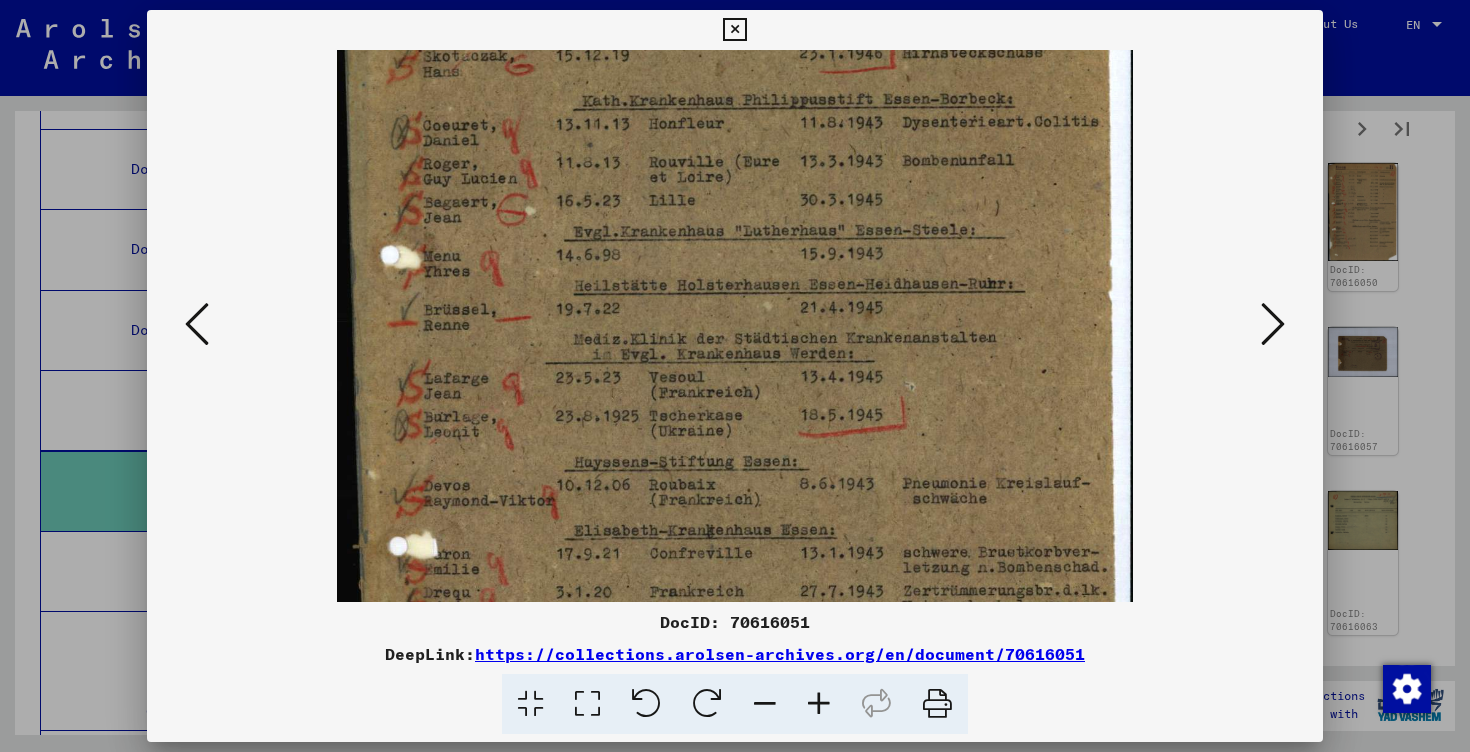 click at bounding box center [735, 326] 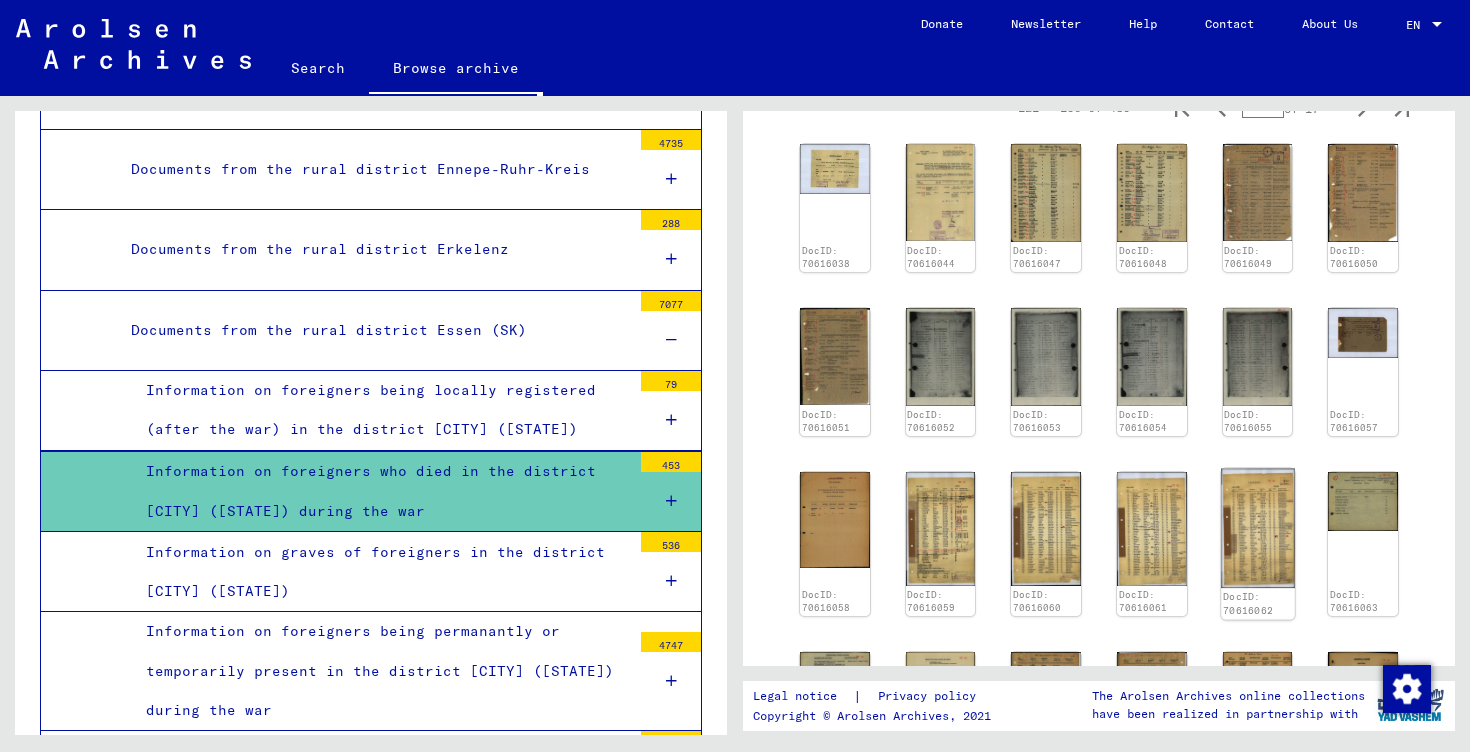 scroll, scrollTop: 415, scrollLeft: 0, axis: vertical 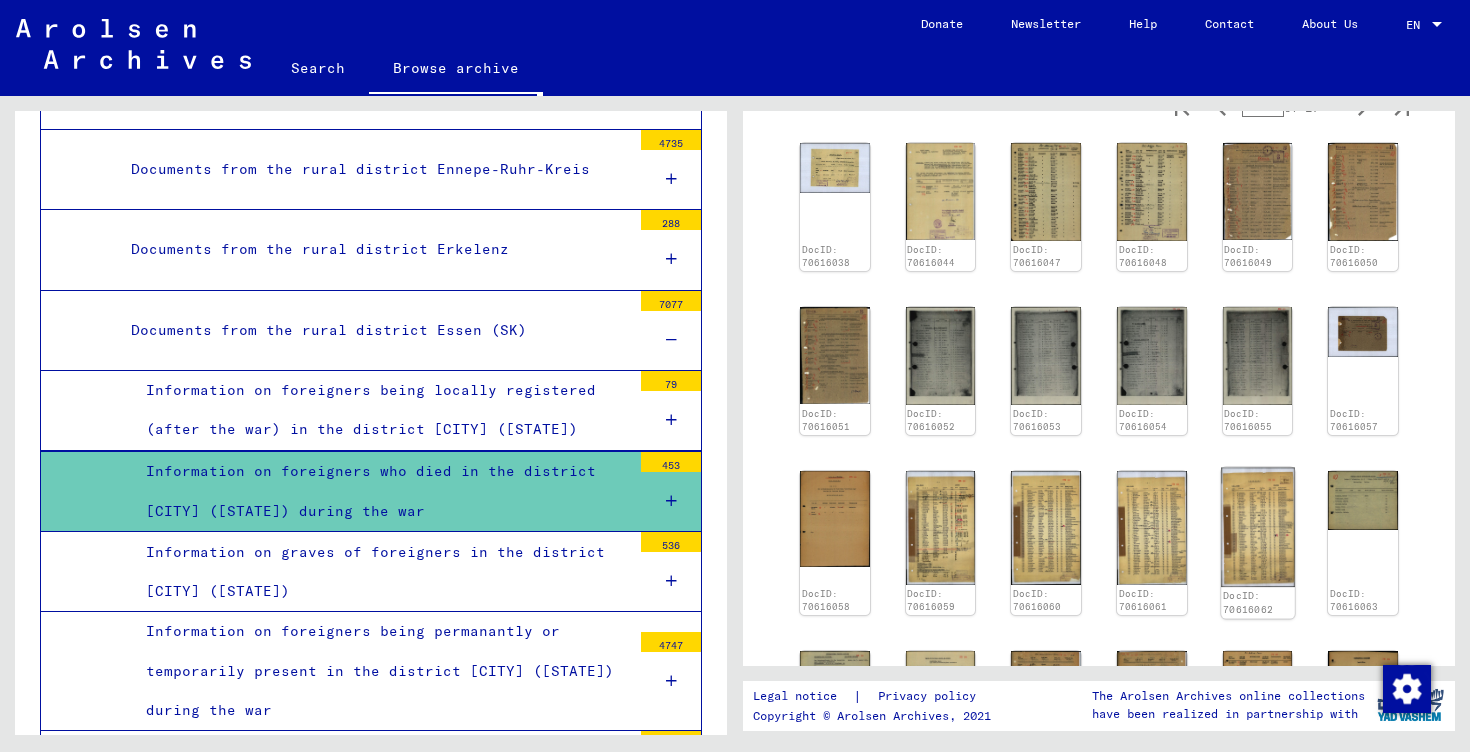 click 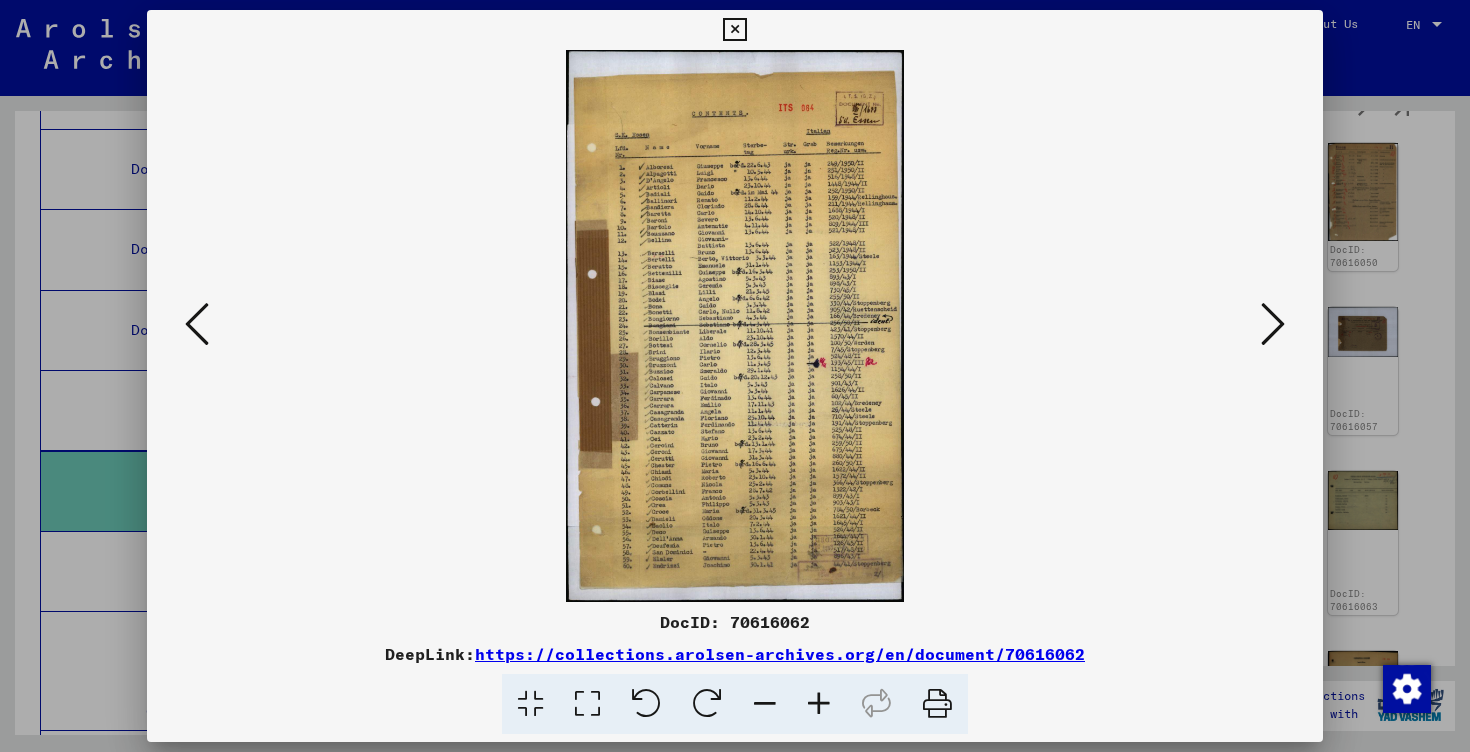 click at bounding box center [819, 704] 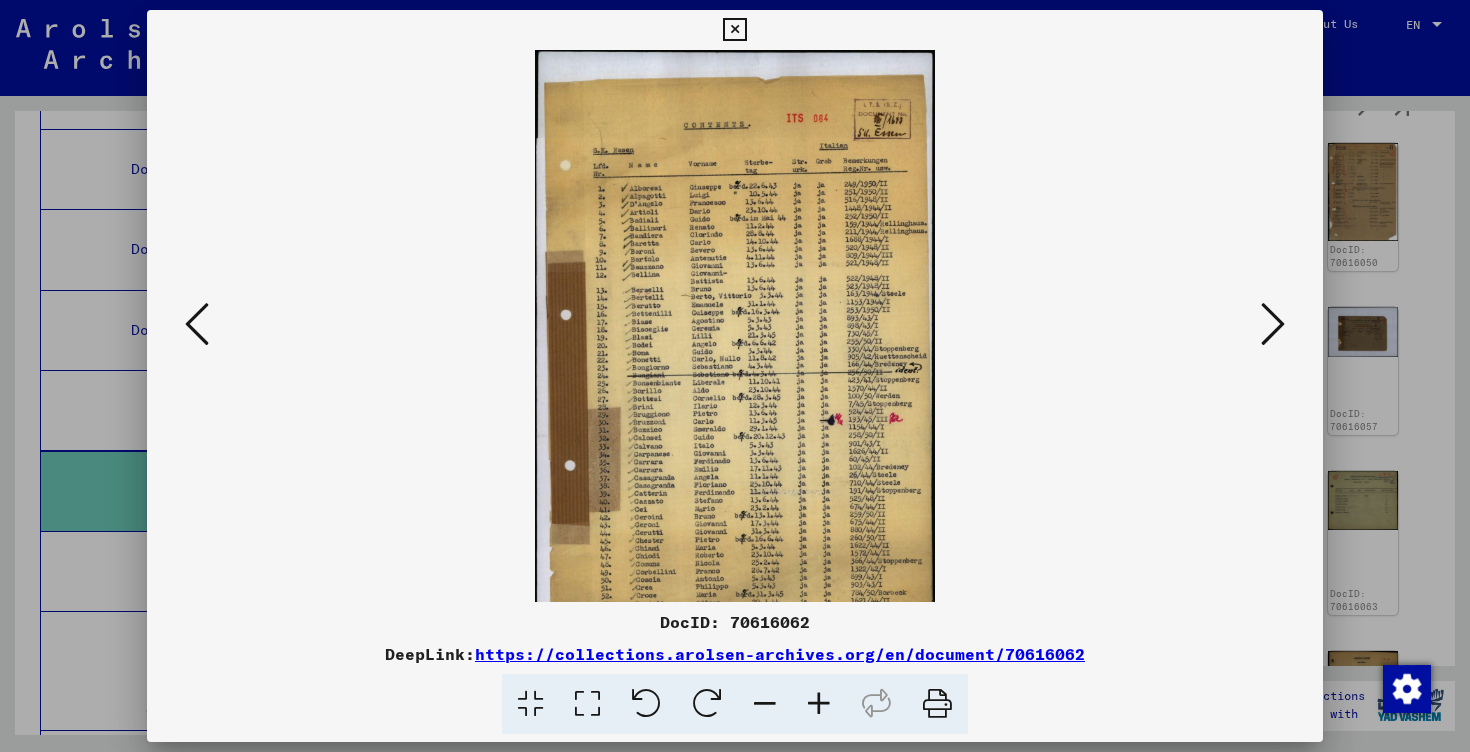 click at bounding box center [819, 704] 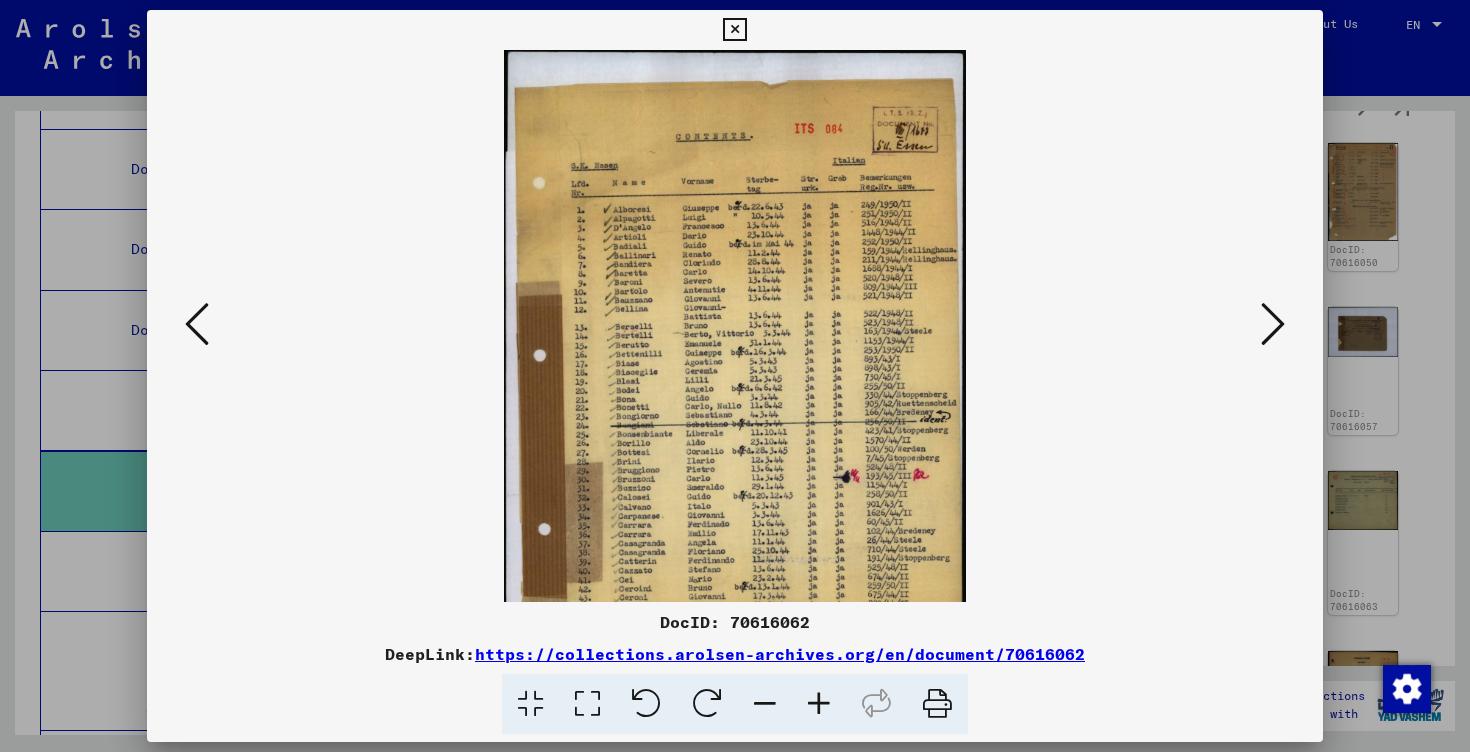 click at bounding box center (819, 704) 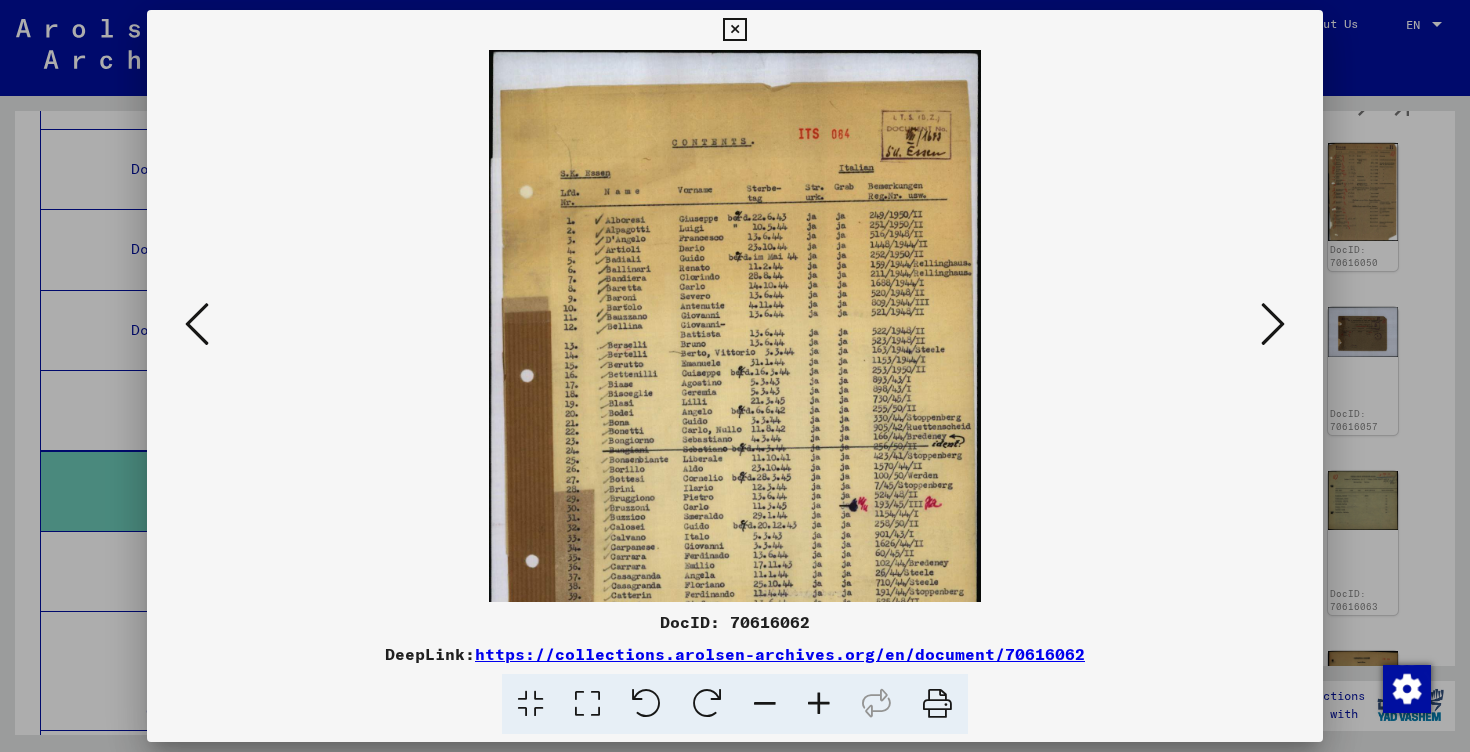 click at bounding box center (819, 704) 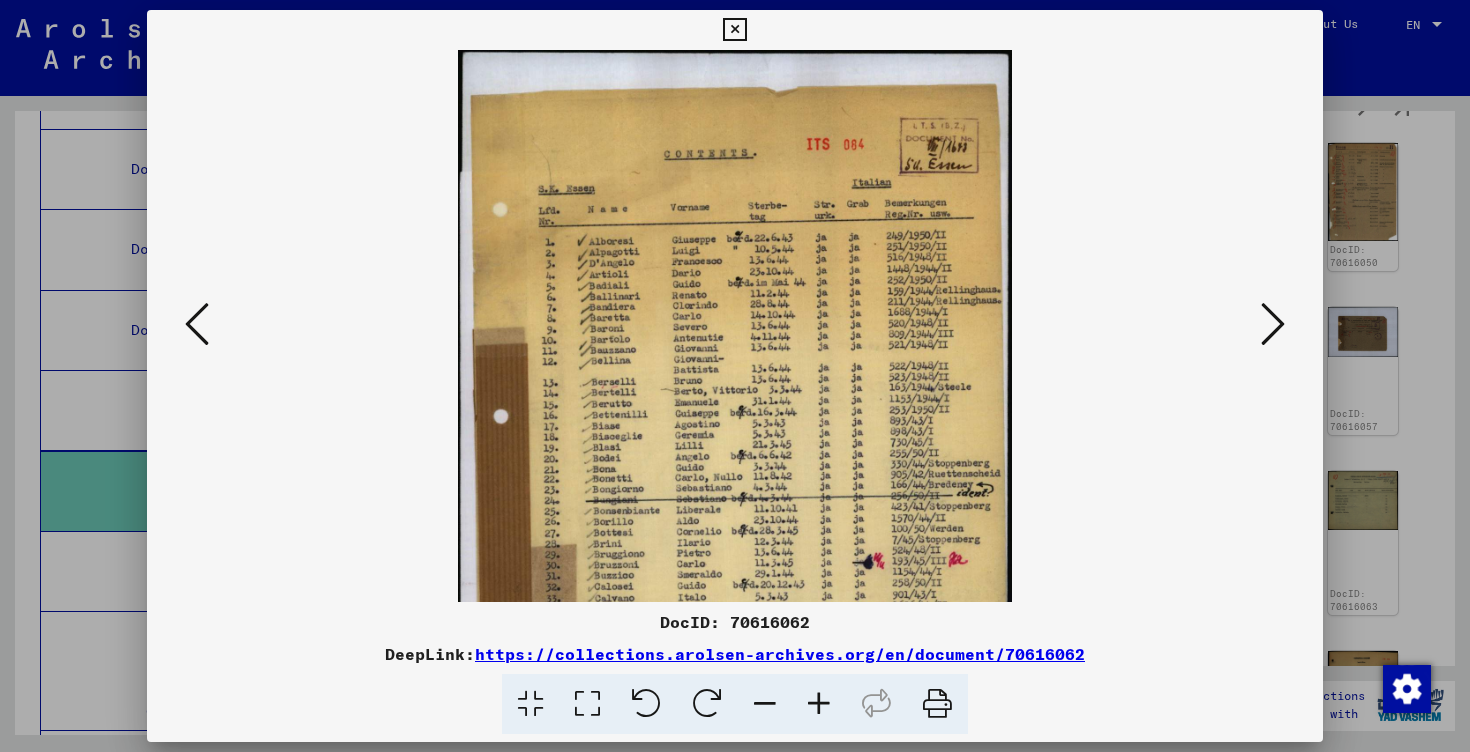 click at bounding box center [819, 704] 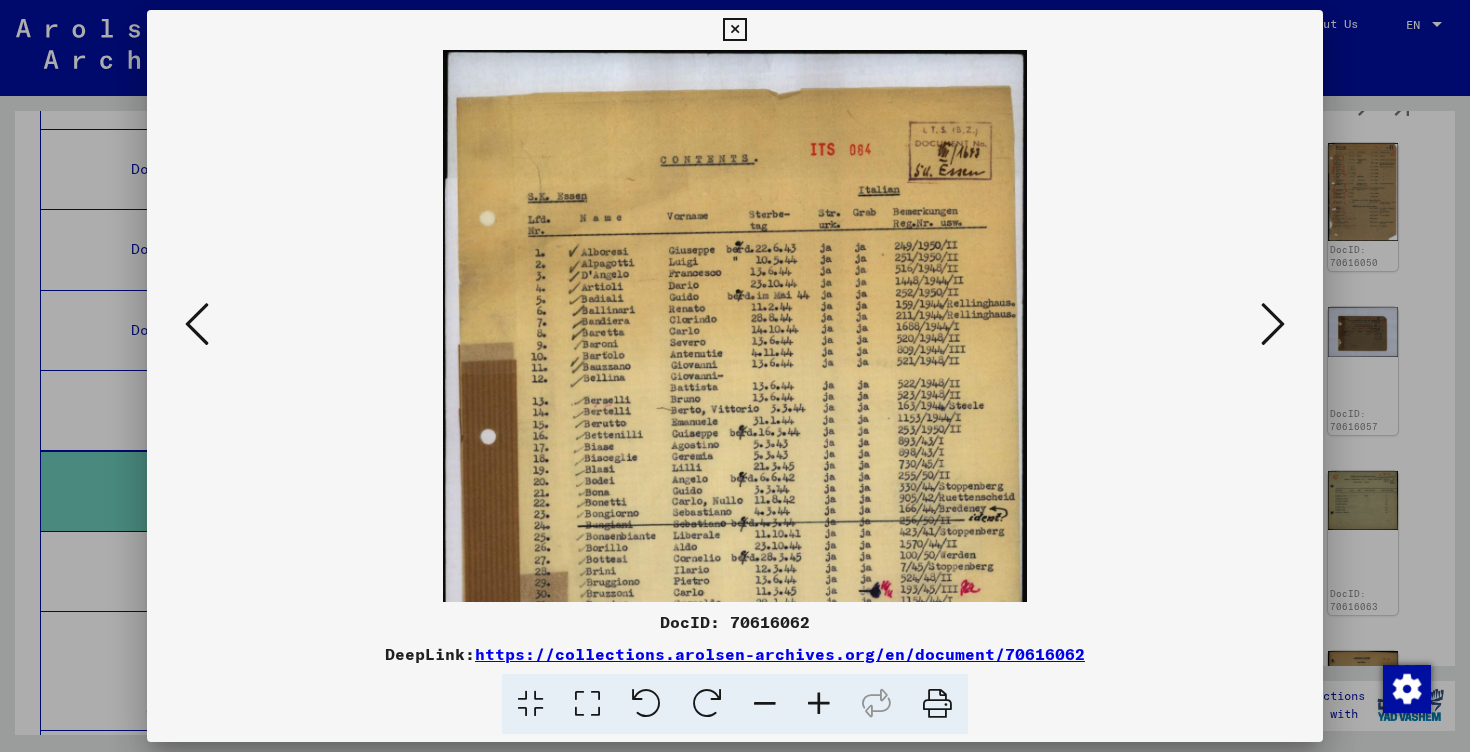 click at bounding box center (819, 704) 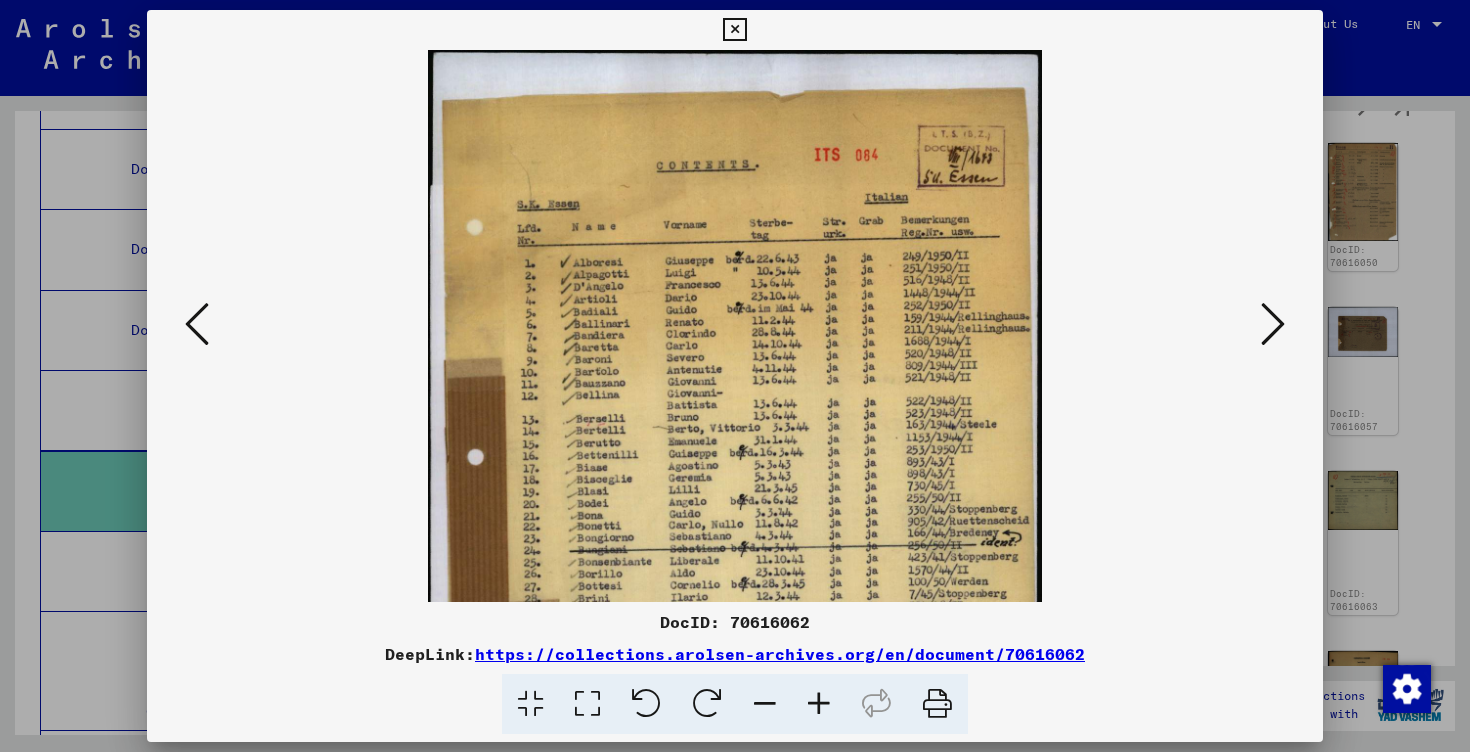 click at bounding box center (819, 704) 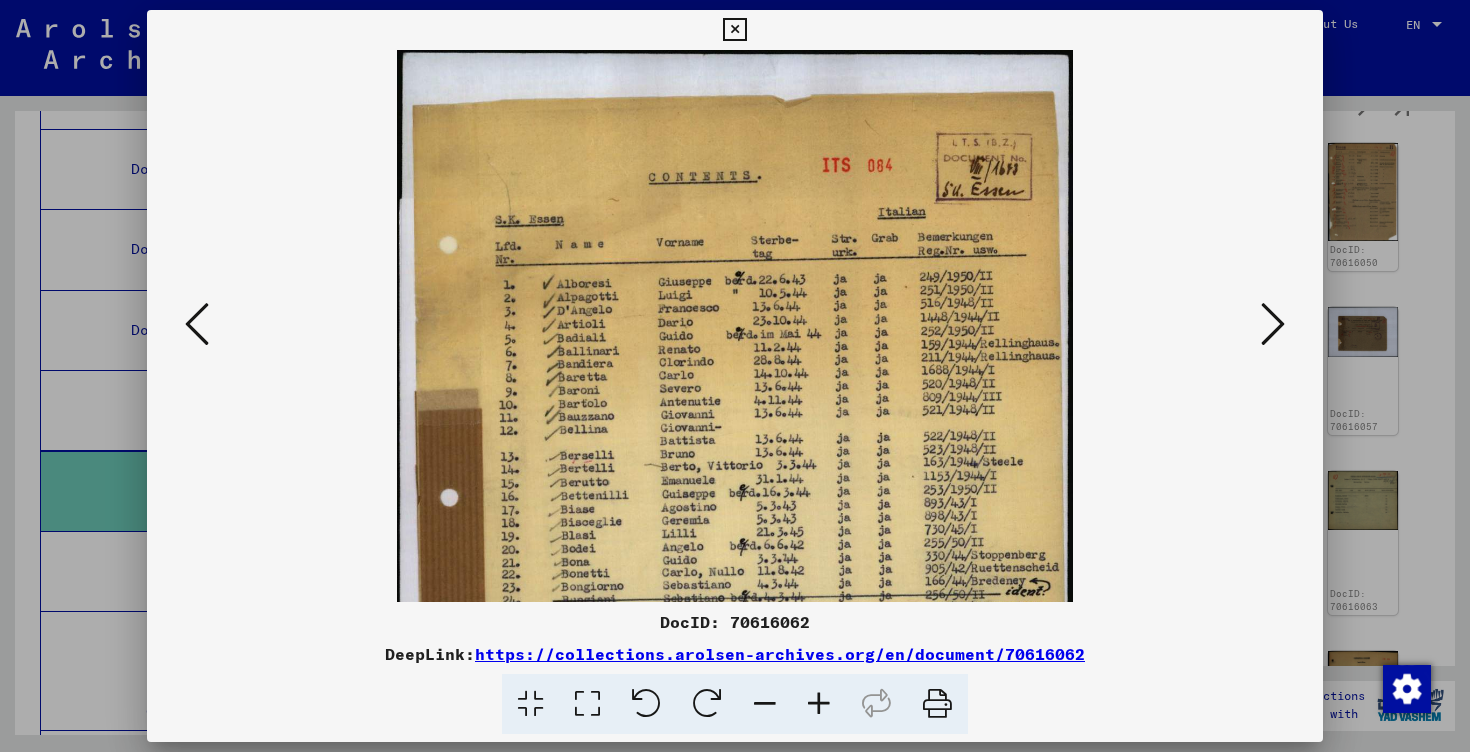 click at bounding box center (819, 704) 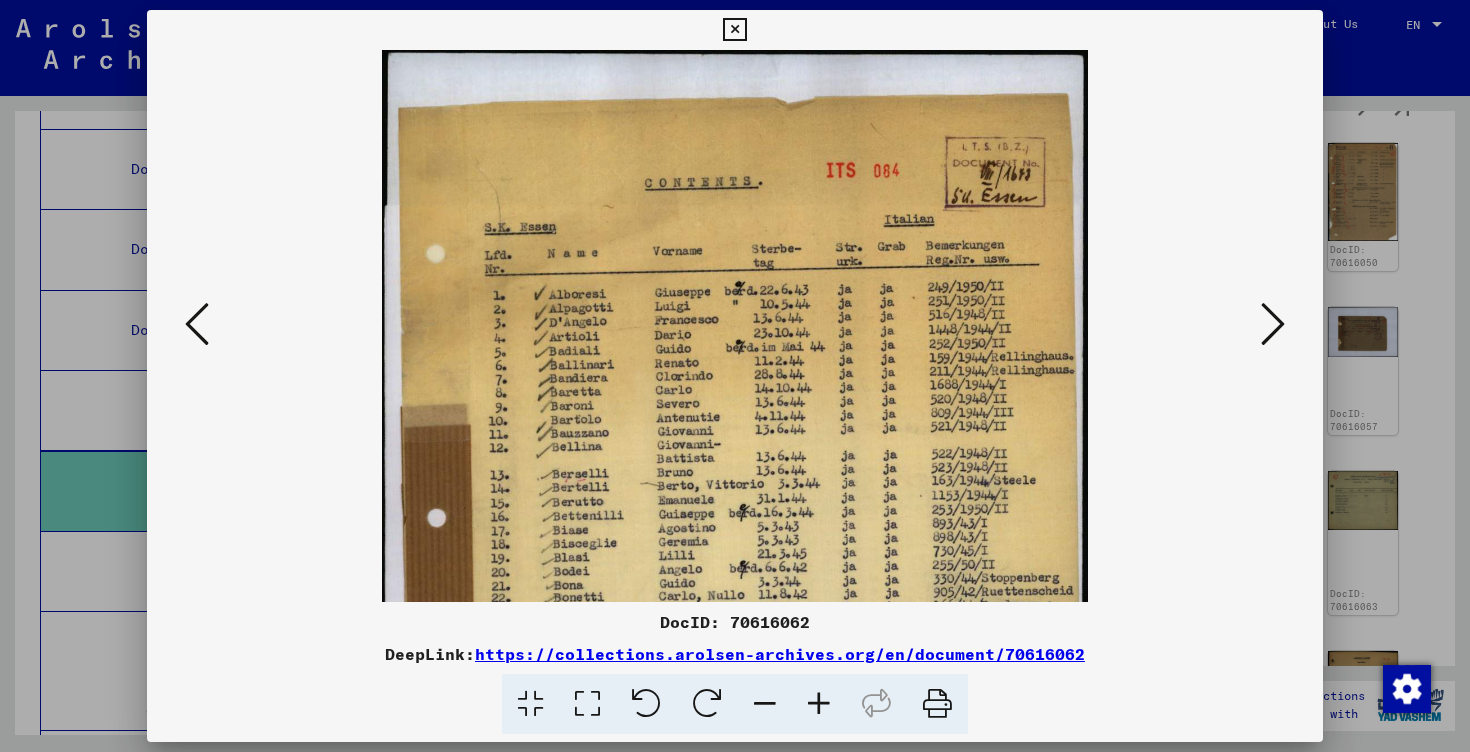 click at bounding box center [819, 704] 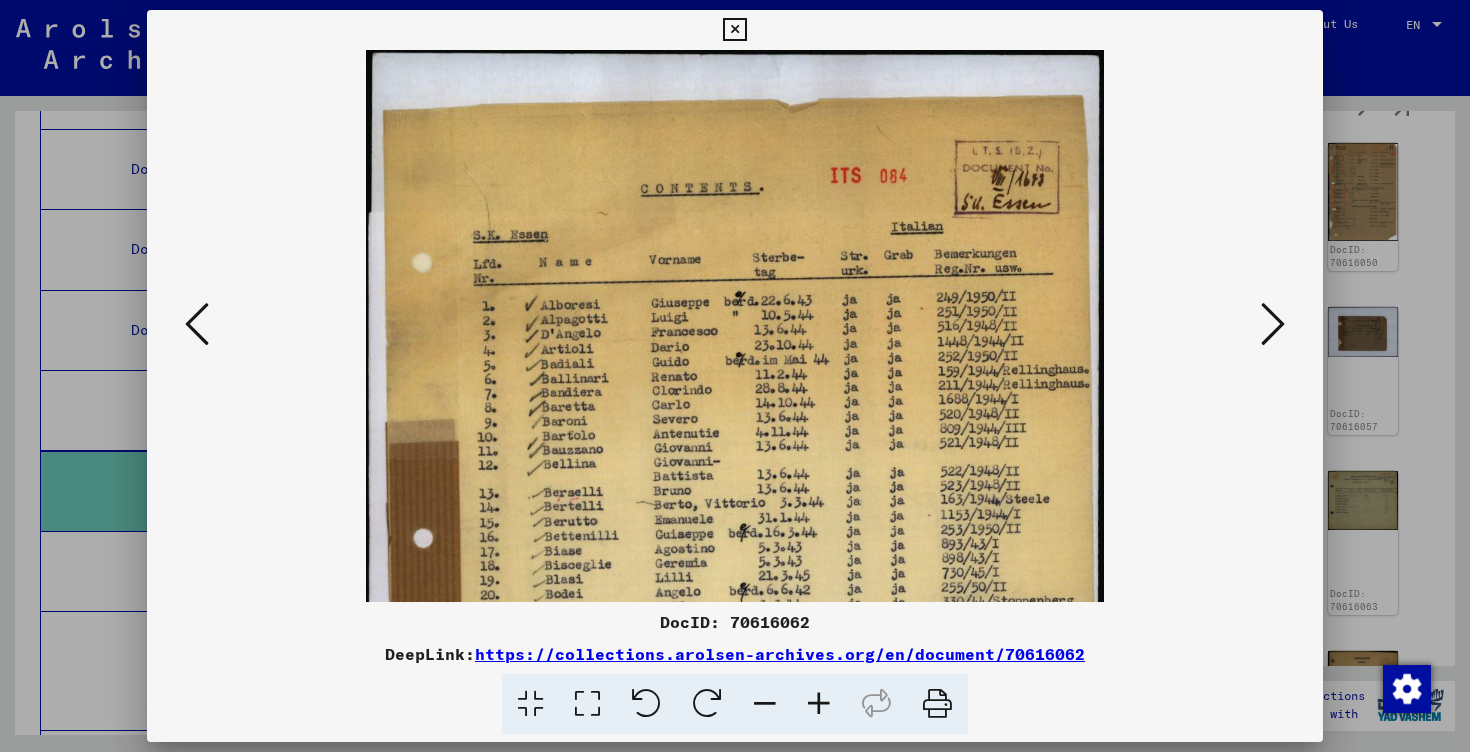 click at bounding box center (819, 704) 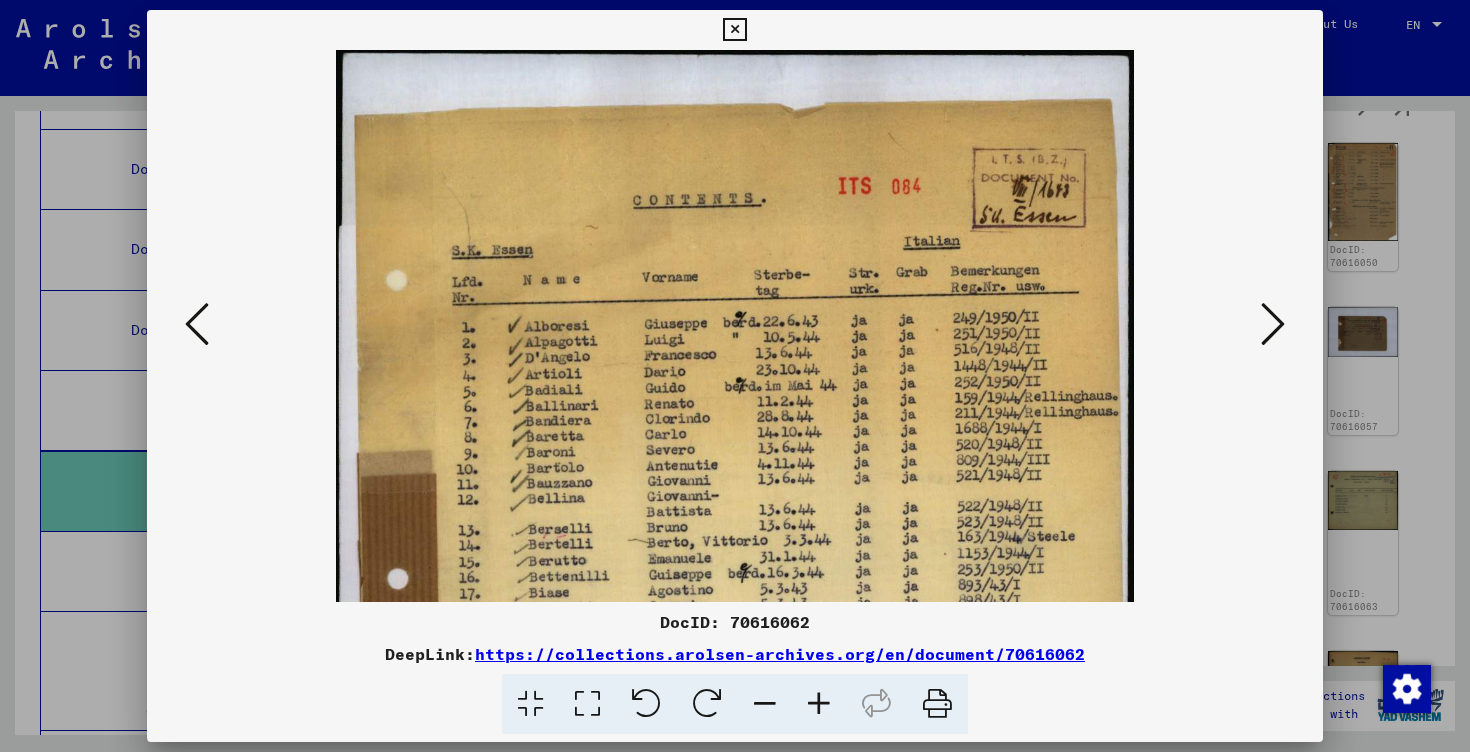 click at bounding box center (735, 376) 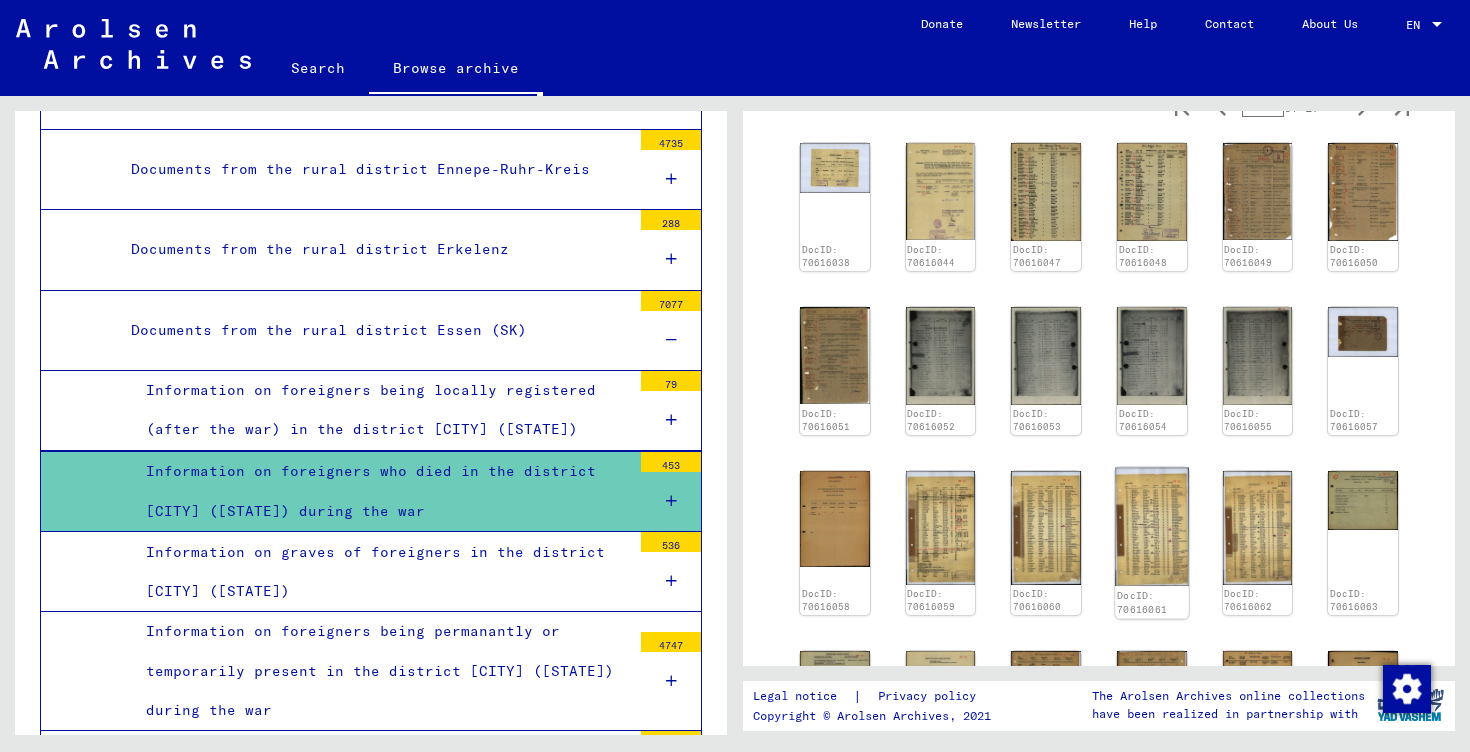 scroll, scrollTop: 782, scrollLeft: 0, axis: vertical 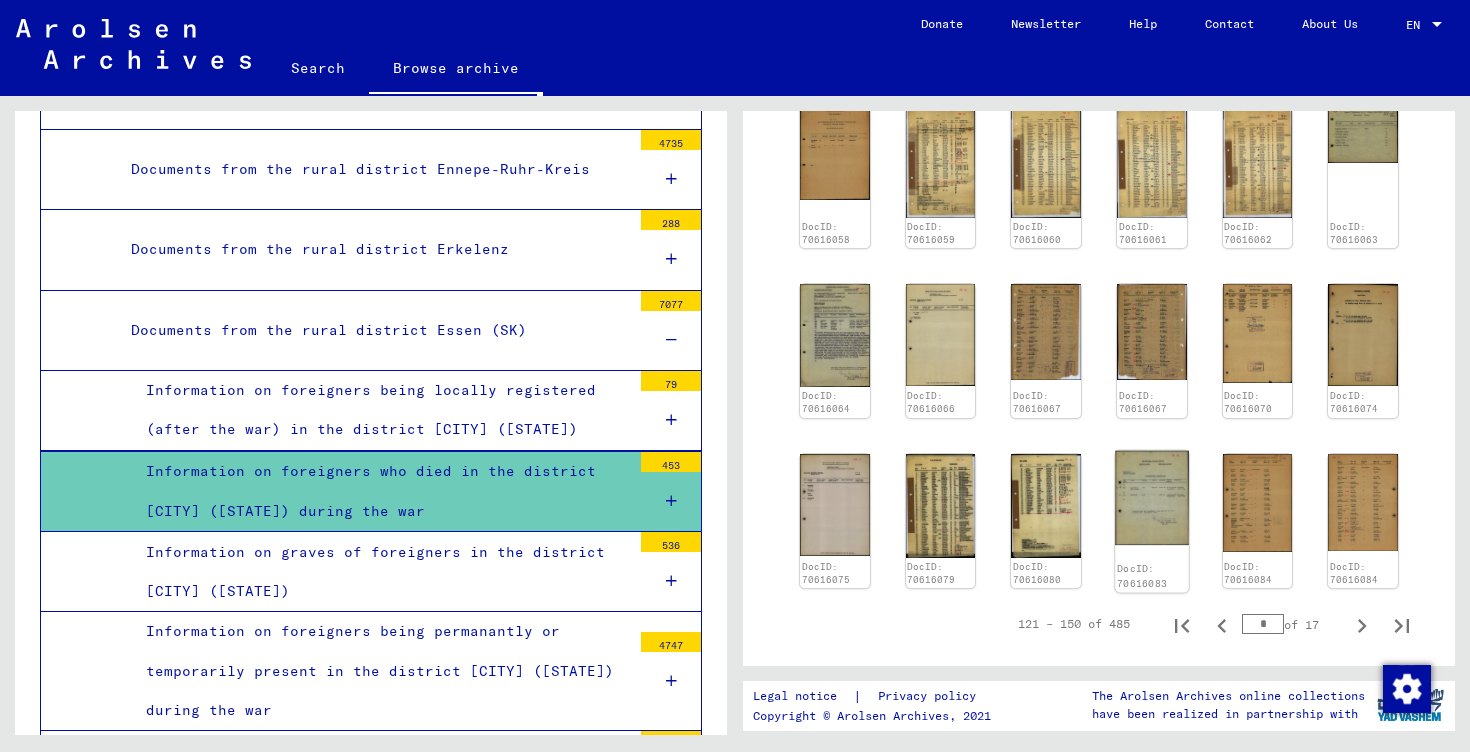 click 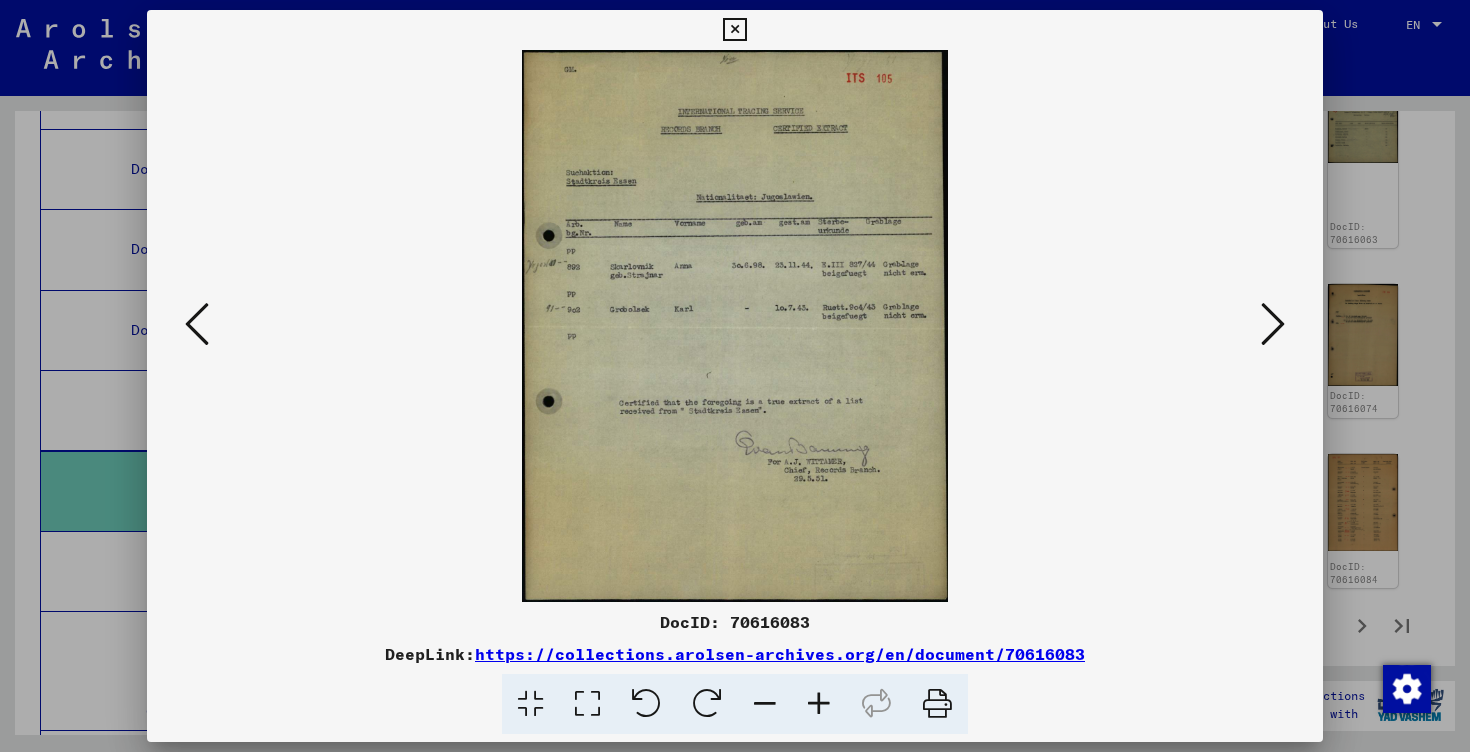 click at bounding box center (735, 376) 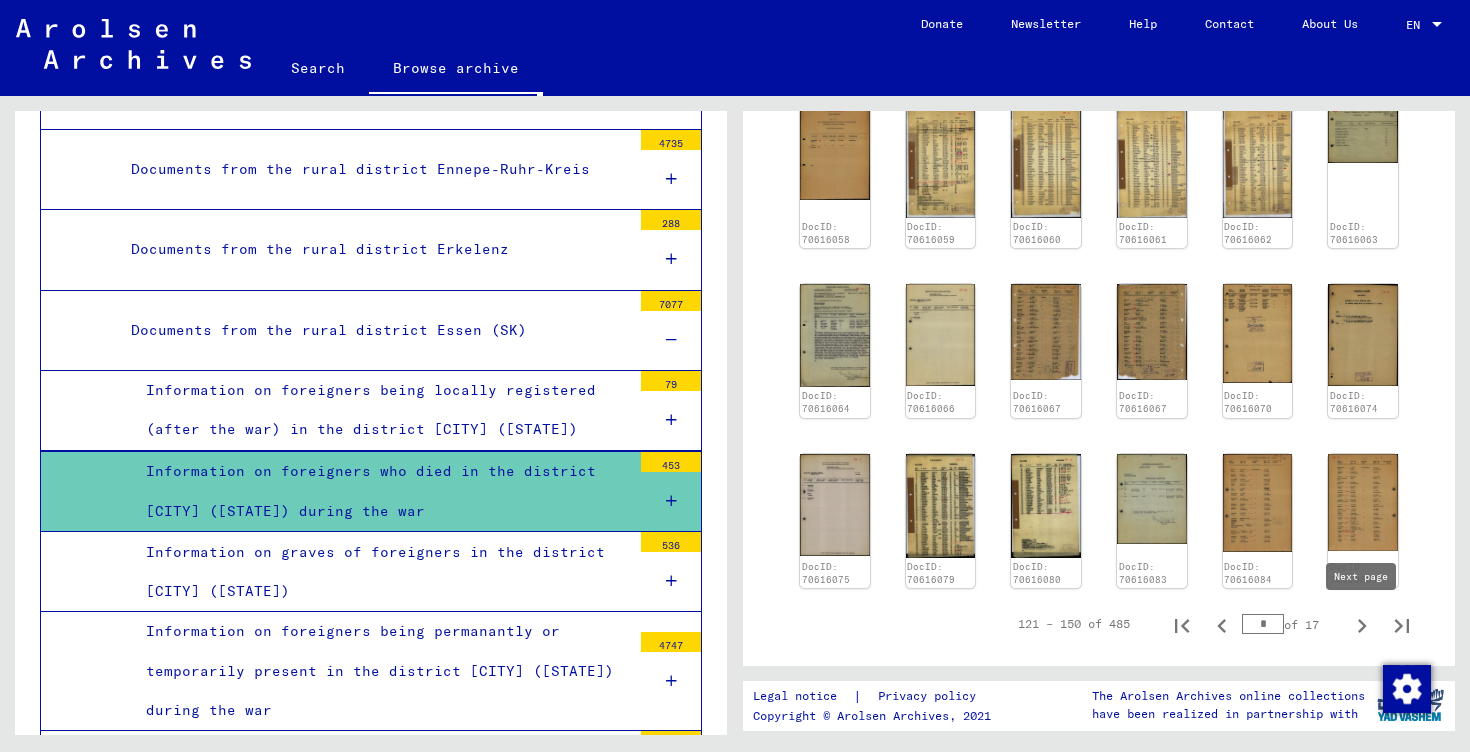 click 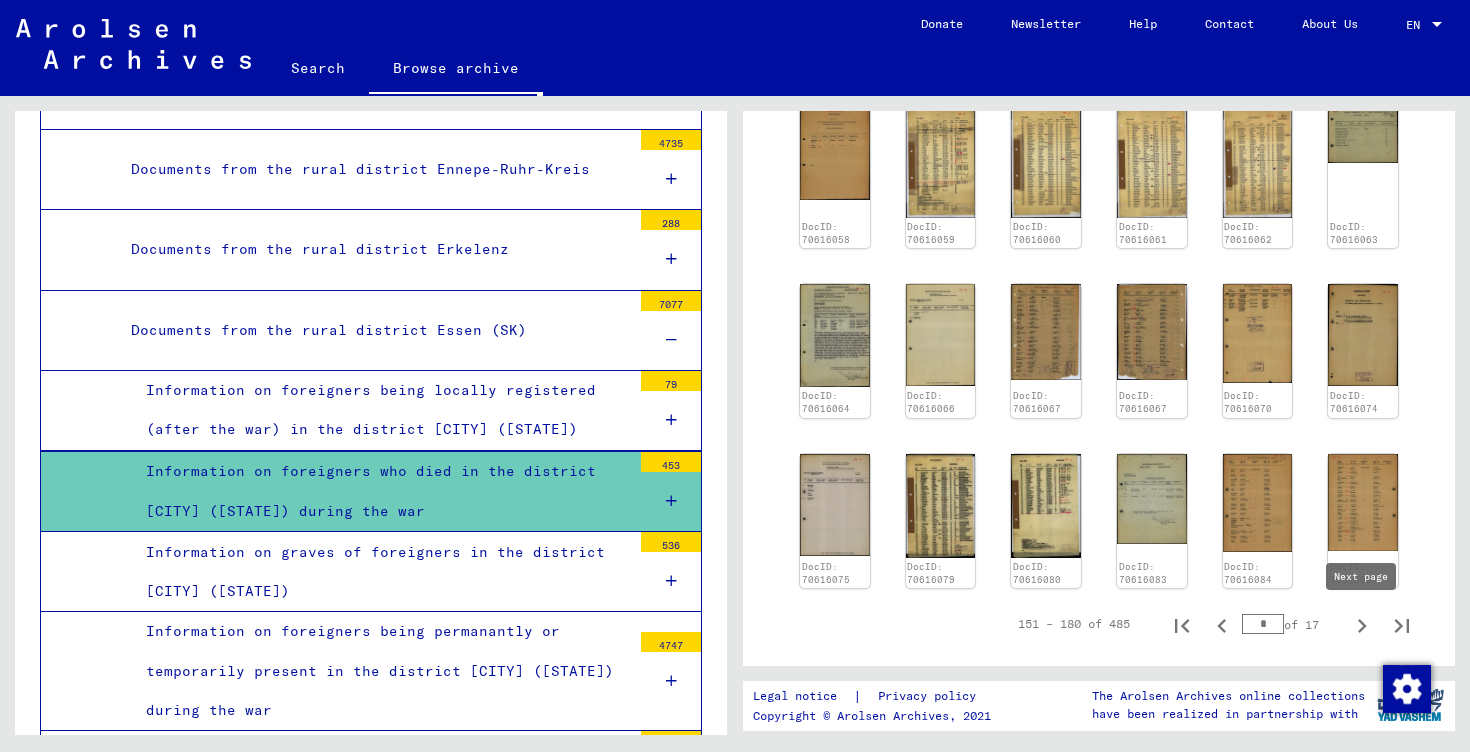 click 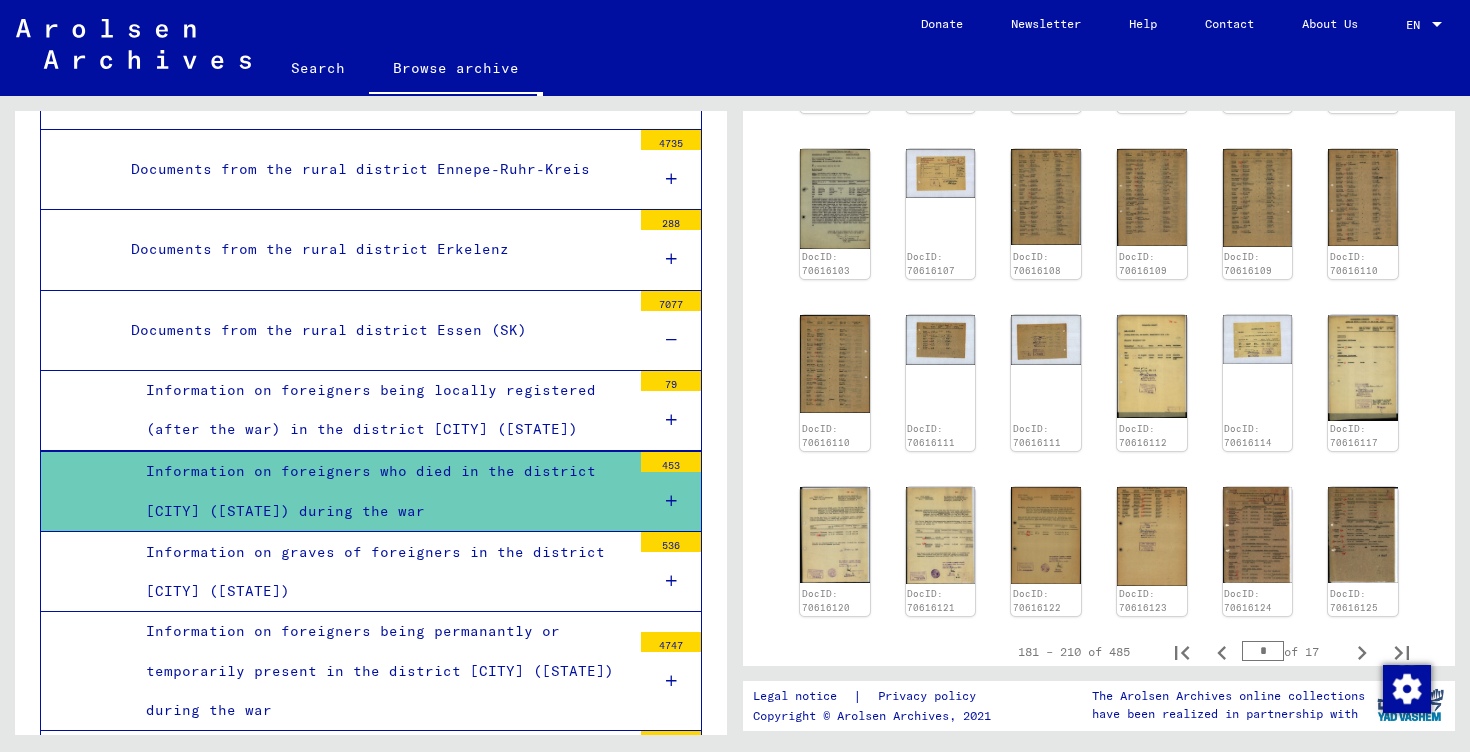 click on "DocID: 70616085 DocID: 70616087 DocID: 70616090 DocID: 70616093 DocID: 70616093 DocID: 70616094 DocID: 70616096 DocID: 70616097 DocID: 70616098 DocID: 70616099 DocID: 70616100 DocID: 70616101 DocID: 70616103 DocID: 70616107 DocID: 70616108 DocID: 70616109 DocID: 70616109 DocID: 70616110 DocID: 70616110 DocID: 70616111 DocID: 70616111 DocID: 70616112 DocID: 70616114 DocID: 70616117 DocID: 70616120 DocID: 70616121 DocID: 70616122 DocID: 70616123 DocID: 70616124 DocID: 70616125" 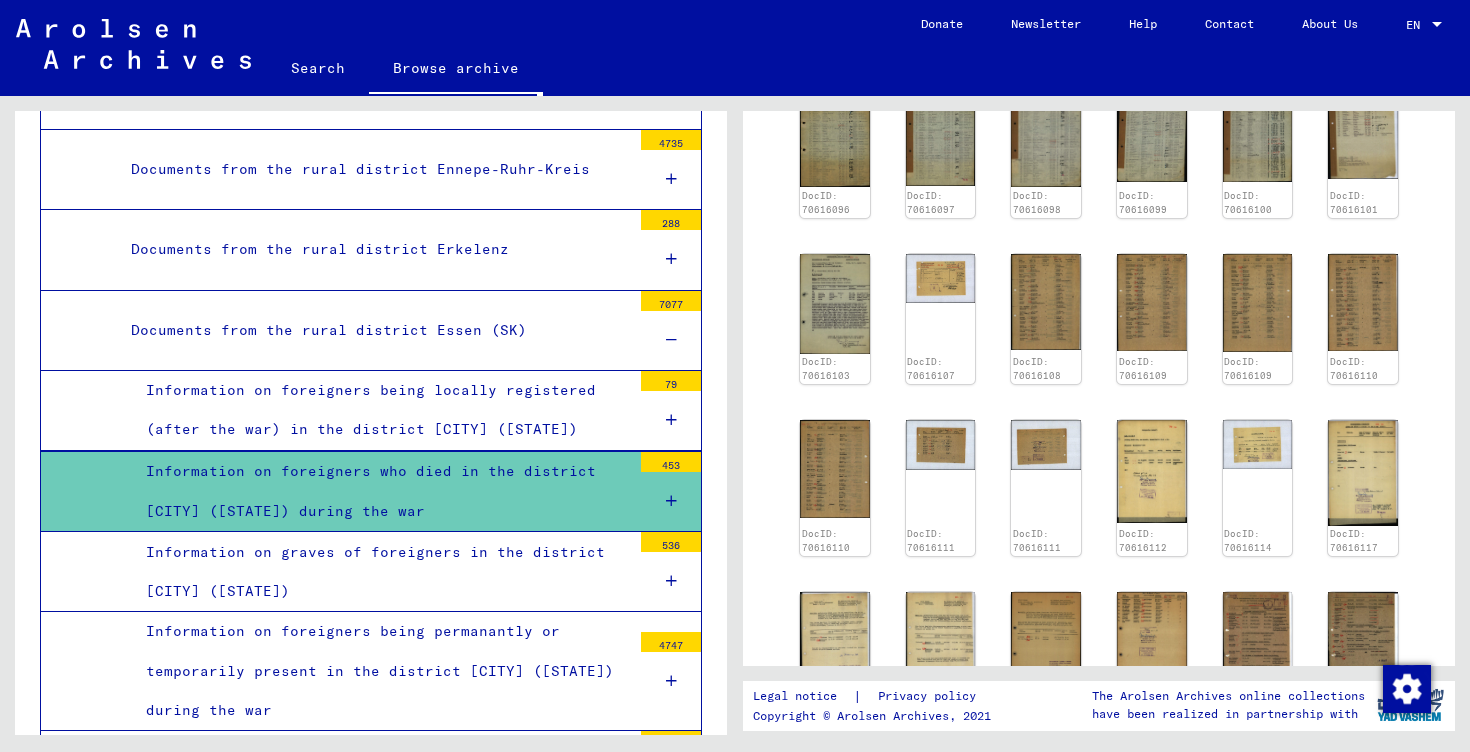scroll, scrollTop: 630, scrollLeft: 0, axis: vertical 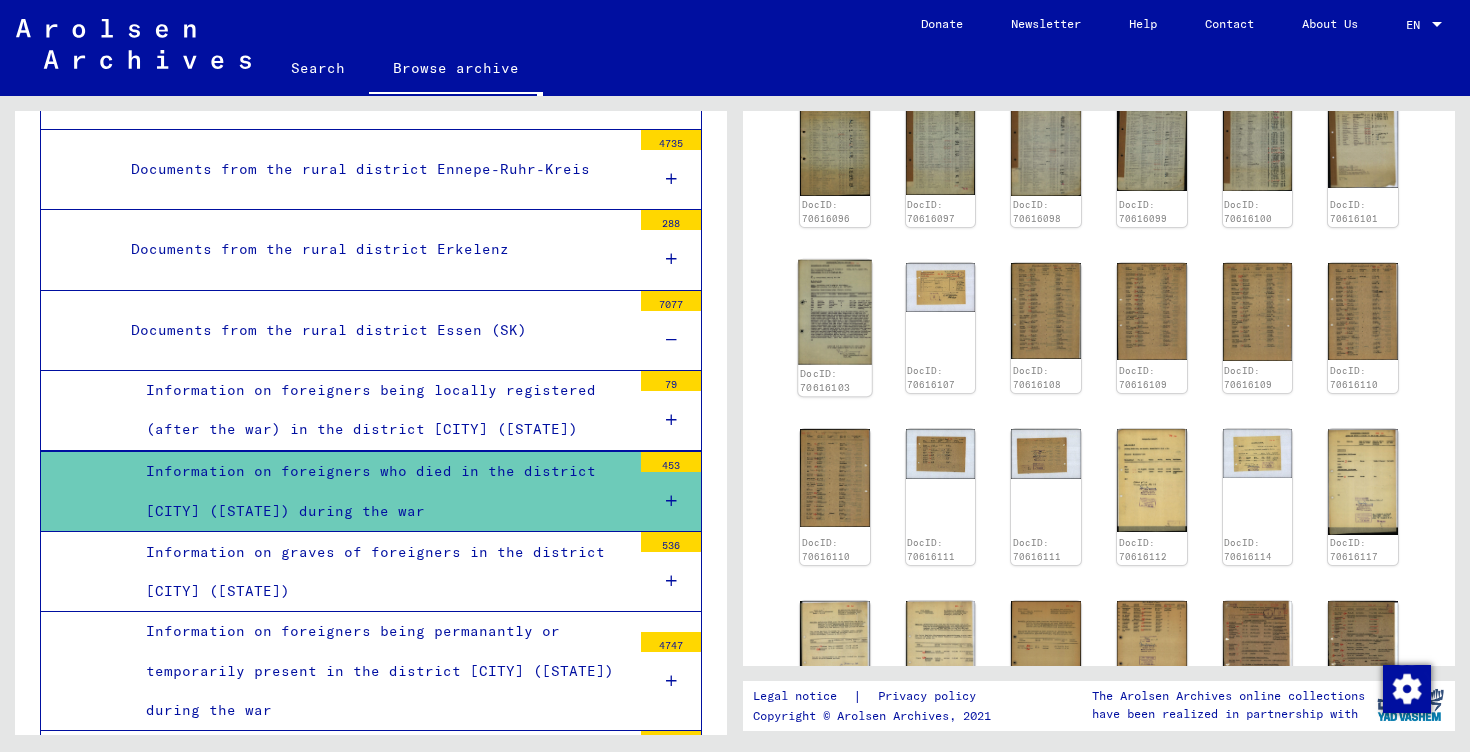 click 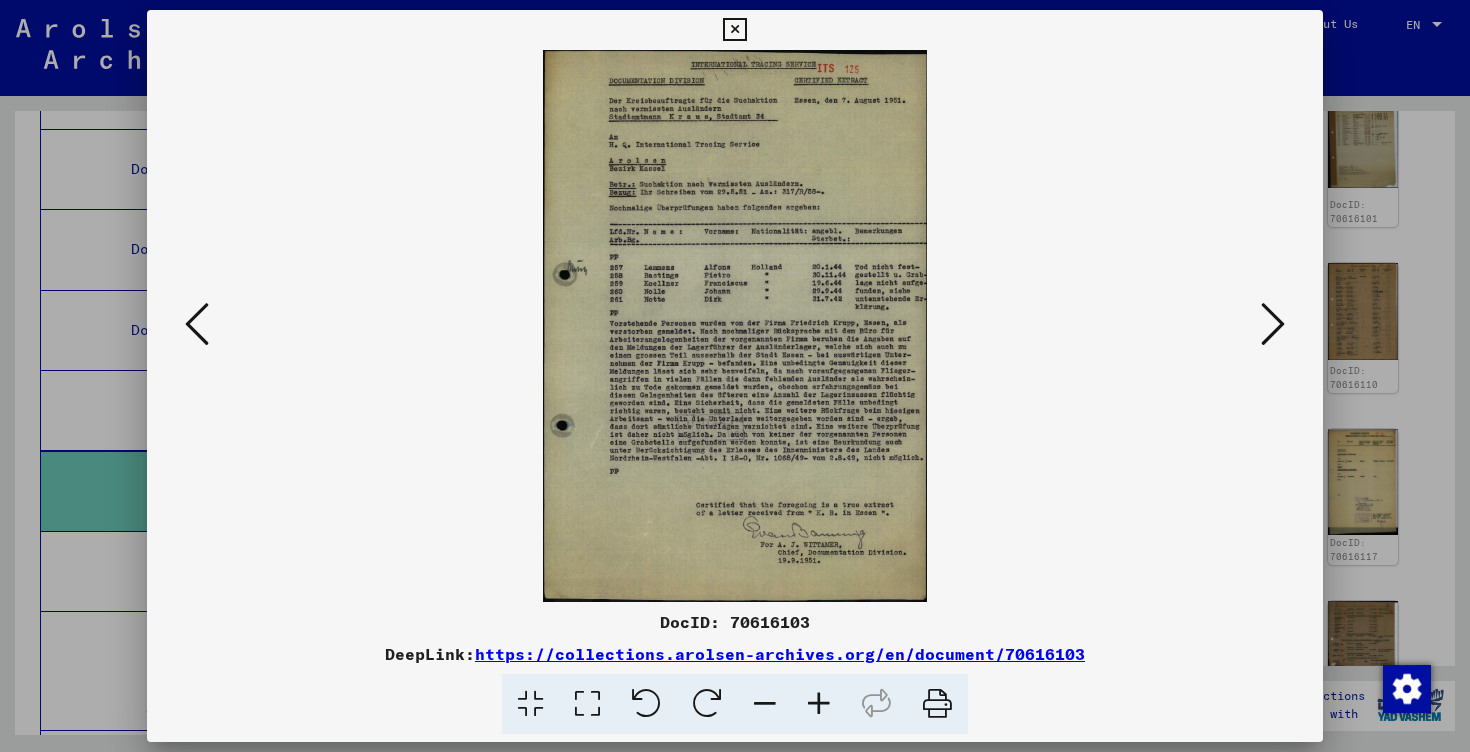 click at bounding box center [819, 704] 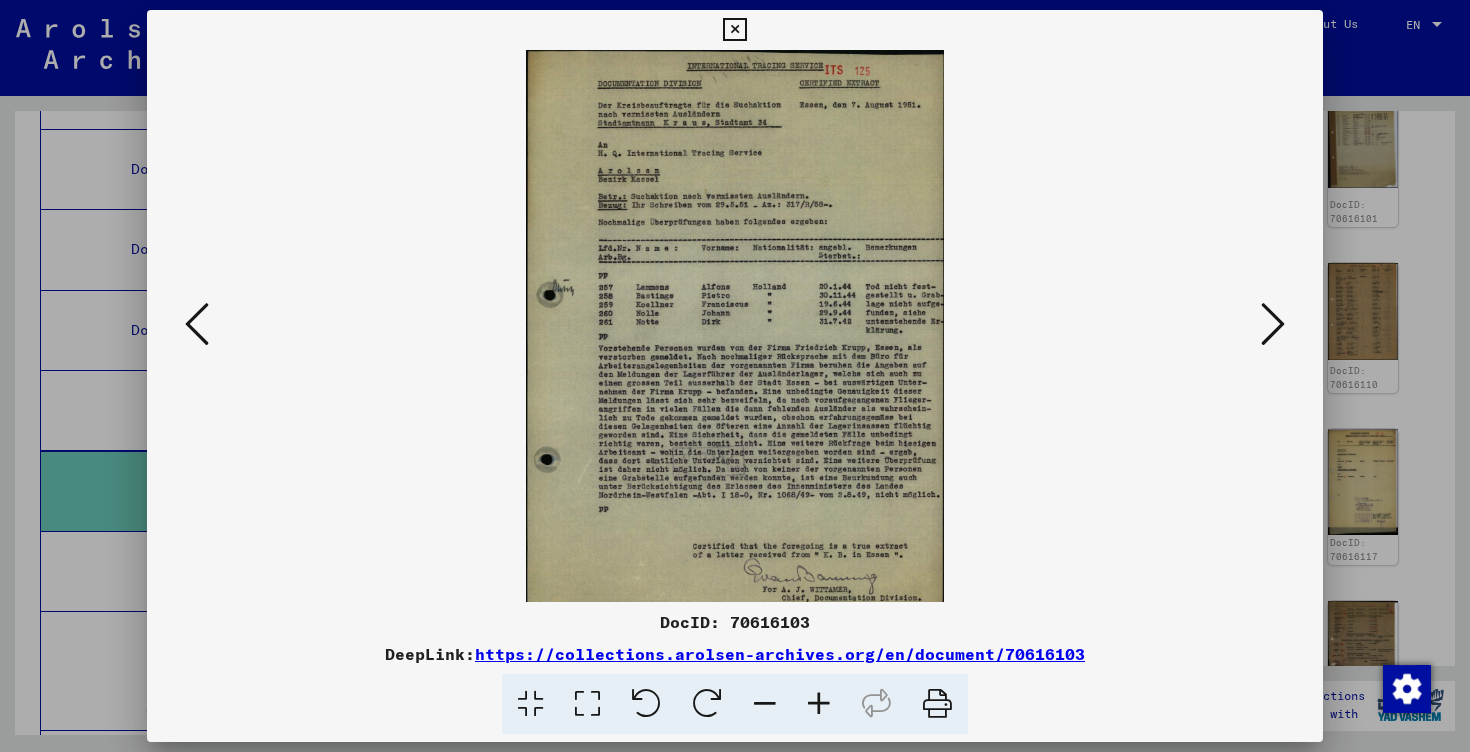 click at bounding box center [819, 704] 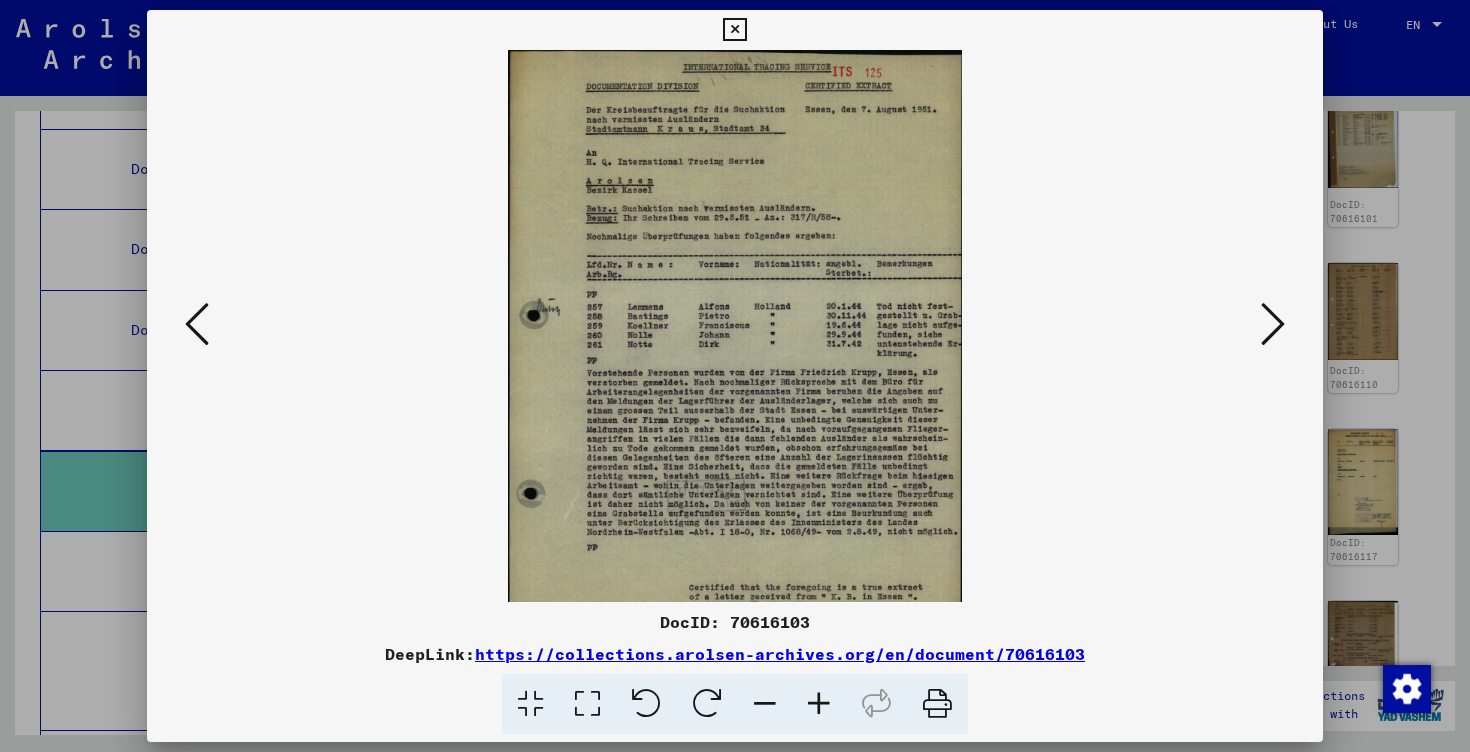 click at bounding box center [819, 704] 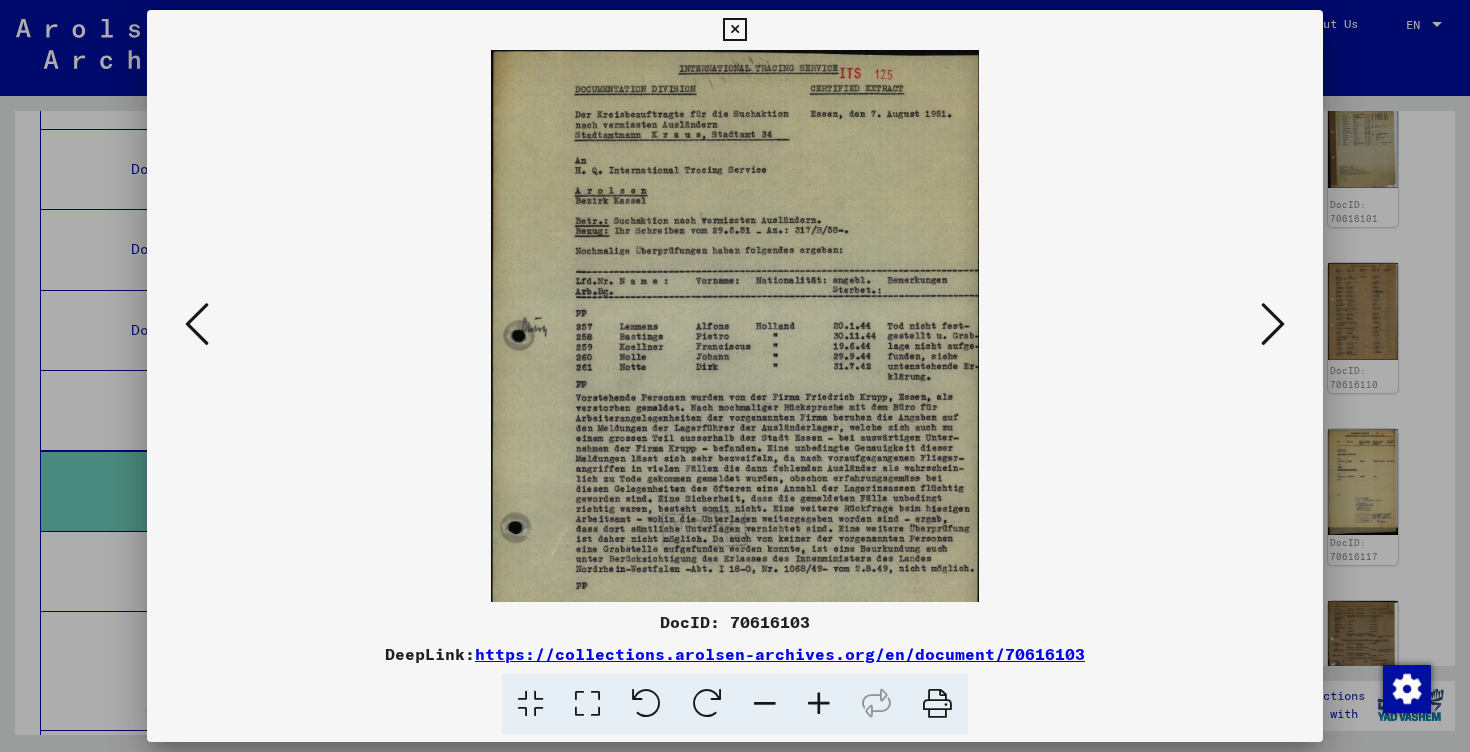 click at bounding box center [819, 704] 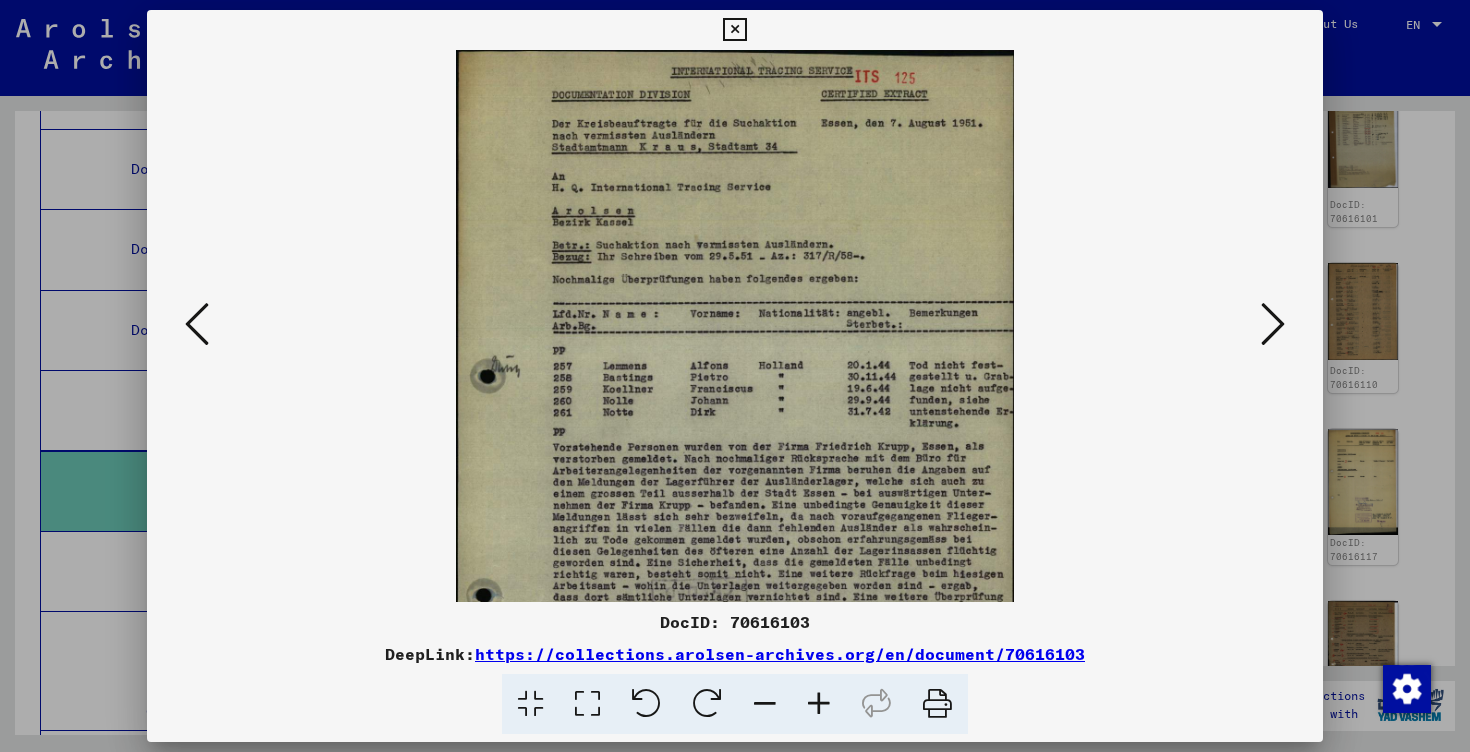 click at bounding box center [819, 704] 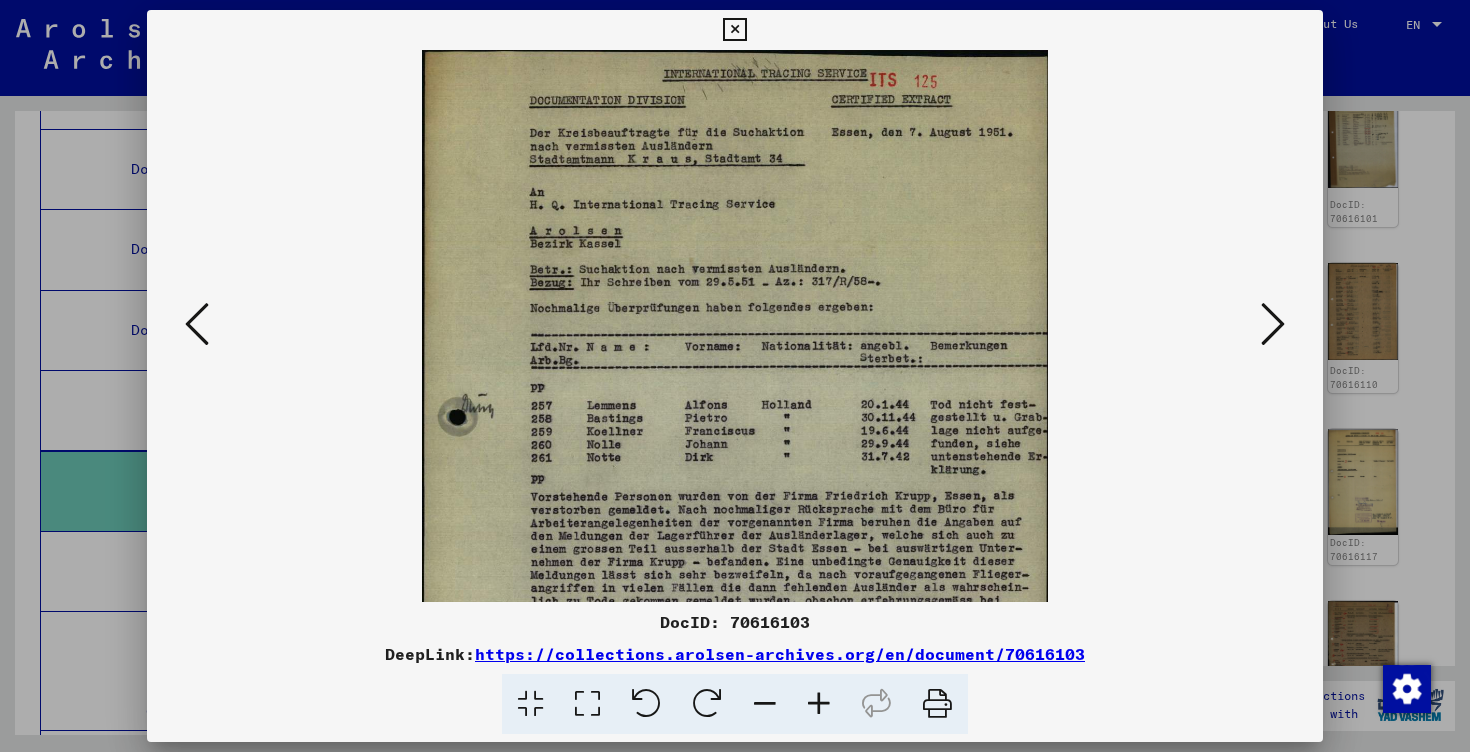 click at bounding box center [819, 704] 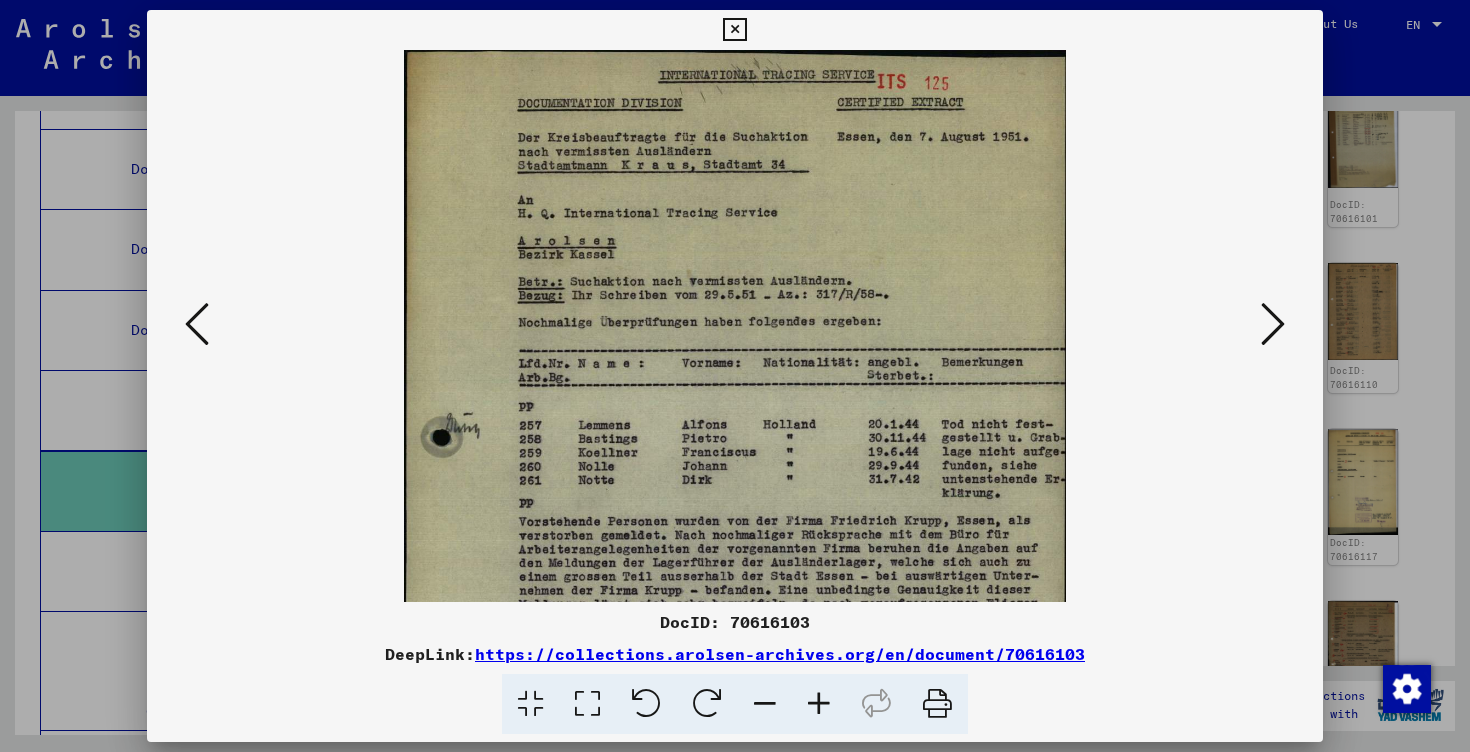 click at bounding box center (735, 376) 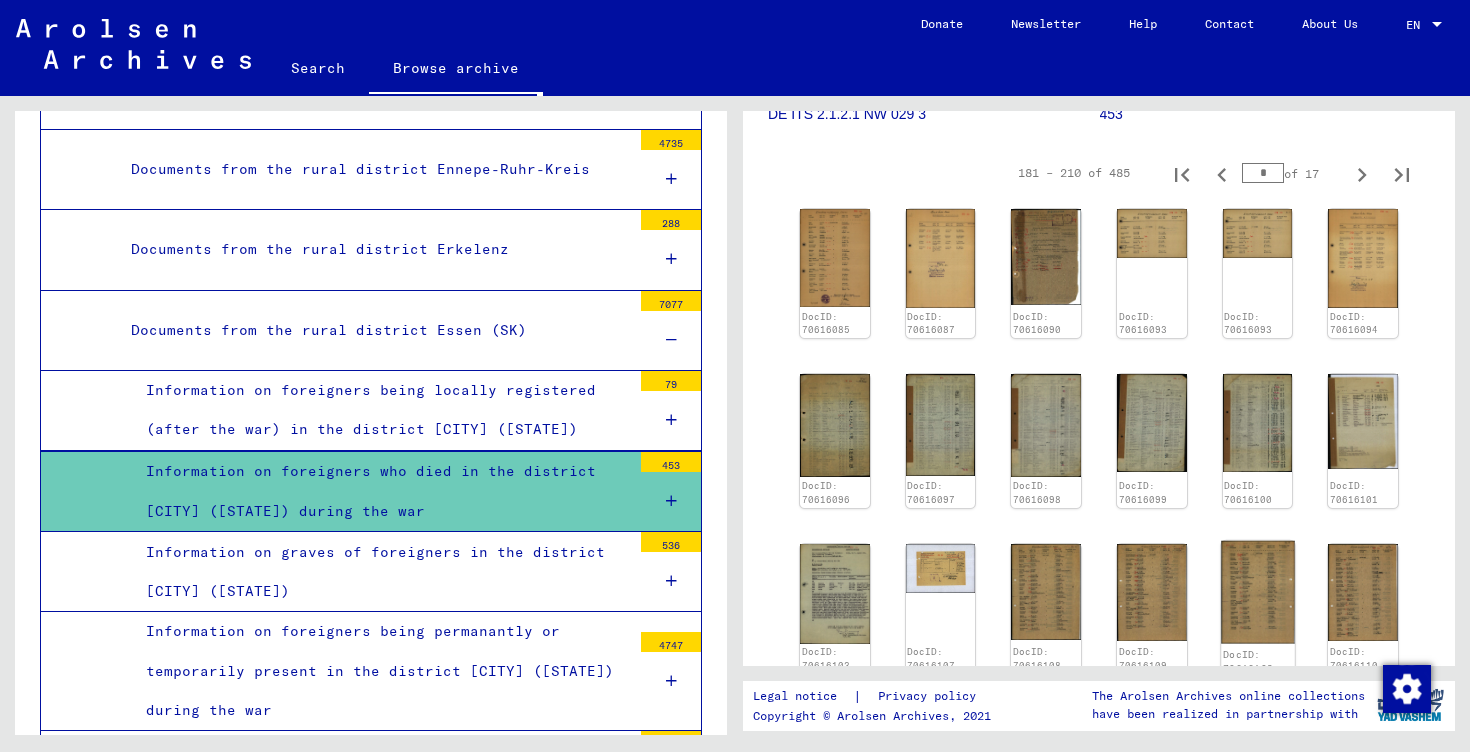 scroll, scrollTop: 322, scrollLeft: 0, axis: vertical 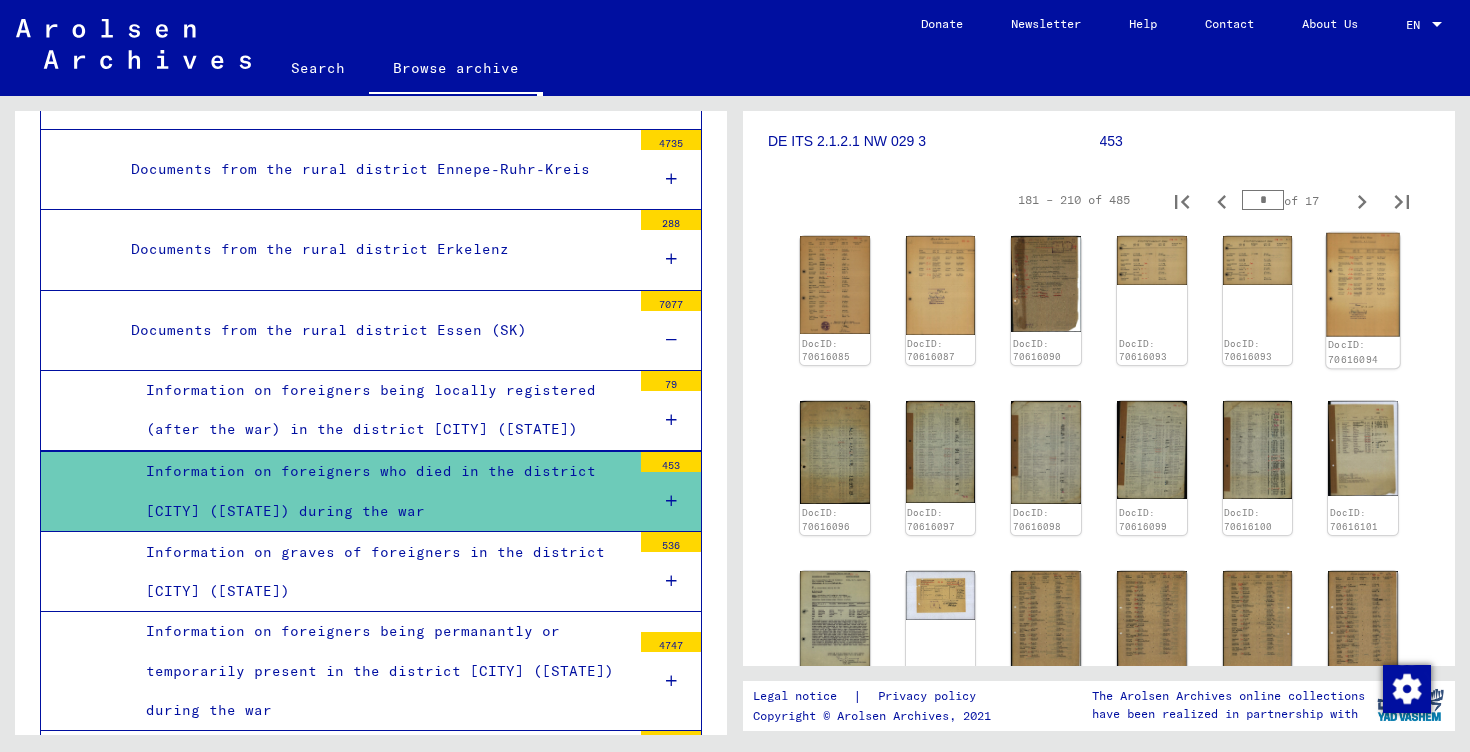 click 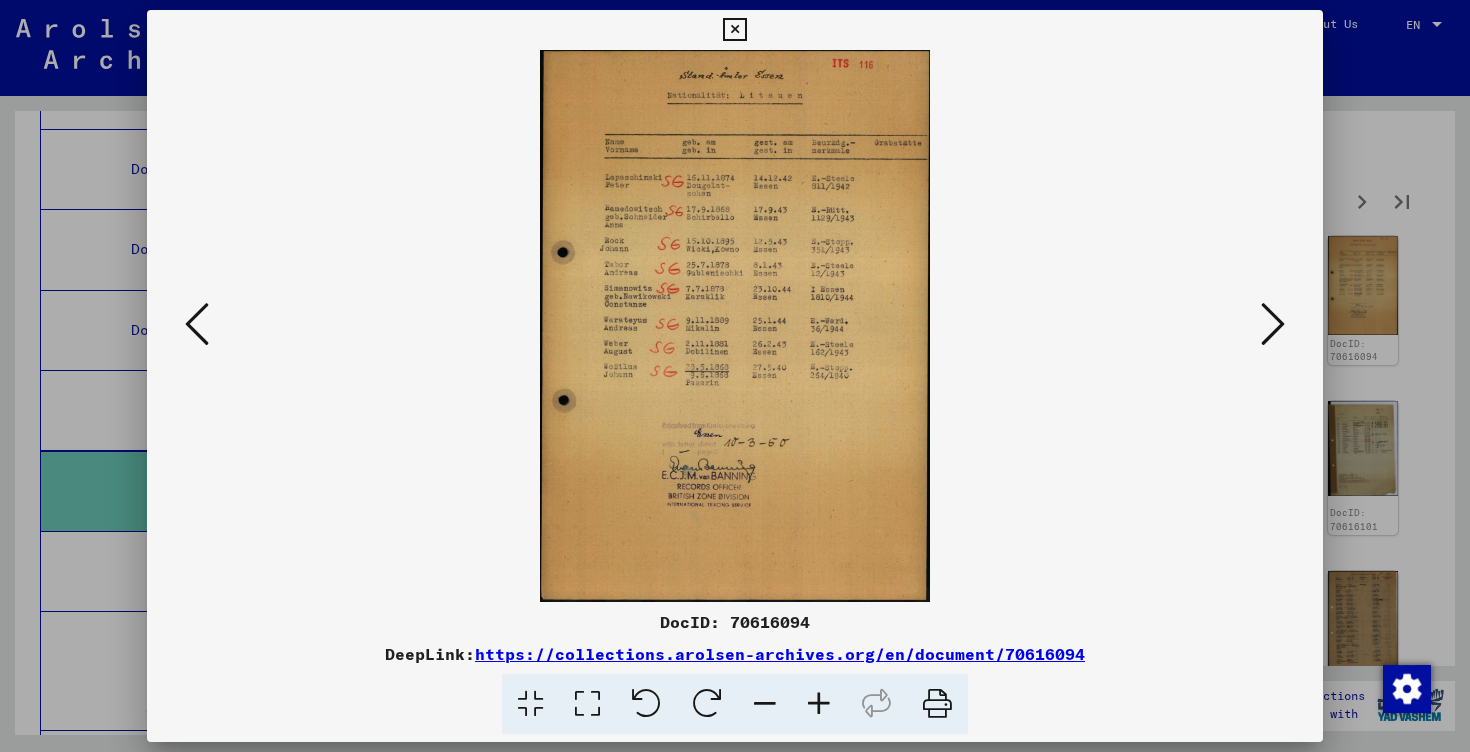 click at bounding box center [819, 704] 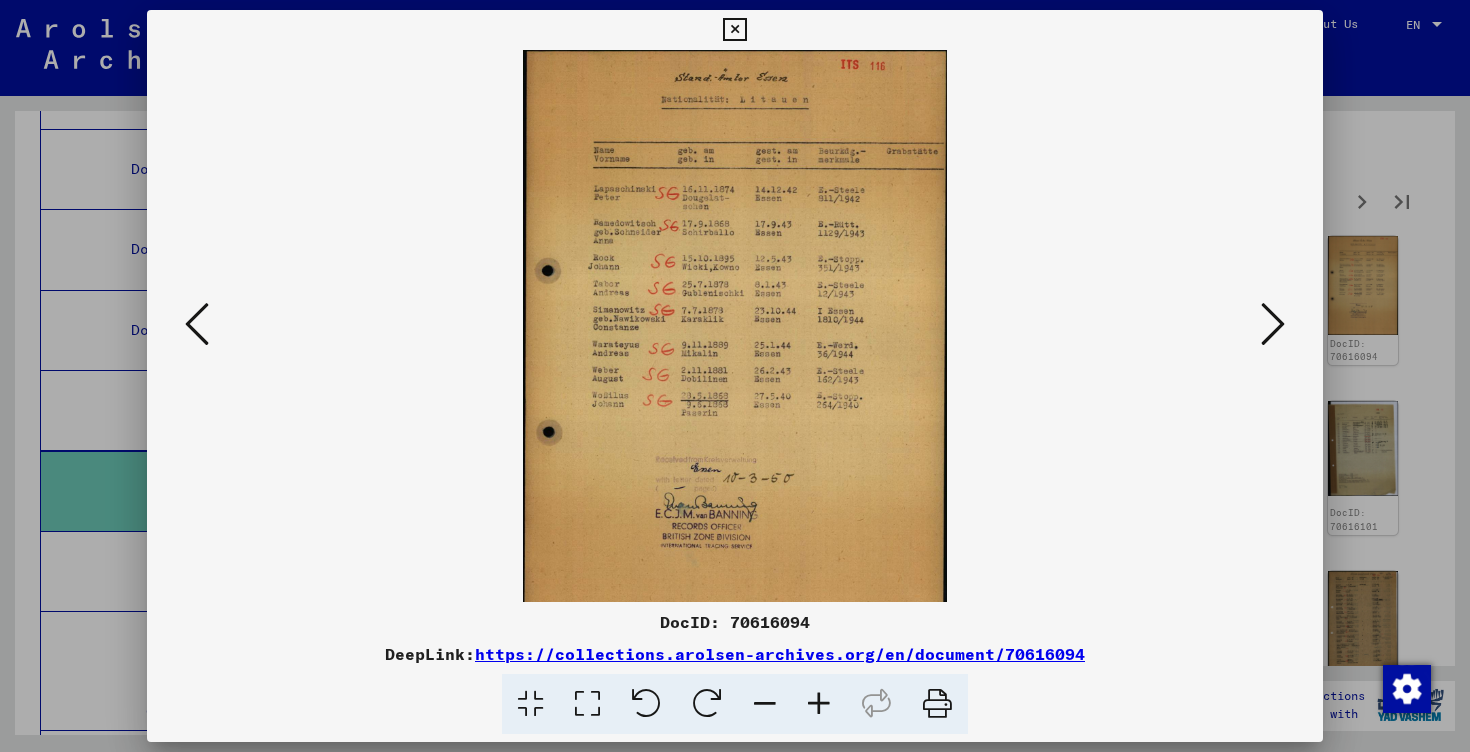 click at bounding box center [819, 704] 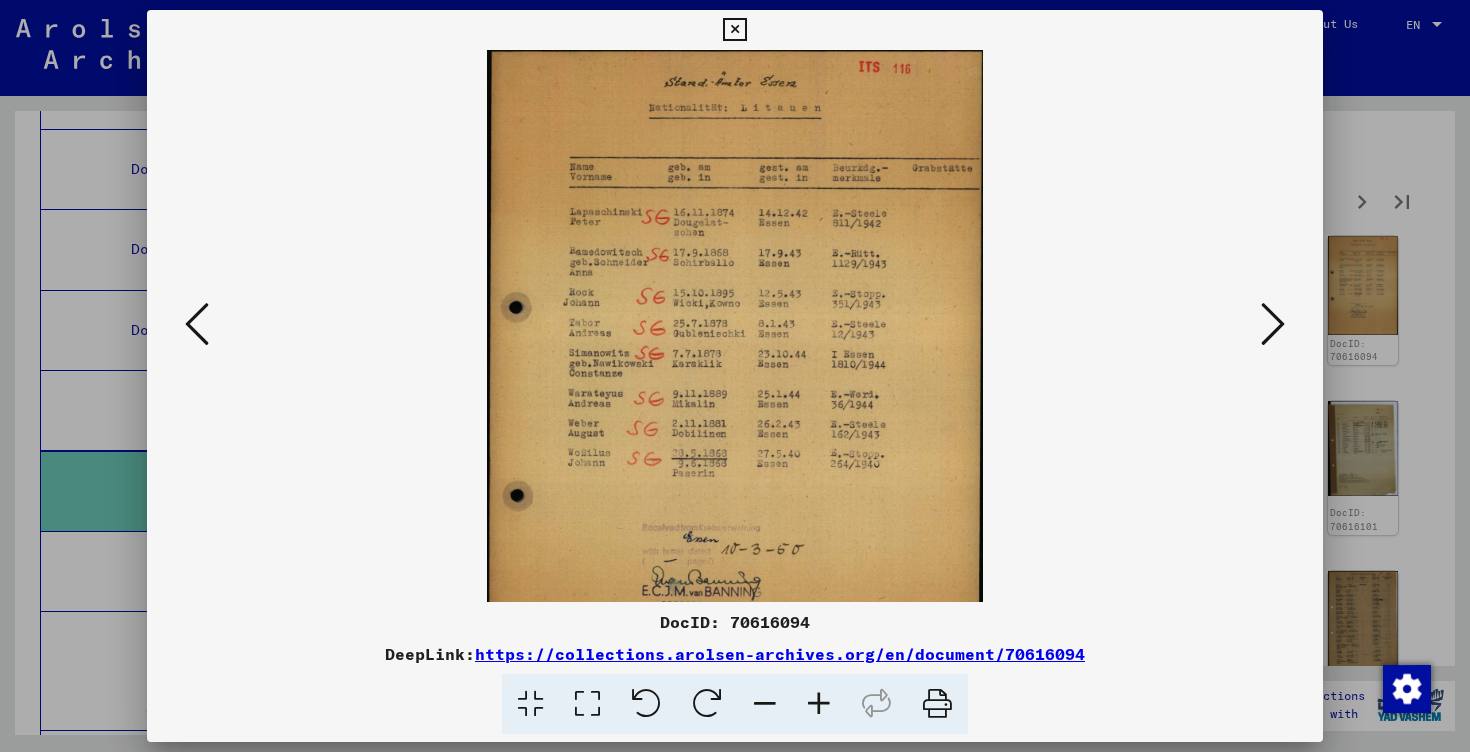 click at bounding box center (819, 704) 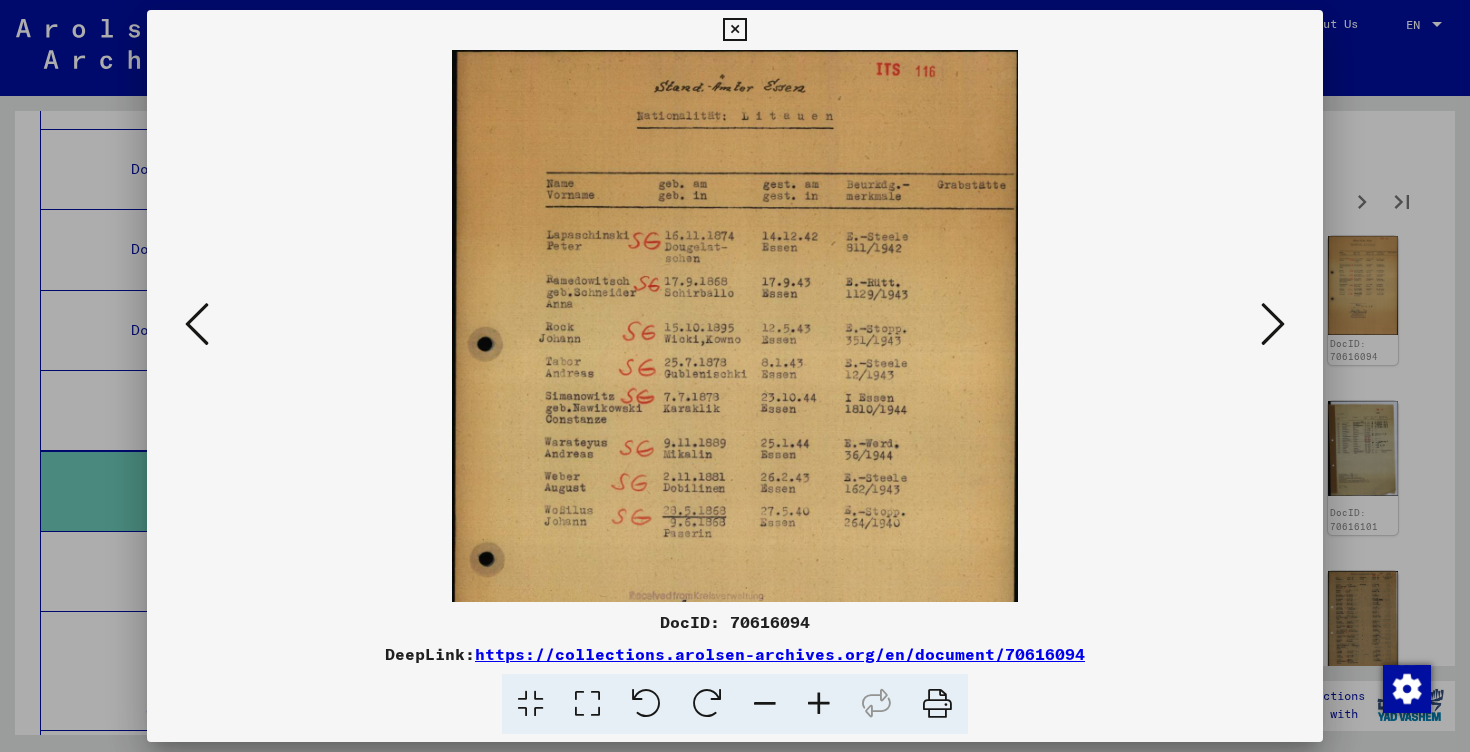 click at bounding box center (735, 376) 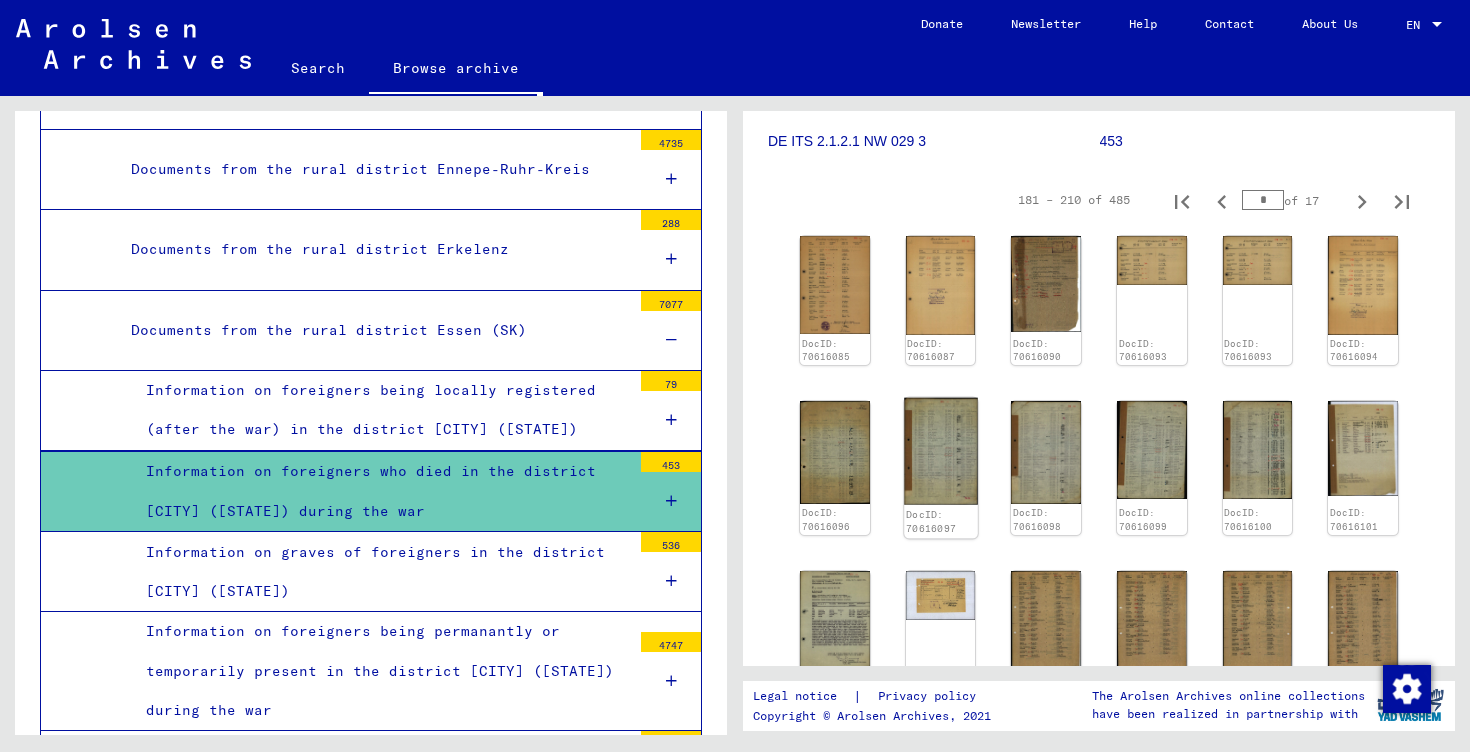 click 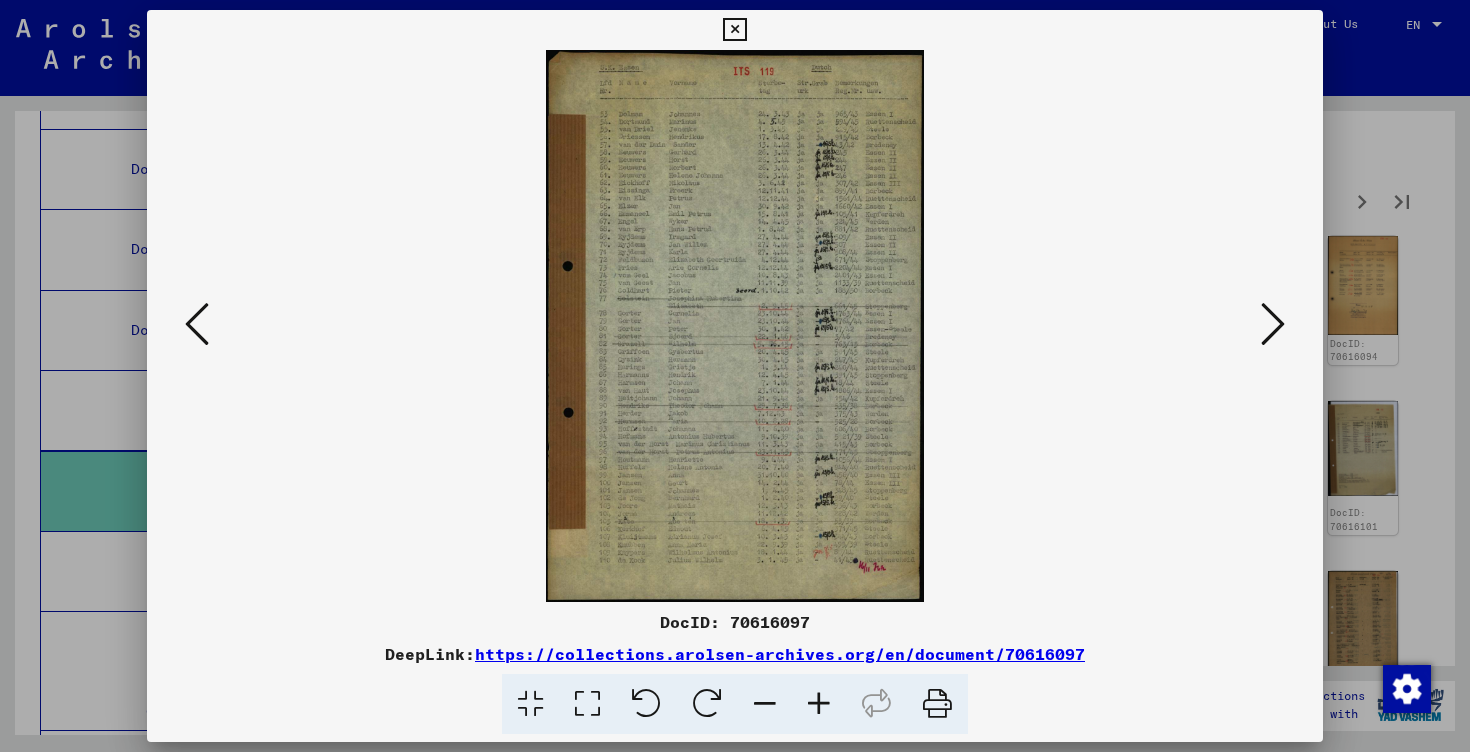 click at bounding box center (735, 376) 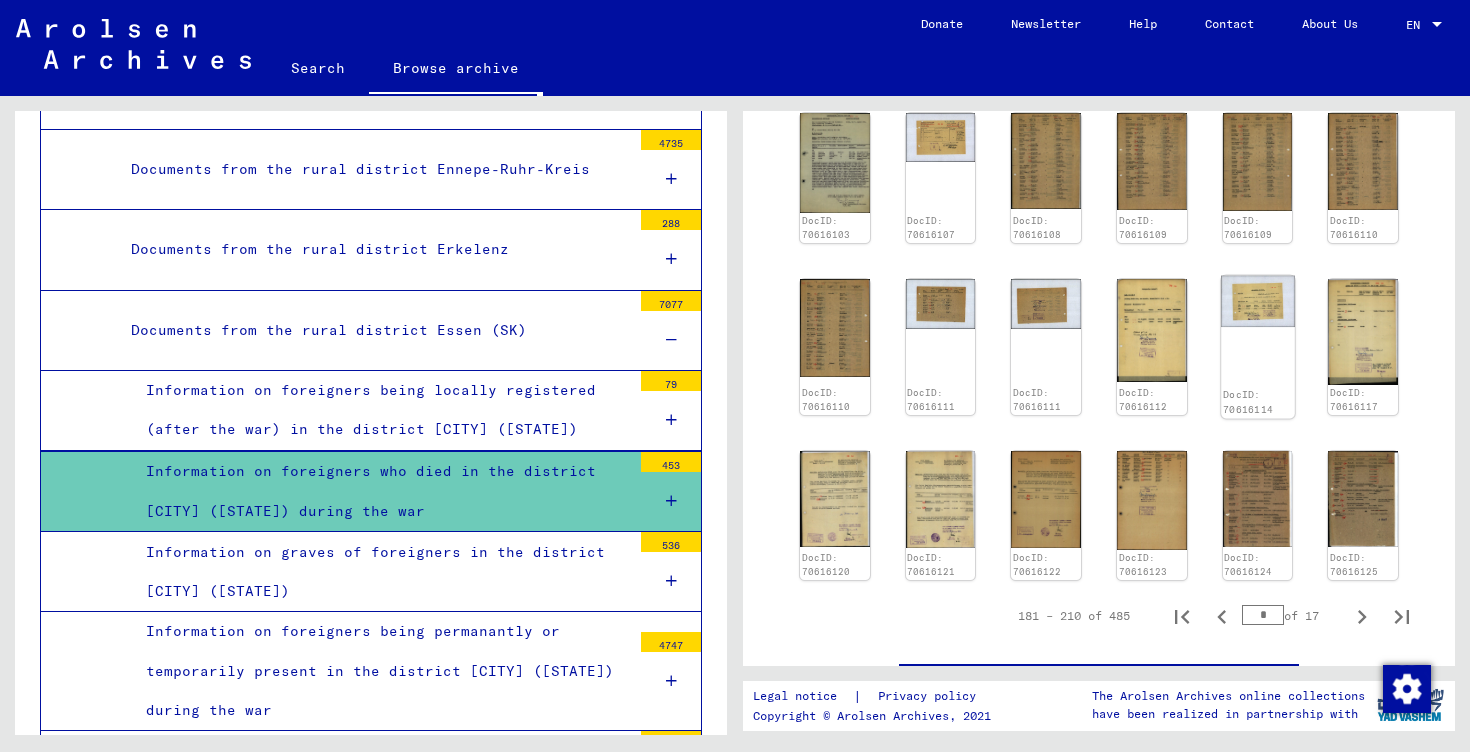 scroll, scrollTop: 781, scrollLeft: 0, axis: vertical 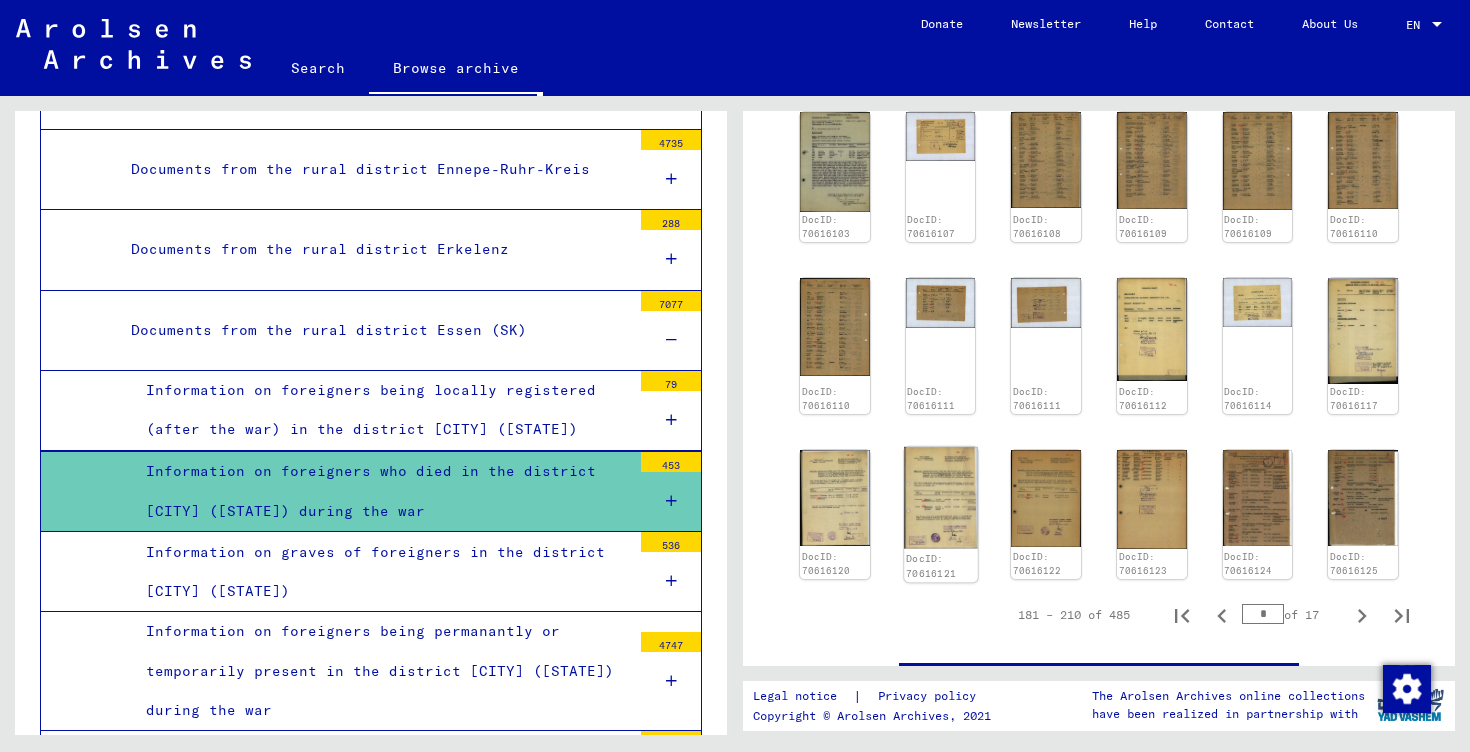 click 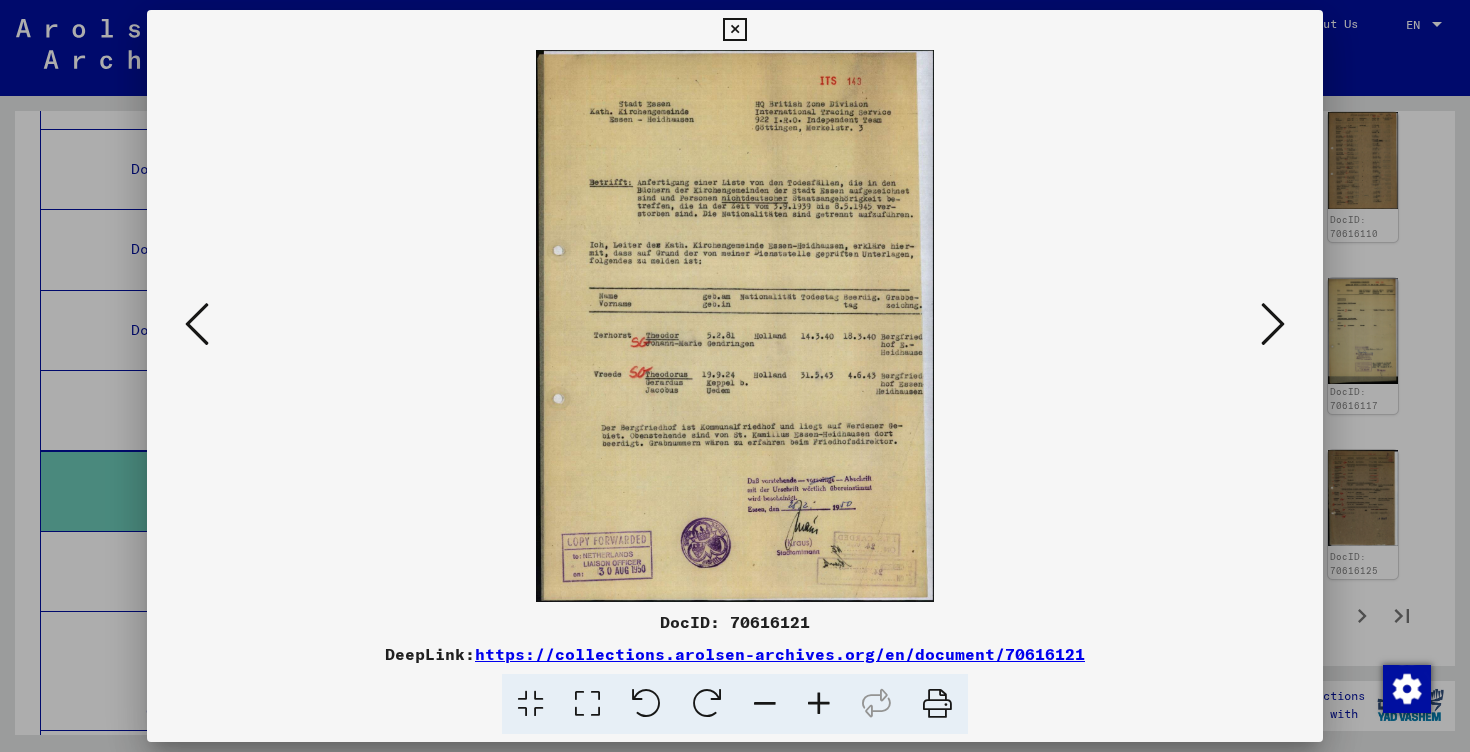 click at bounding box center (735, 376) 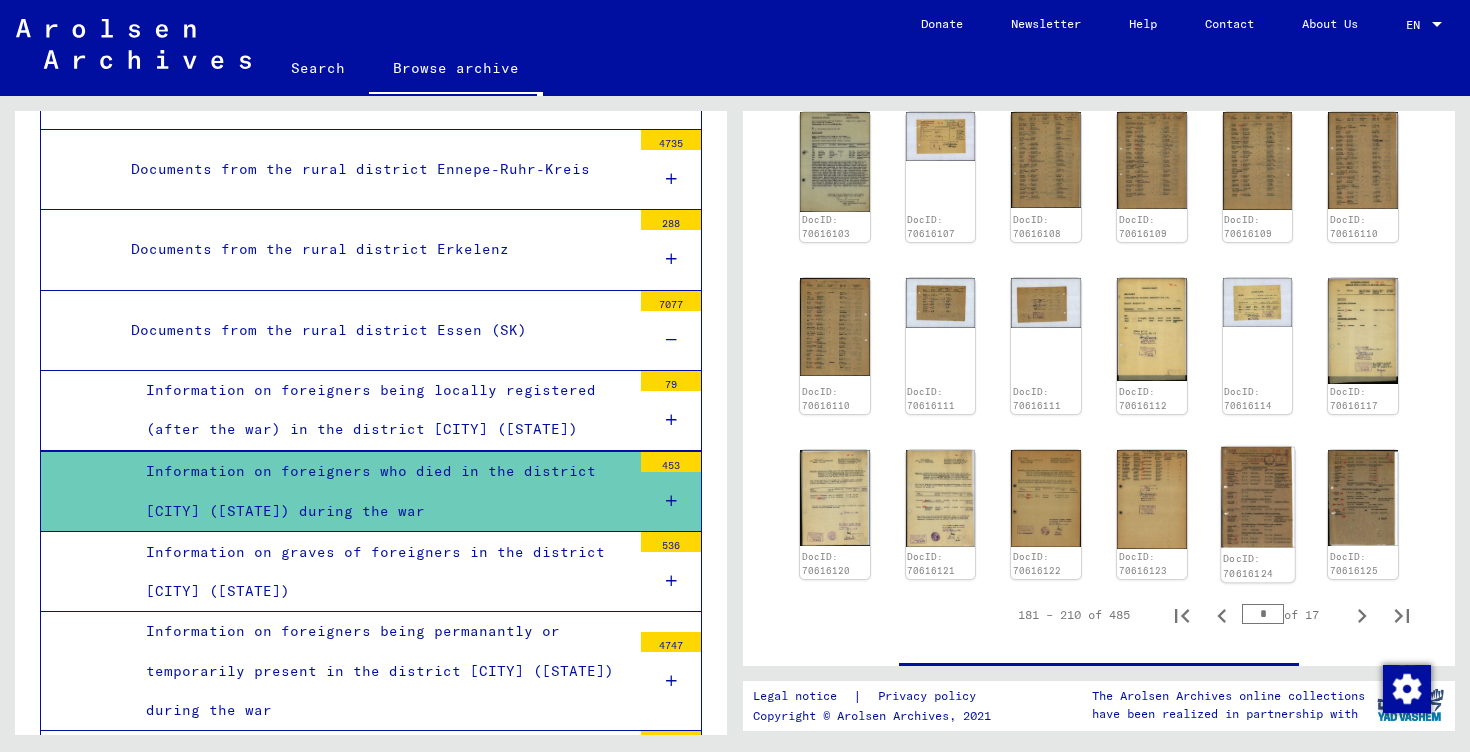 click 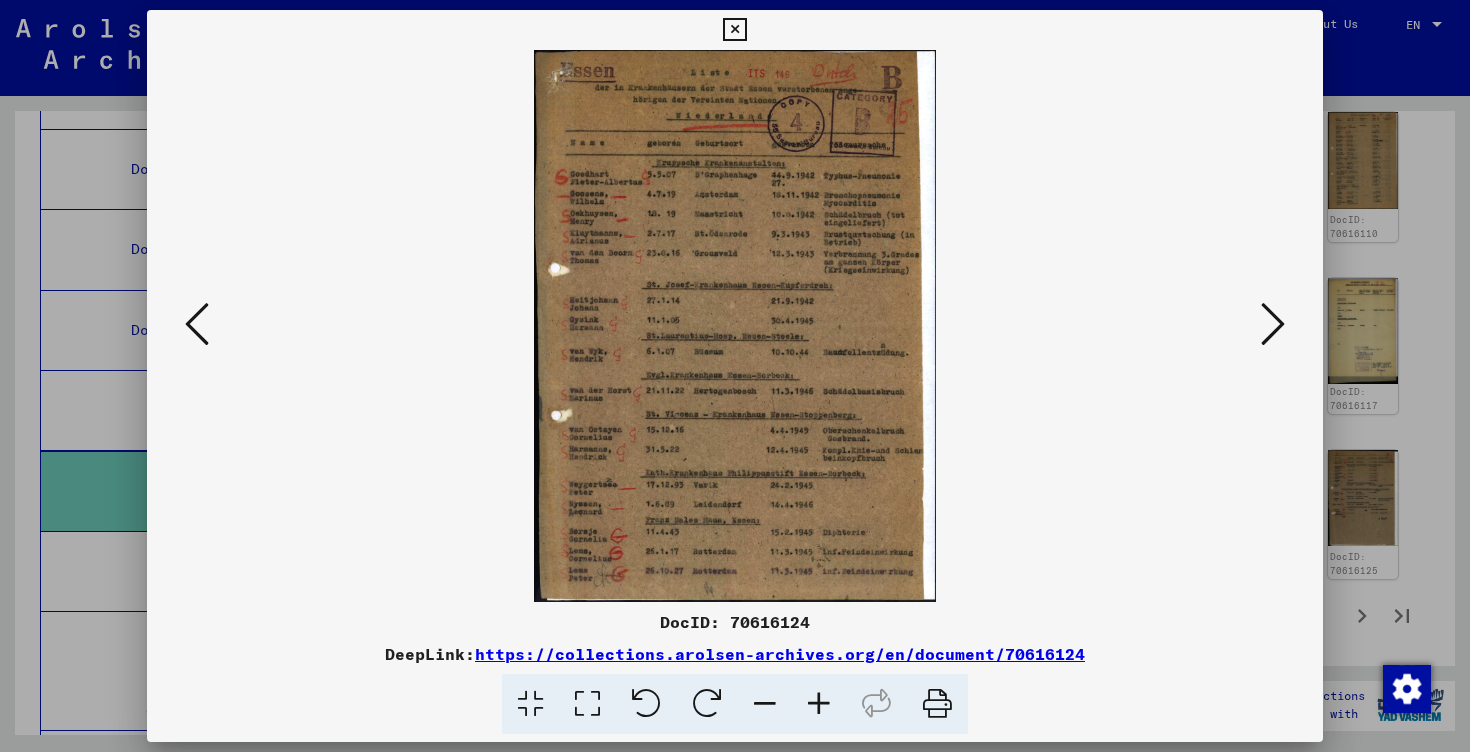 click at bounding box center [819, 704] 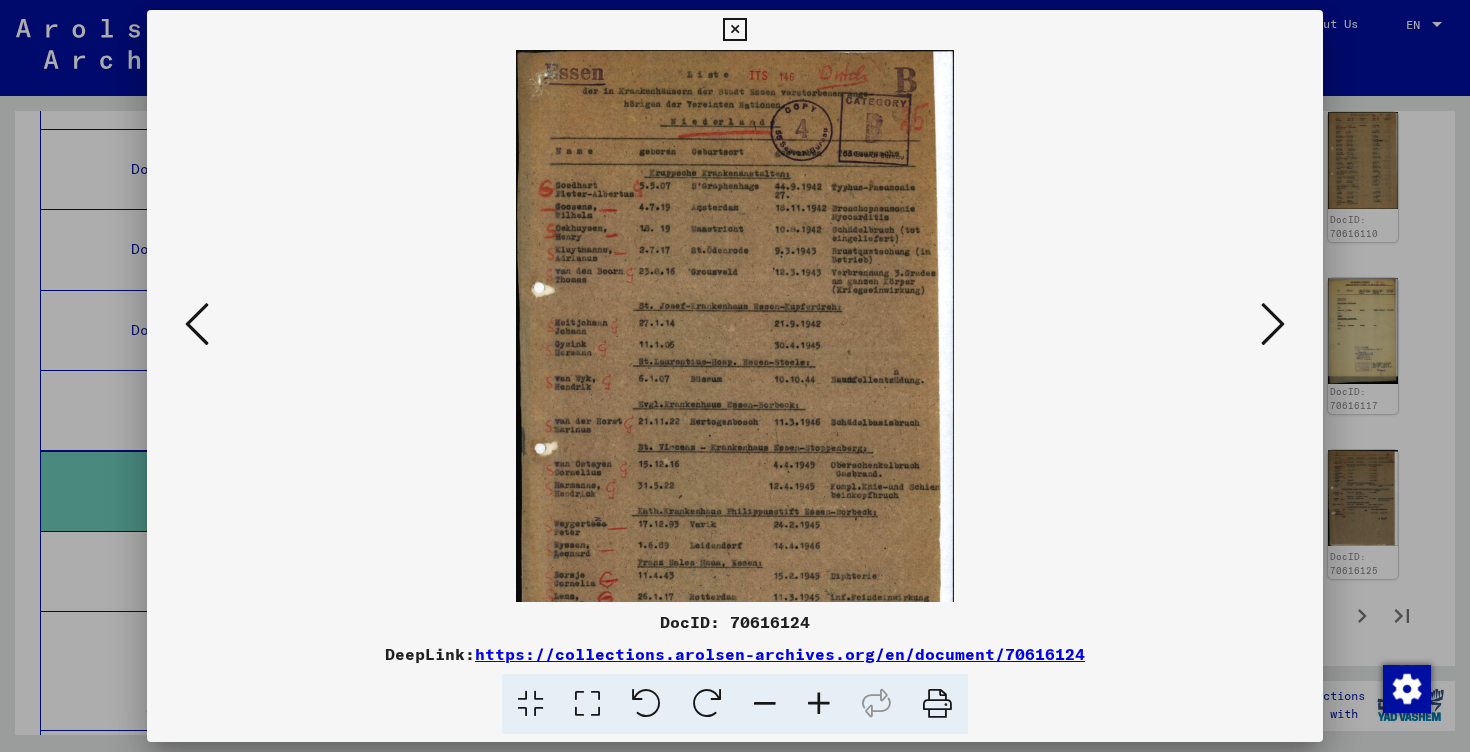 click at bounding box center [819, 704] 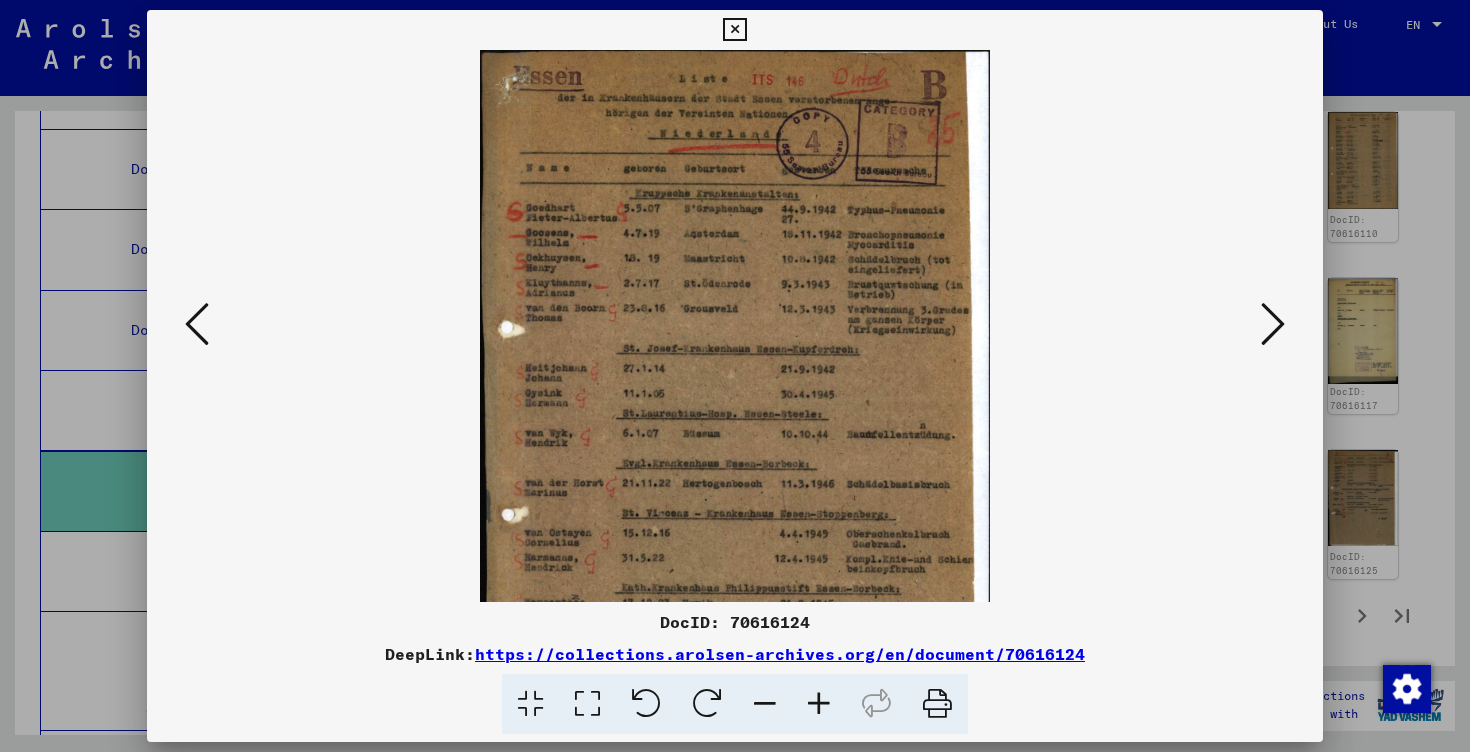 click at bounding box center (819, 704) 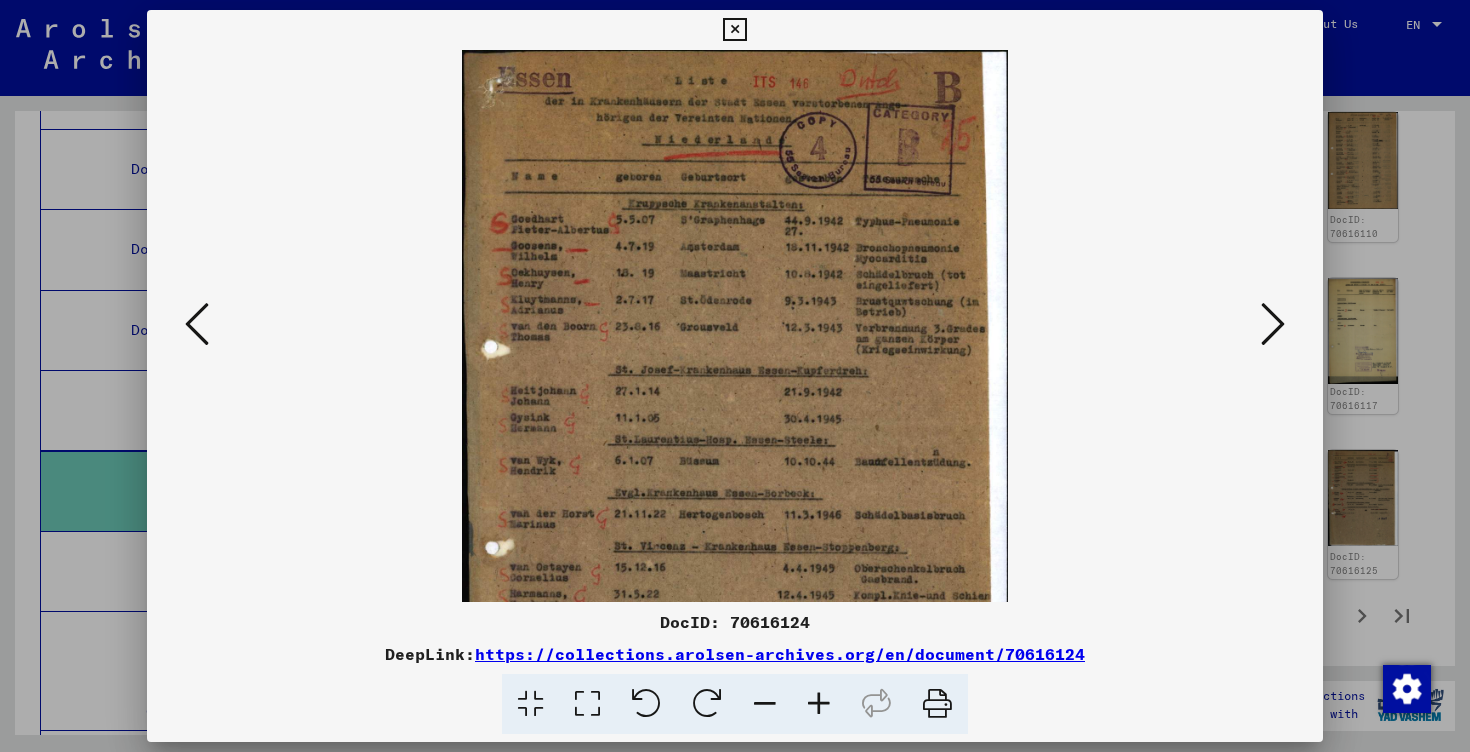 click at bounding box center [819, 704] 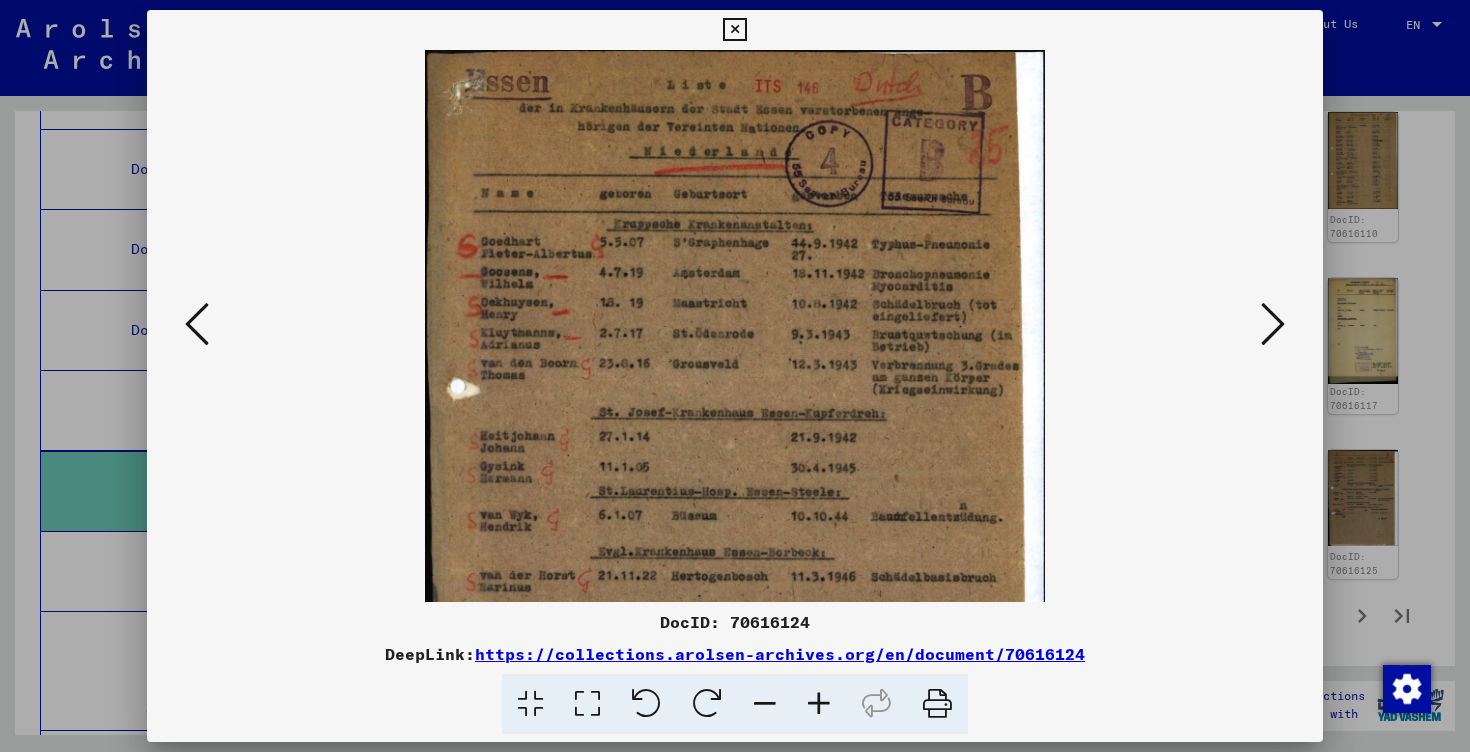 click at bounding box center [819, 704] 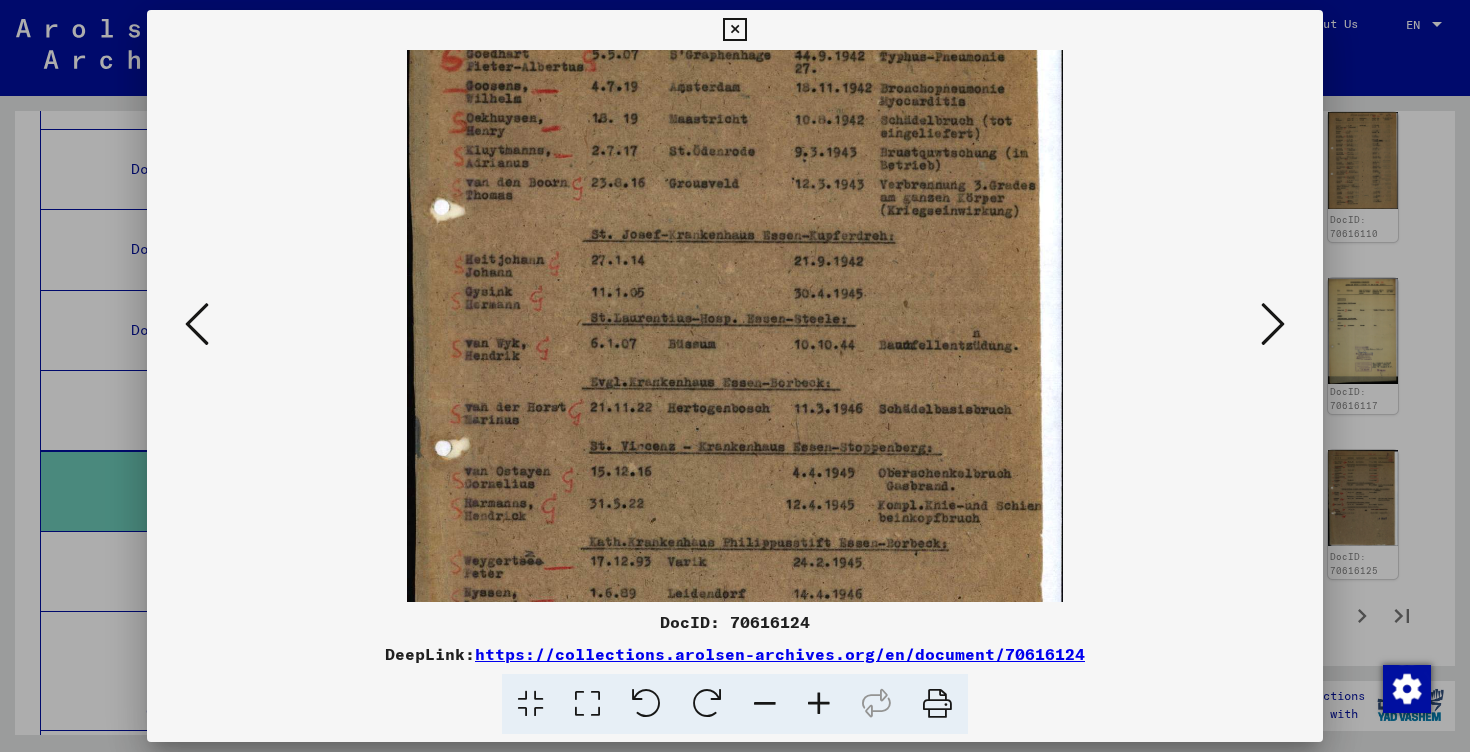 drag, startPoint x: 982, startPoint y: 523, endPoint x: 982, endPoint y: 328, distance: 195 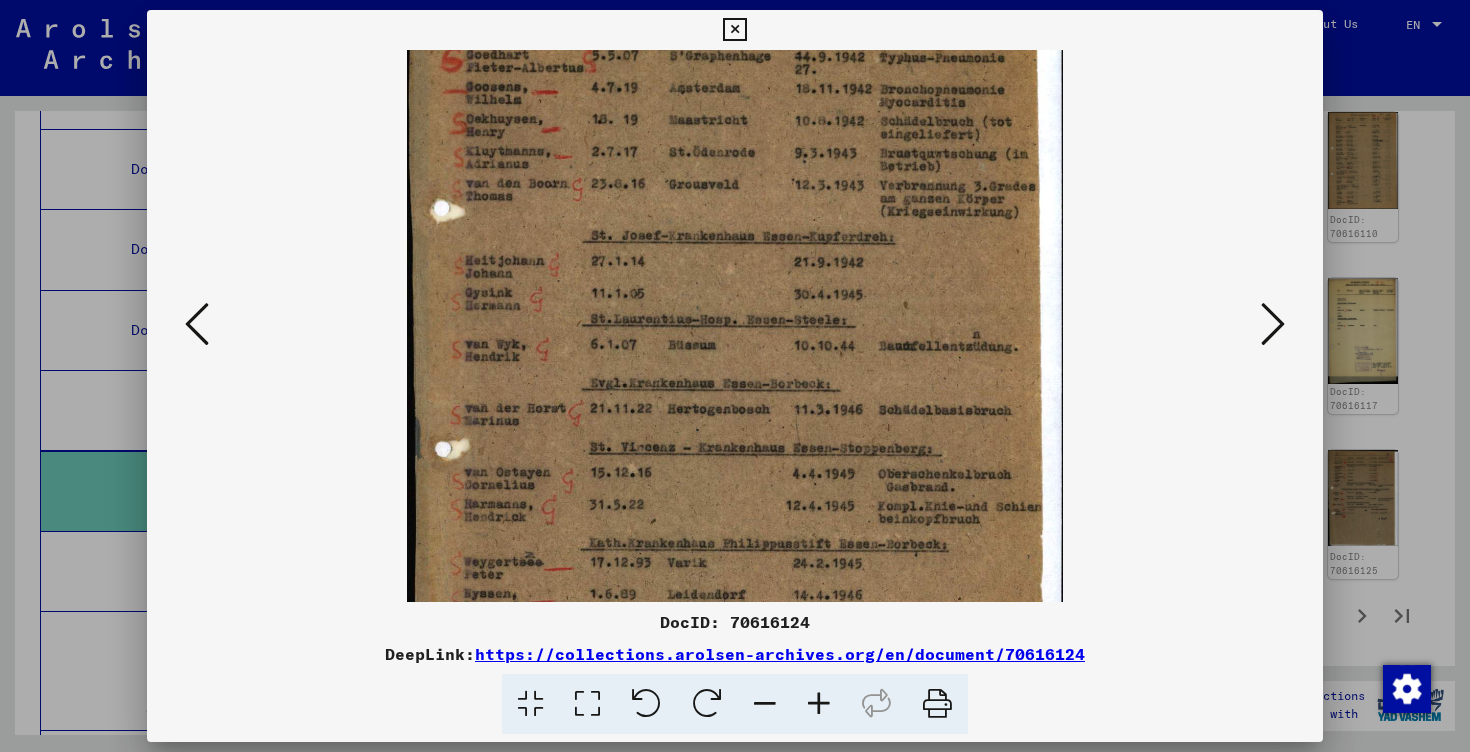 click at bounding box center (735, 376) 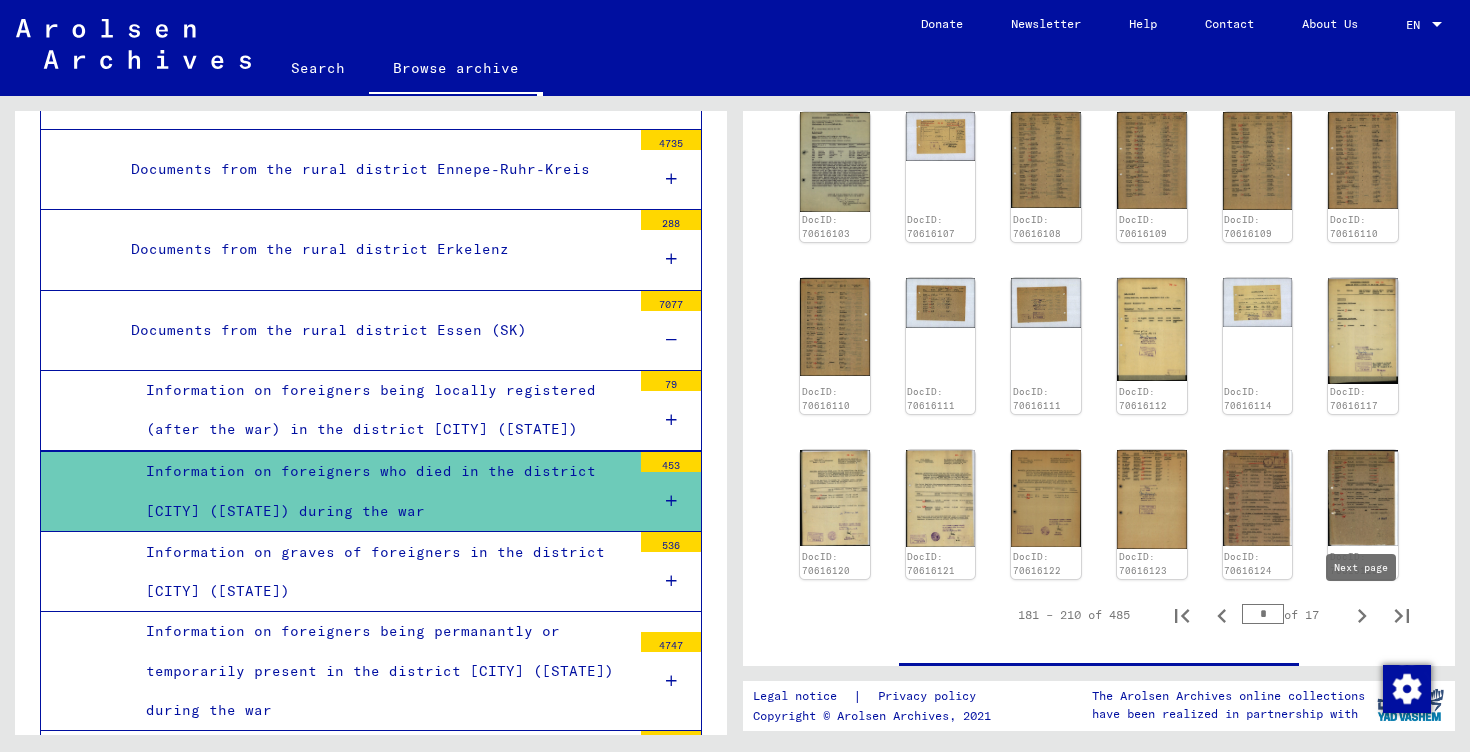 click 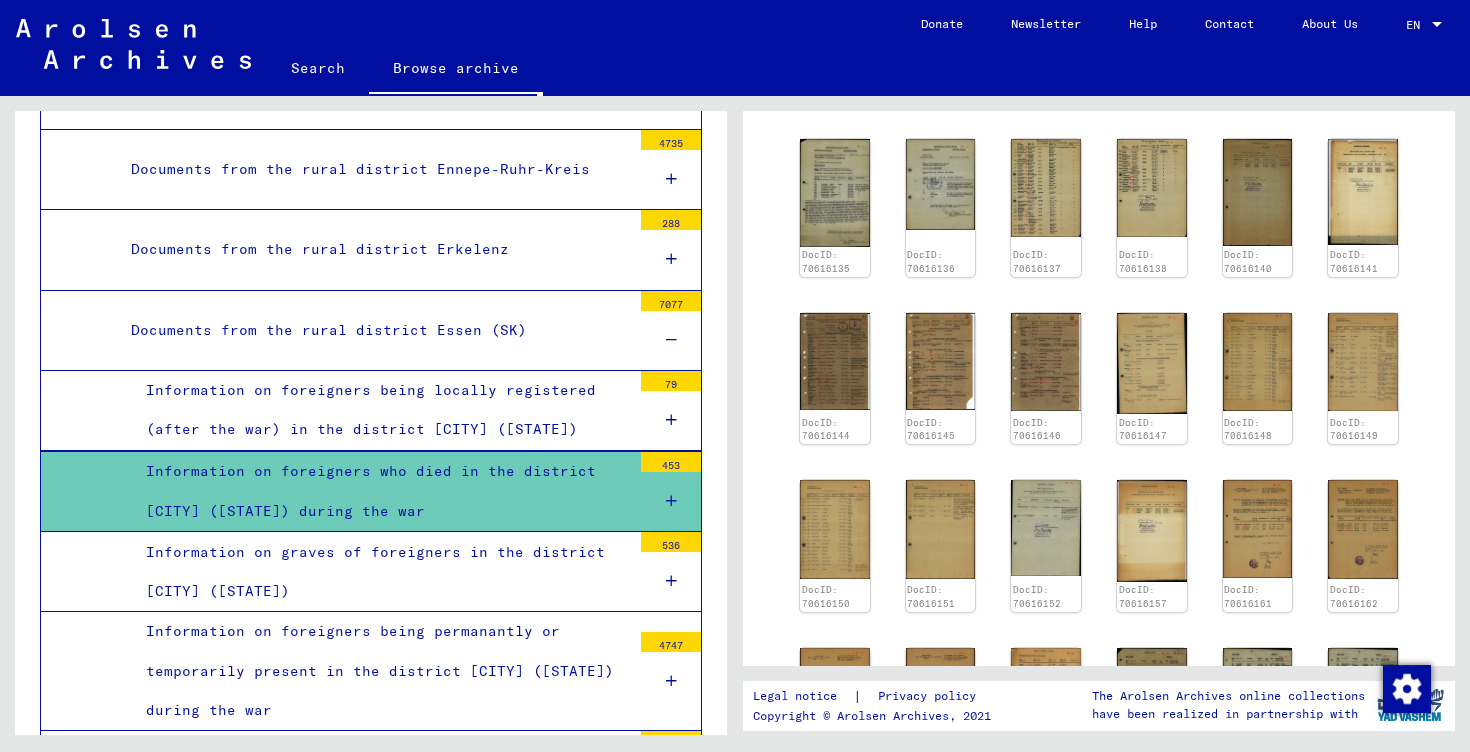 scroll, scrollTop: 608, scrollLeft: 0, axis: vertical 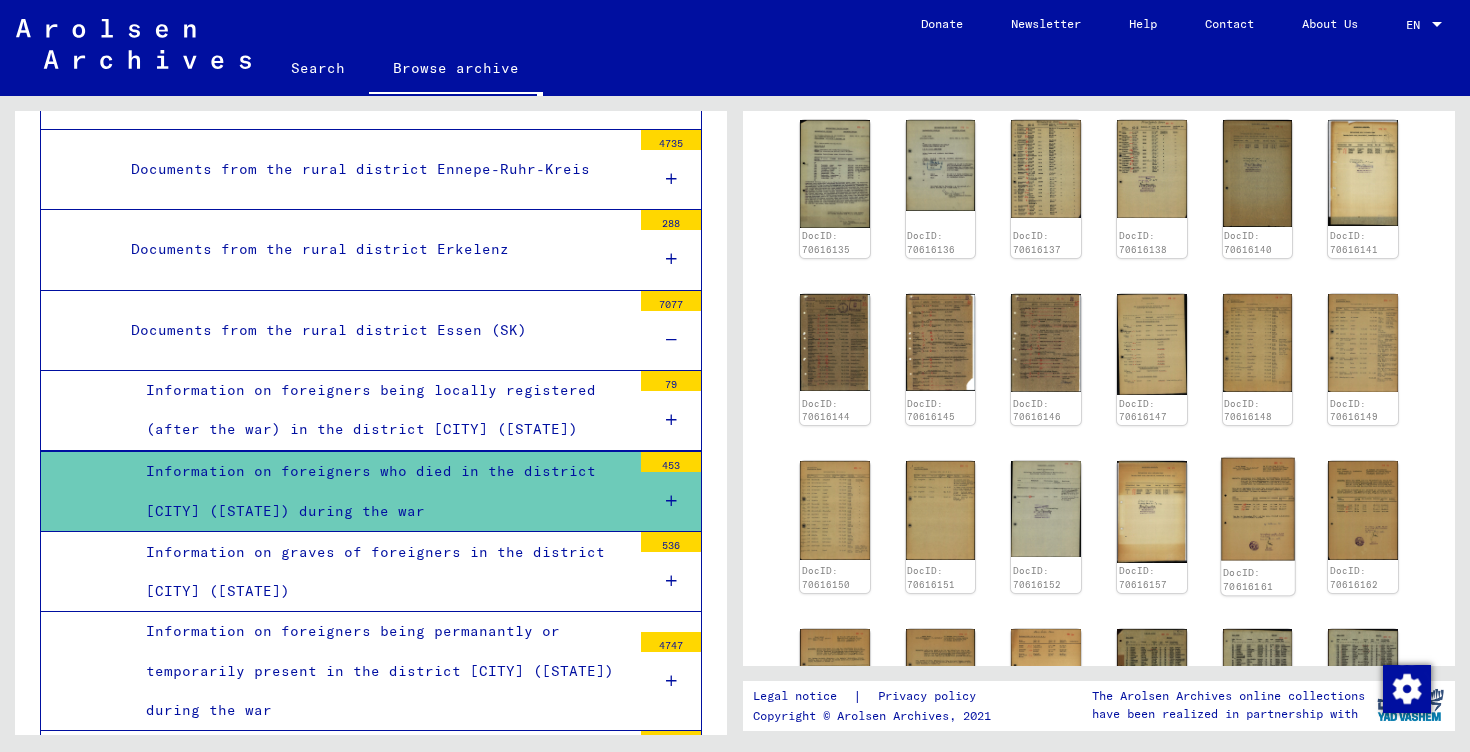 click 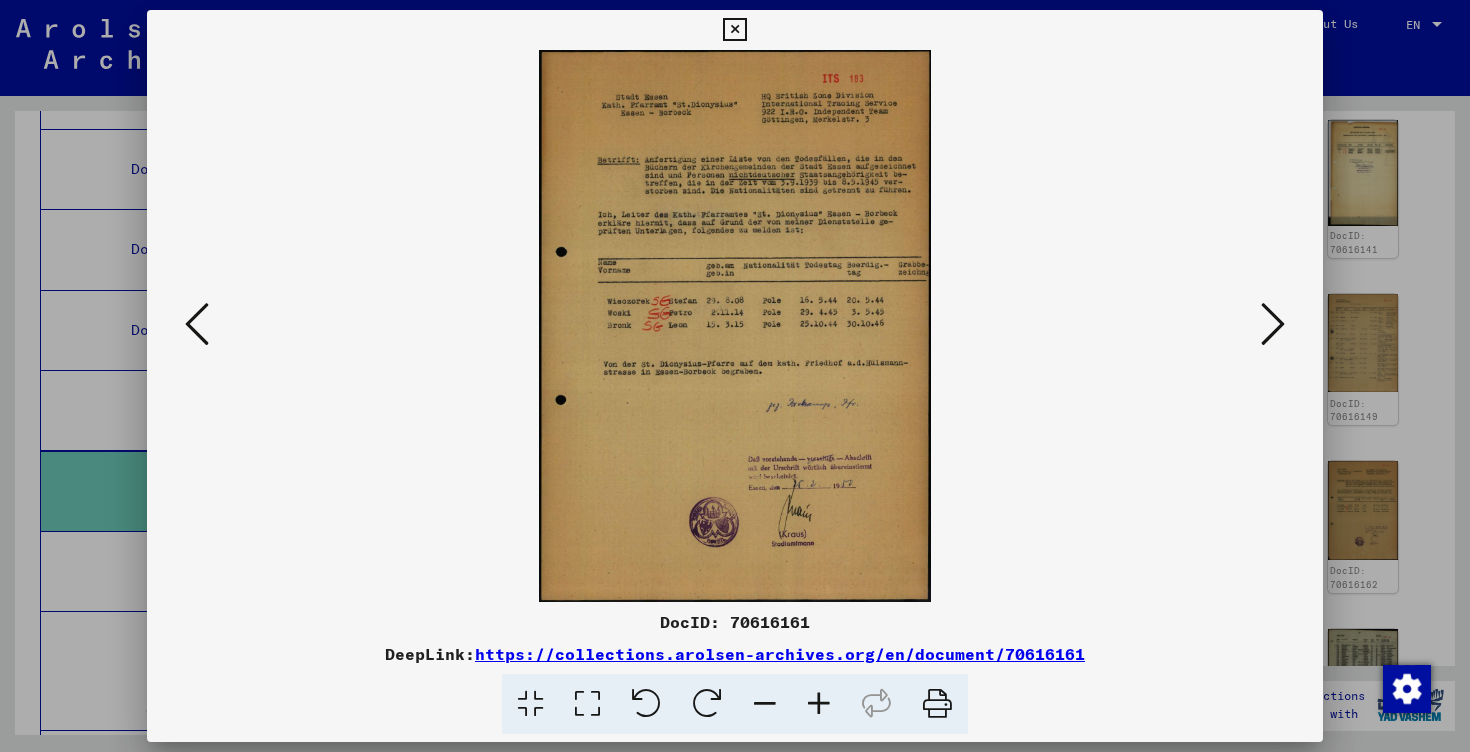 click at bounding box center [819, 704] 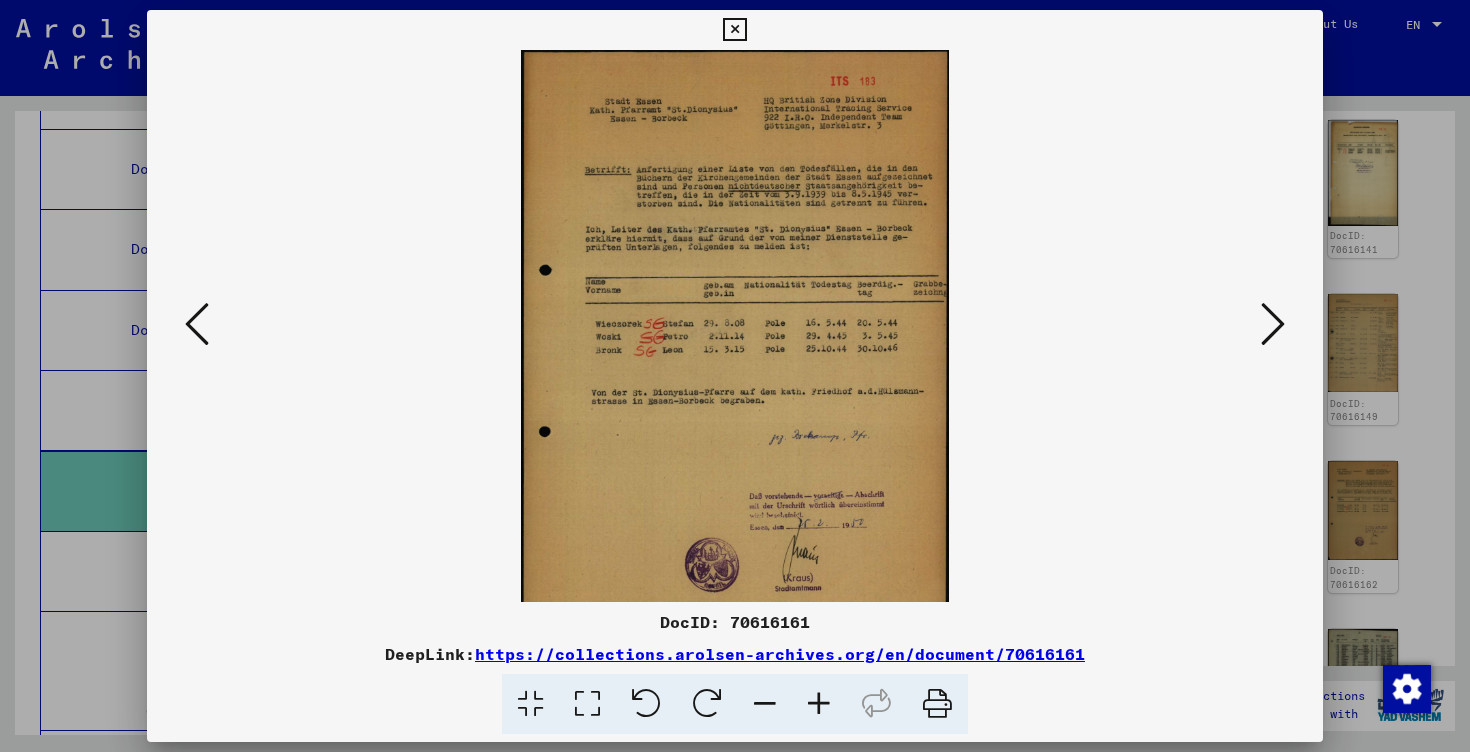 click at bounding box center (819, 704) 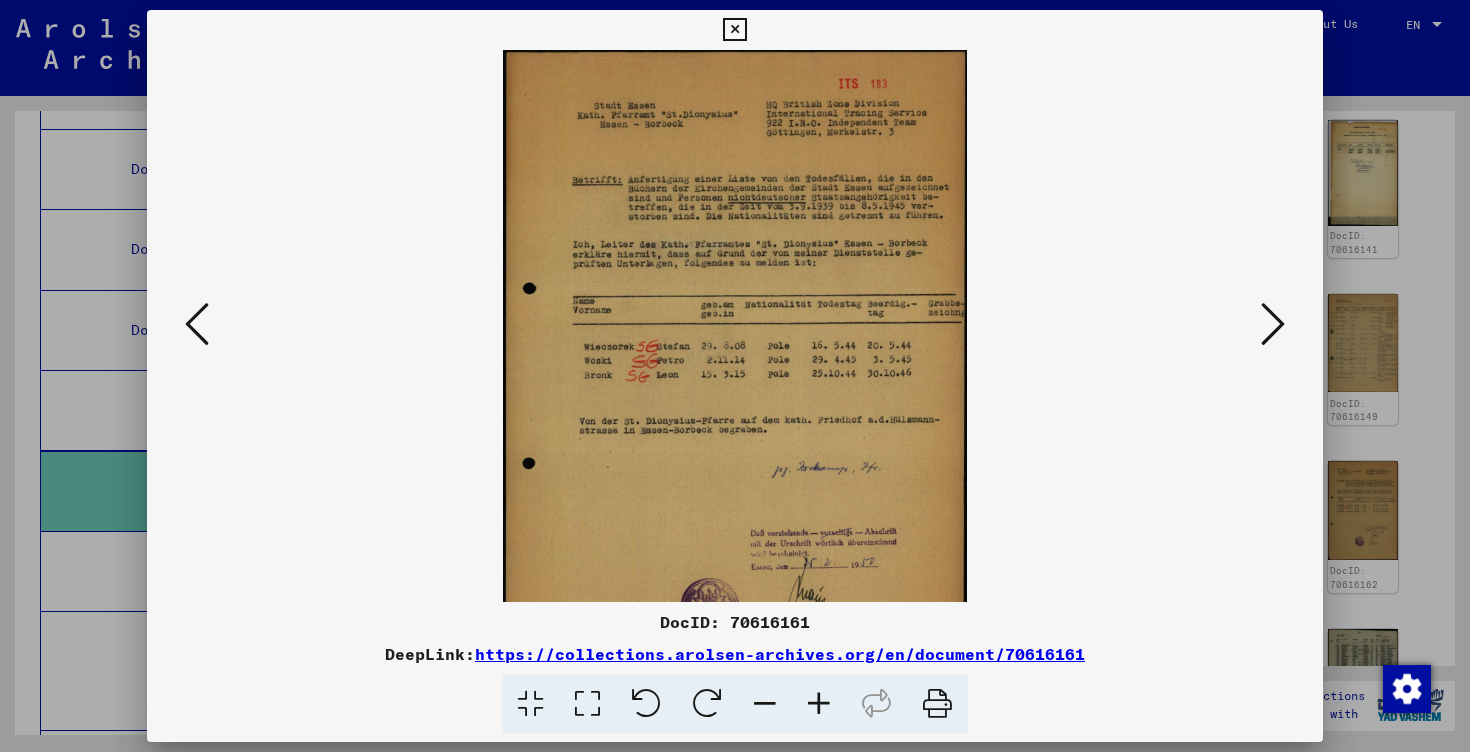 click at bounding box center (819, 704) 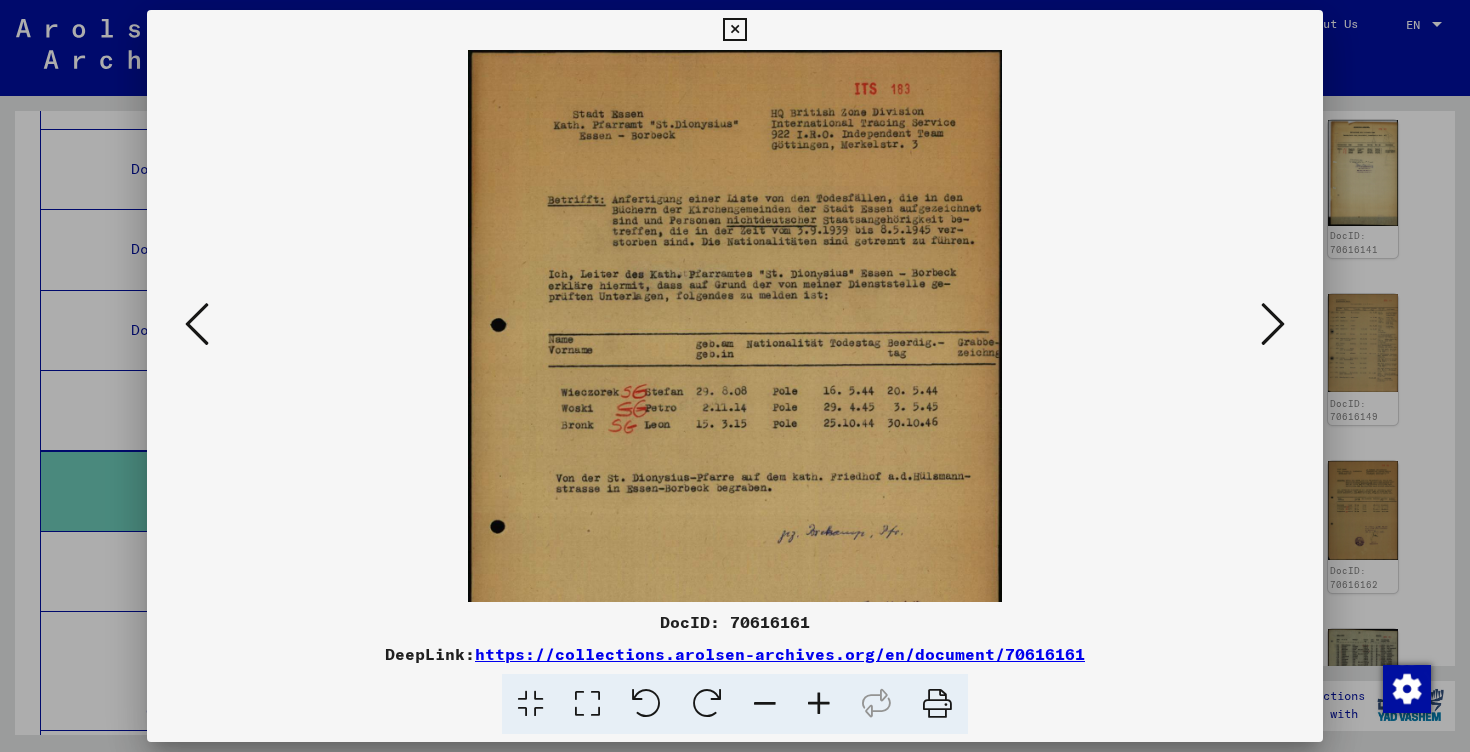 click at bounding box center [819, 704] 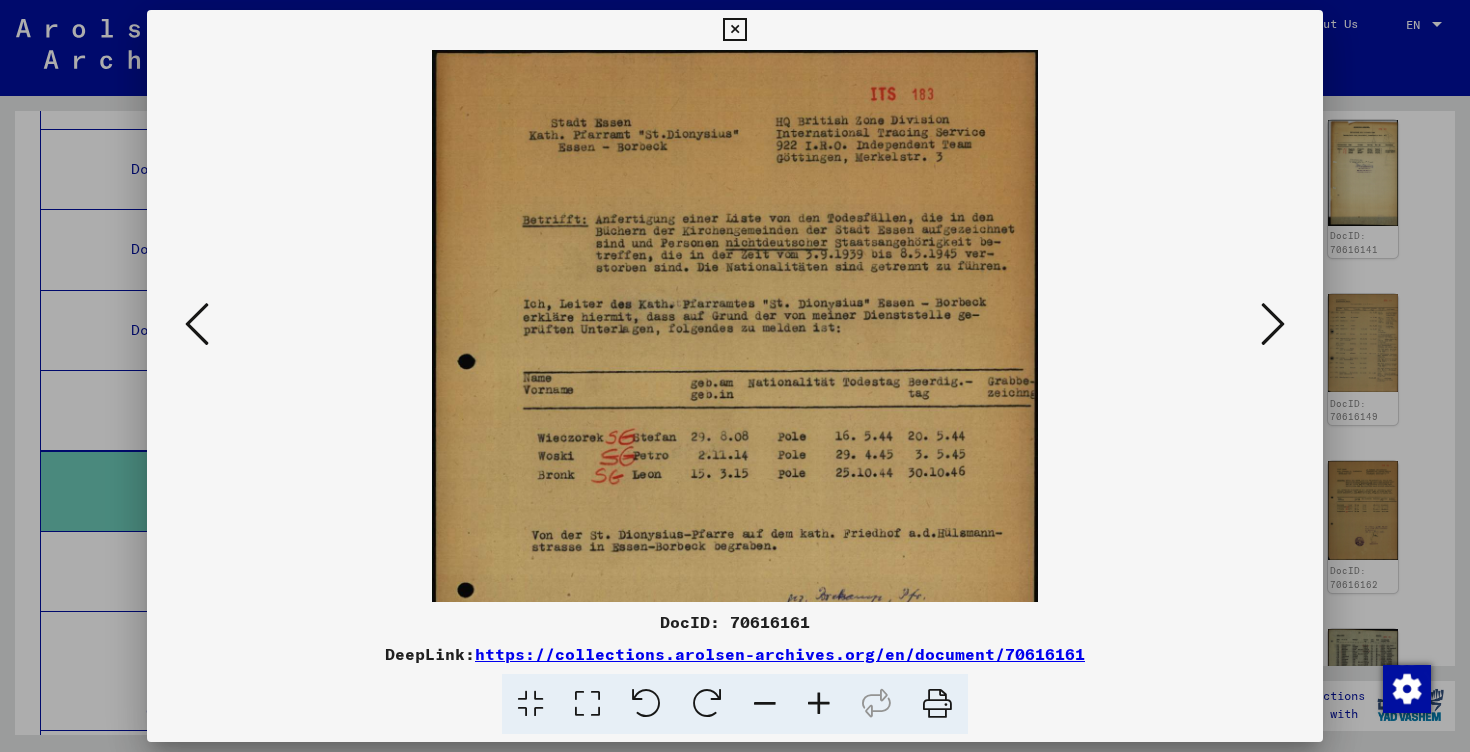 click at bounding box center [819, 704] 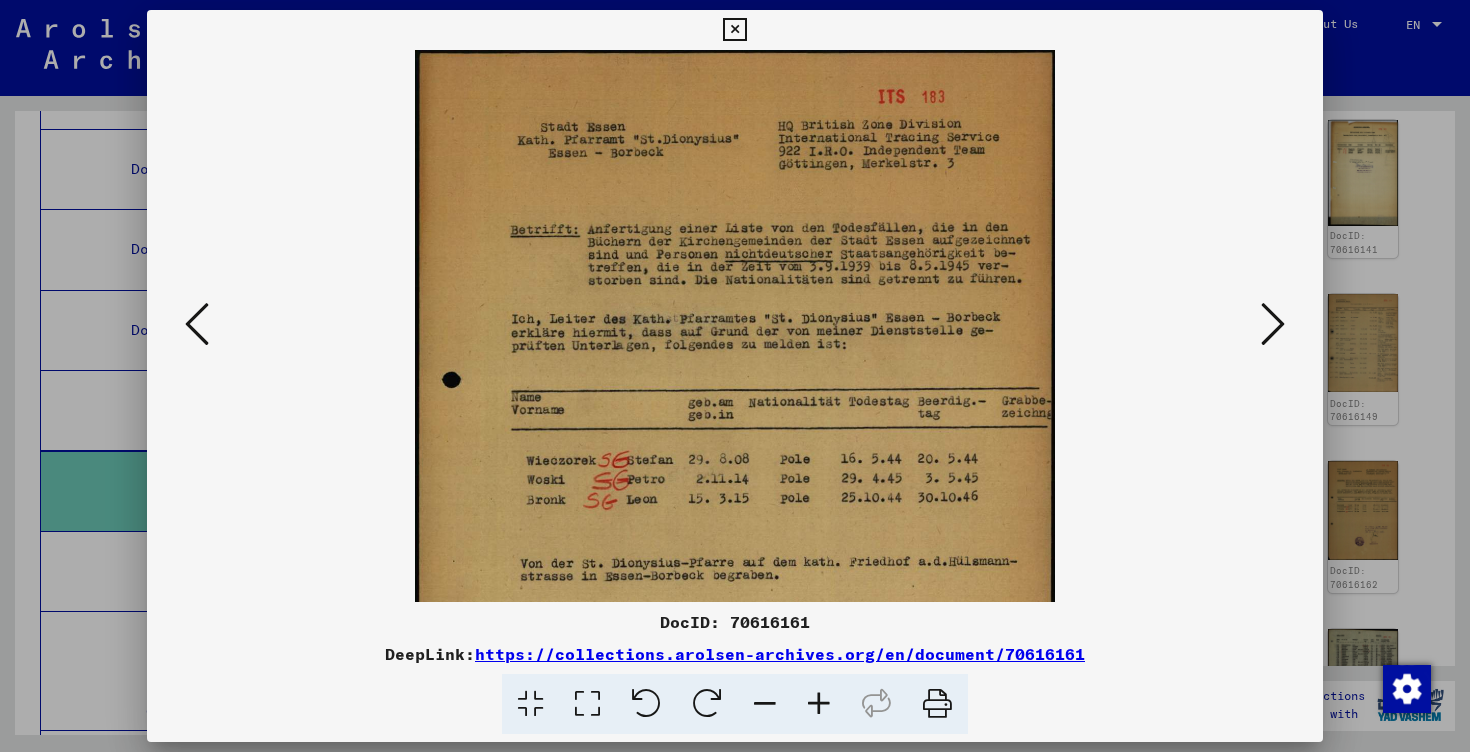 click at bounding box center [819, 704] 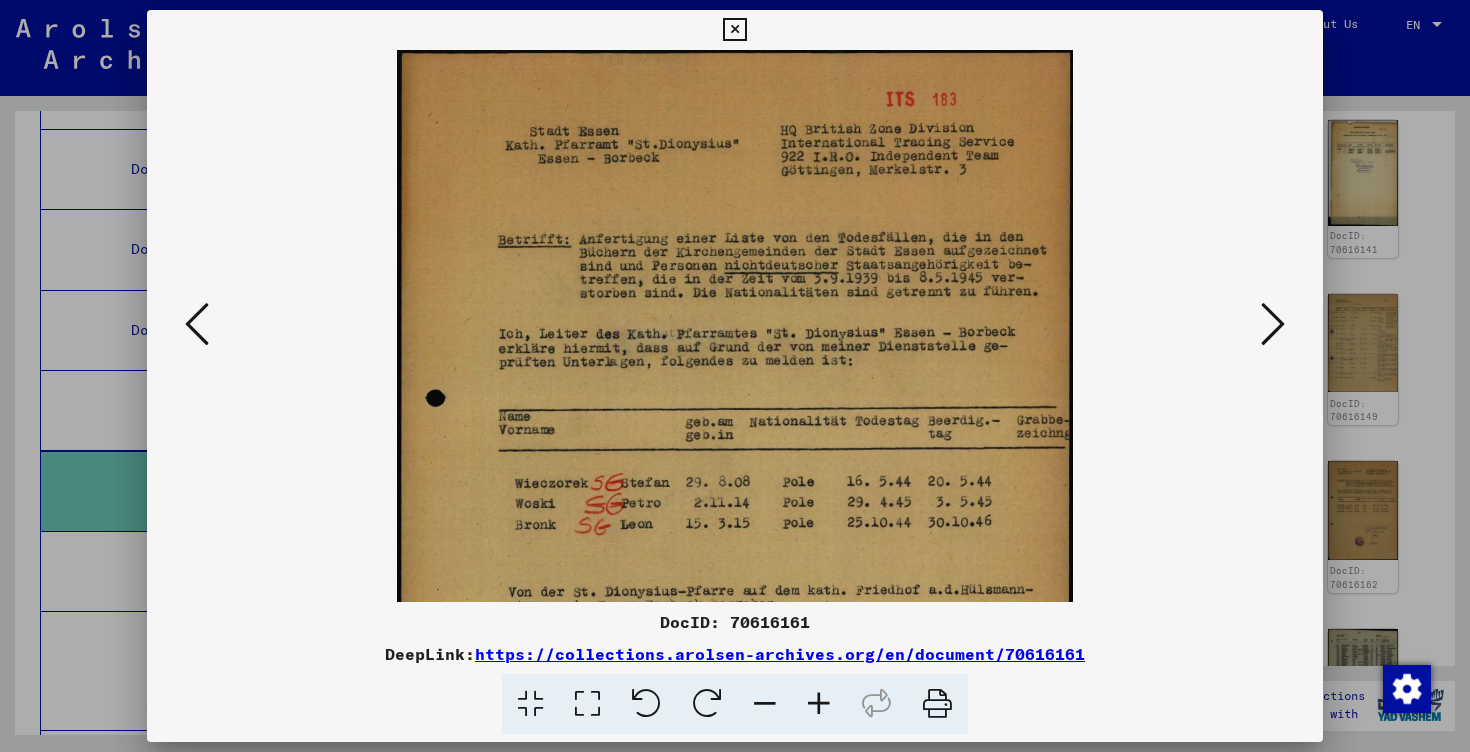 click at bounding box center (819, 704) 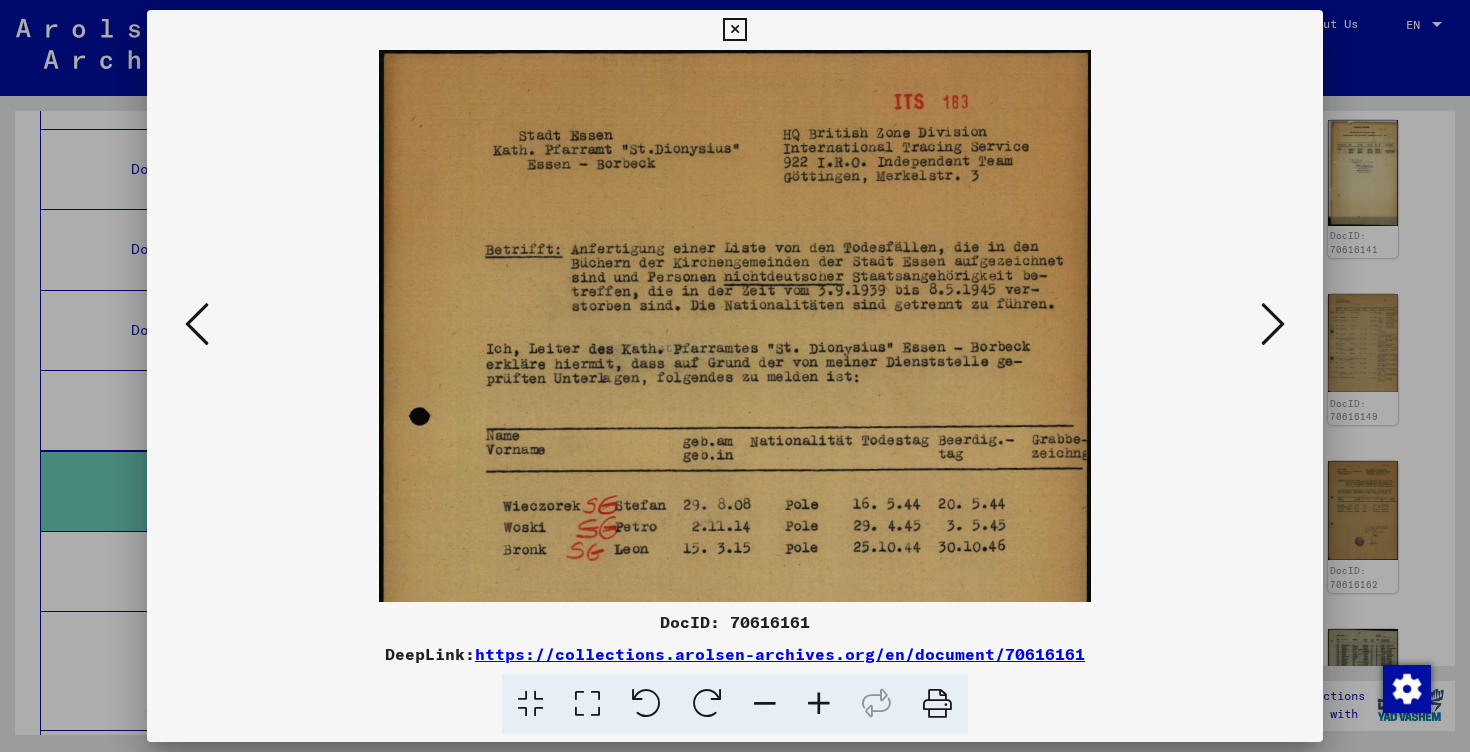 click at bounding box center [735, 376] 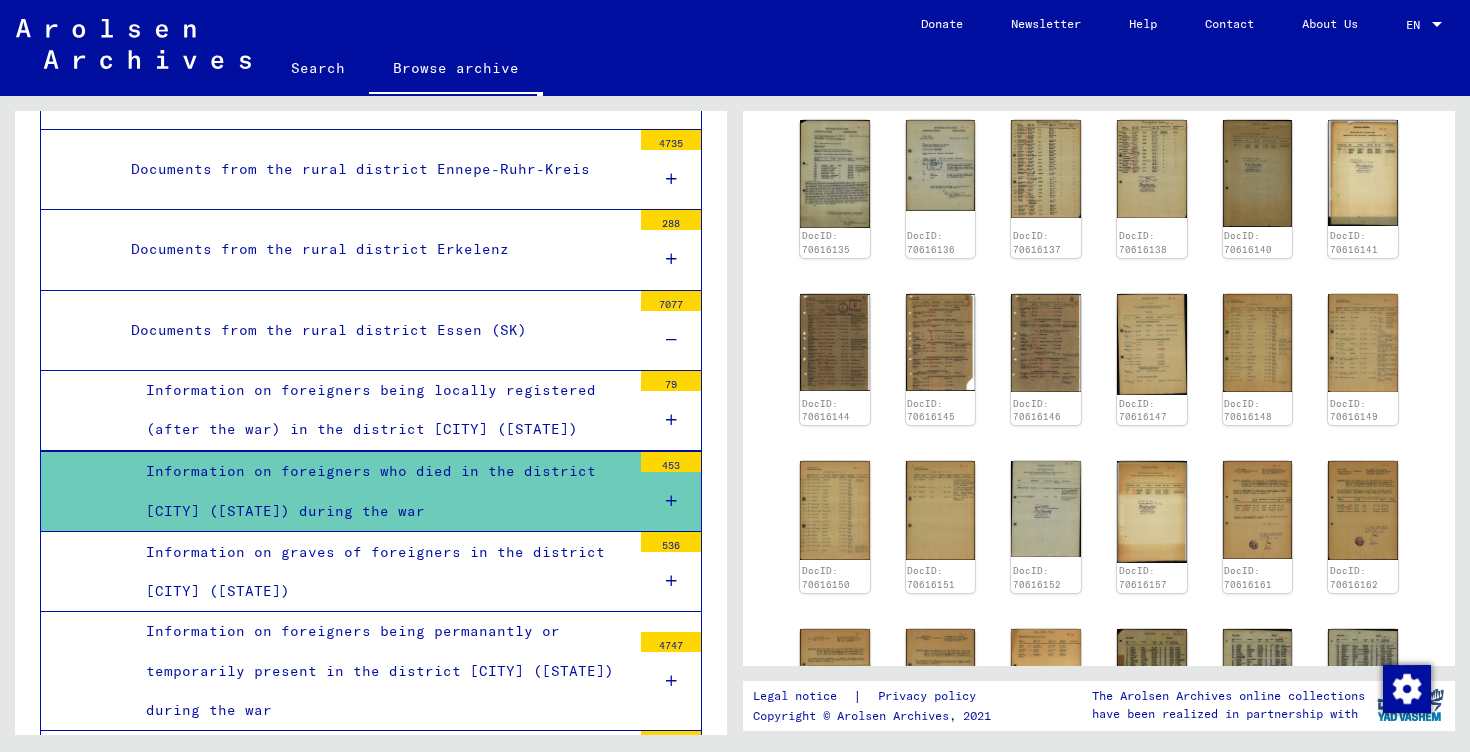 scroll, scrollTop: 179, scrollLeft: 0, axis: vertical 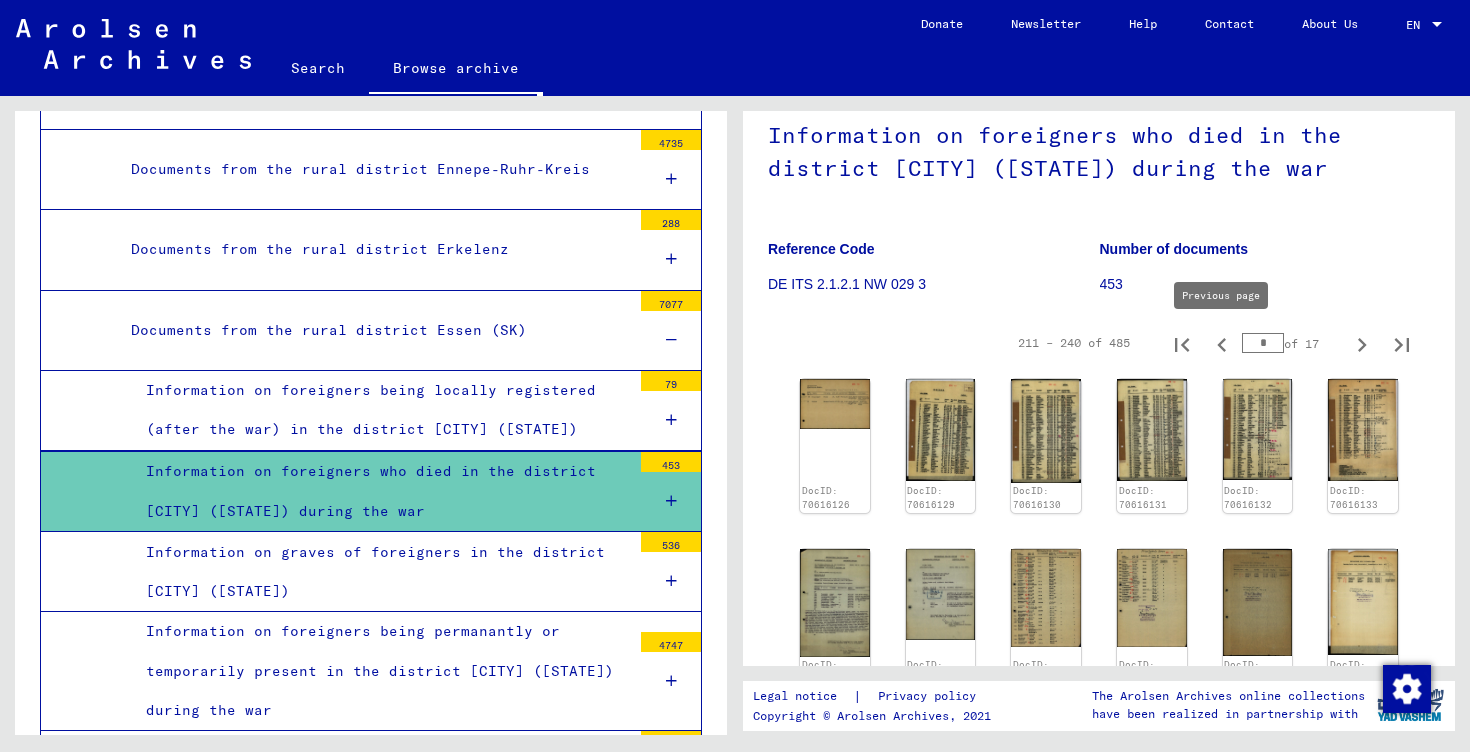 drag, startPoint x: 1269, startPoint y: 341, endPoint x: 1229, endPoint y: 333, distance: 40.792156 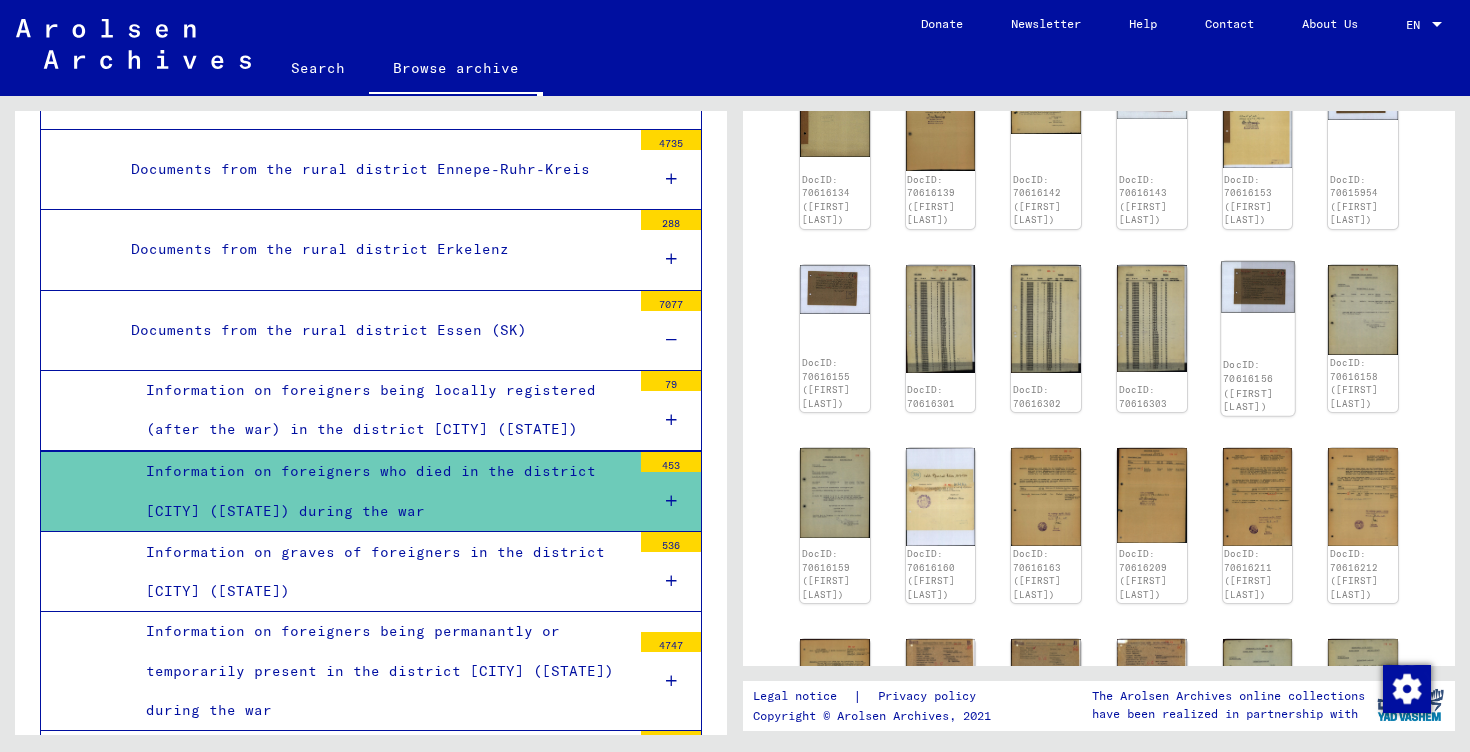 scroll, scrollTop: 489, scrollLeft: 0, axis: vertical 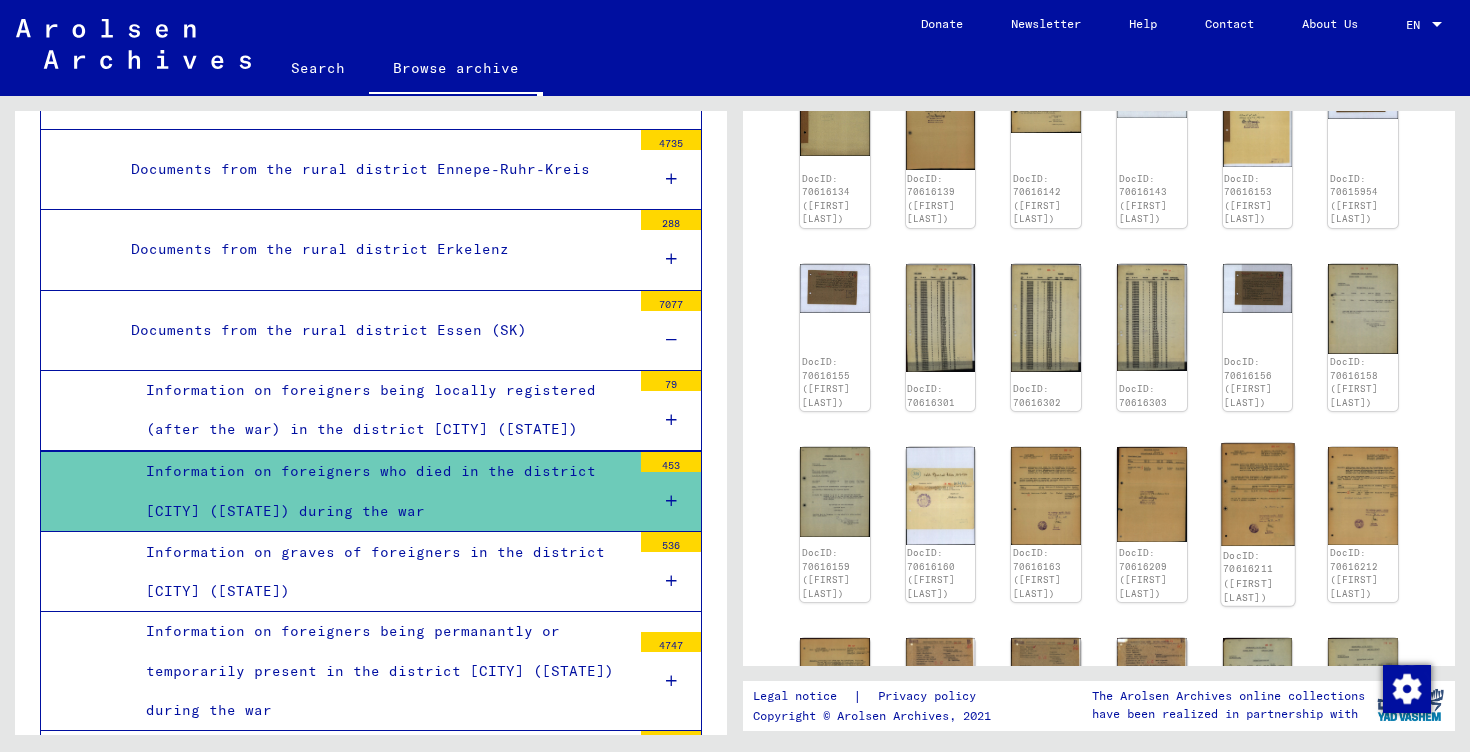 click 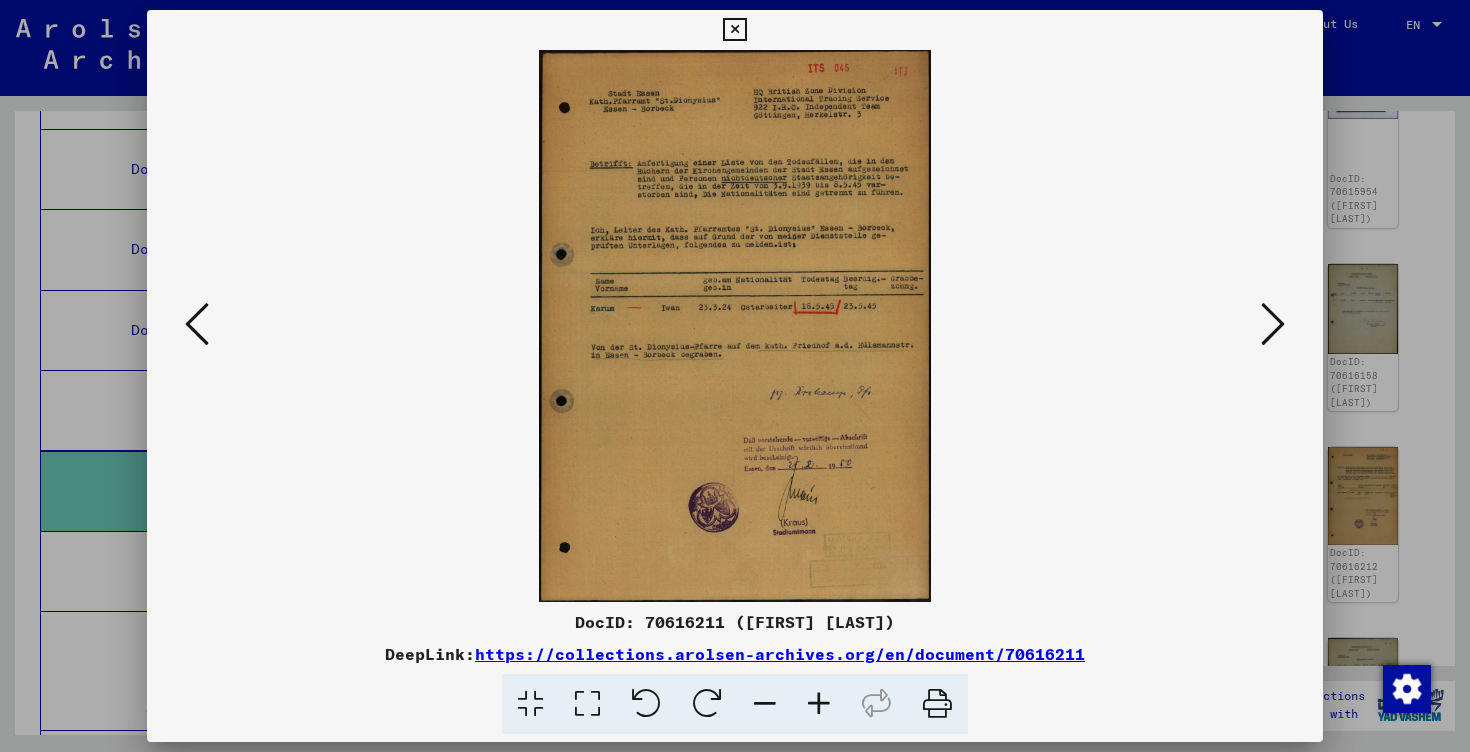 click at bounding box center (735, 326) 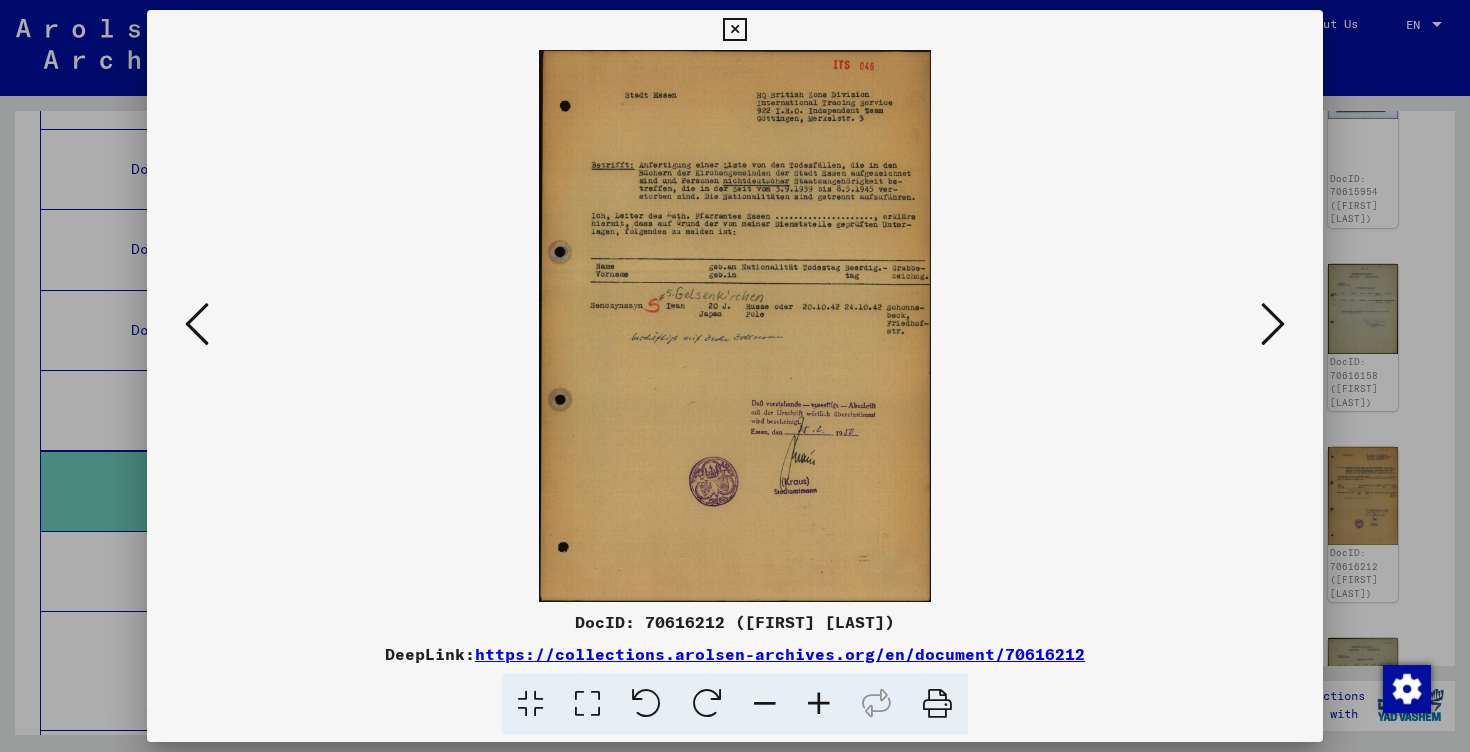 click at bounding box center [819, 704] 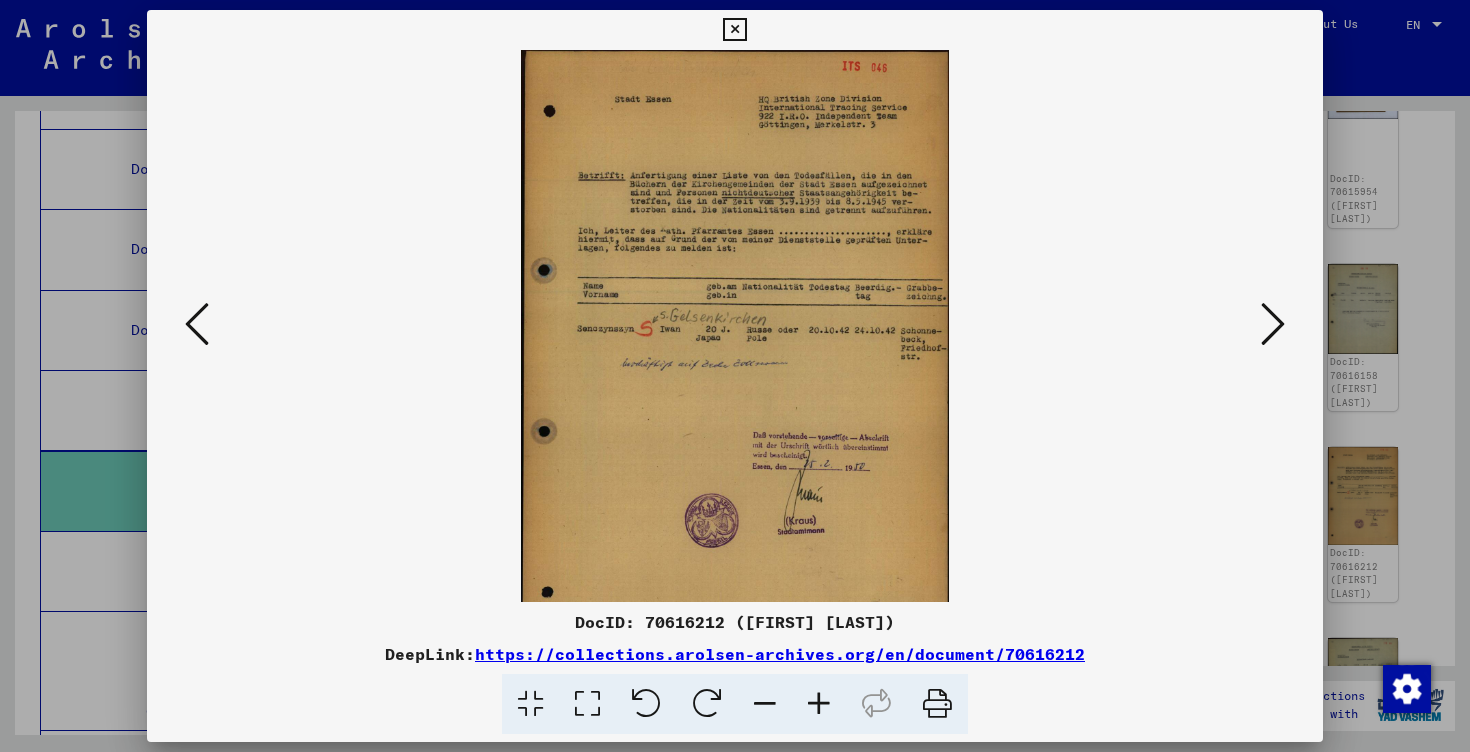 click at bounding box center [819, 704] 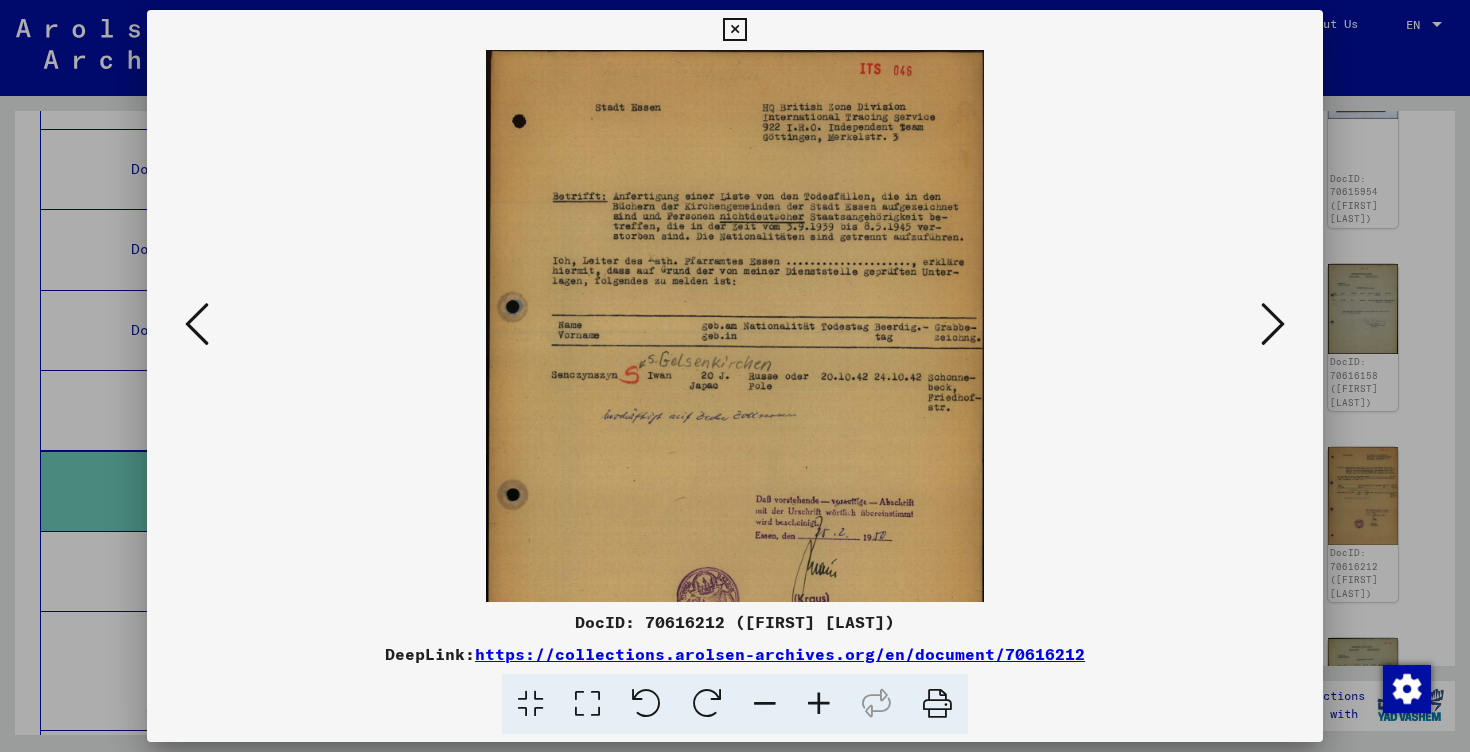 click at bounding box center (819, 704) 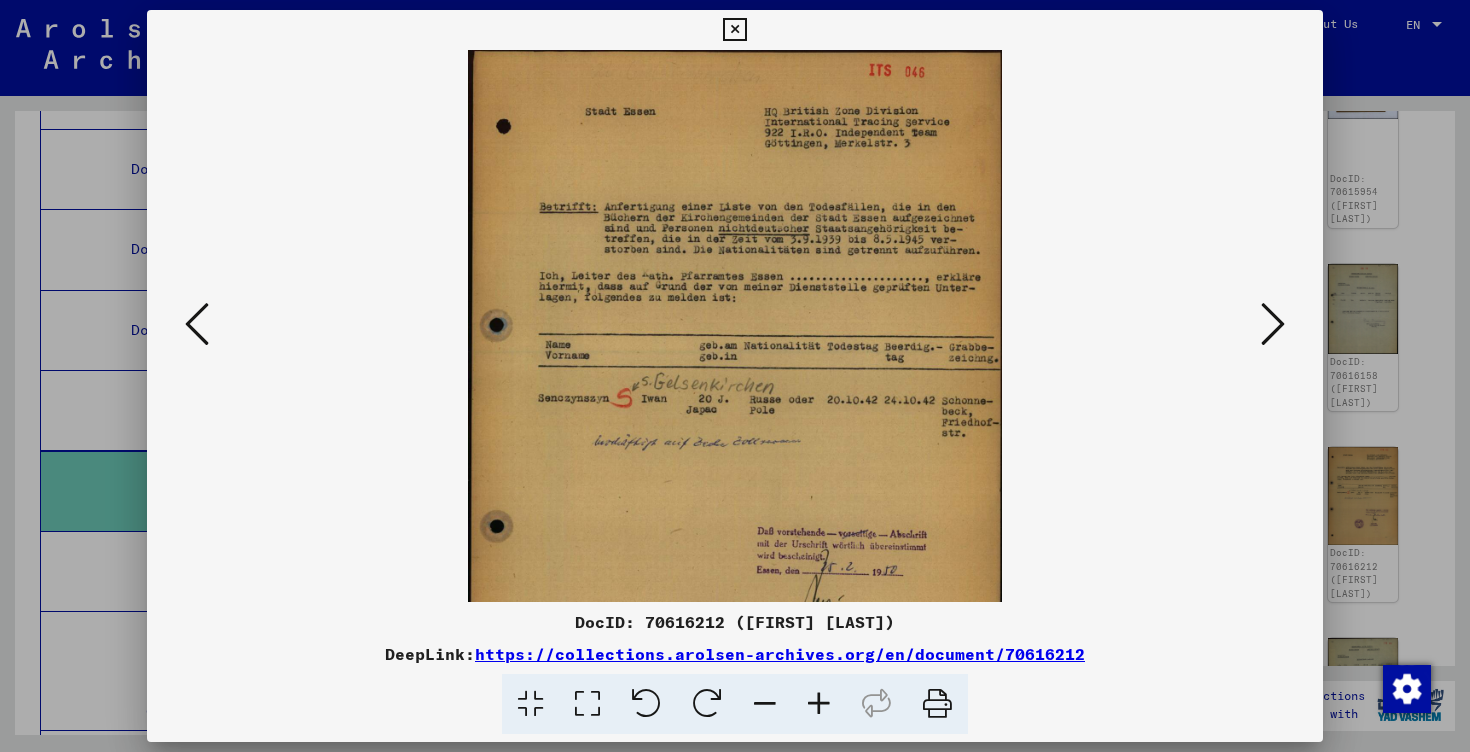 click at bounding box center [819, 704] 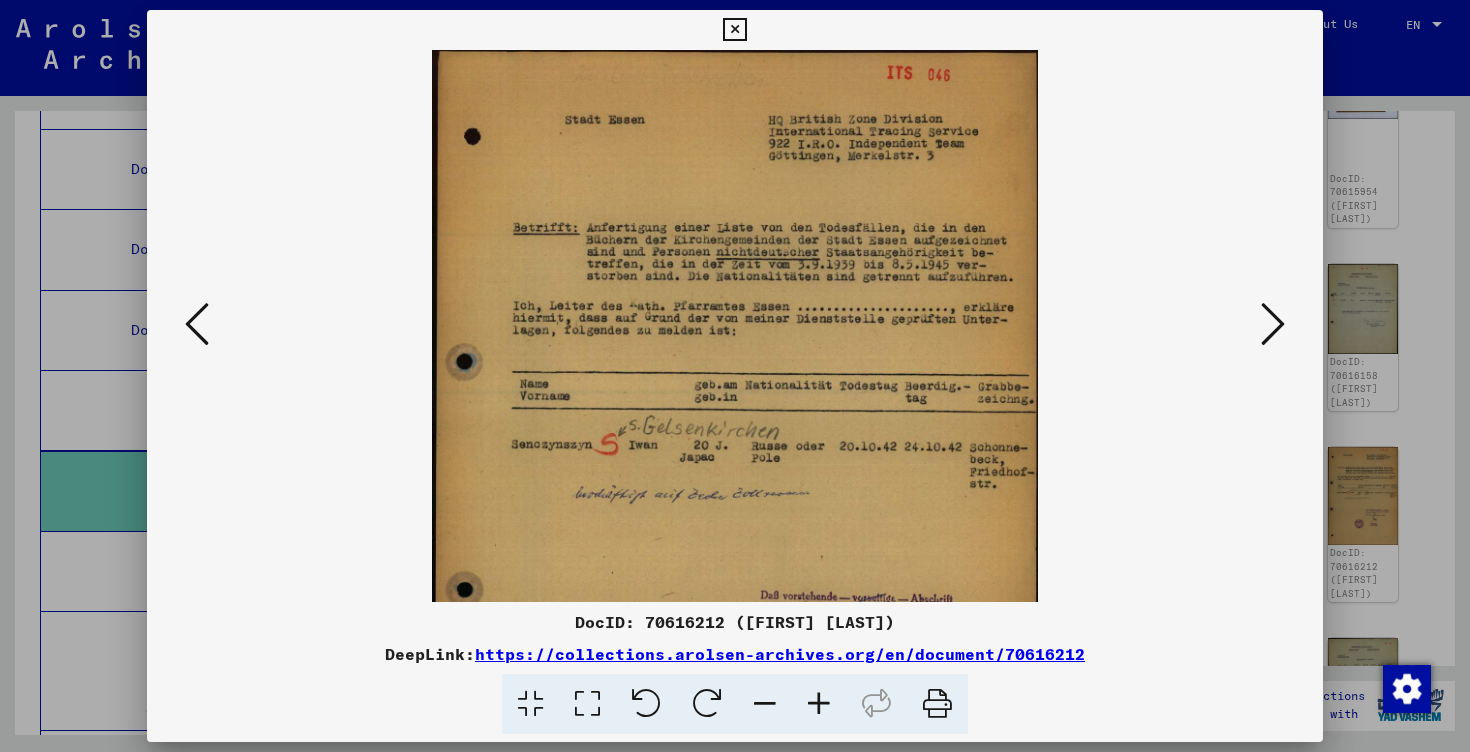 click at bounding box center [735, 376] 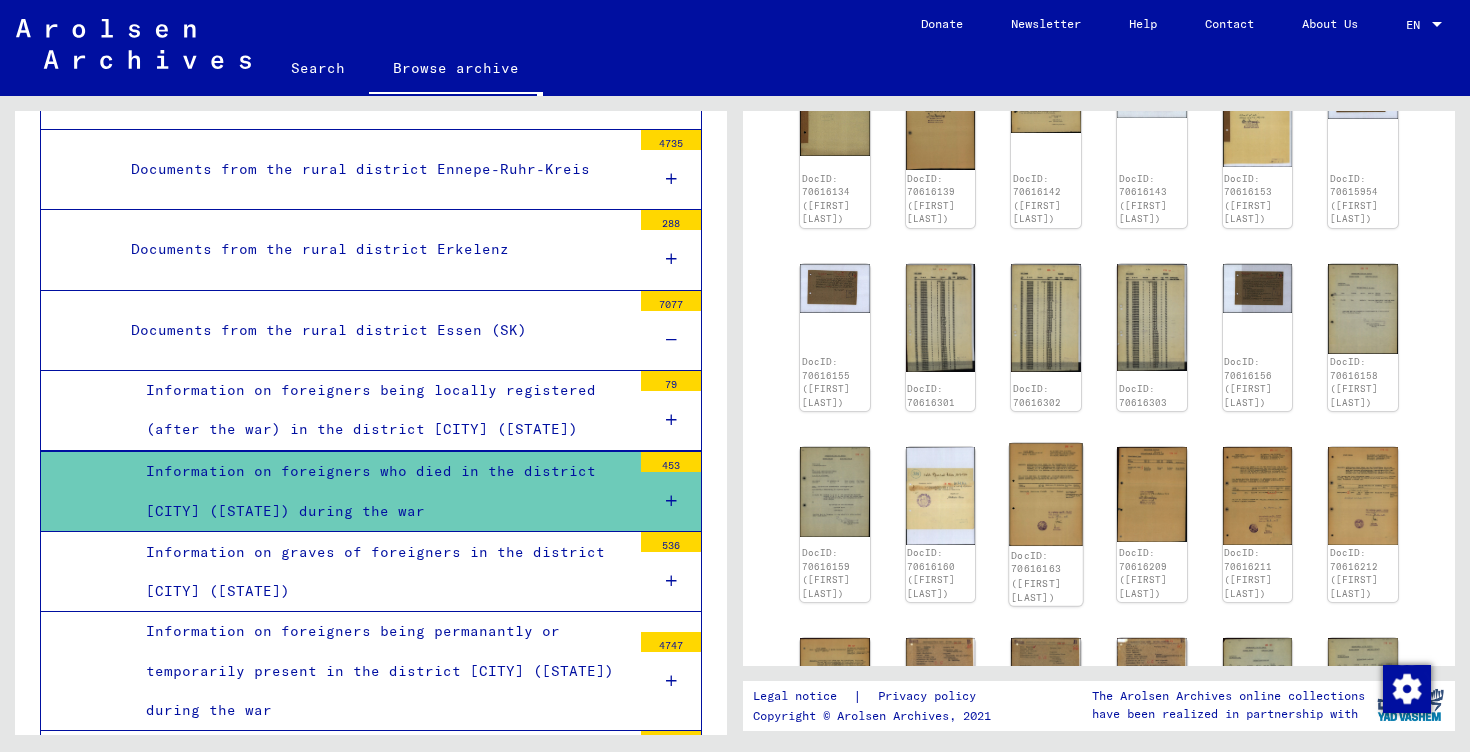 scroll, scrollTop: 612, scrollLeft: 0, axis: vertical 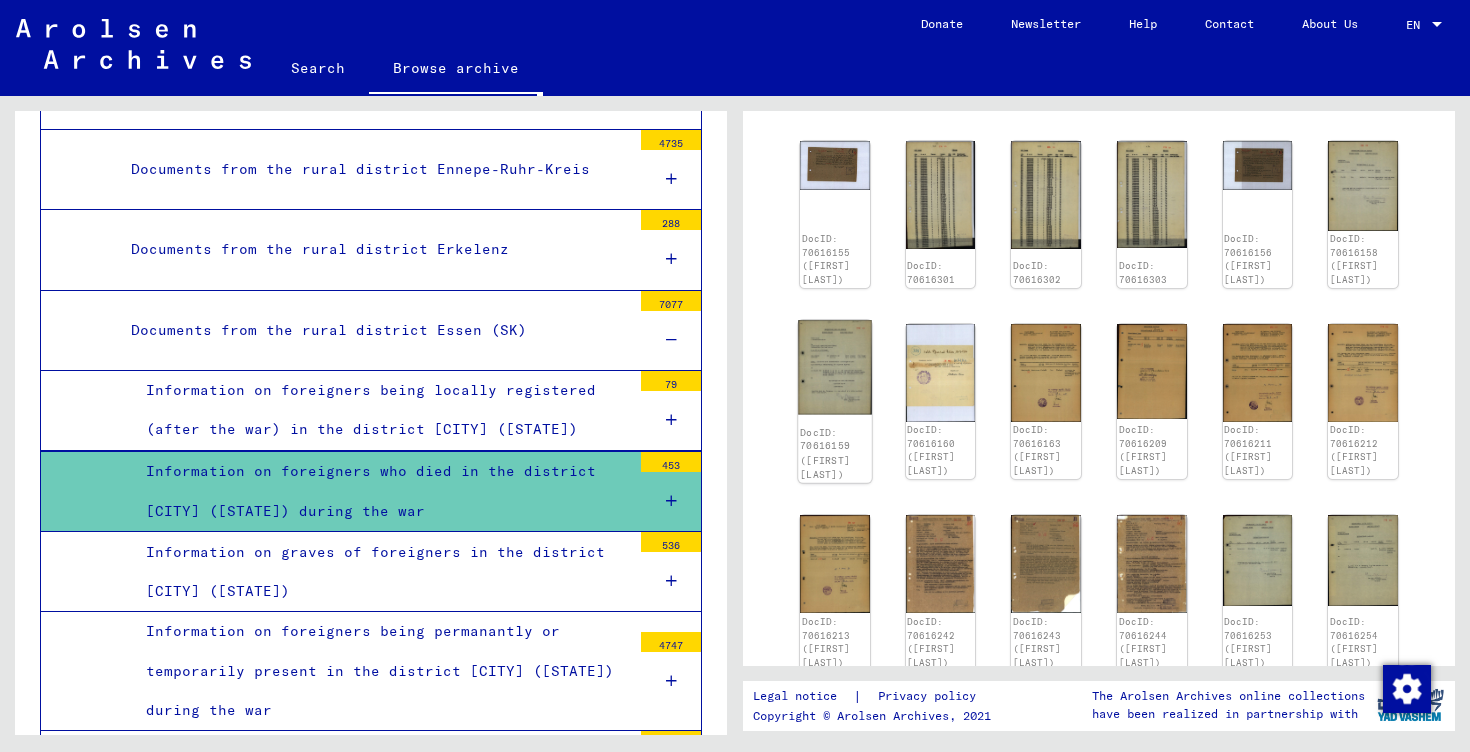 click 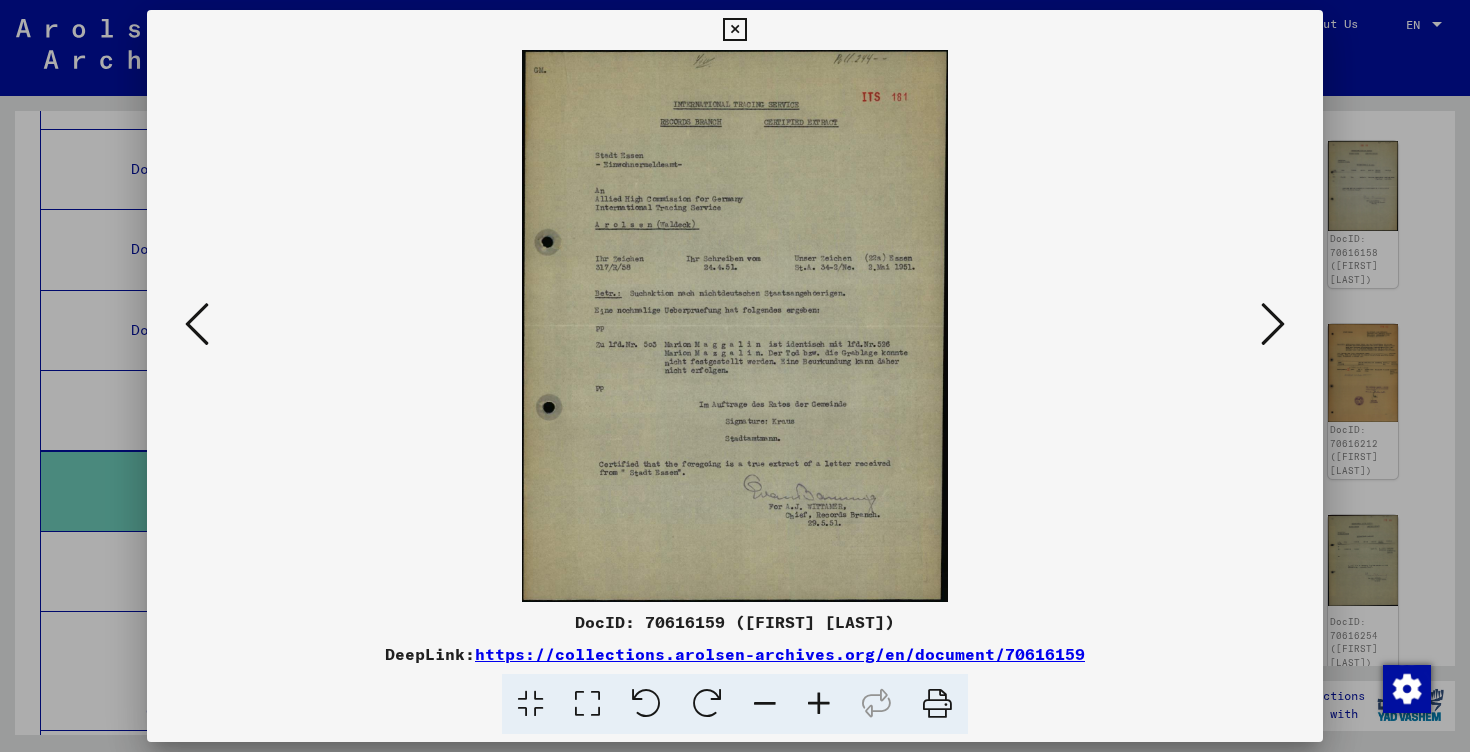 click at bounding box center [819, 704] 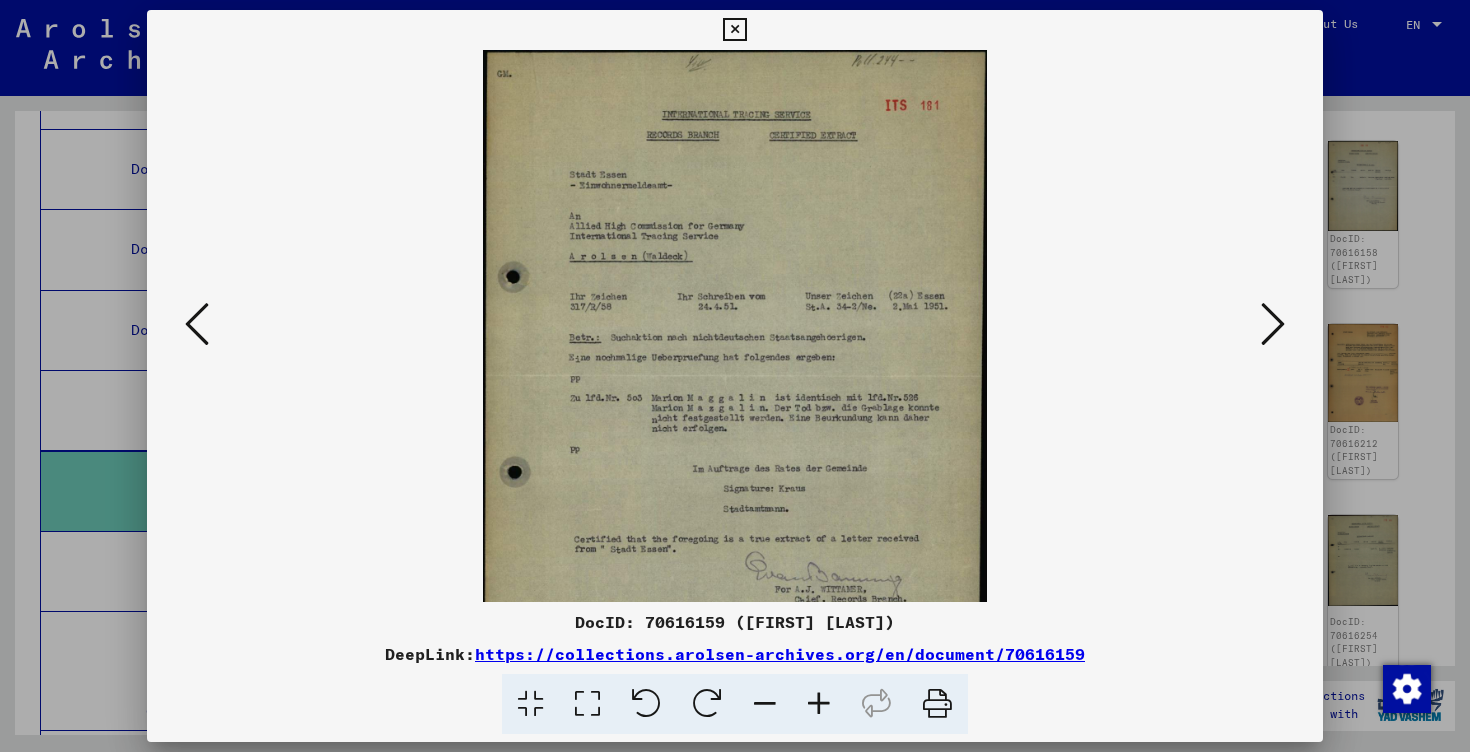 click at bounding box center [819, 704] 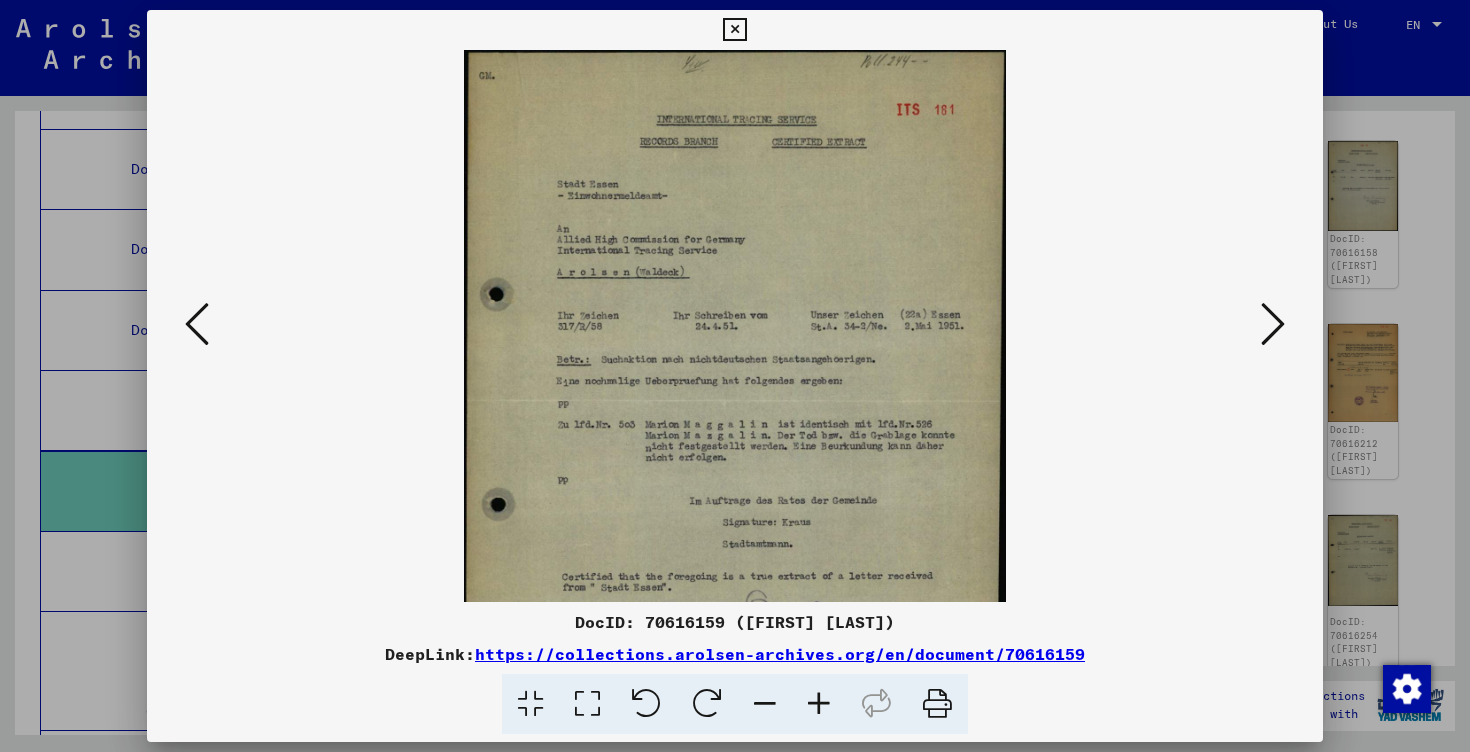 click at bounding box center [819, 704] 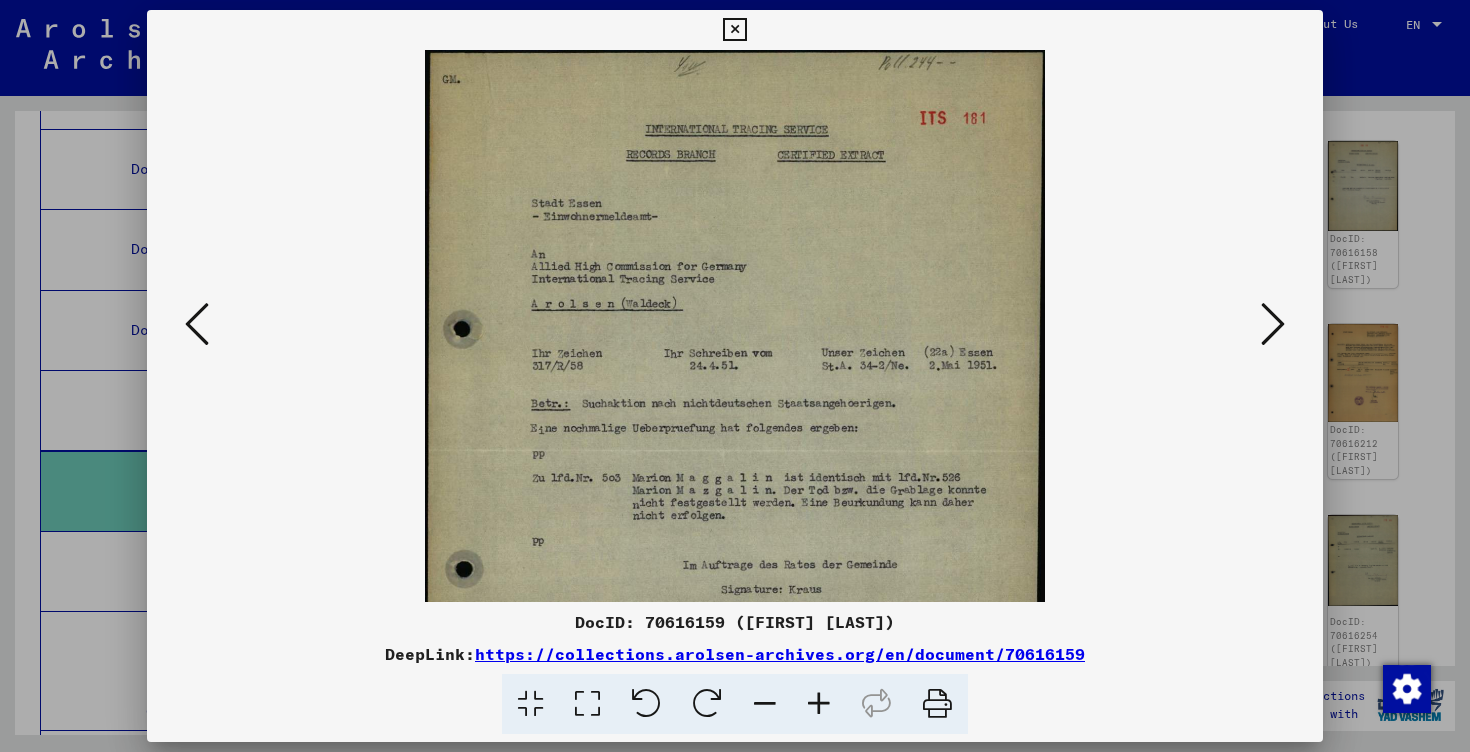 click at bounding box center (819, 704) 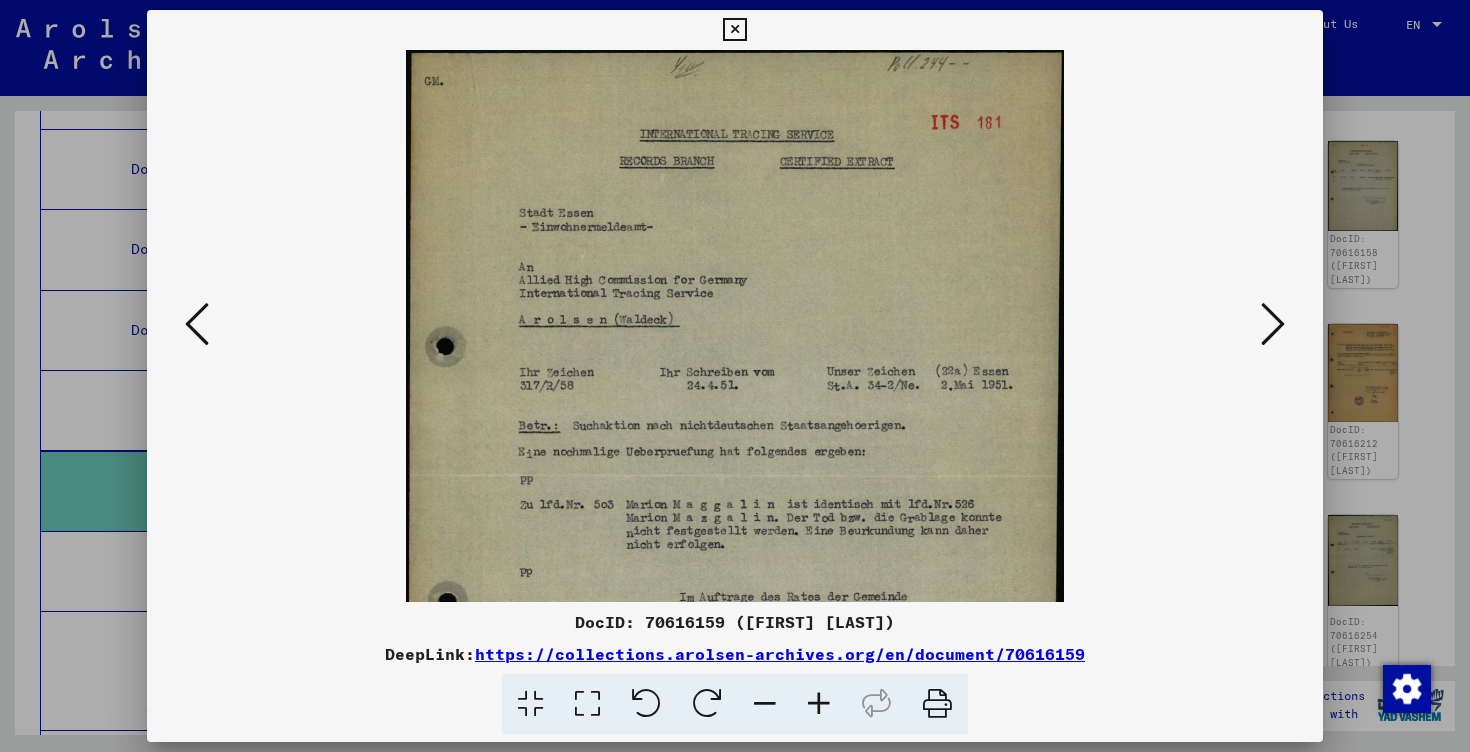 click at bounding box center (735, 376) 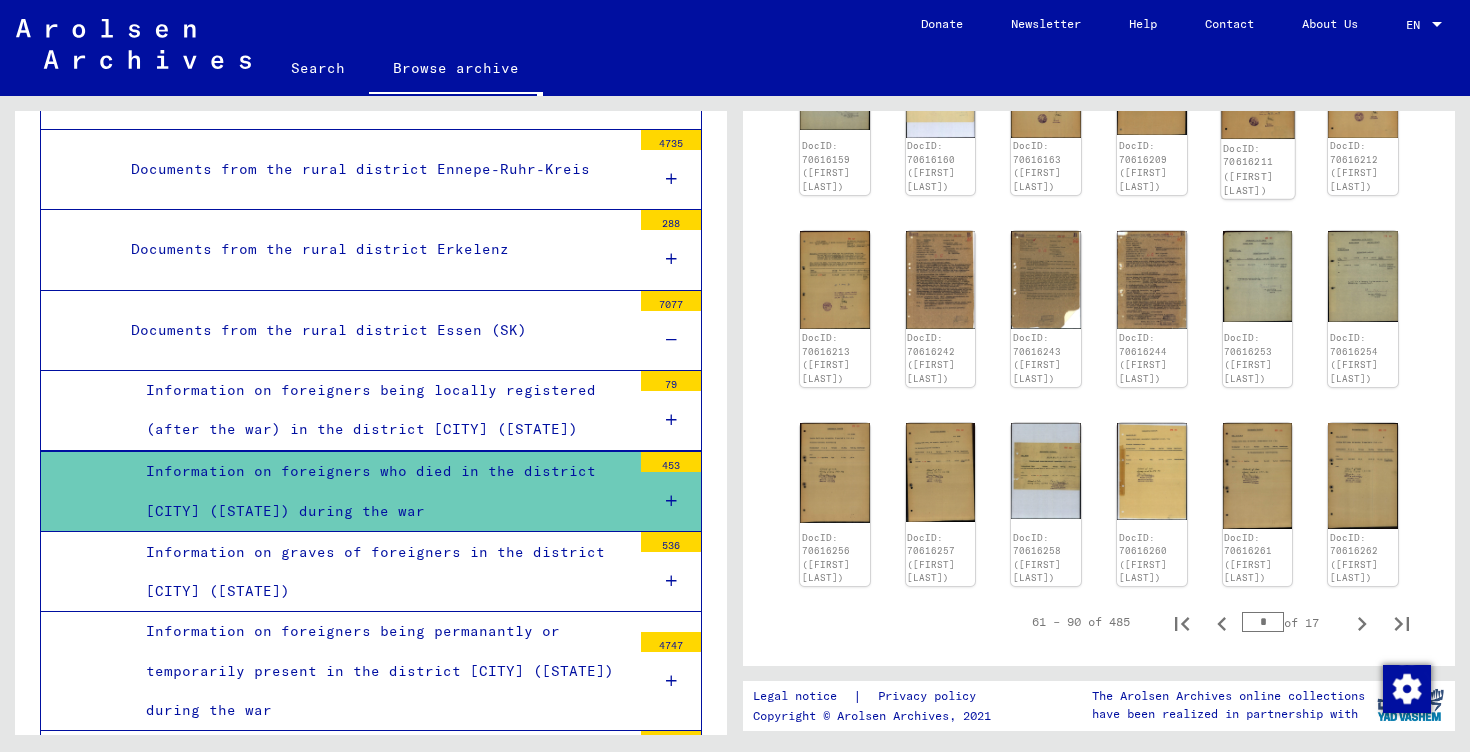 scroll, scrollTop: 953, scrollLeft: 0, axis: vertical 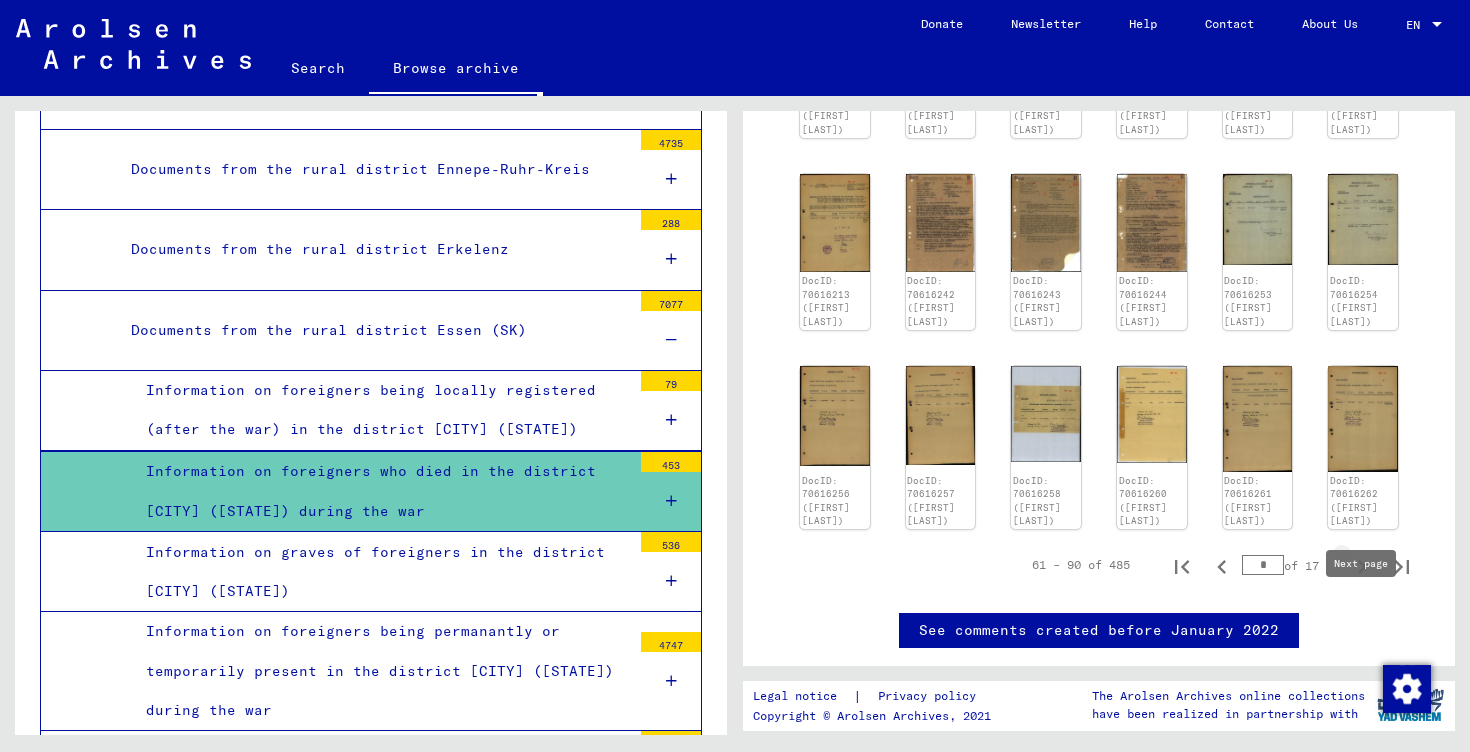 click 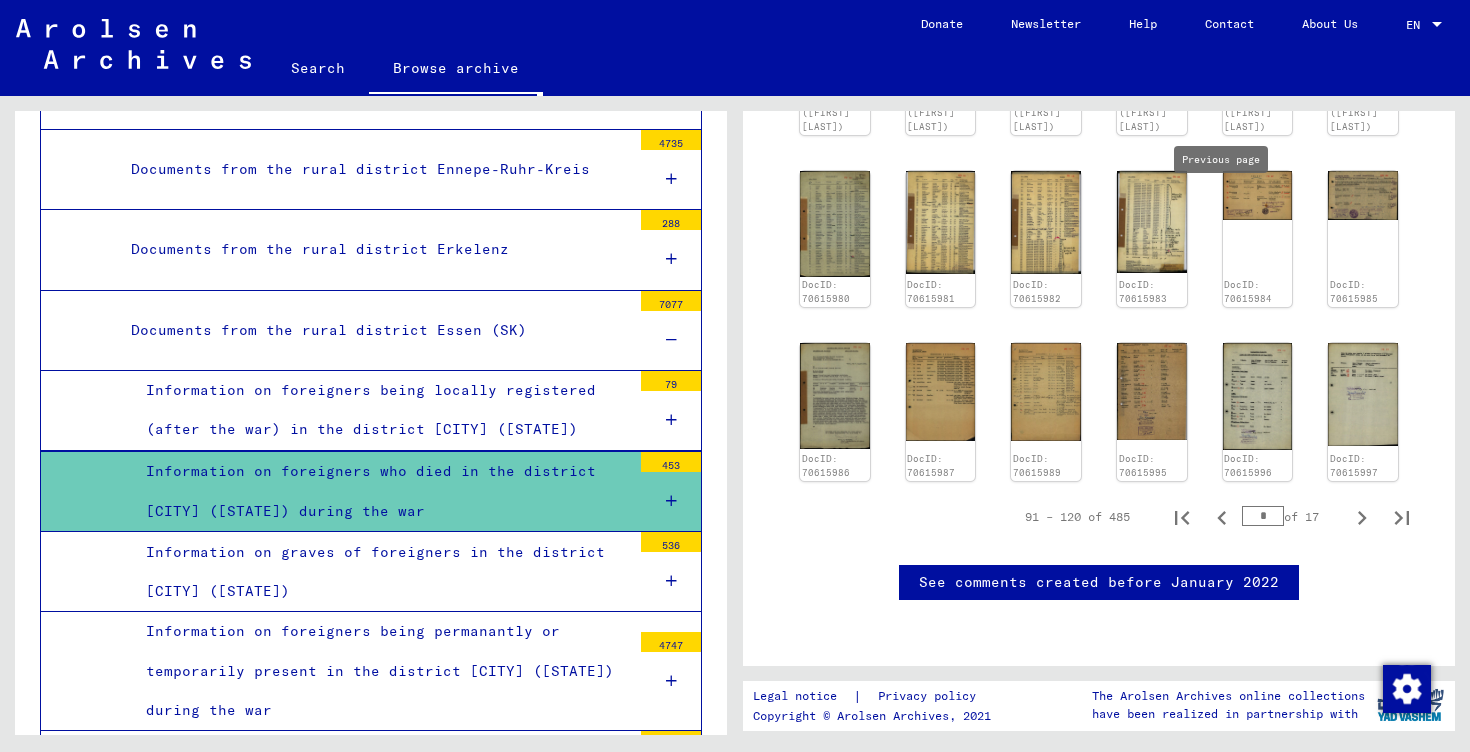 drag, startPoint x: 1263, startPoint y: 205, endPoint x: 1223, endPoint y: 191, distance: 42.379242 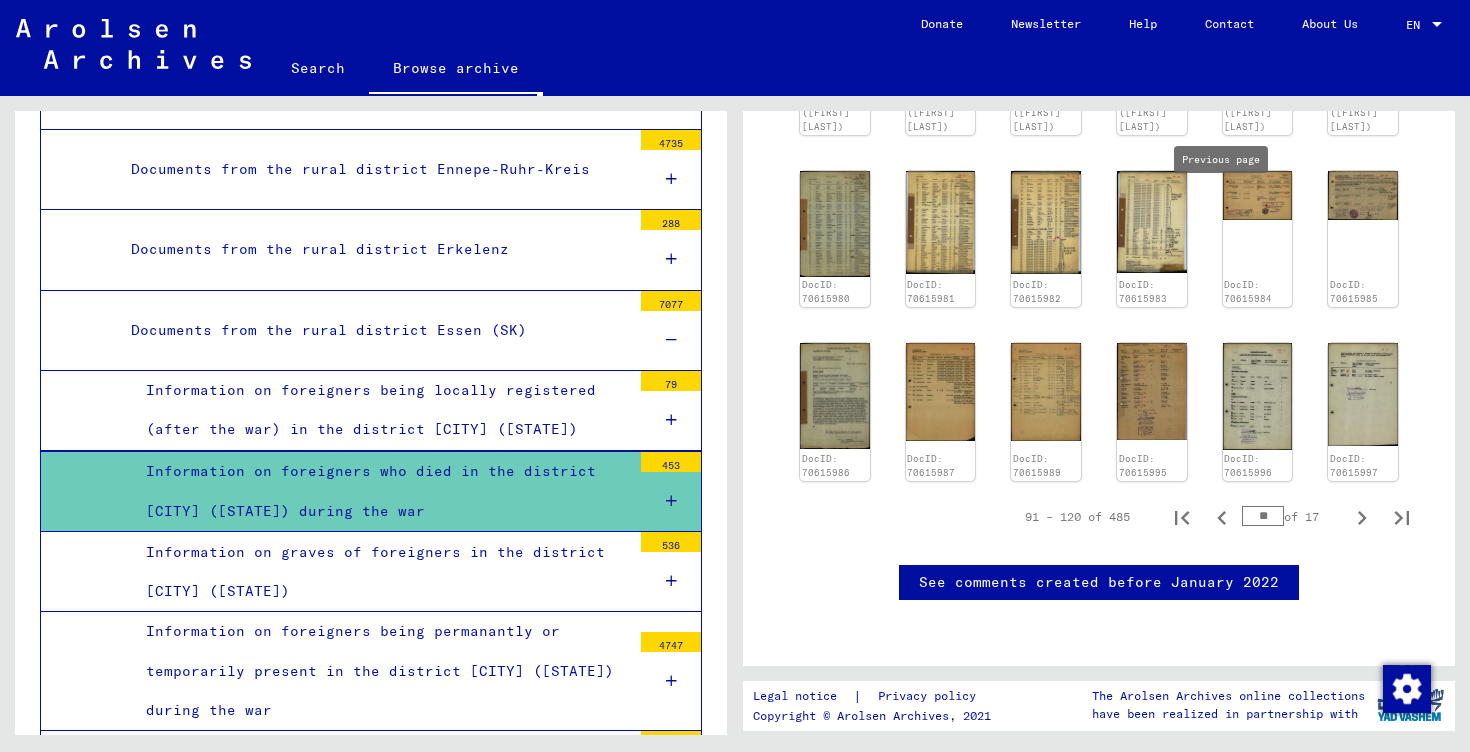 type on "**" 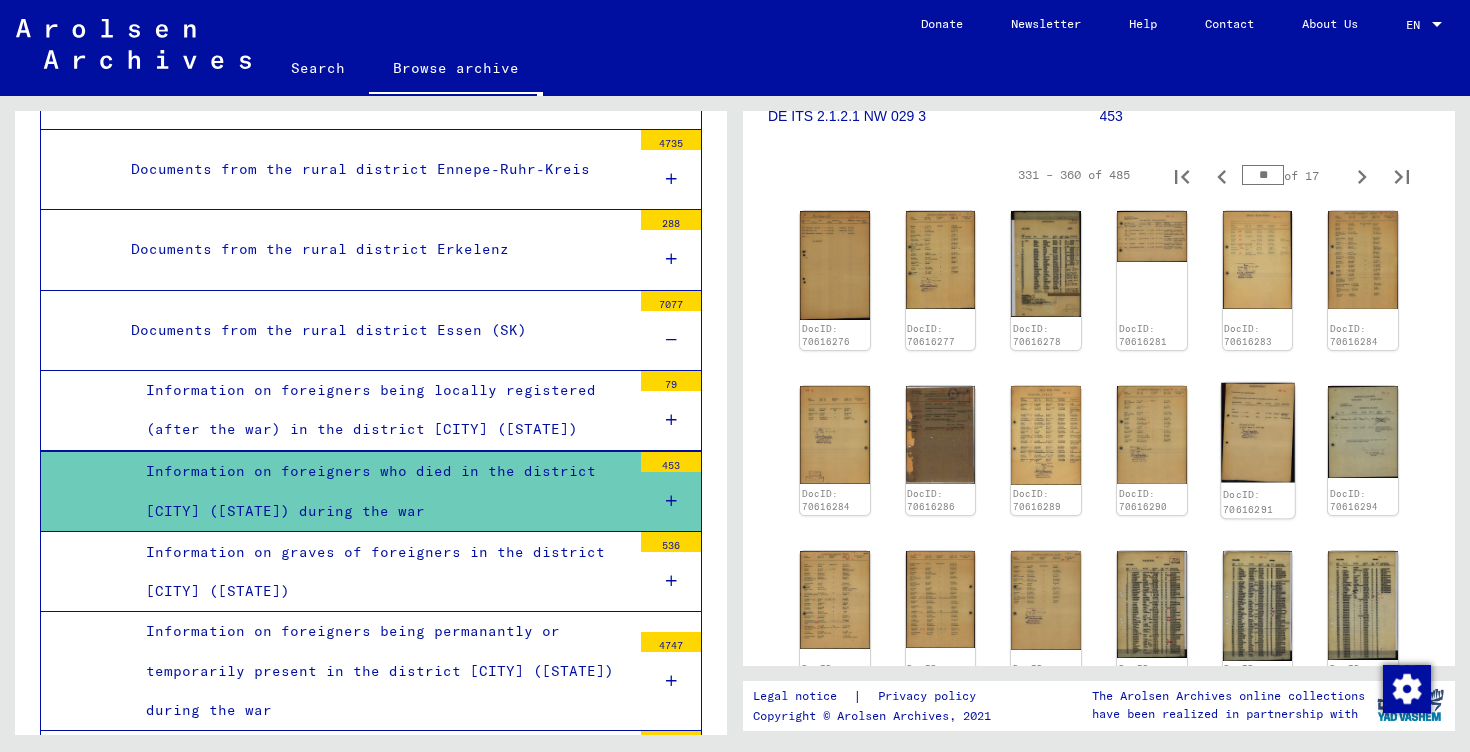 scroll, scrollTop: 278, scrollLeft: 0, axis: vertical 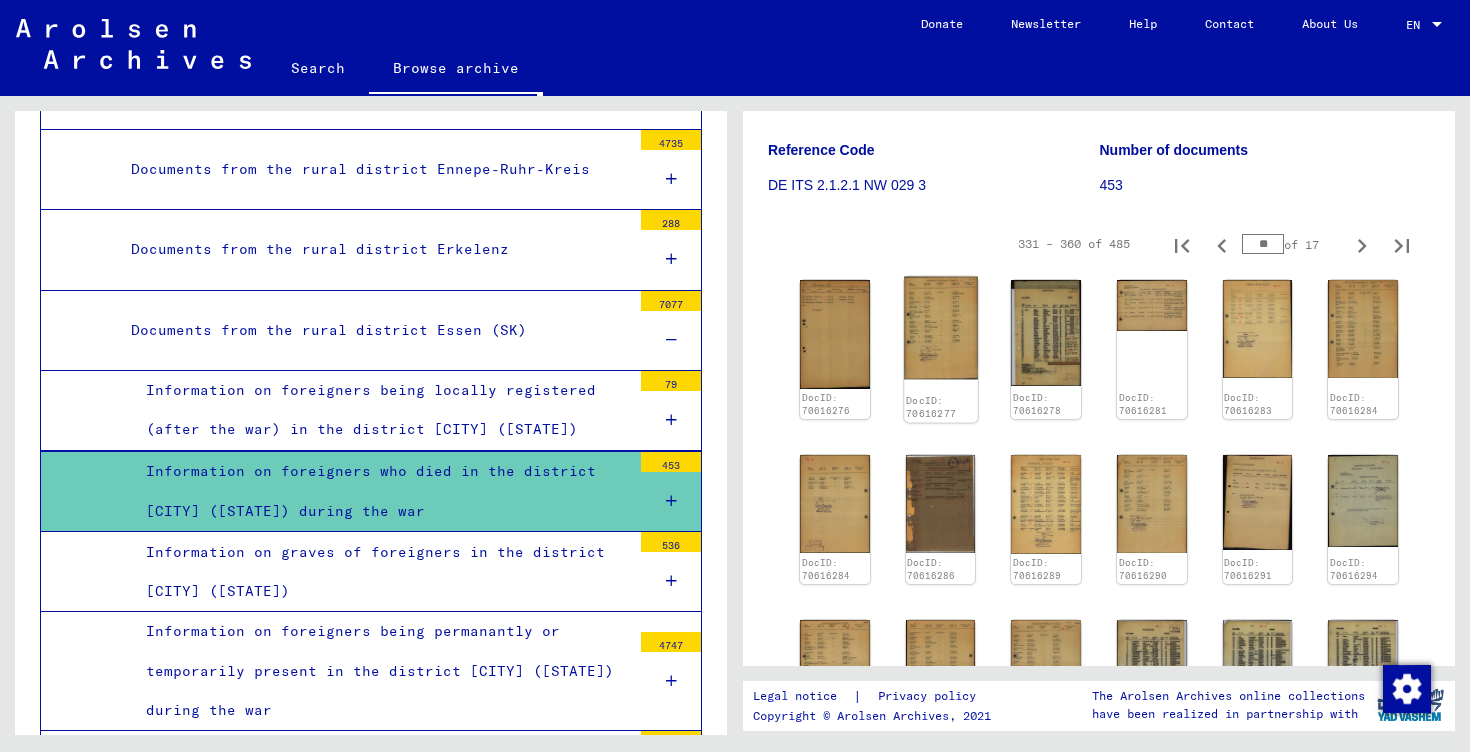 click 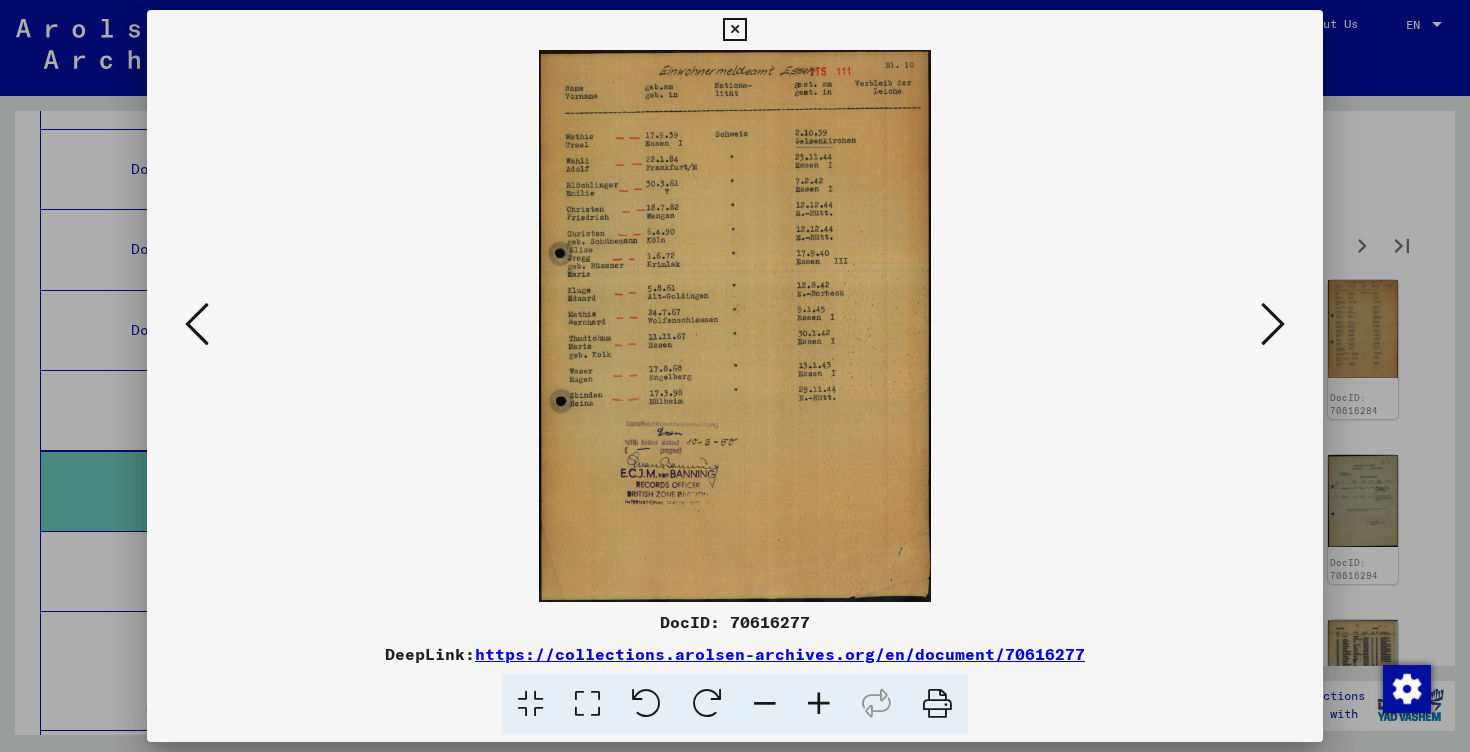 click at bounding box center [735, 376] 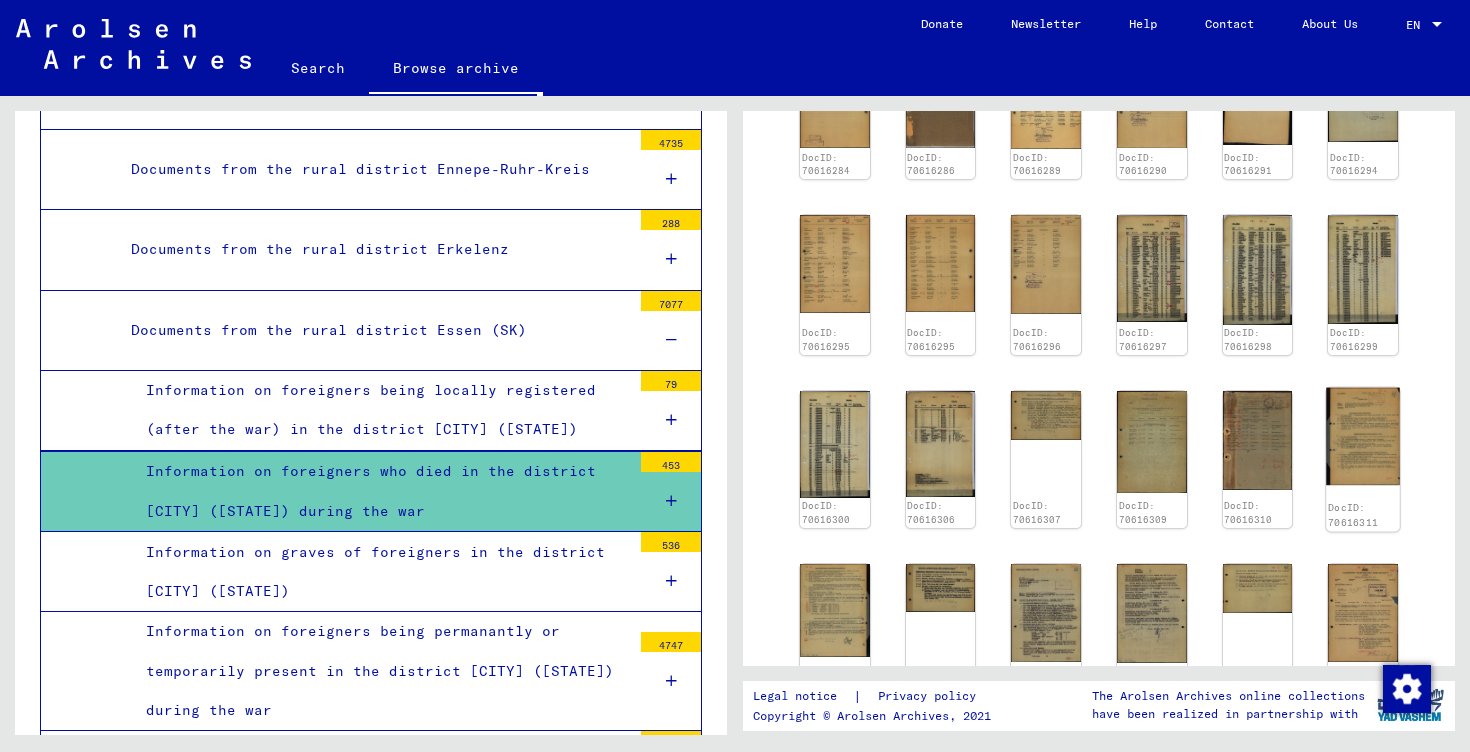 scroll, scrollTop: 686, scrollLeft: 0, axis: vertical 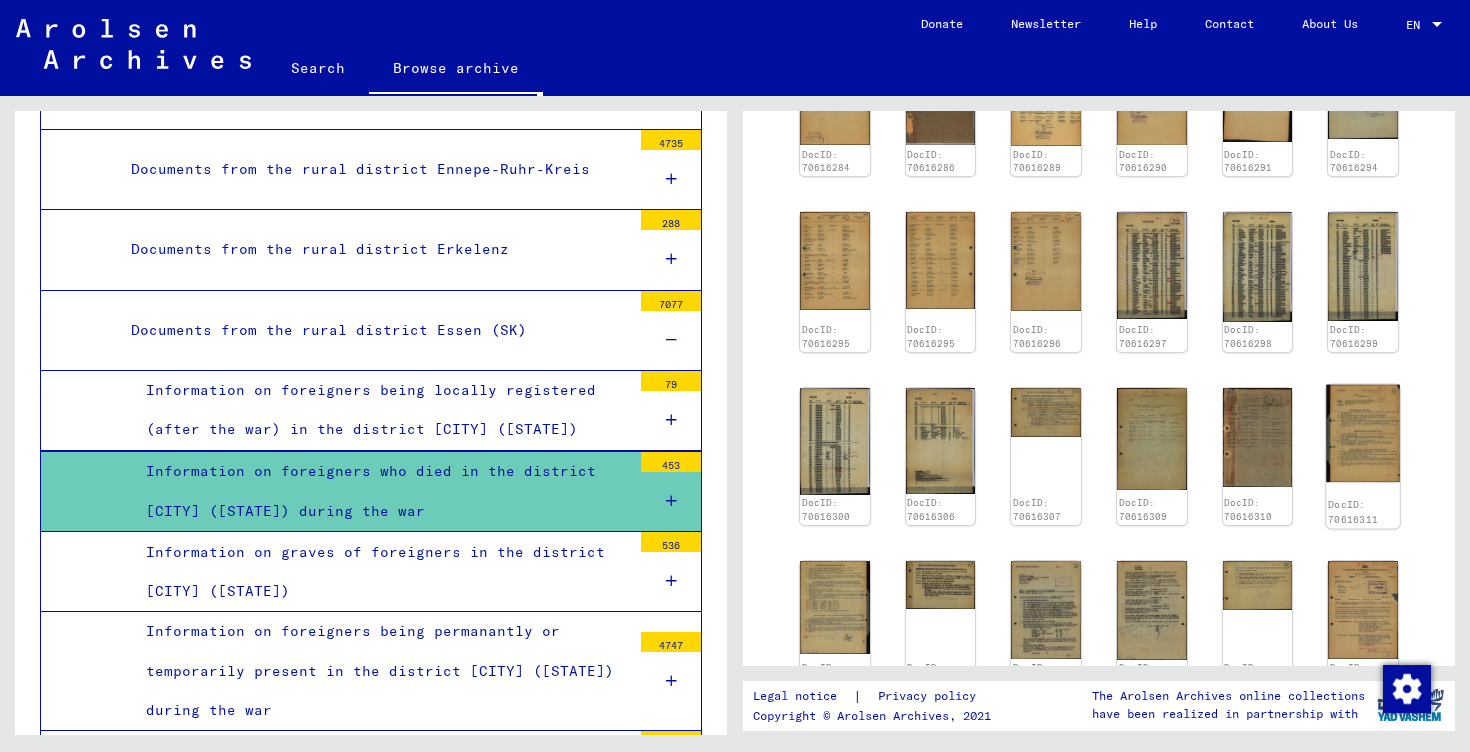 click 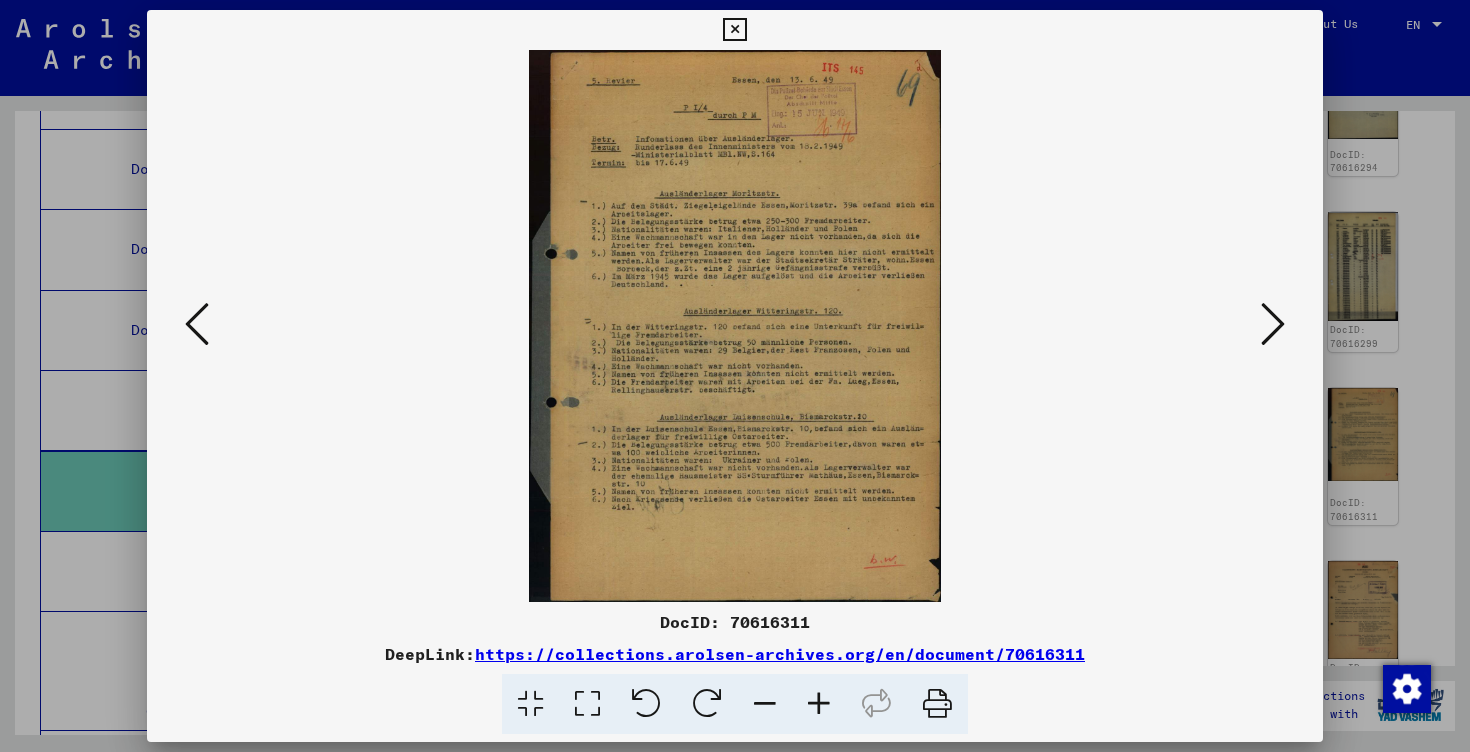 click at bounding box center [819, 704] 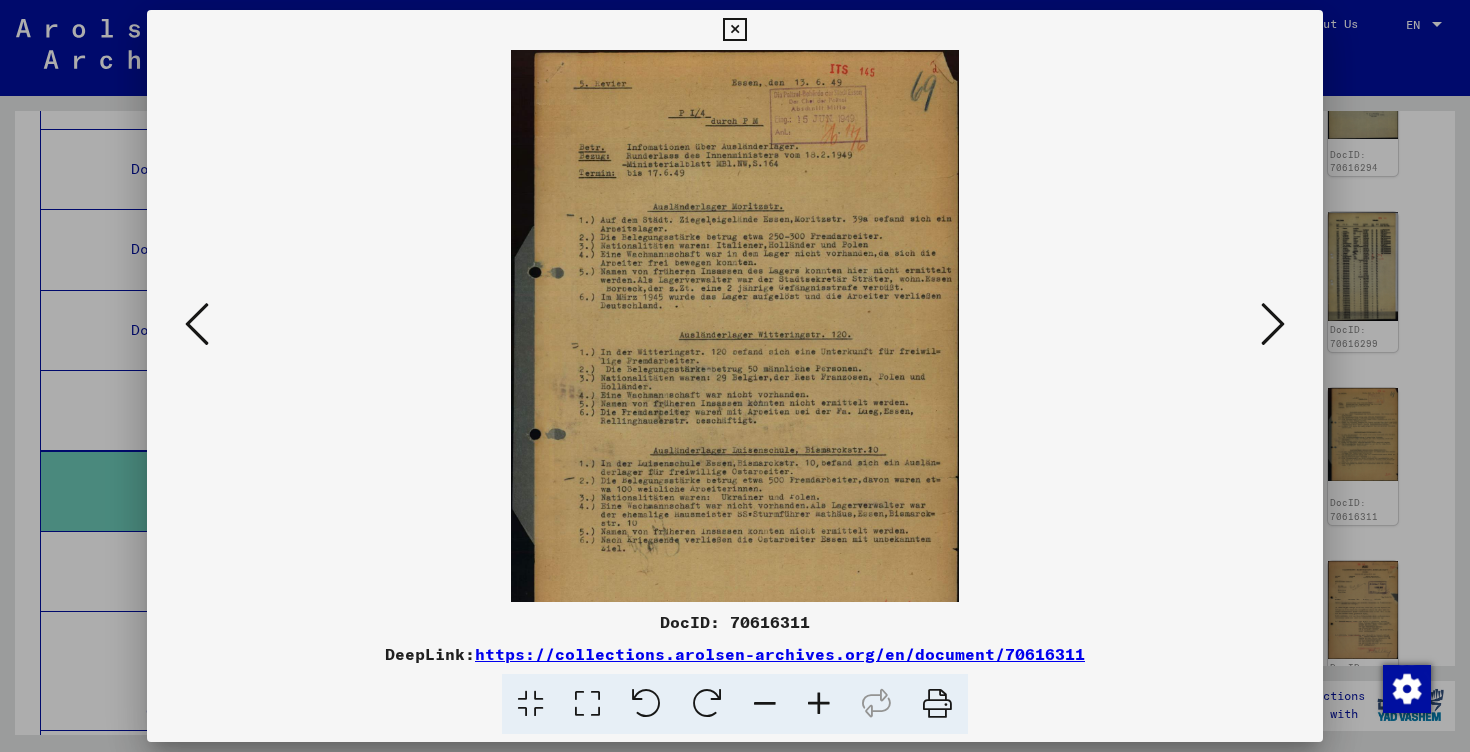 click at bounding box center [819, 704] 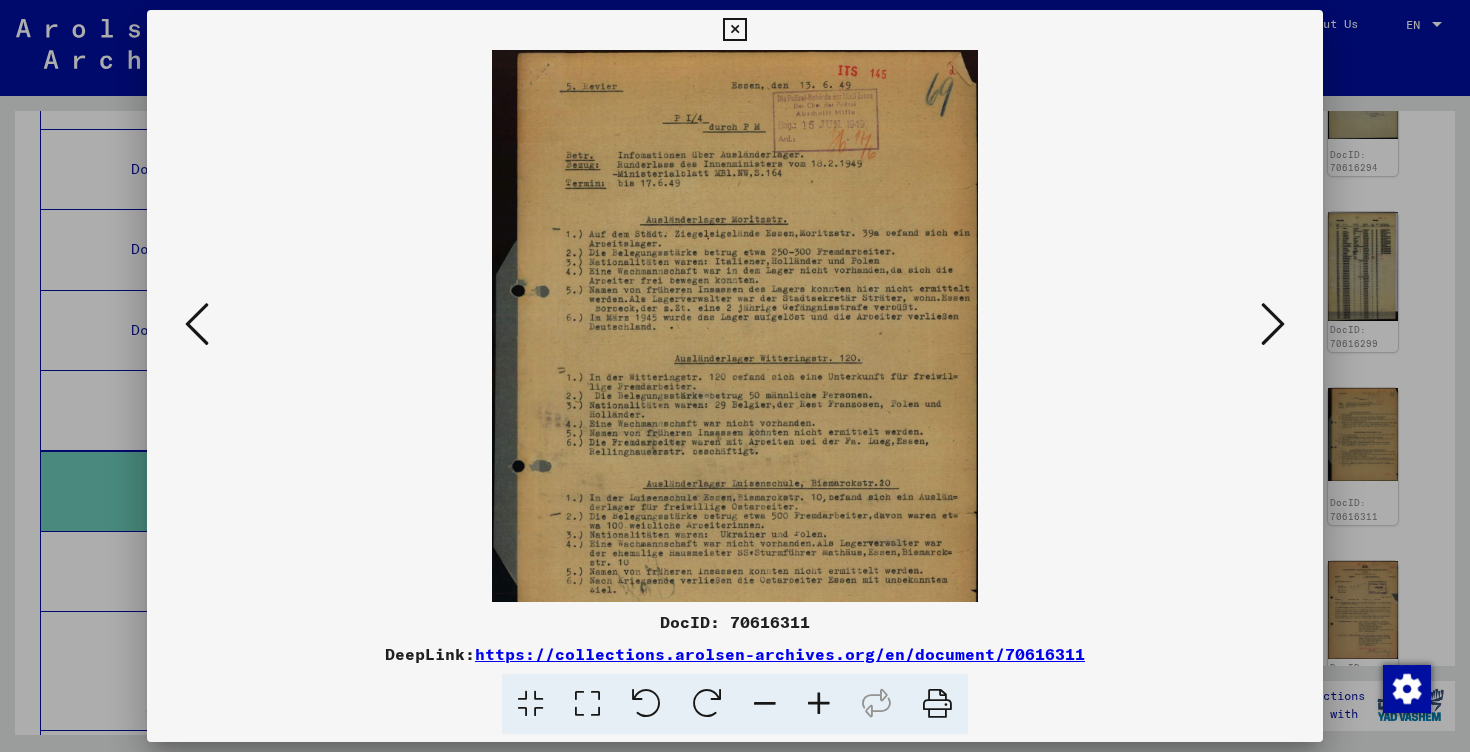 click at bounding box center (819, 704) 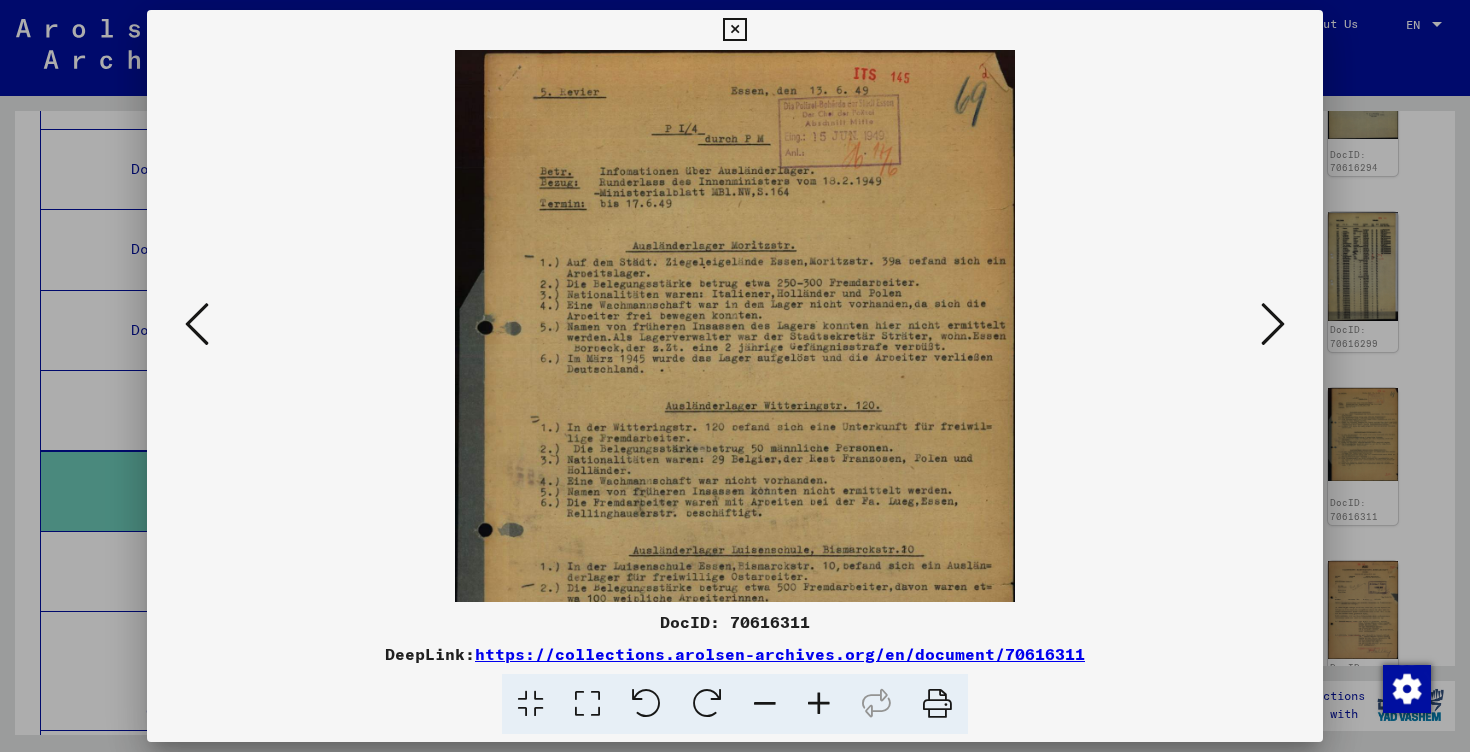 click at bounding box center [819, 704] 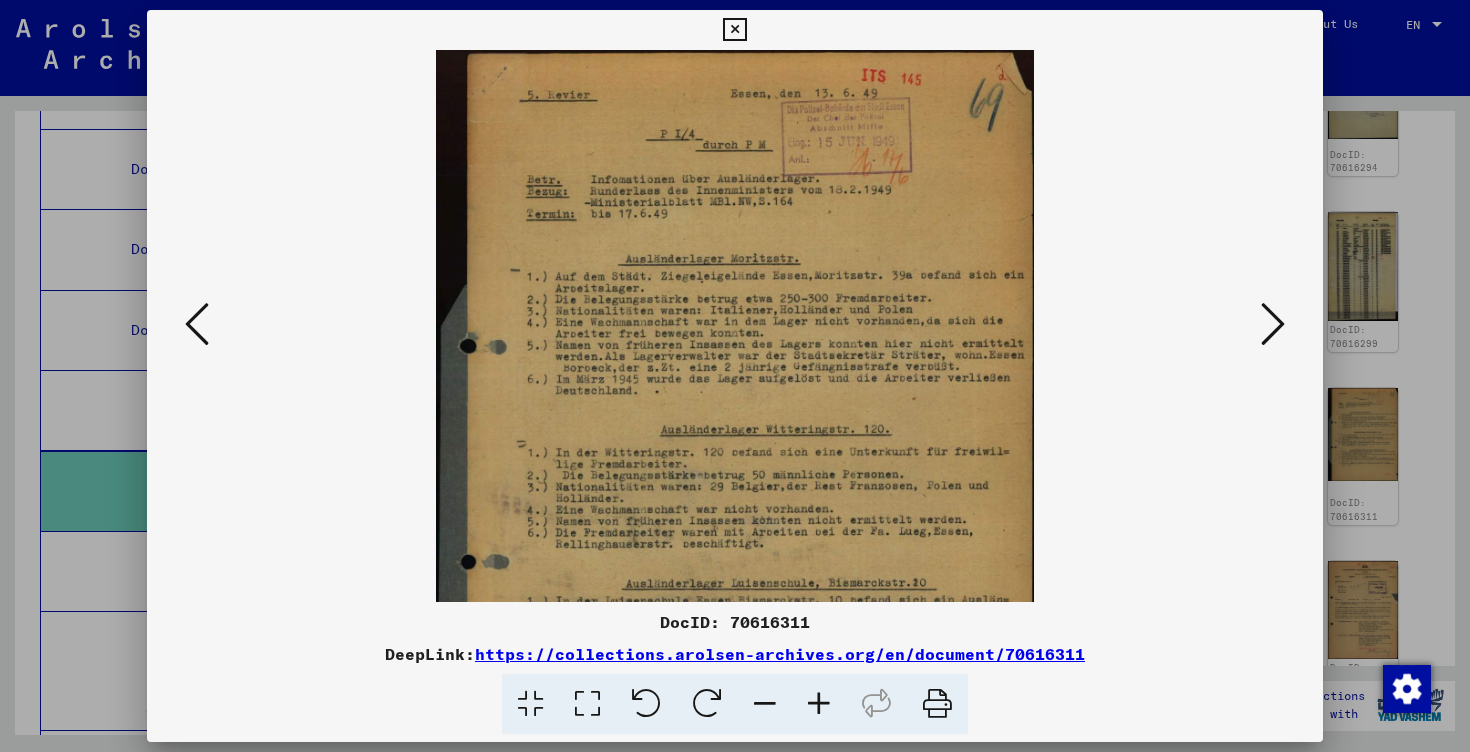 click at bounding box center (819, 704) 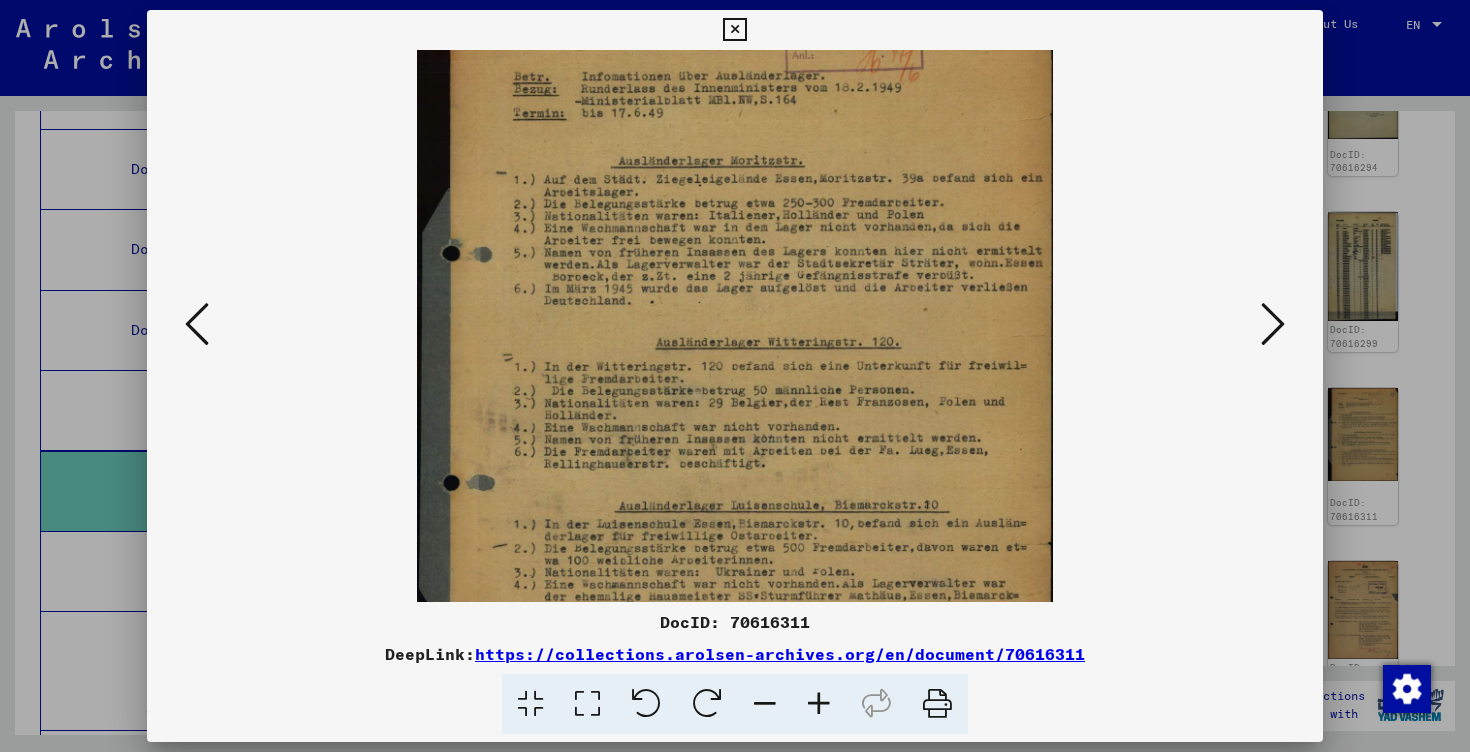 scroll, scrollTop: 113, scrollLeft: 0, axis: vertical 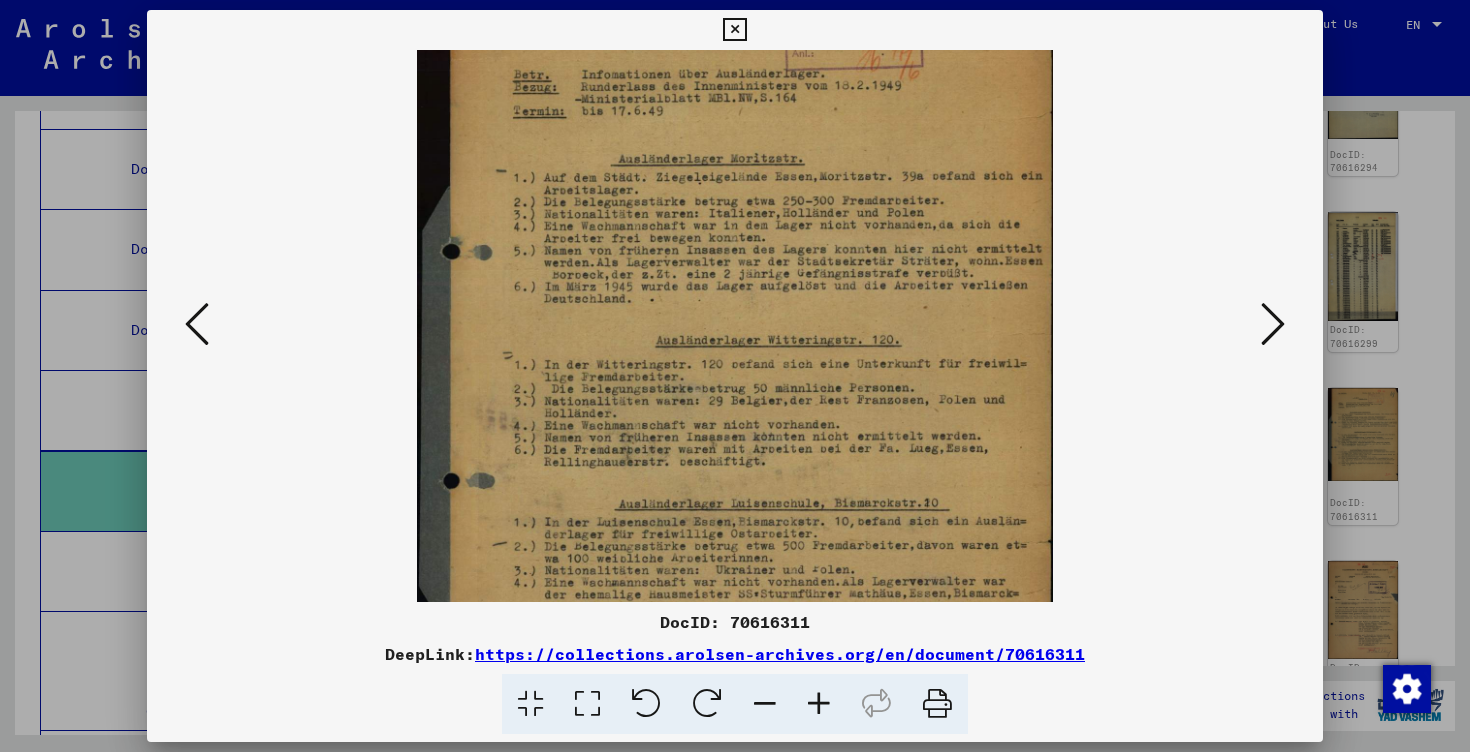 drag, startPoint x: 891, startPoint y: 536, endPoint x: 898, endPoint y: 423, distance: 113.216606 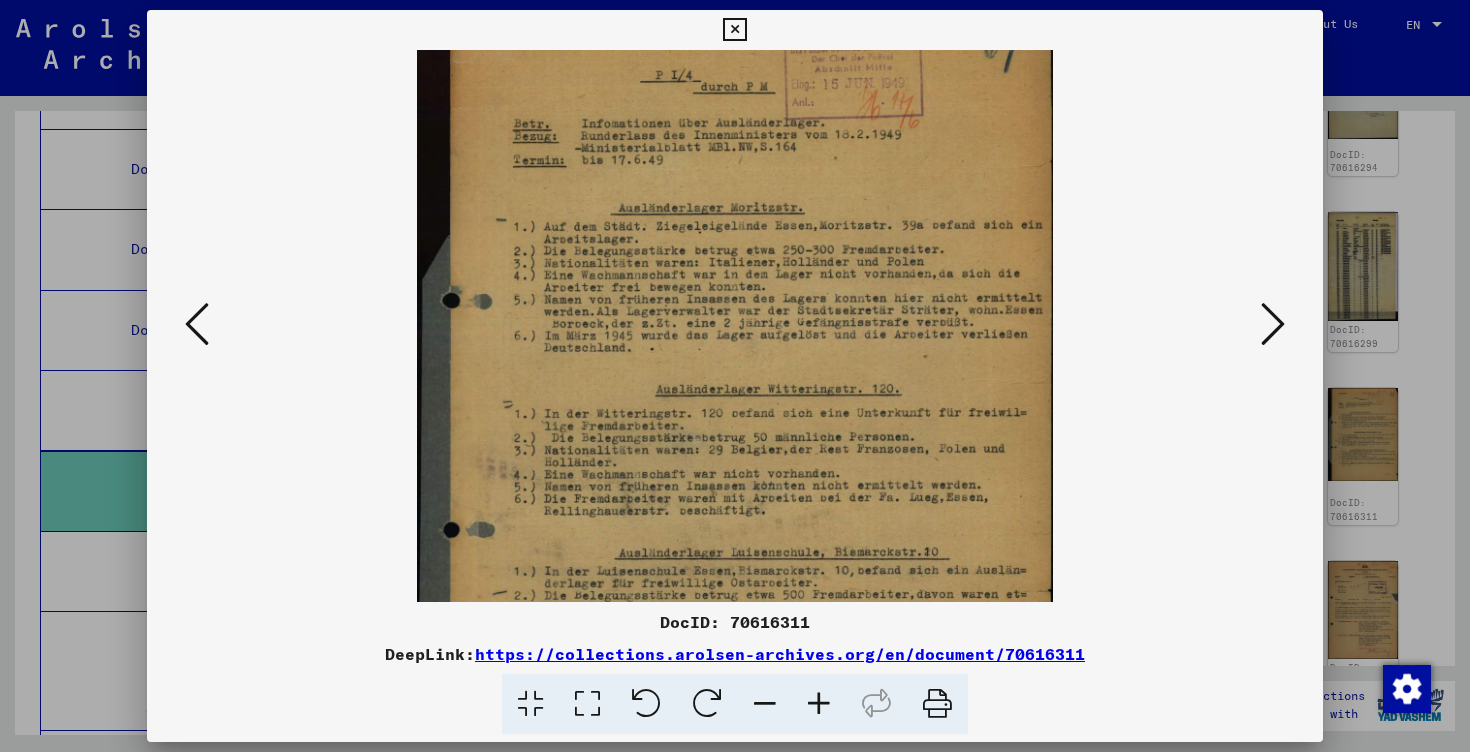 drag, startPoint x: 1037, startPoint y: 459, endPoint x: 1041, endPoint y: 508, distance: 49.162994 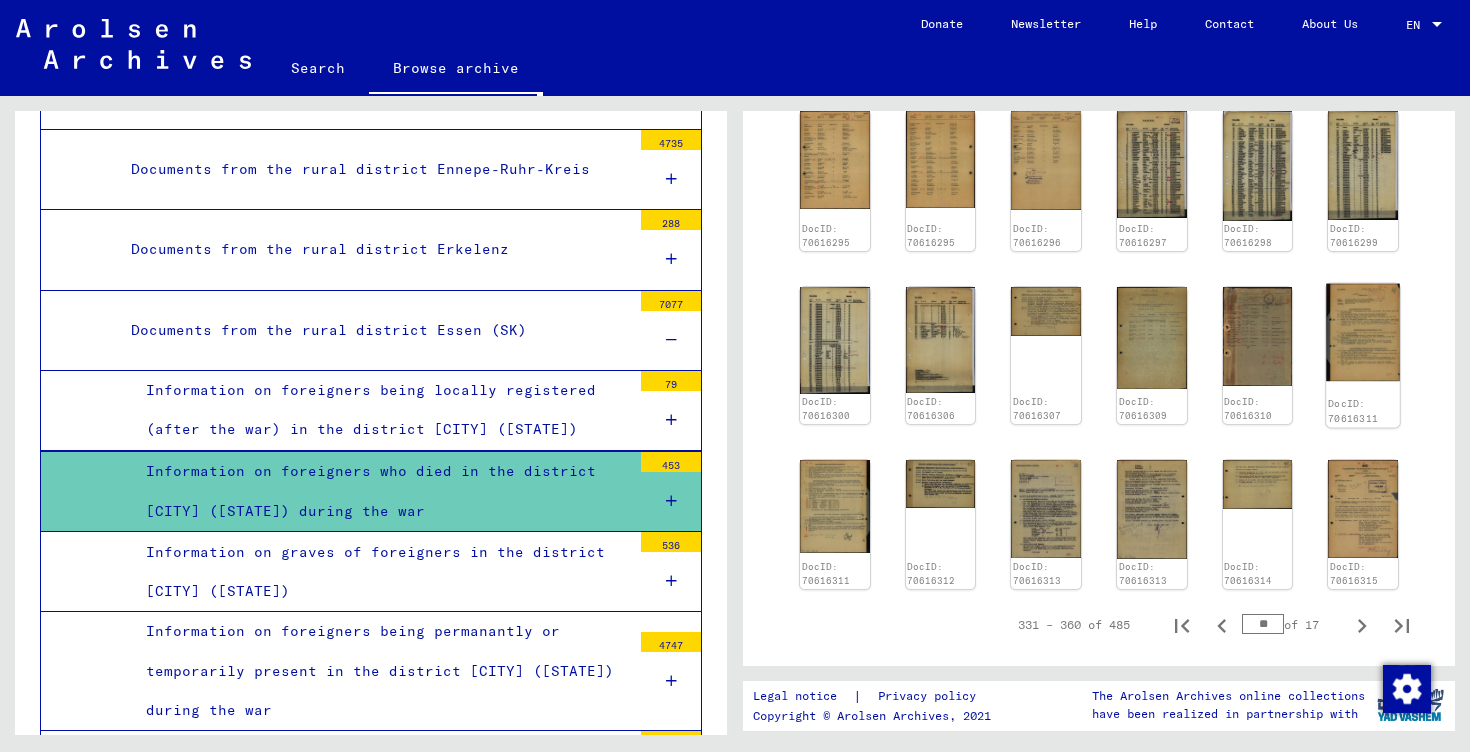 scroll, scrollTop: 870, scrollLeft: 0, axis: vertical 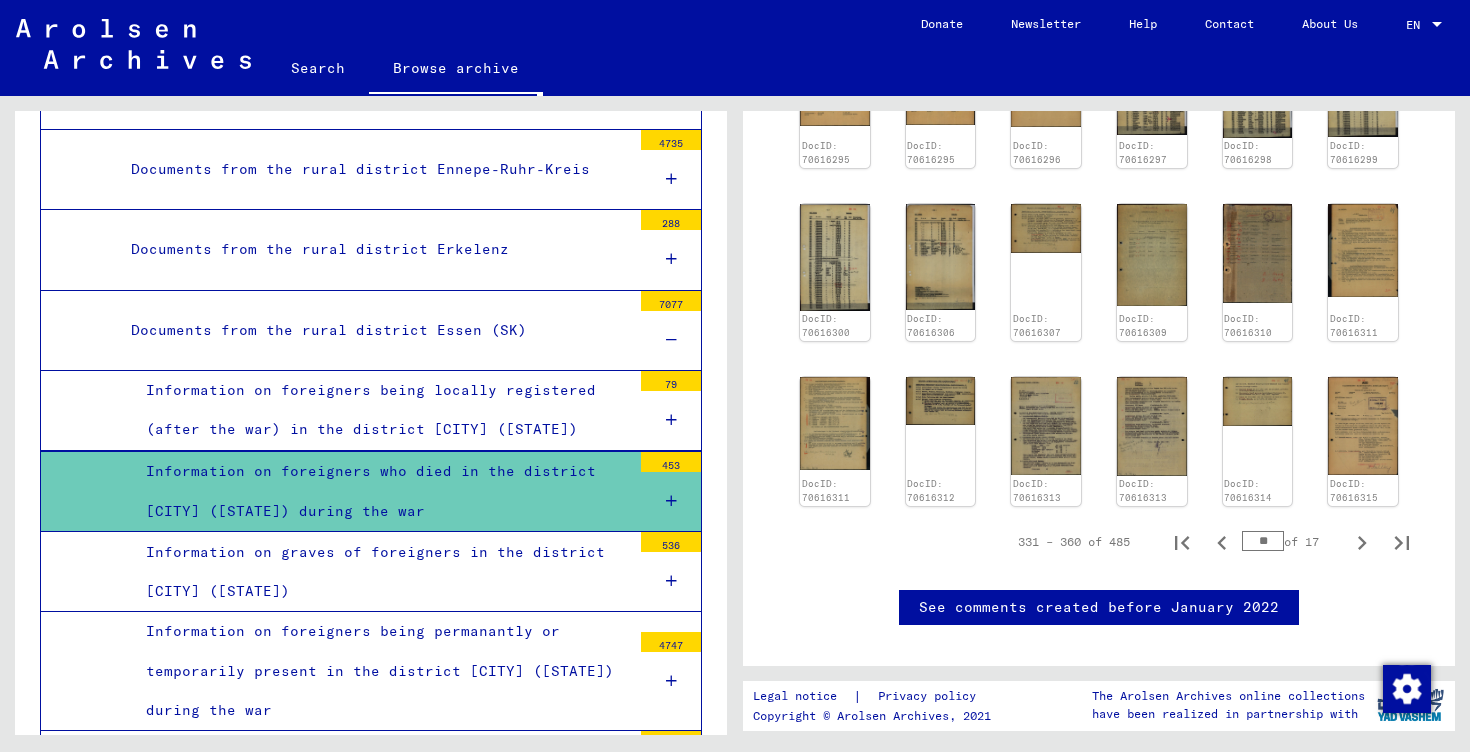 click 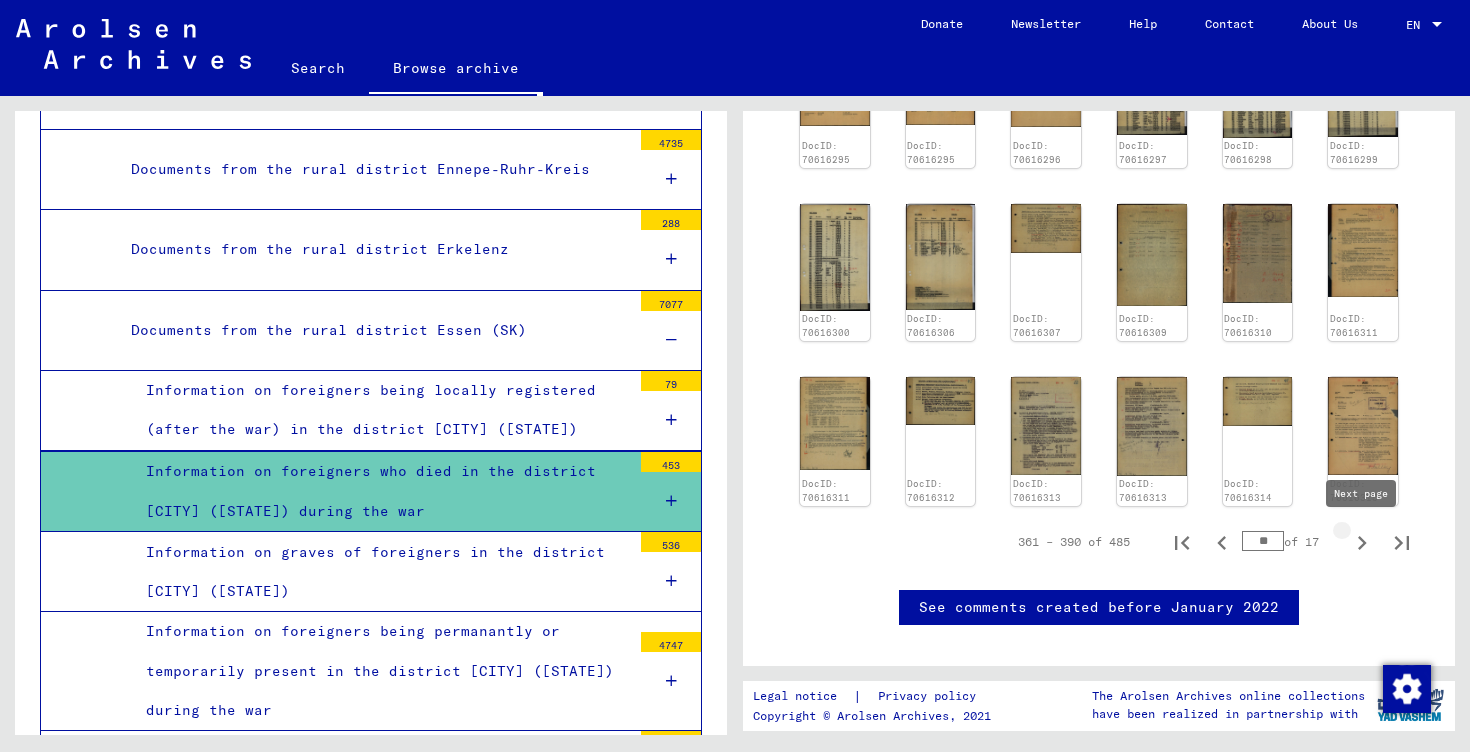 type on "**" 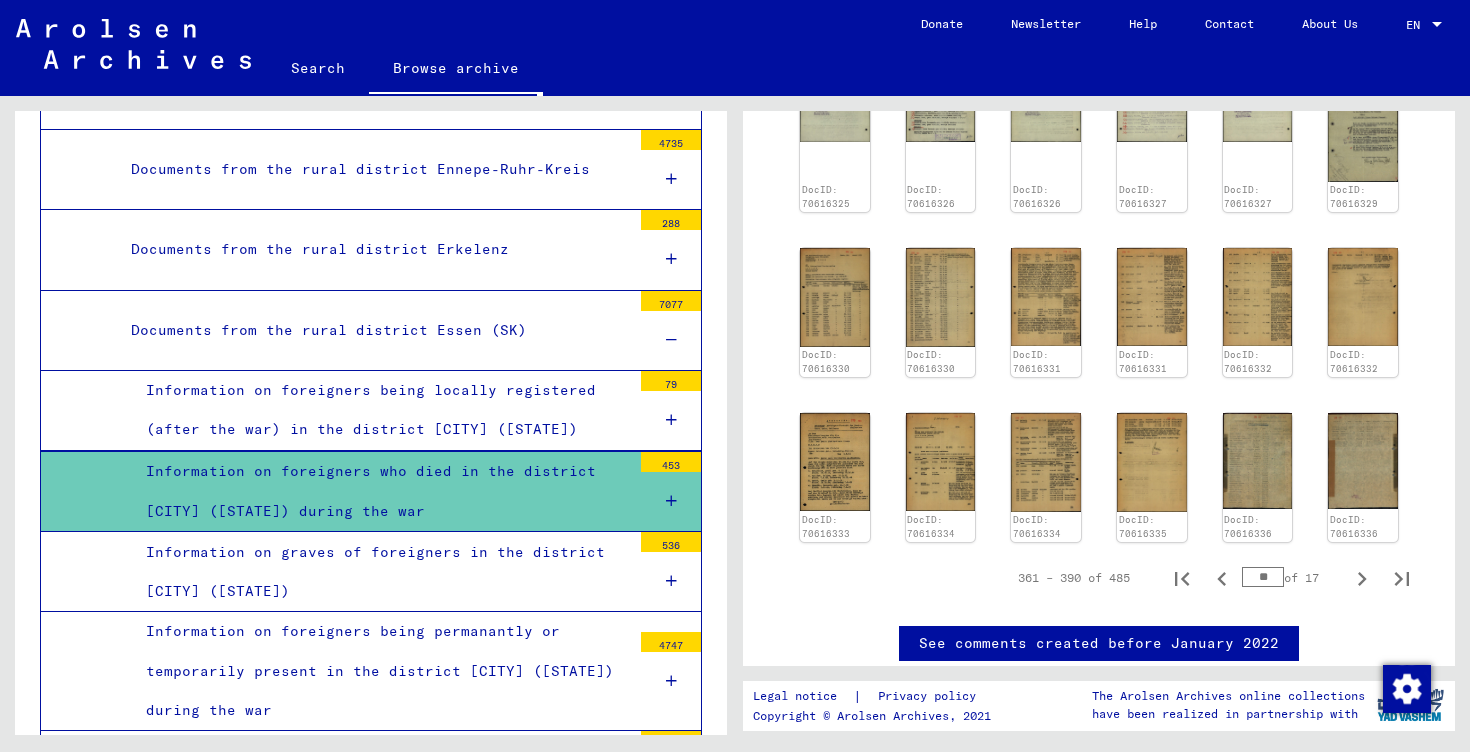 scroll, scrollTop: 436, scrollLeft: 0, axis: vertical 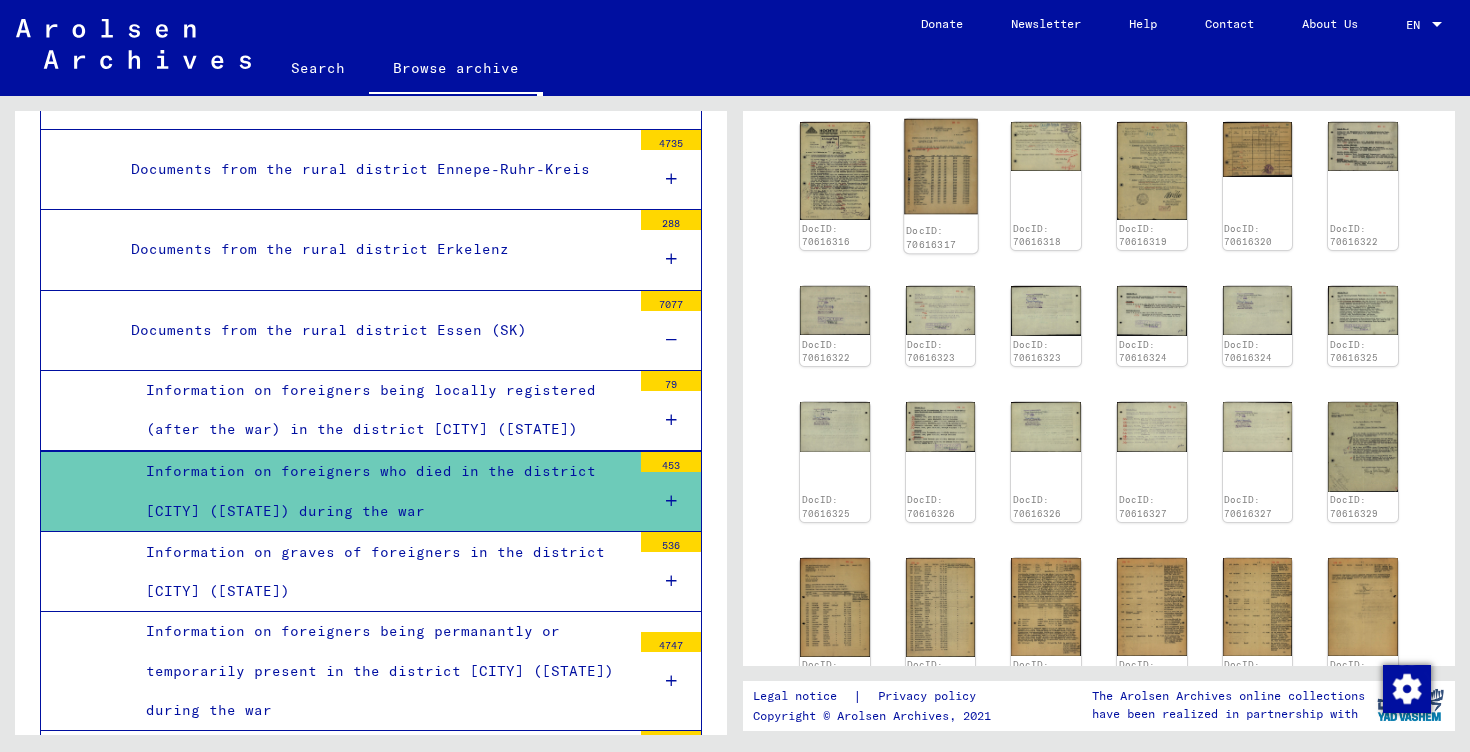 click 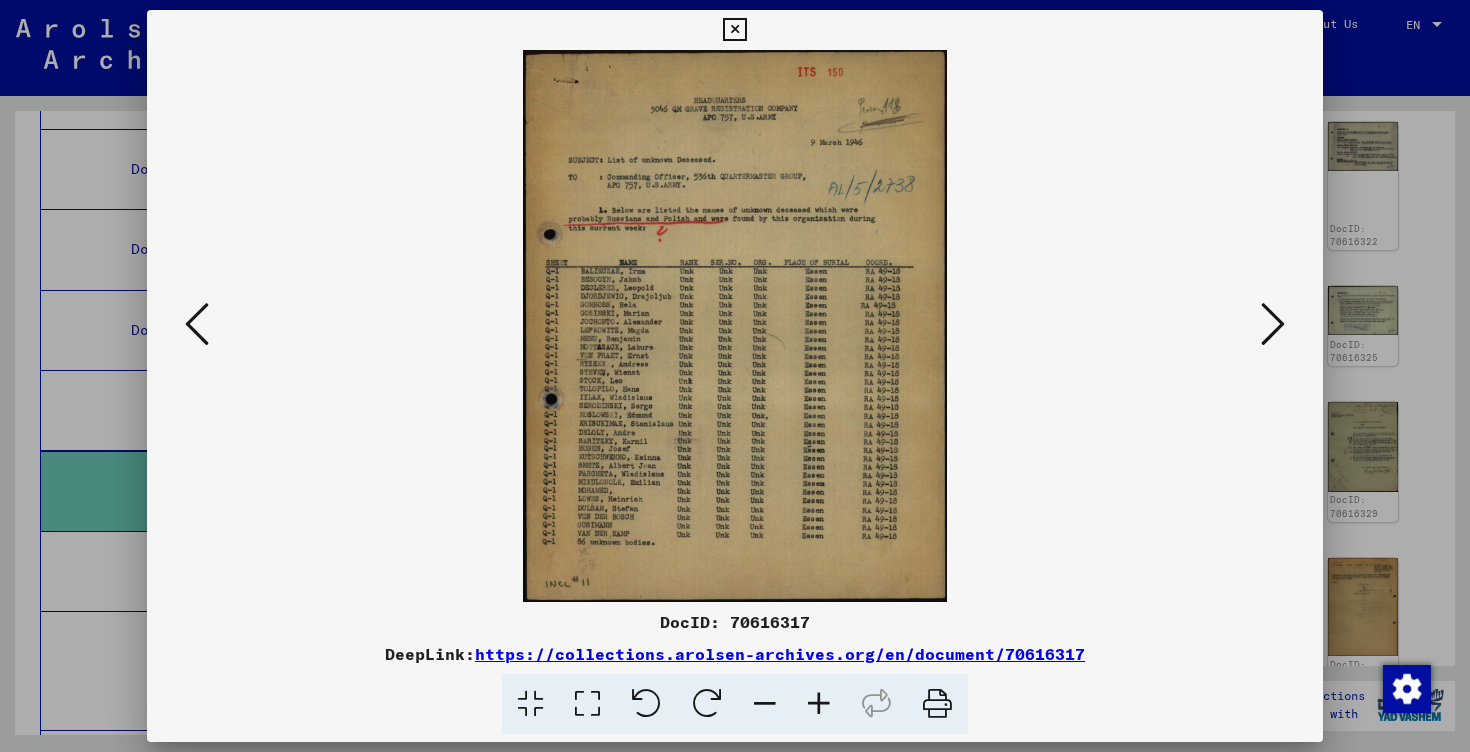 click at bounding box center (735, 376) 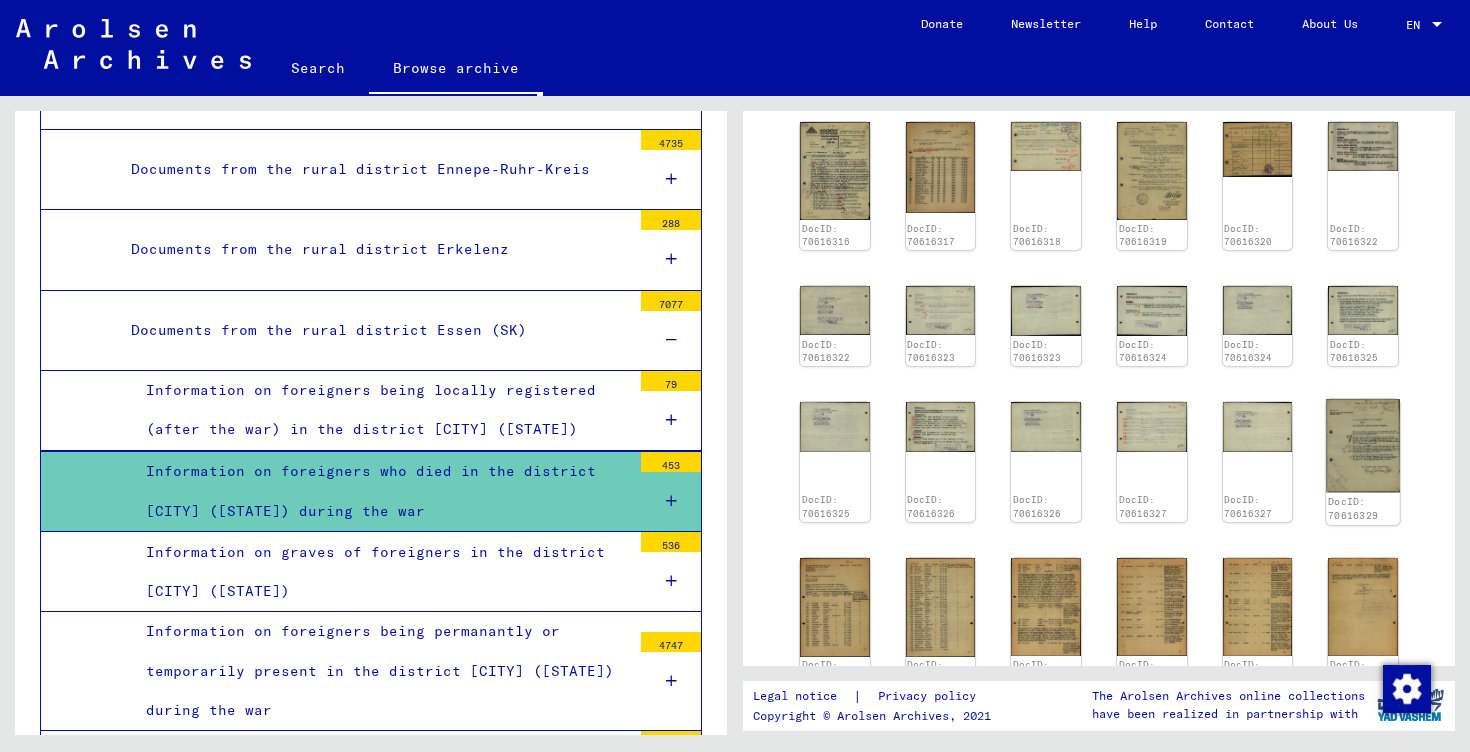 click 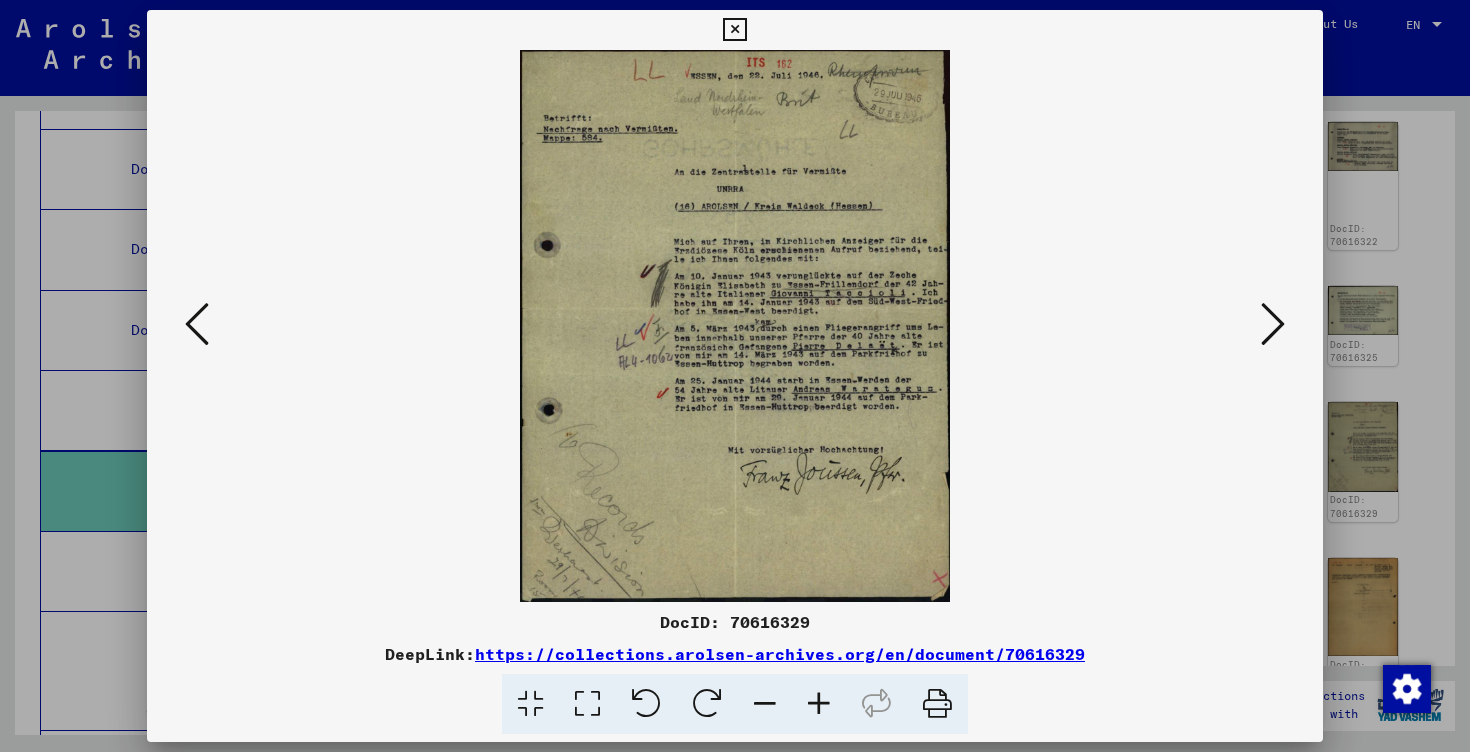 click at bounding box center (735, 376) 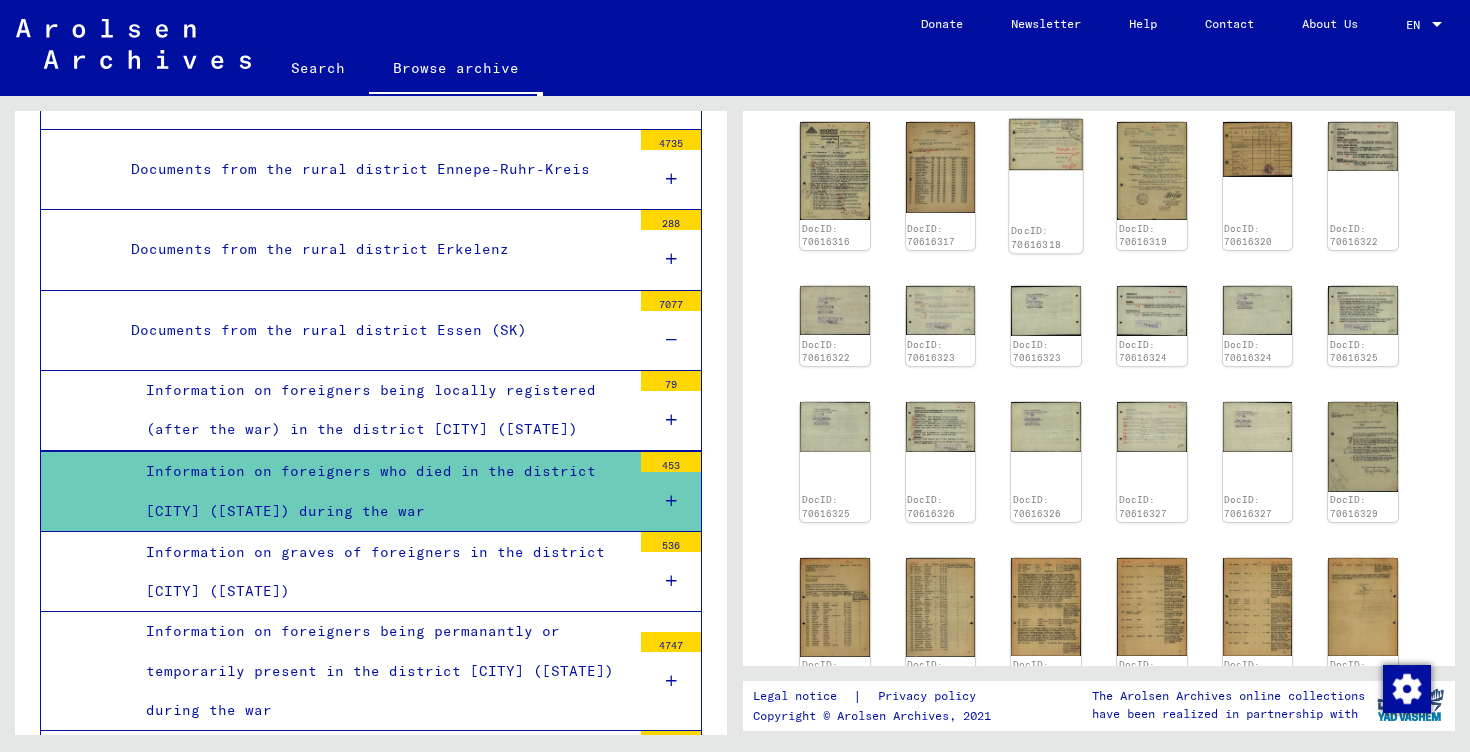 scroll, scrollTop: 414, scrollLeft: 0, axis: vertical 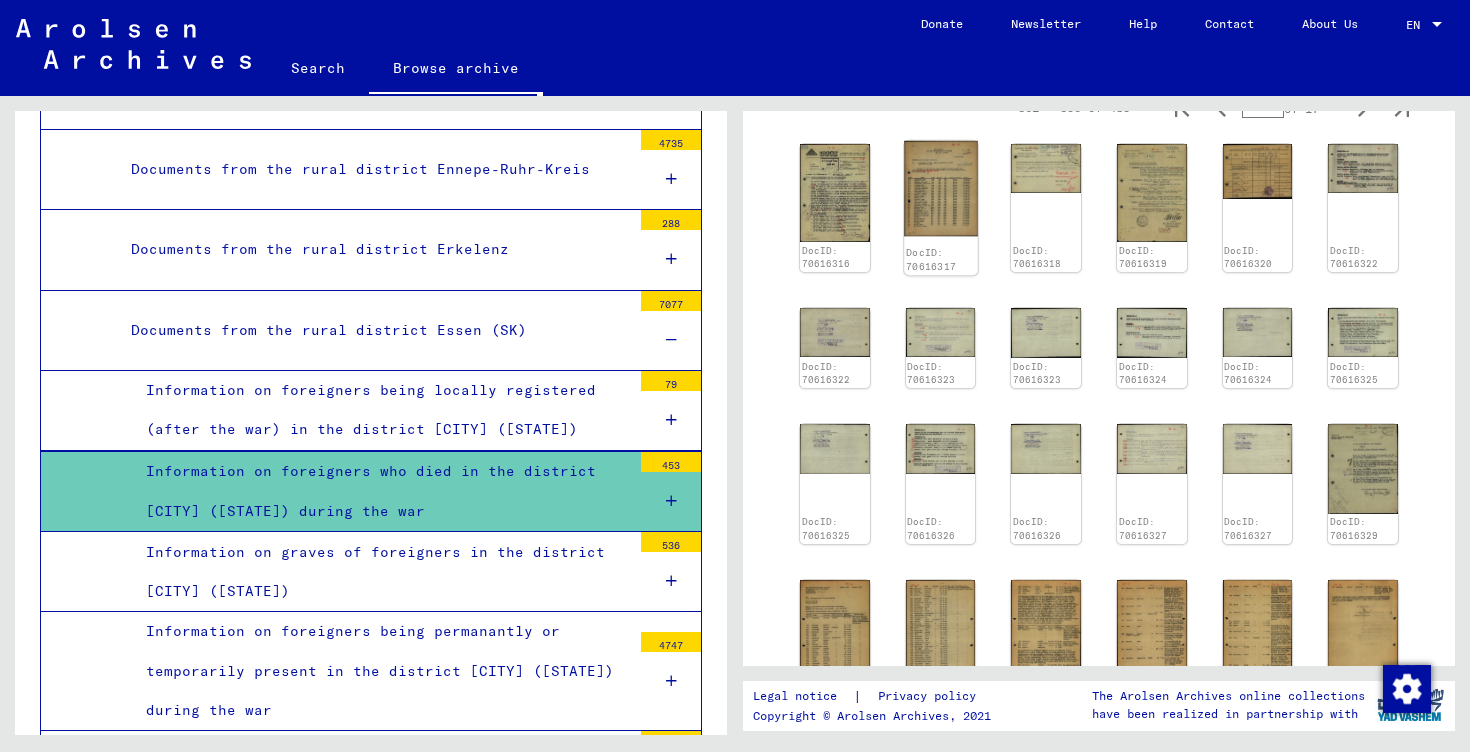 click 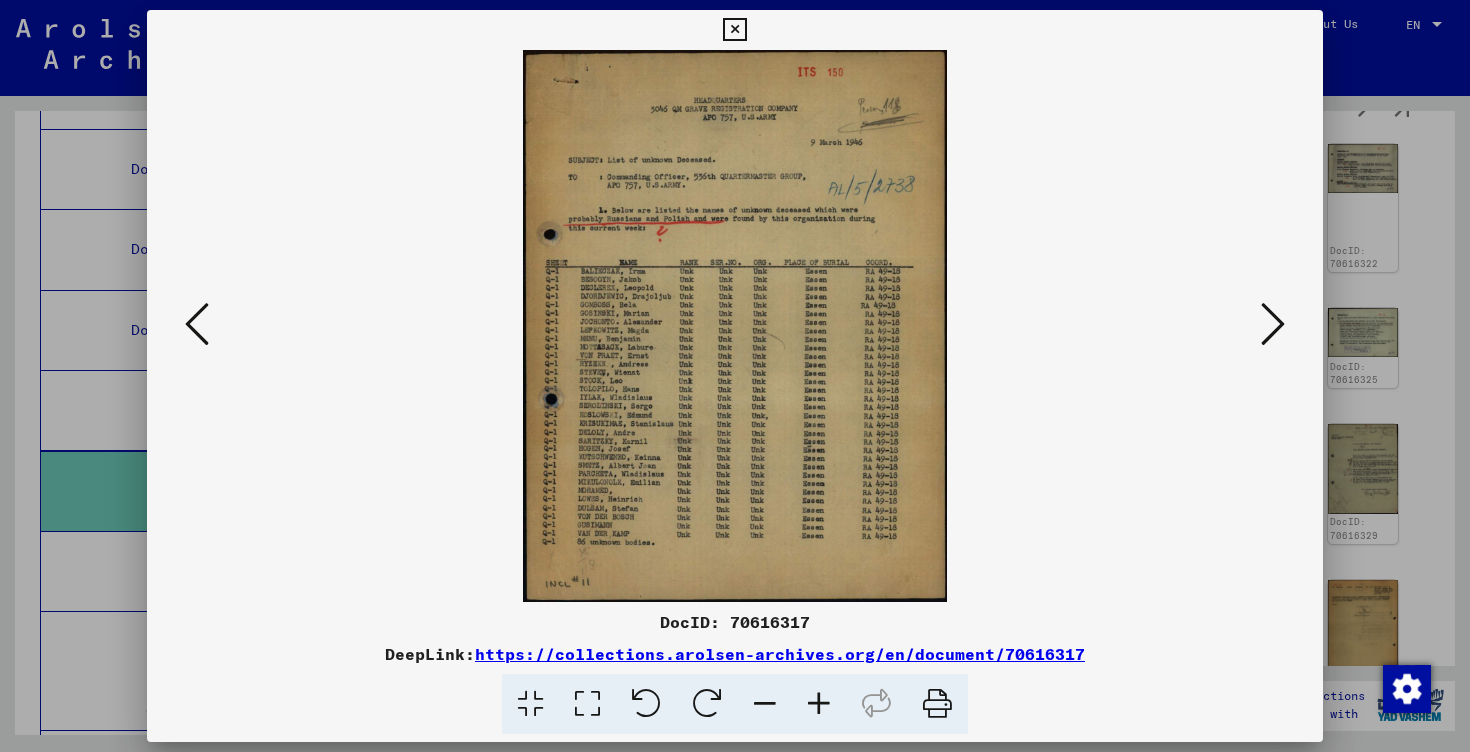 click at bounding box center (819, 704) 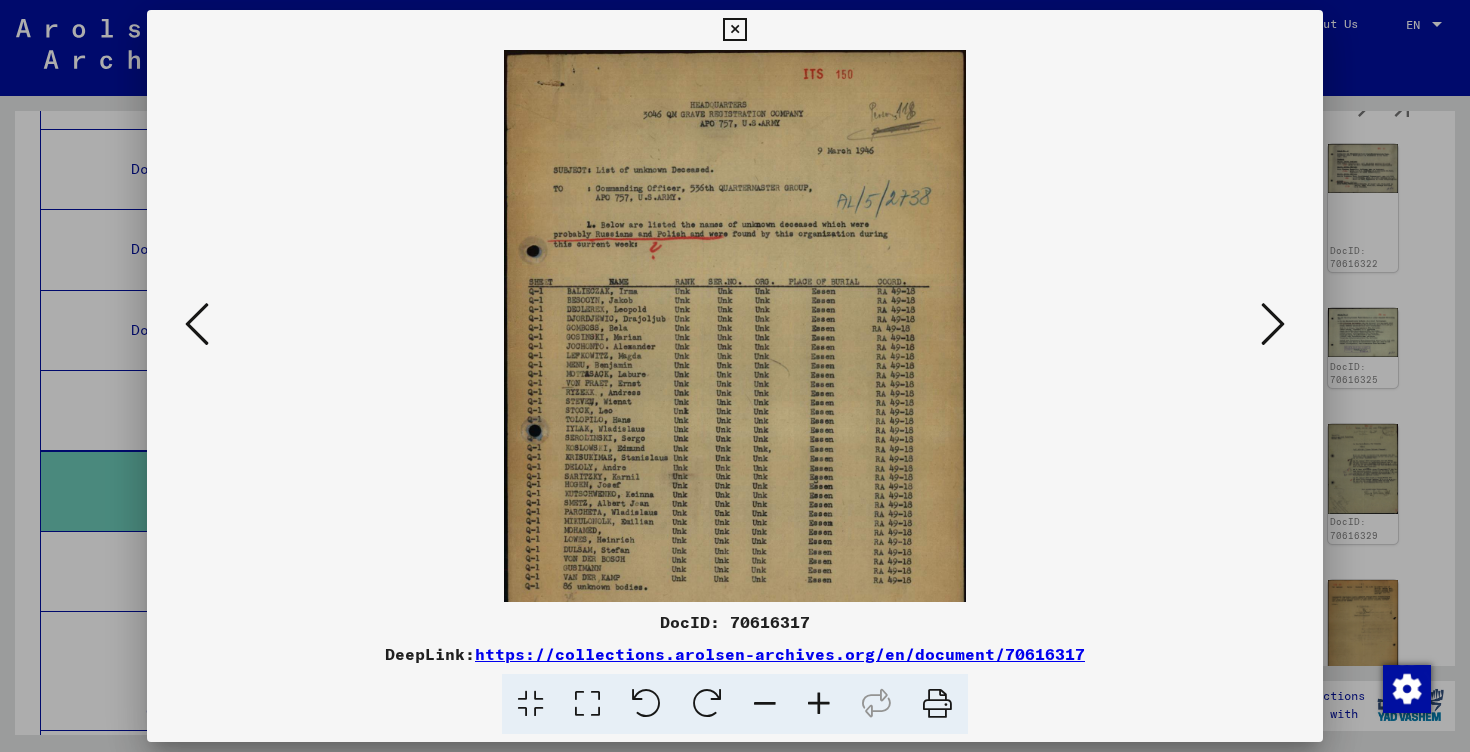 click at bounding box center (819, 704) 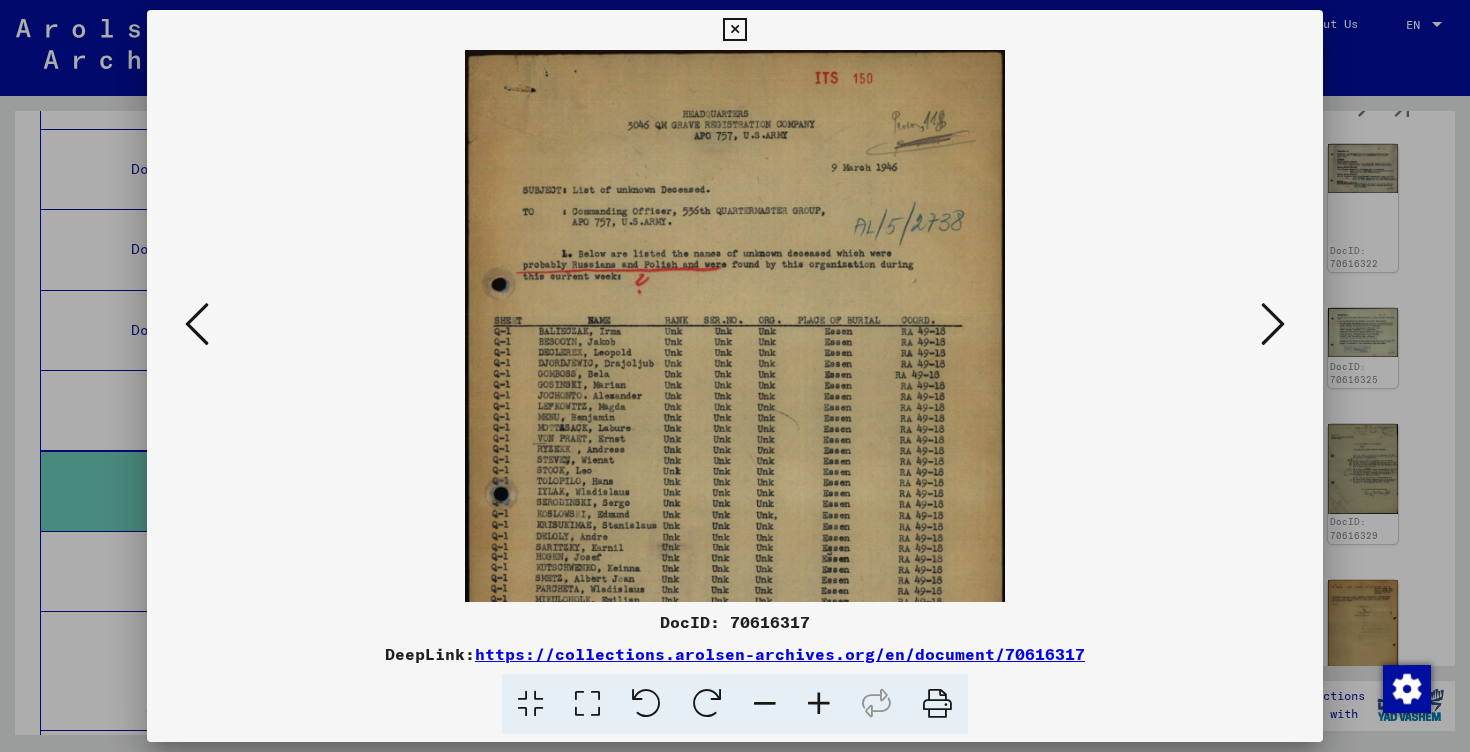 click at bounding box center (819, 704) 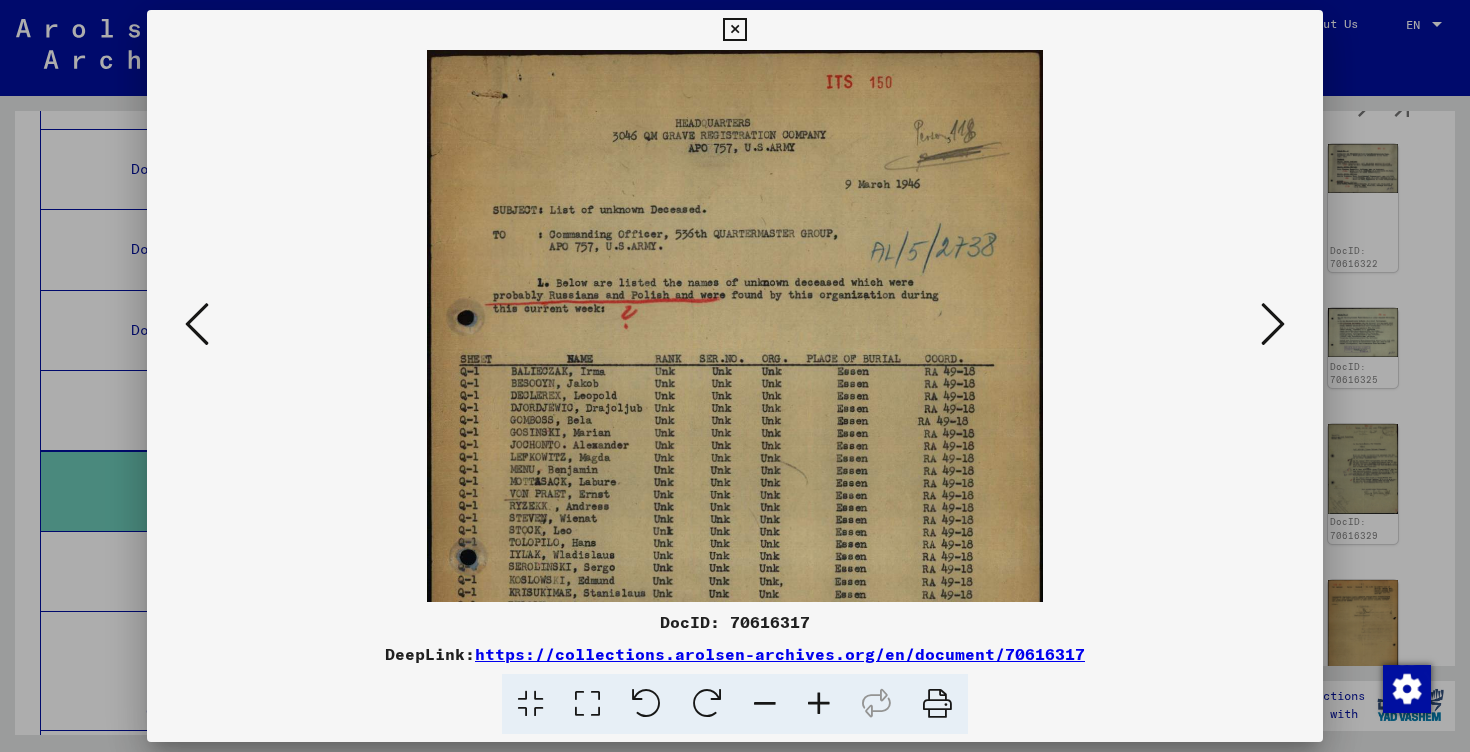 click at bounding box center (819, 704) 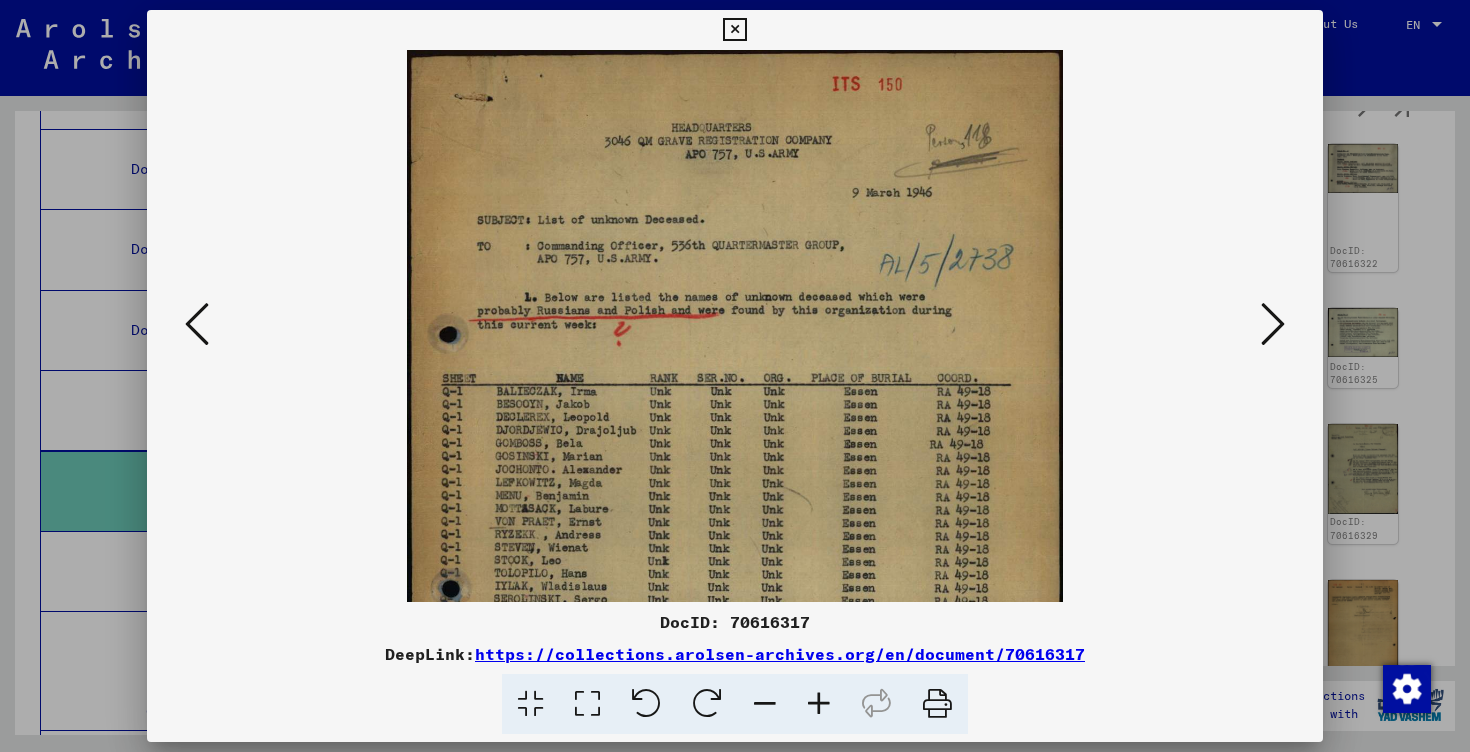 click at bounding box center (819, 704) 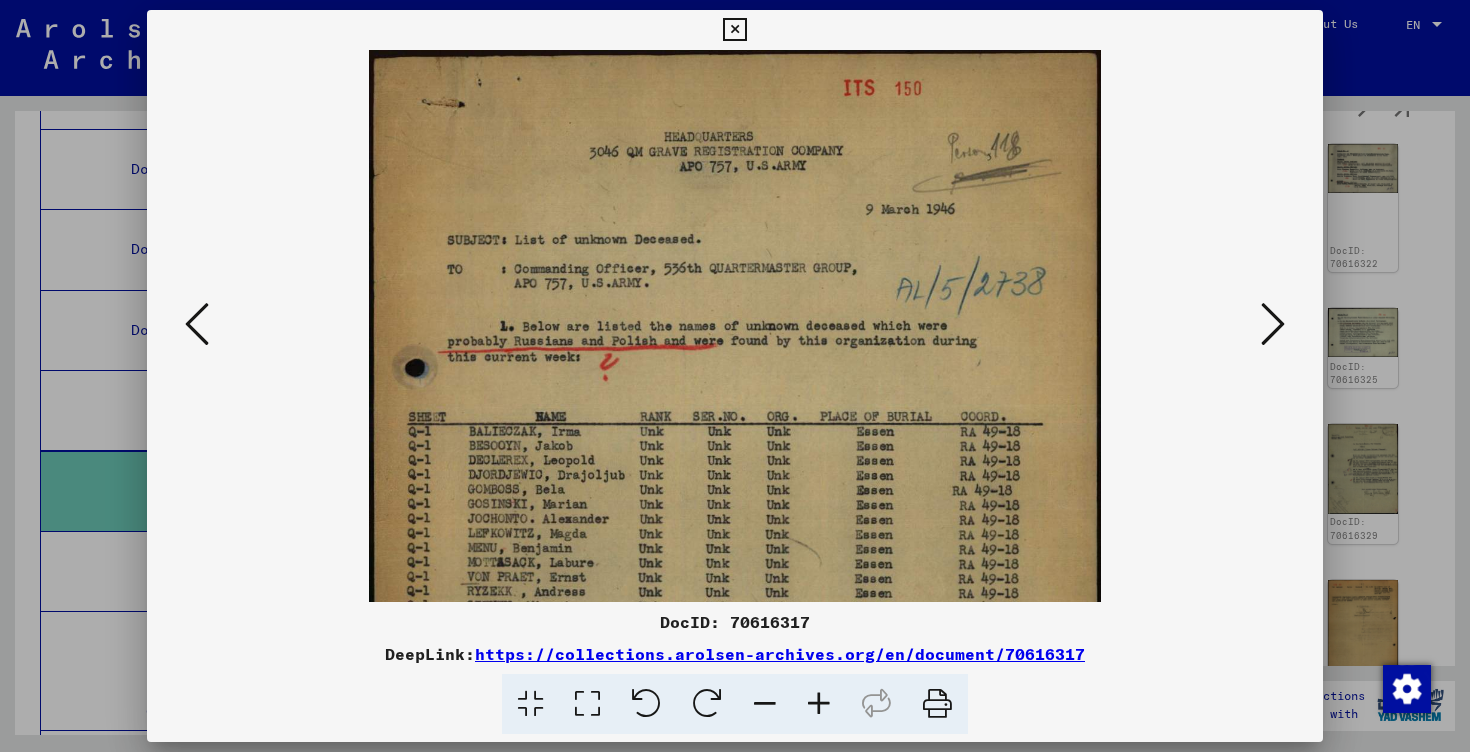 click at bounding box center [819, 704] 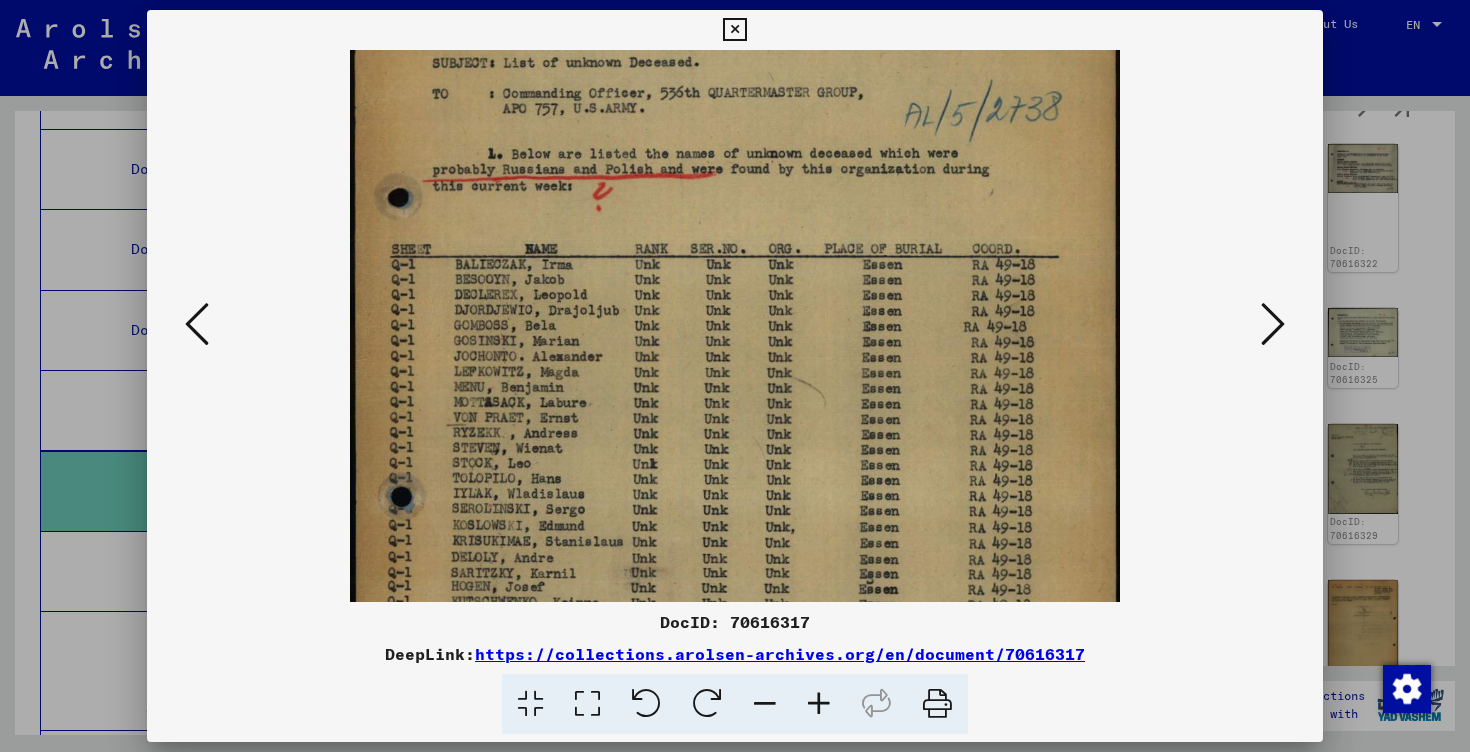 scroll, scrollTop: 190, scrollLeft: 0, axis: vertical 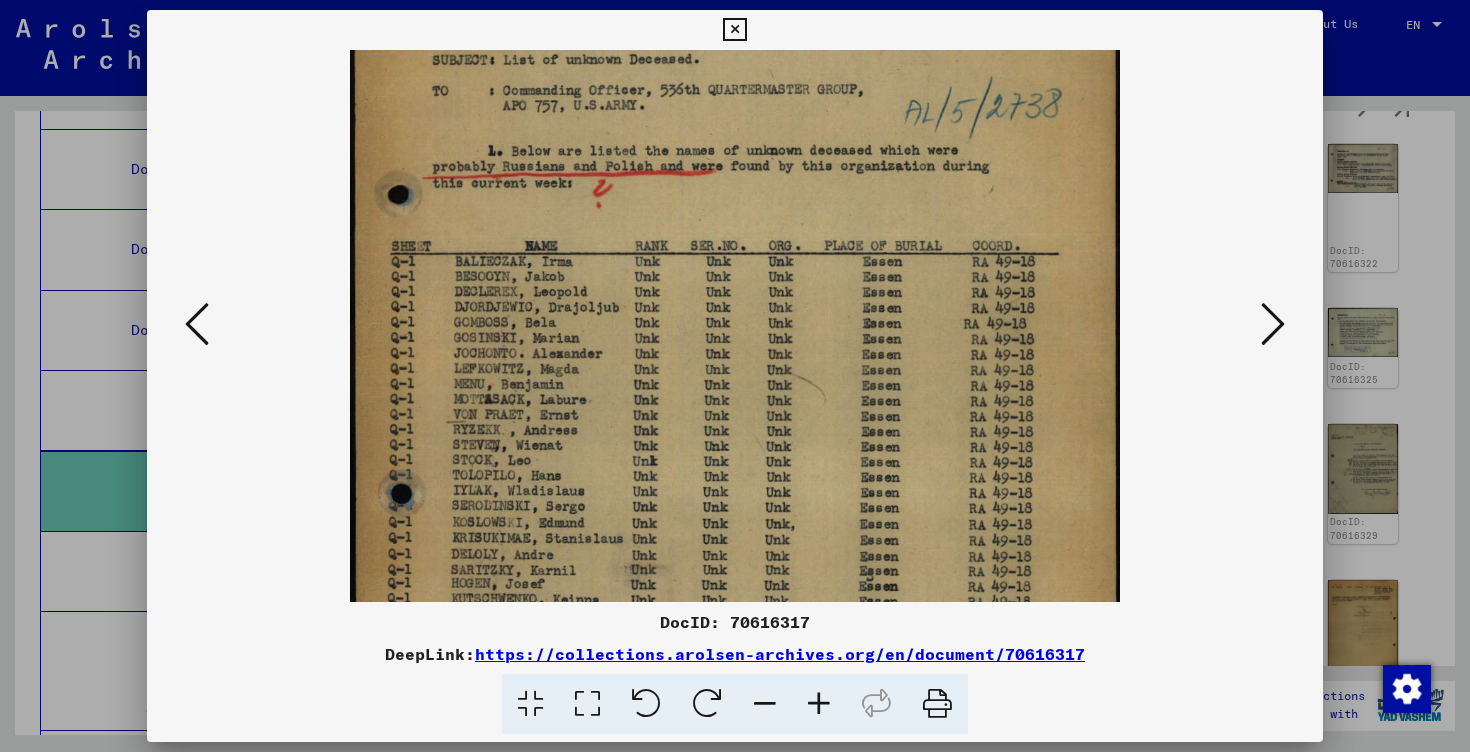 drag, startPoint x: 782, startPoint y: 508, endPoint x: 795, endPoint y: 318, distance: 190.44421 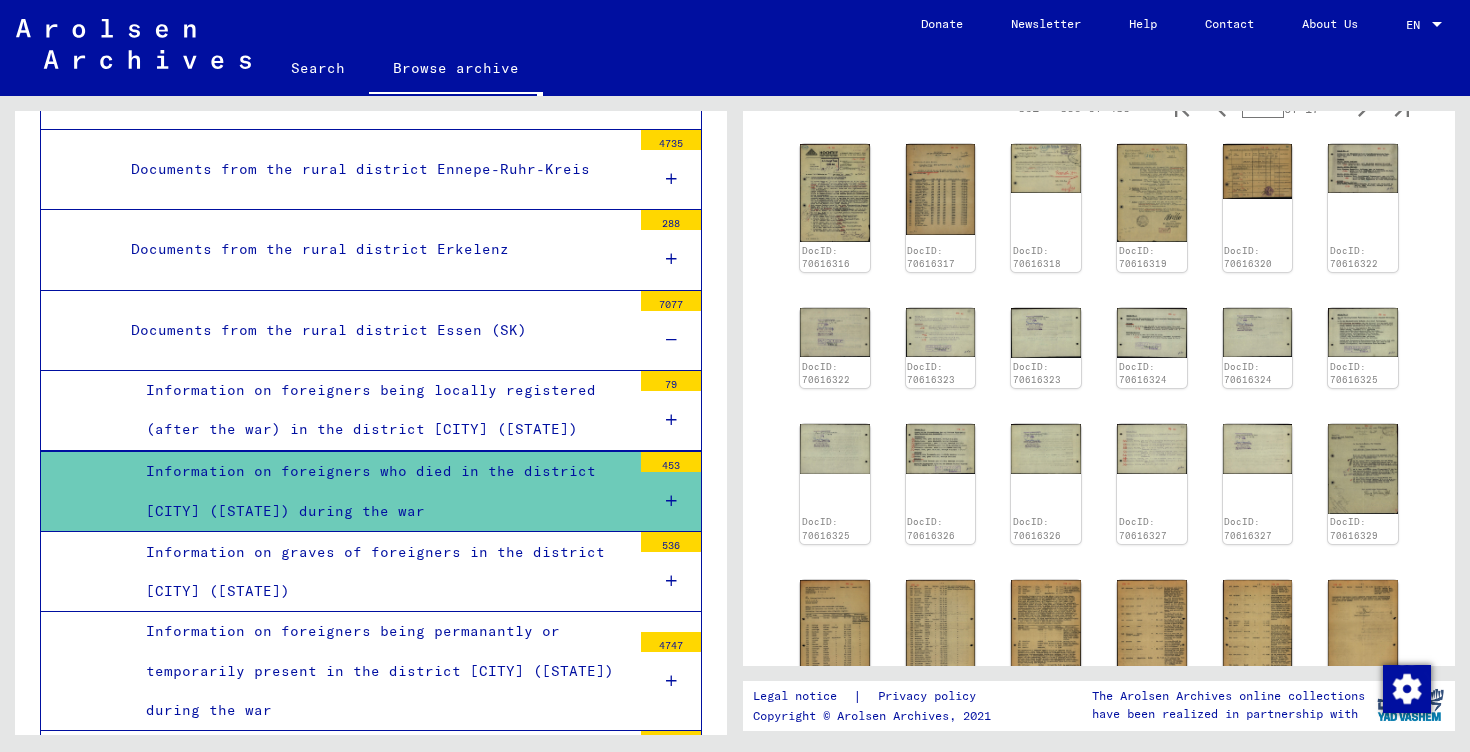 scroll, scrollTop: 520, scrollLeft: 0, axis: vertical 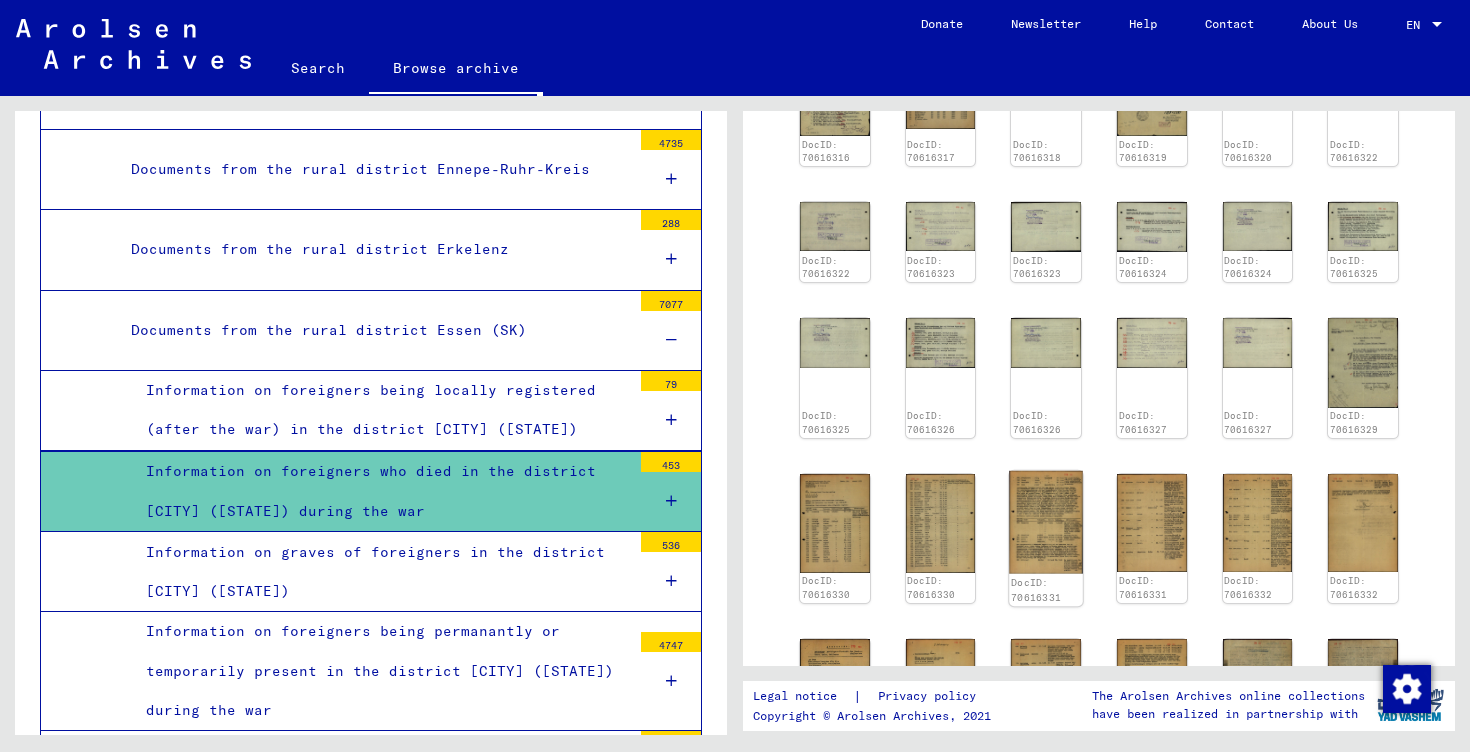 click 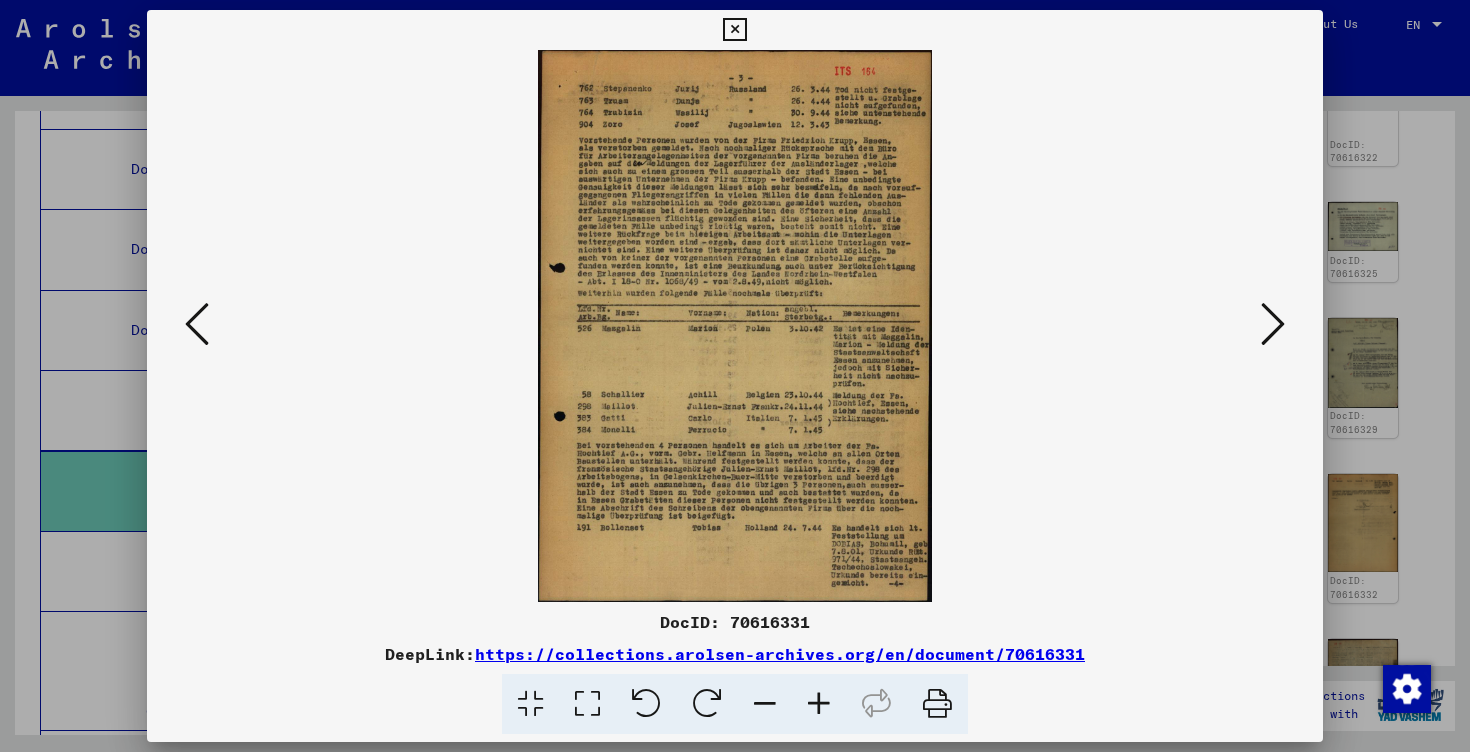click at bounding box center [819, 704] 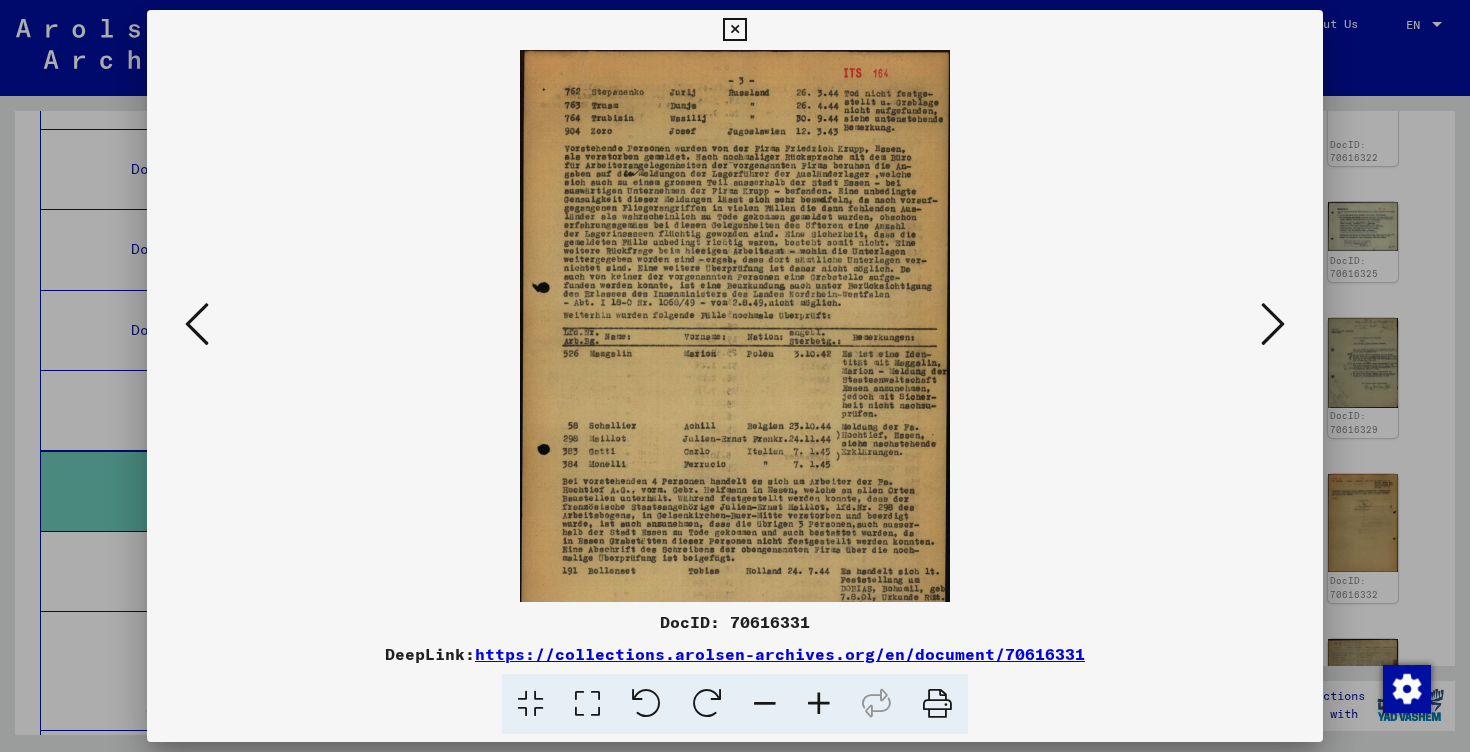 click at bounding box center [819, 704] 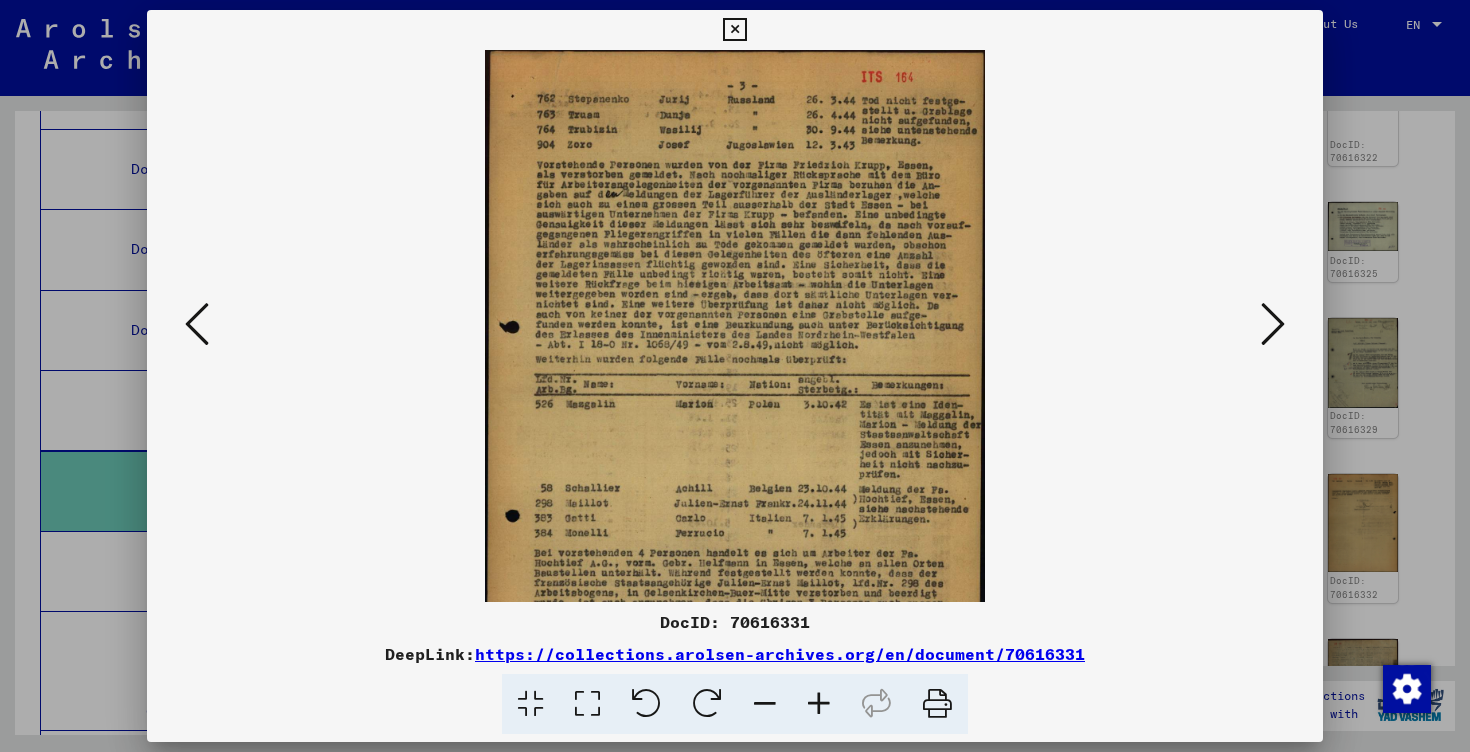 click at bounding box center (819, 704) 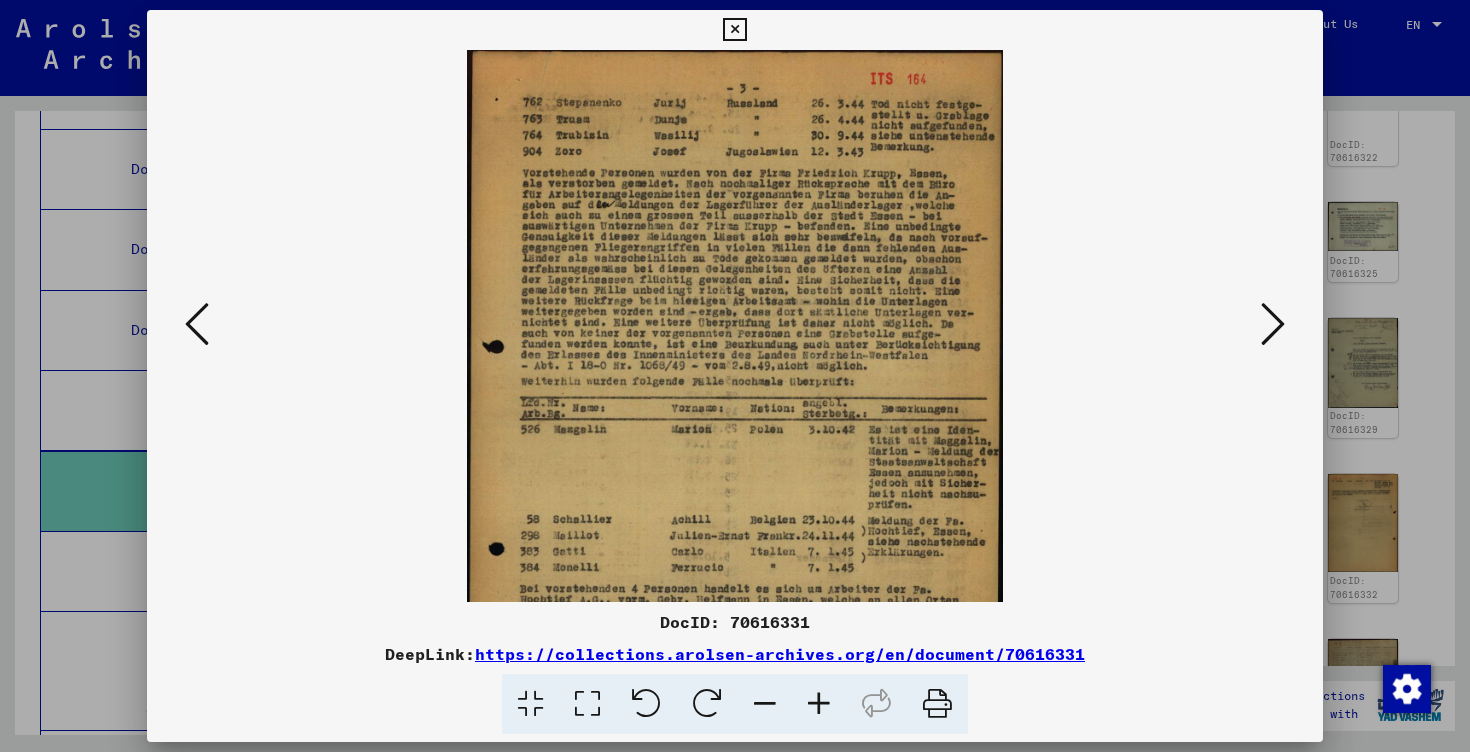 click at bounding box center [819, 704] 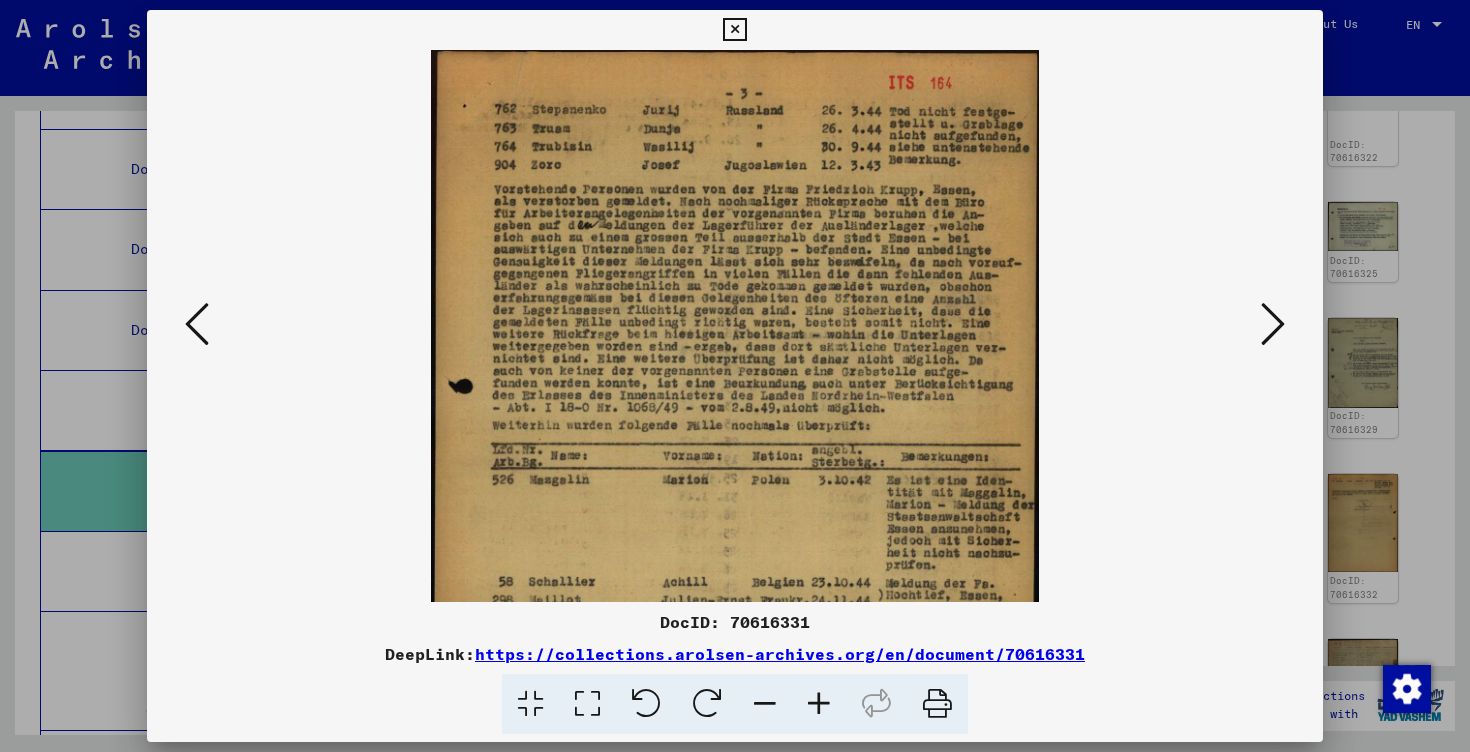 click at bounding box center [819, 704] 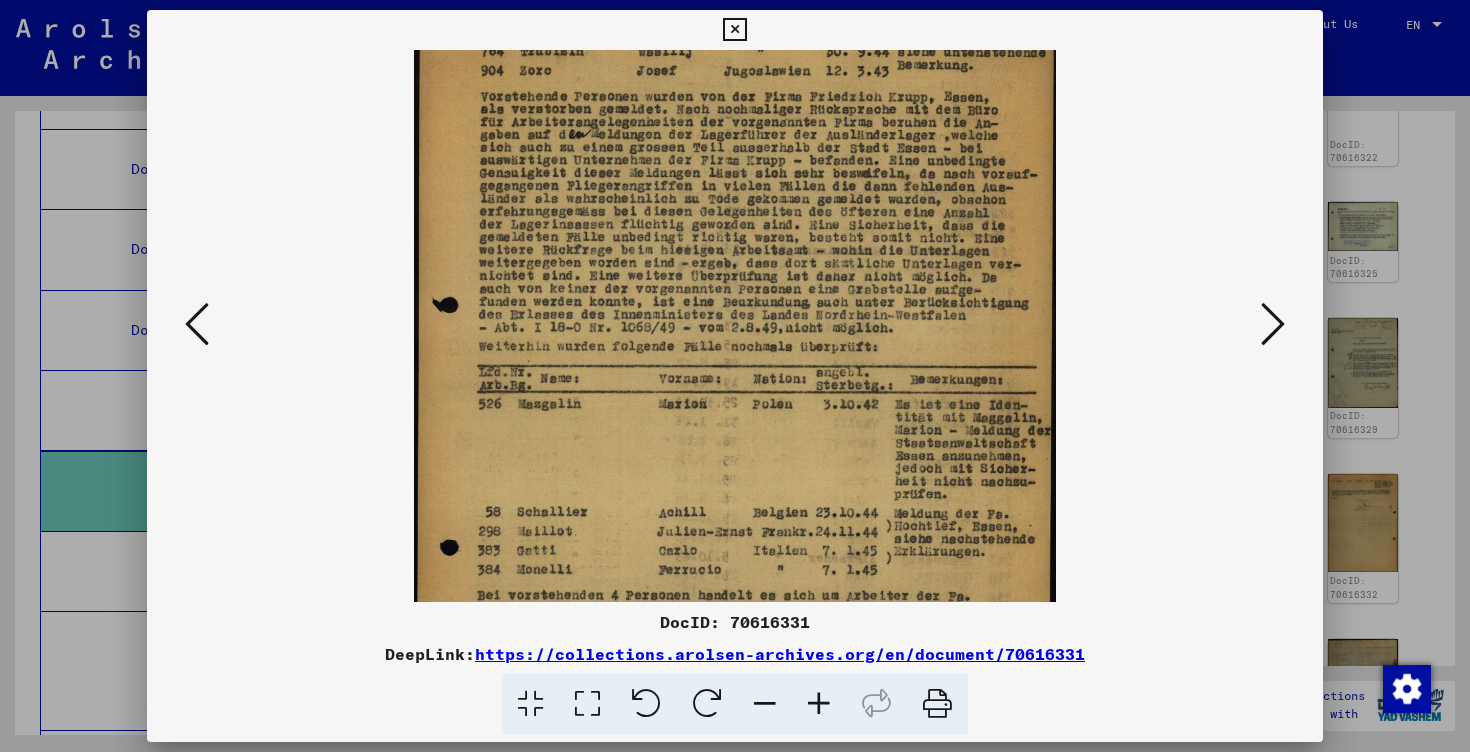 scroll, scrollTop: 235, scrollLeft: 0, axis: vertical 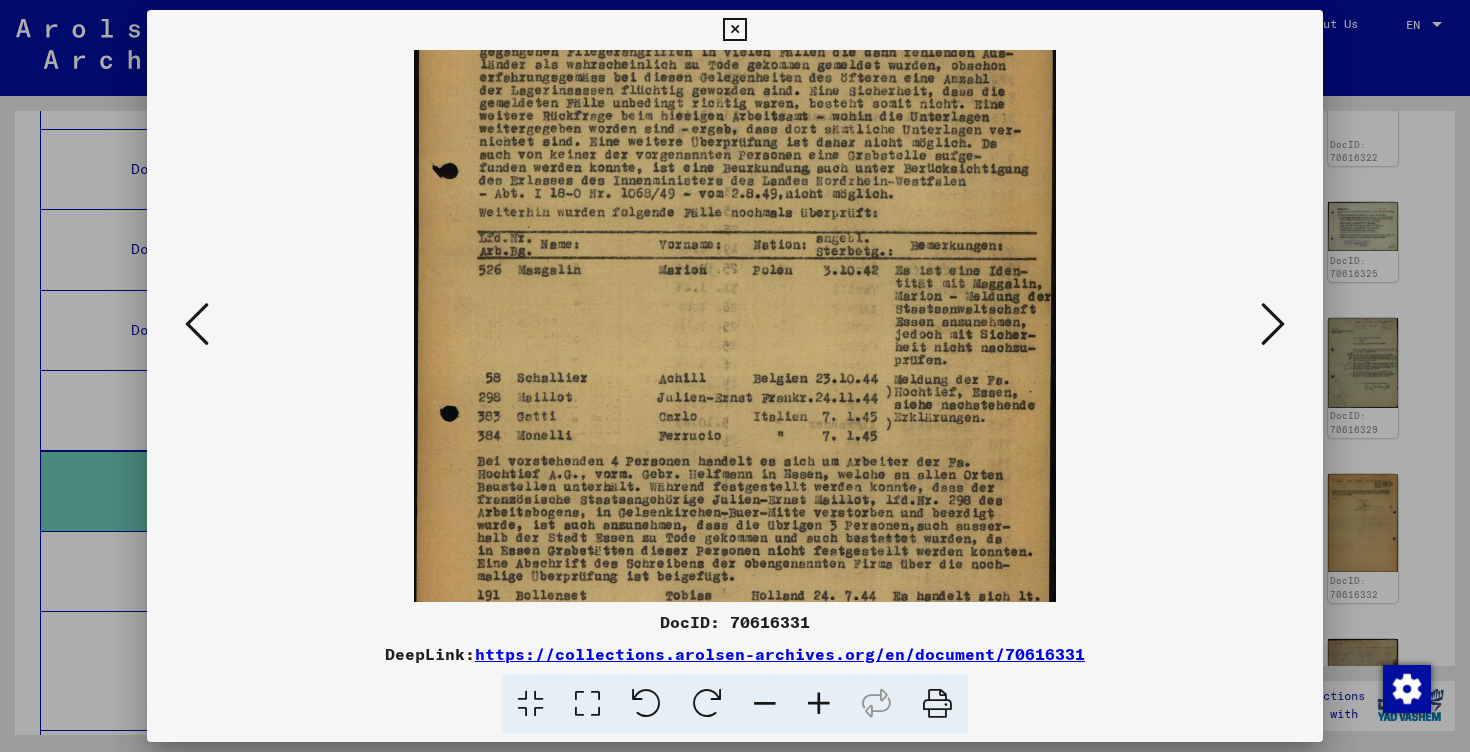 drag, startPoint x: 884, startPoint y: 536, endPoint x: 948, endPoint y: 301, distance: 243.55902 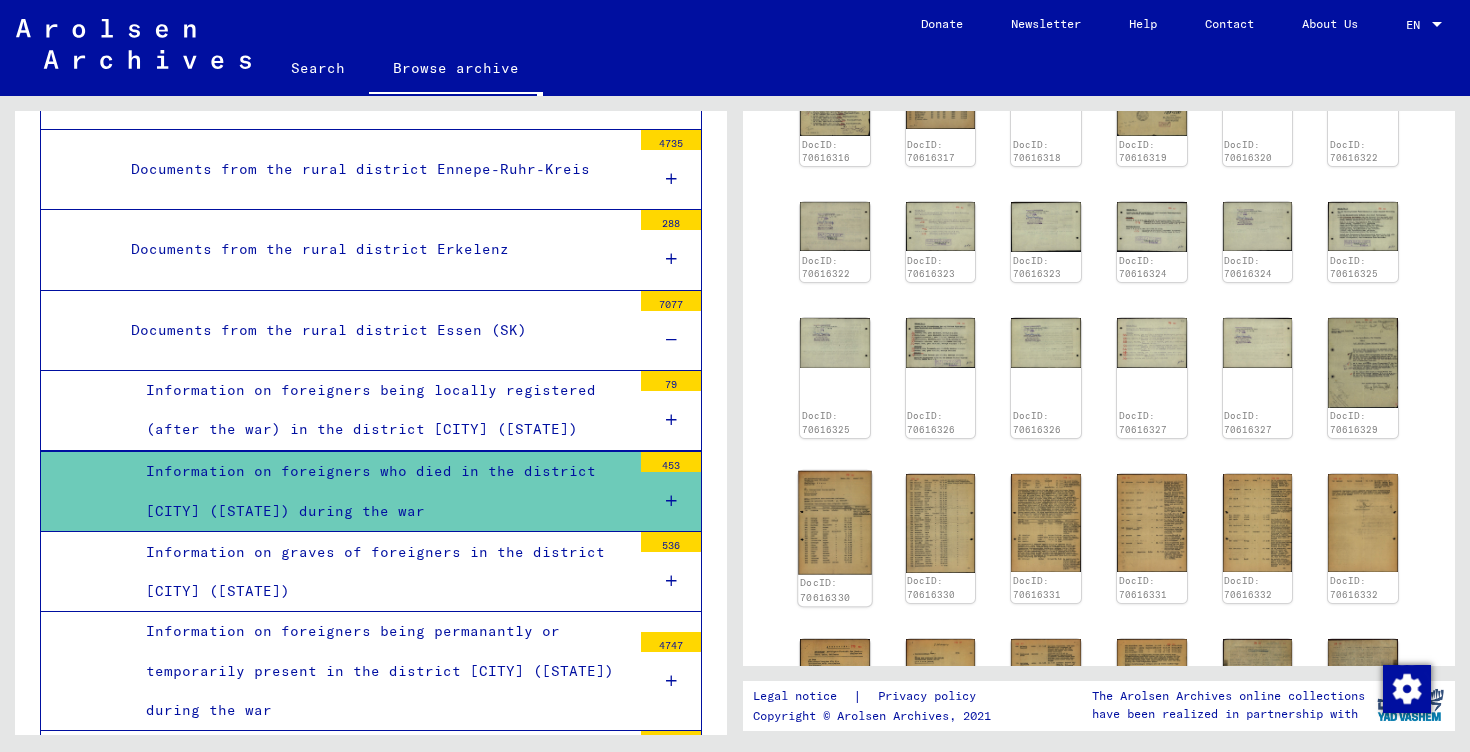 click 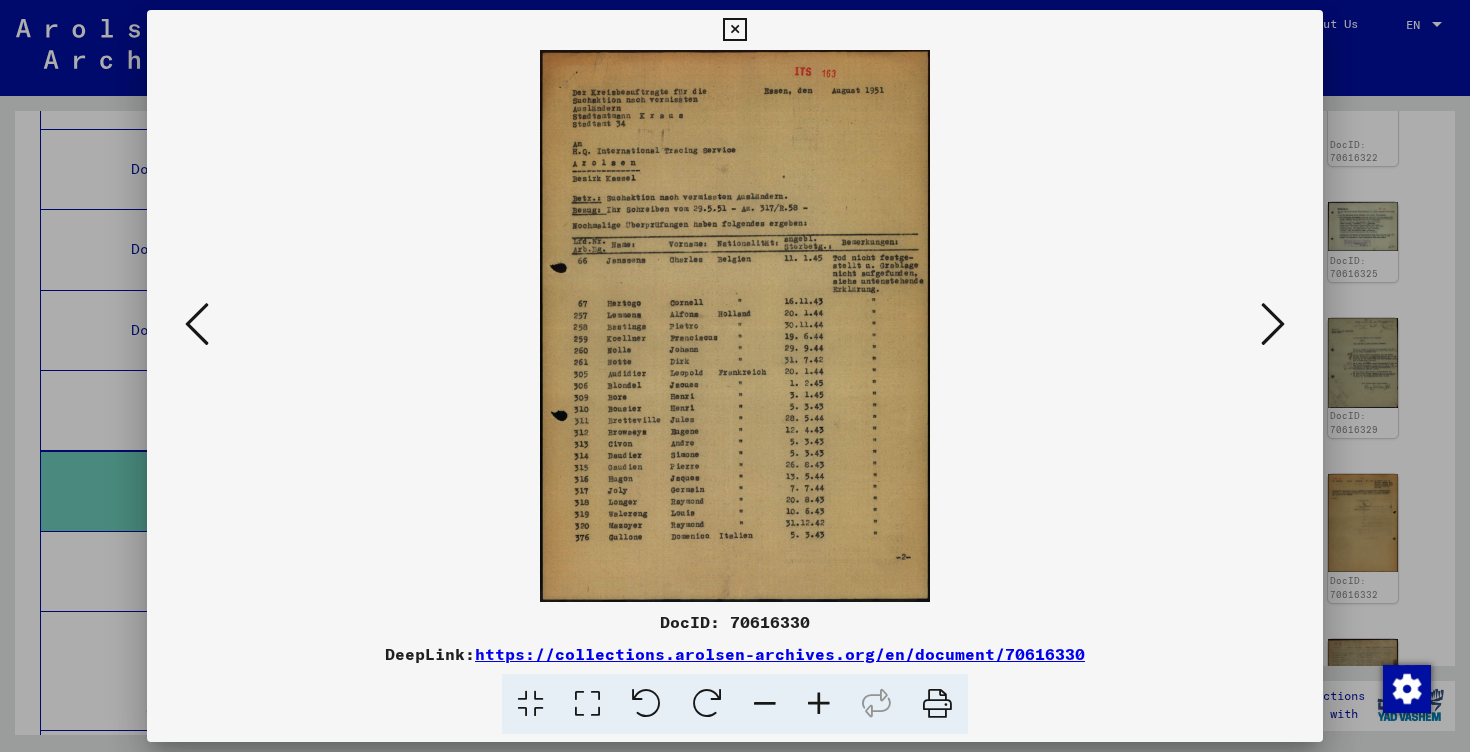 click at bounding box center (735, 376) 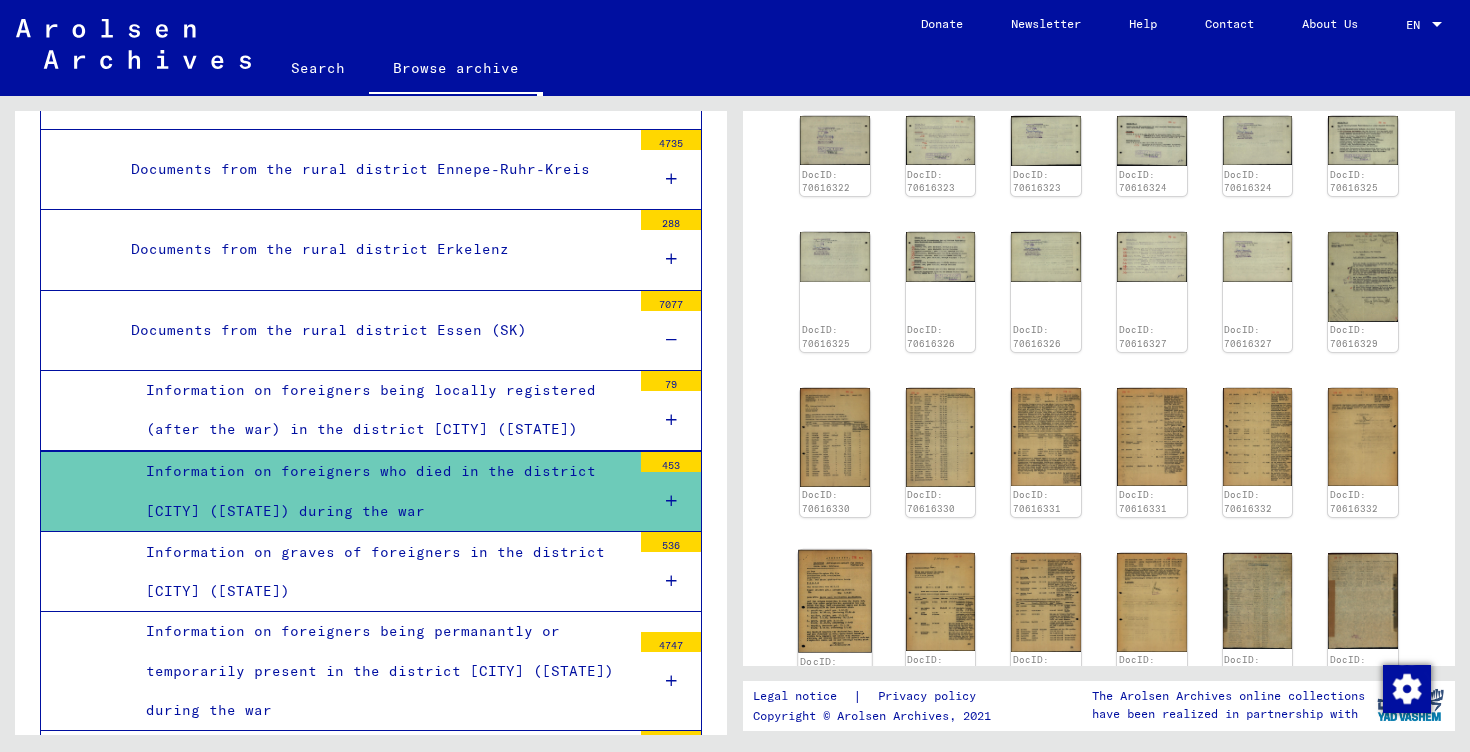 scroll, scrollTop: 608, scrollLeft: 0, axis: vertical 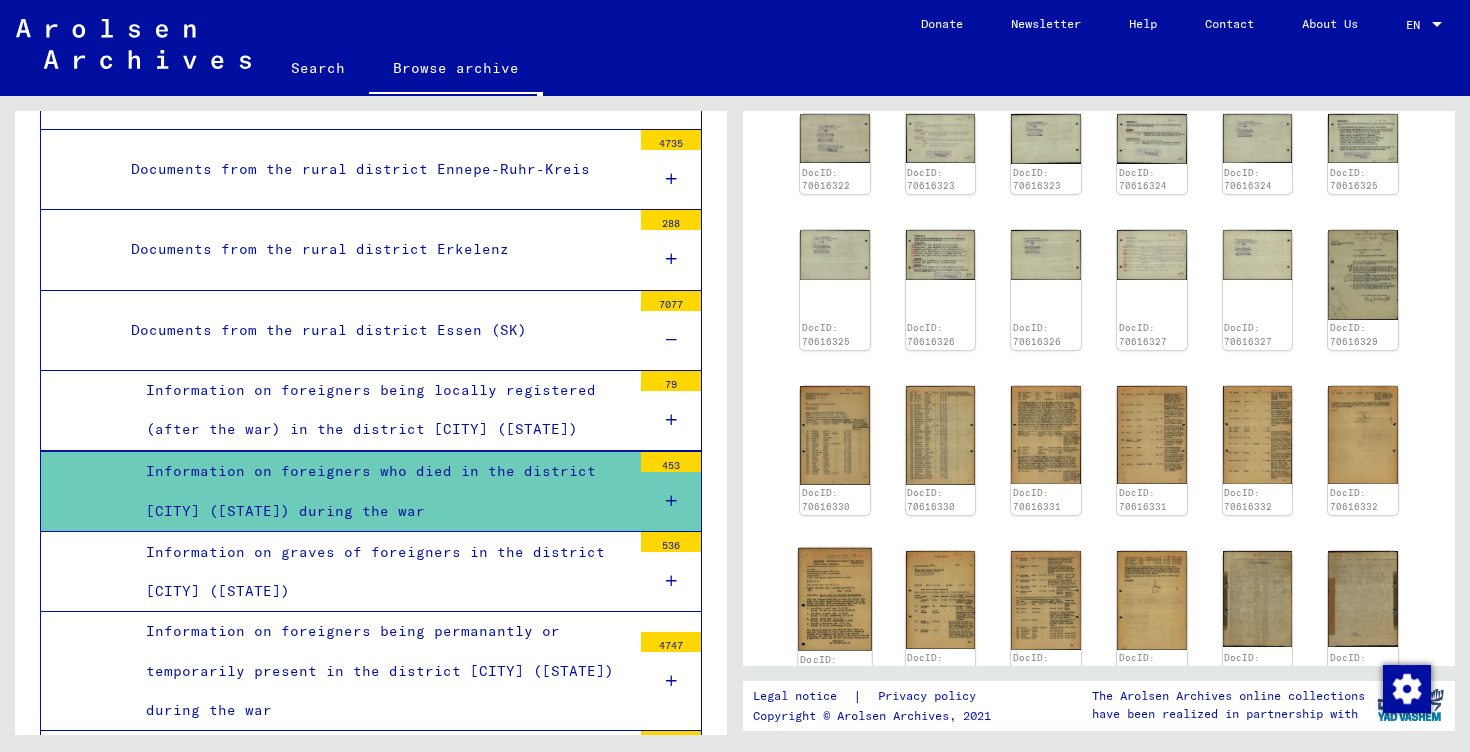 click 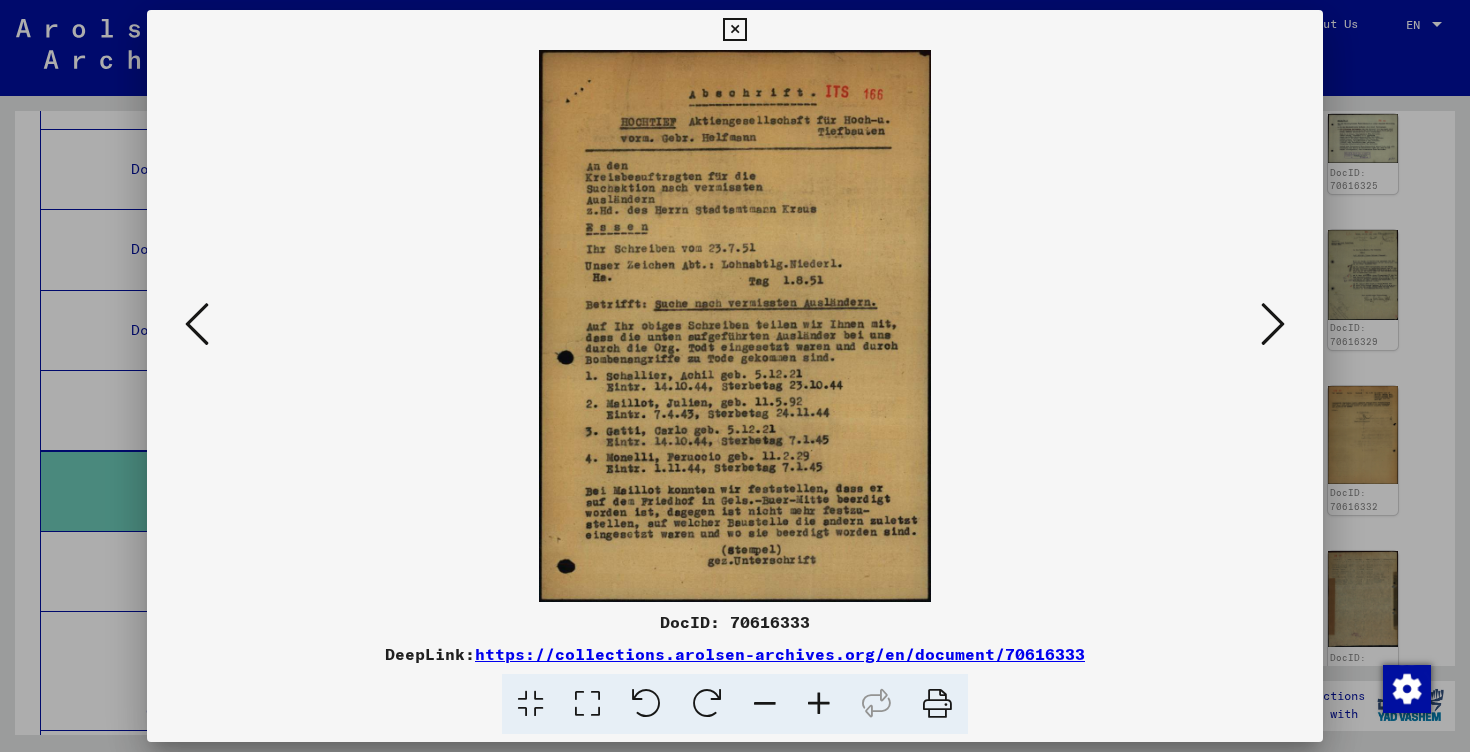 click at bounding box center [735, 376] 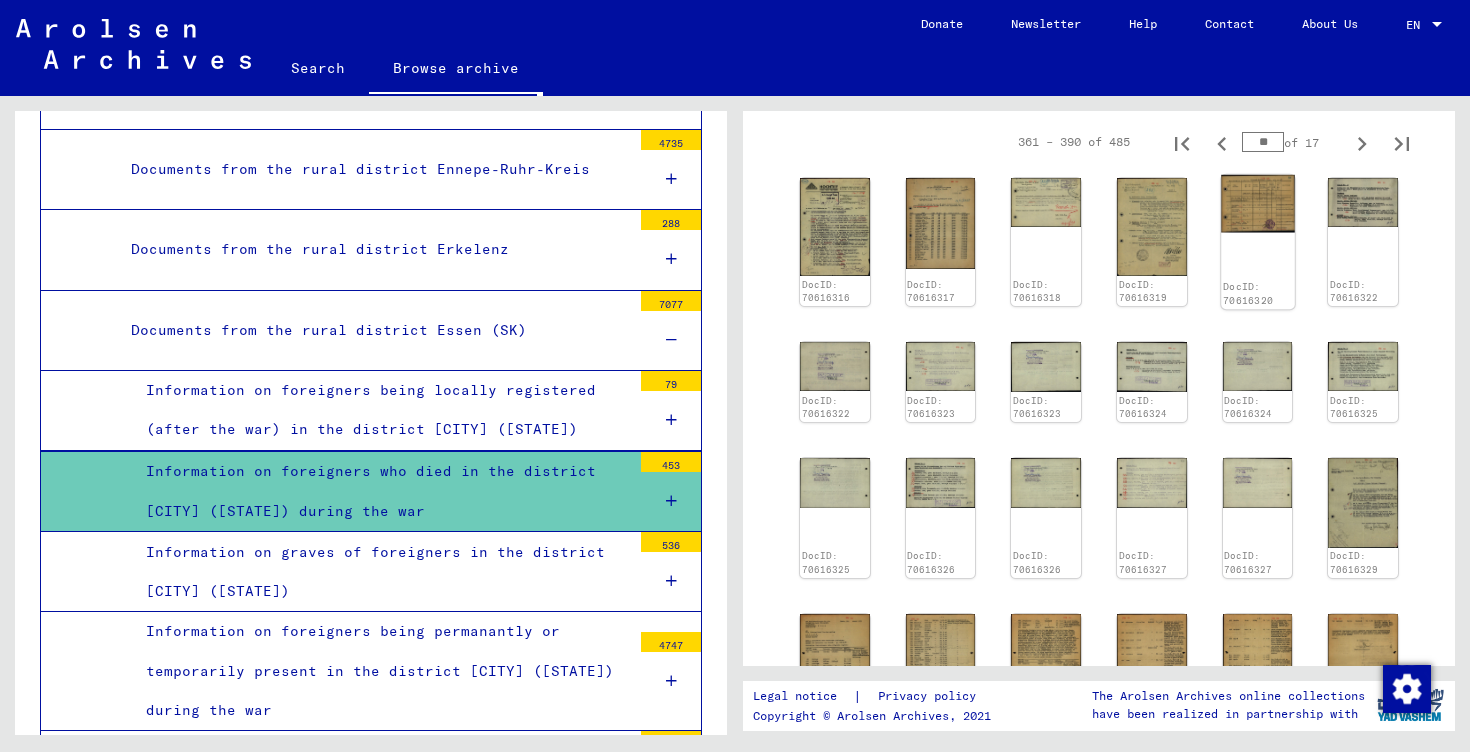 scroll, scrollTop: 412, scrollLeft: 0, axis: vertical 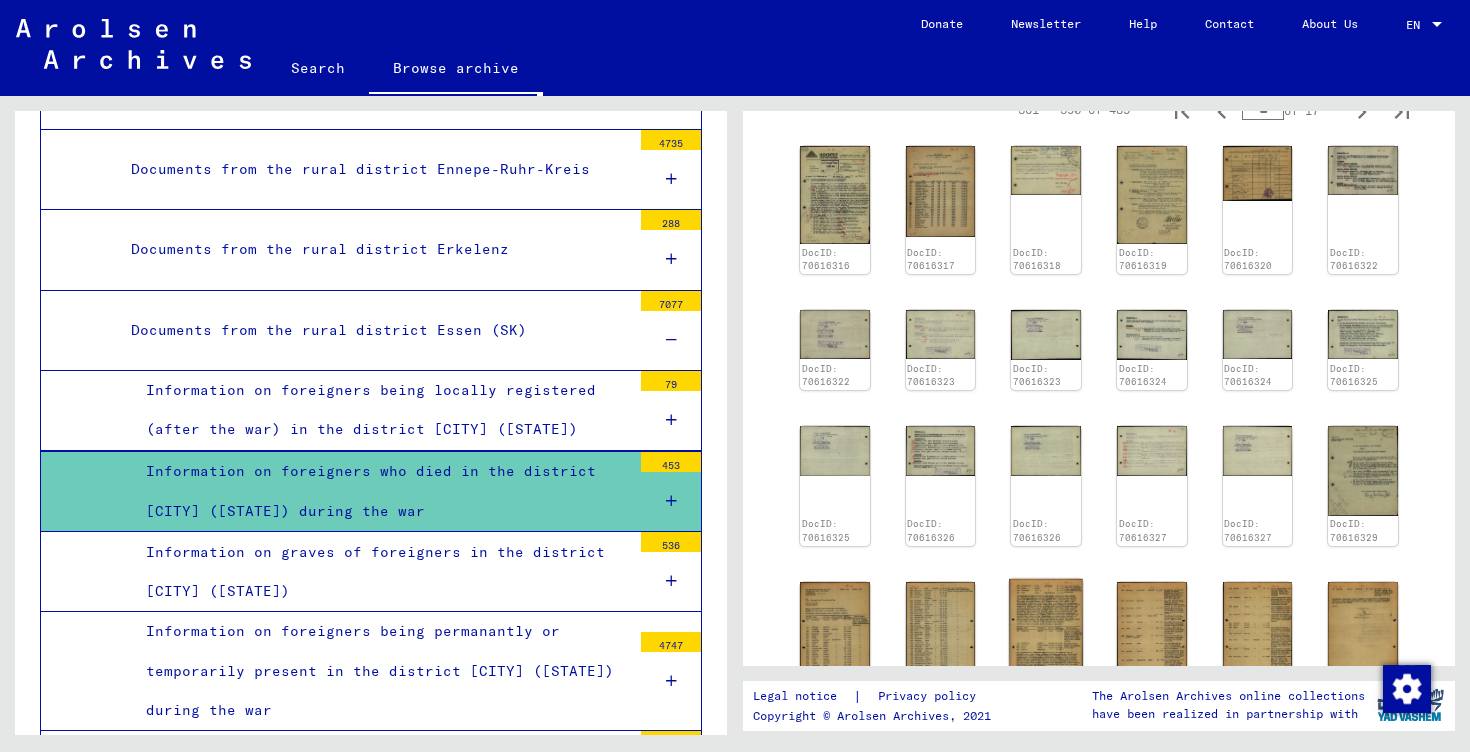 click 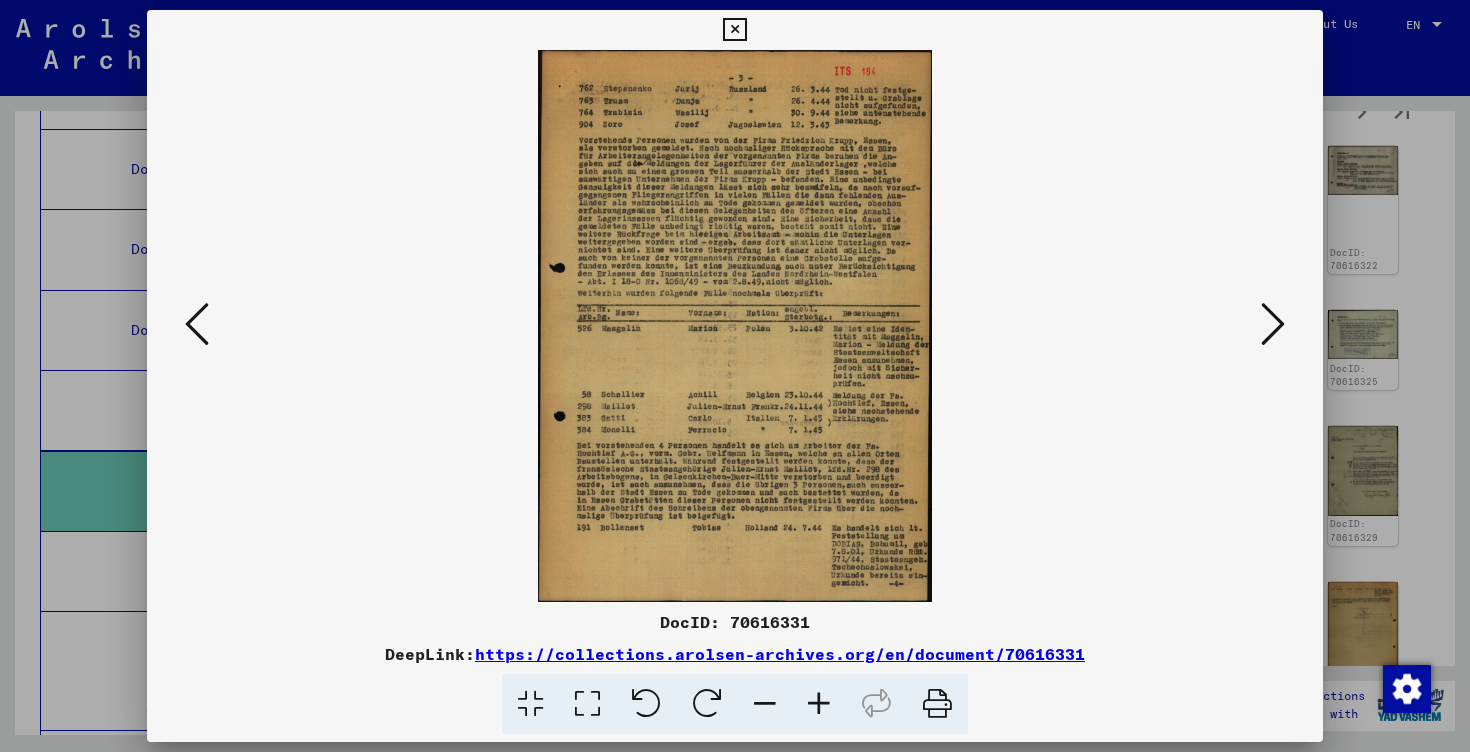 click at bounding box center (819, 704) 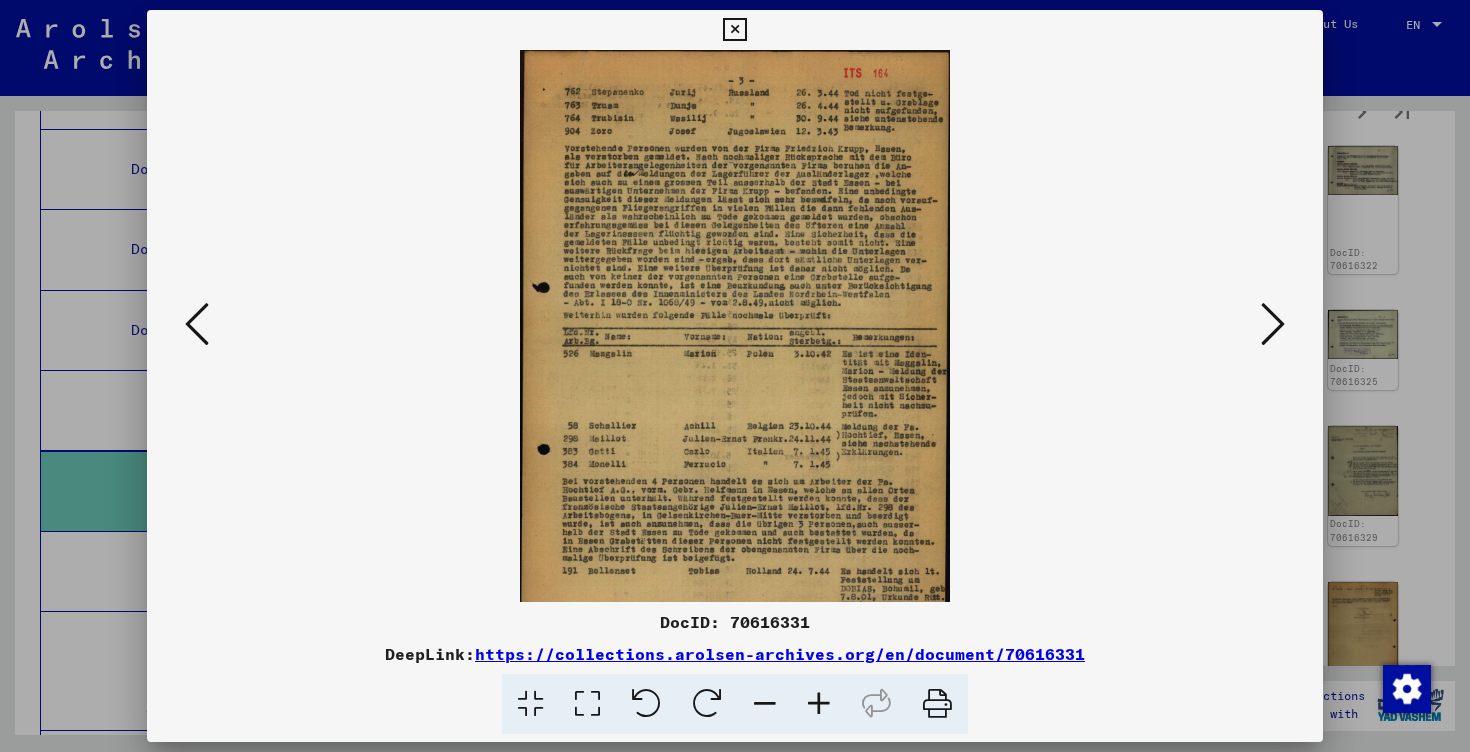click at bounding box center (819, 704) 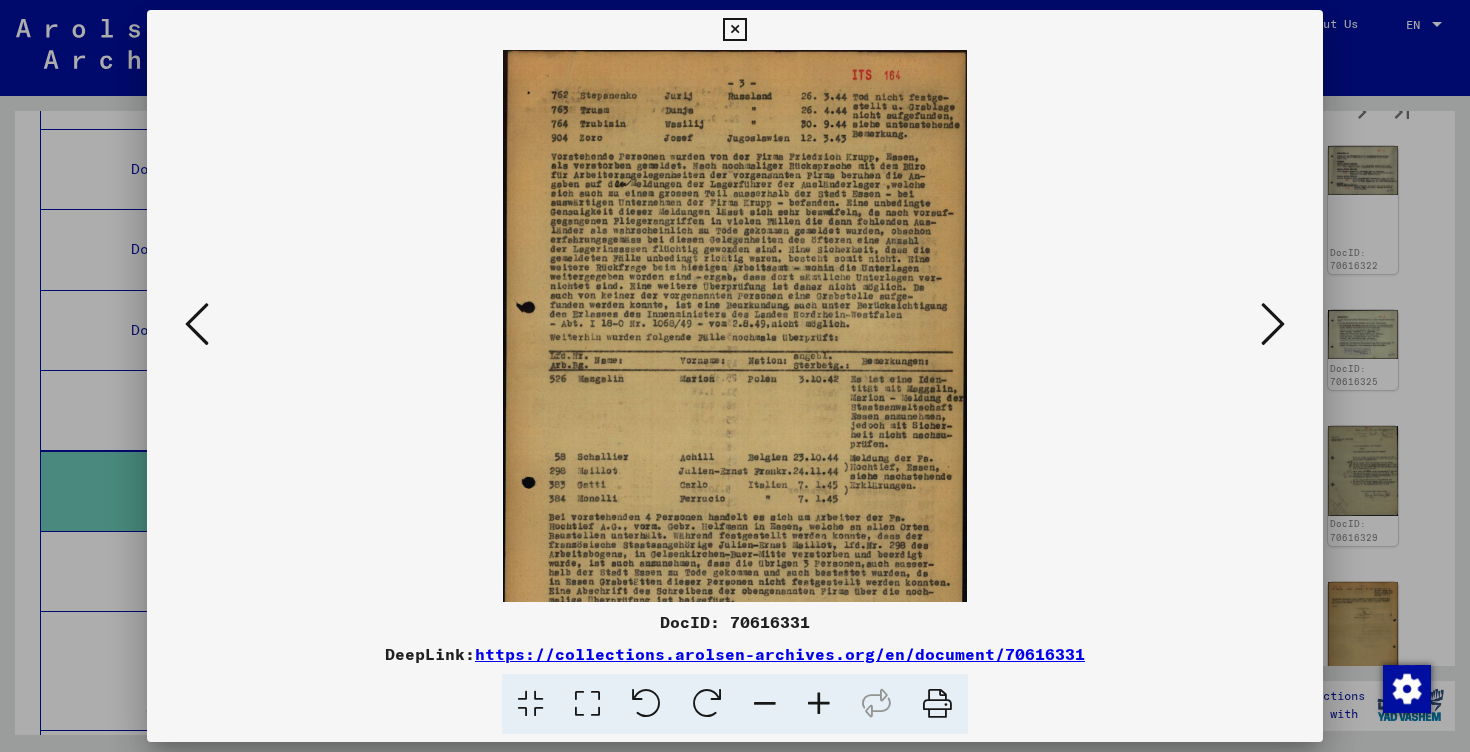 click at bounding box center (819, 704) 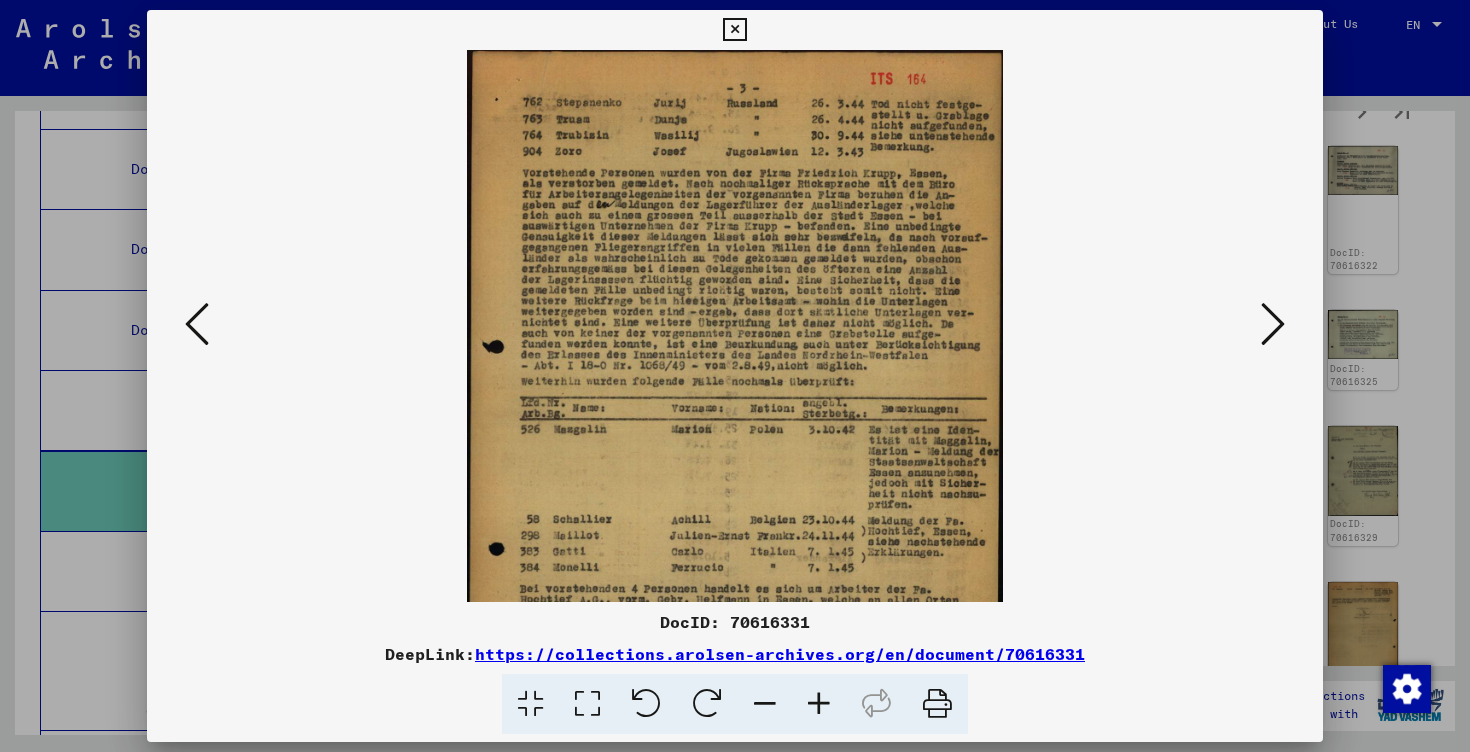 click at bounding box center (819, 704) 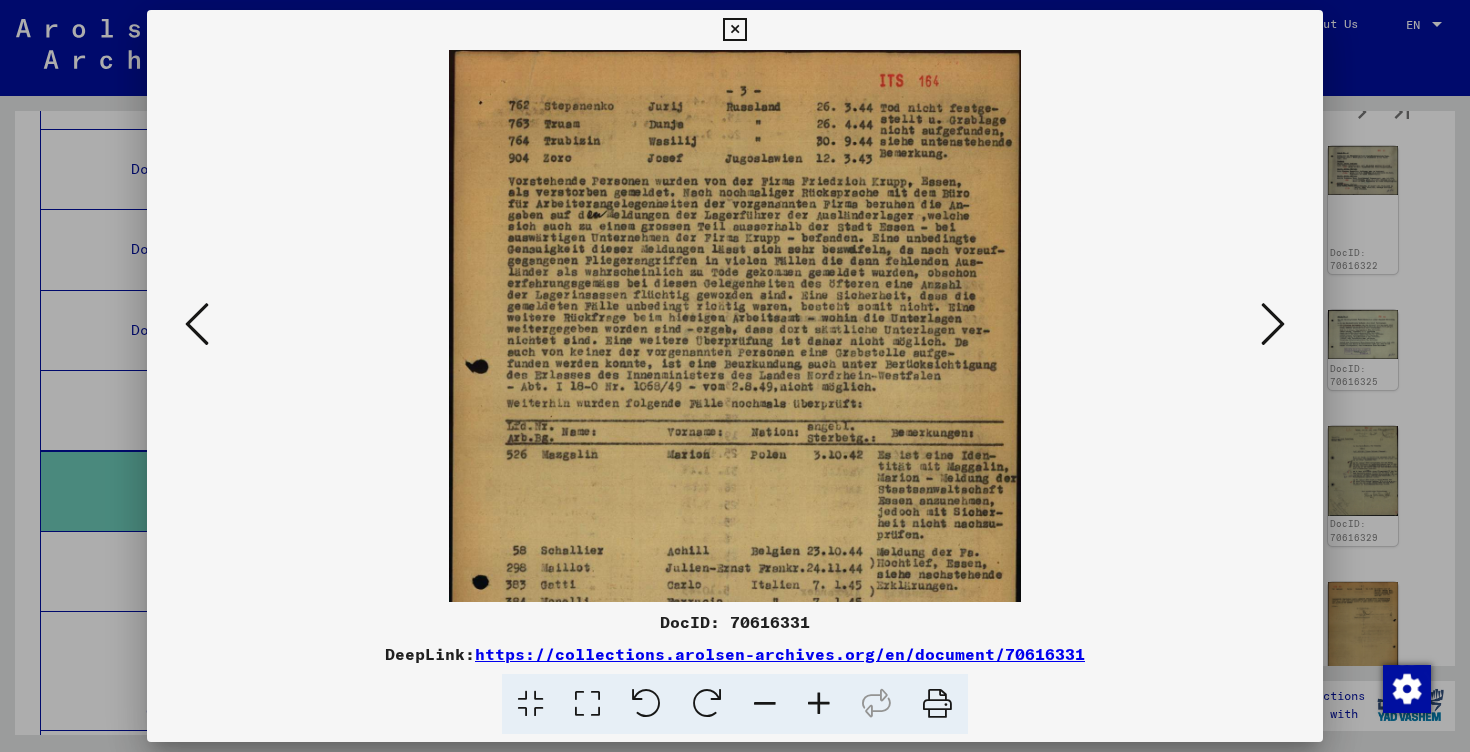 click at bounding box center [819, 704] 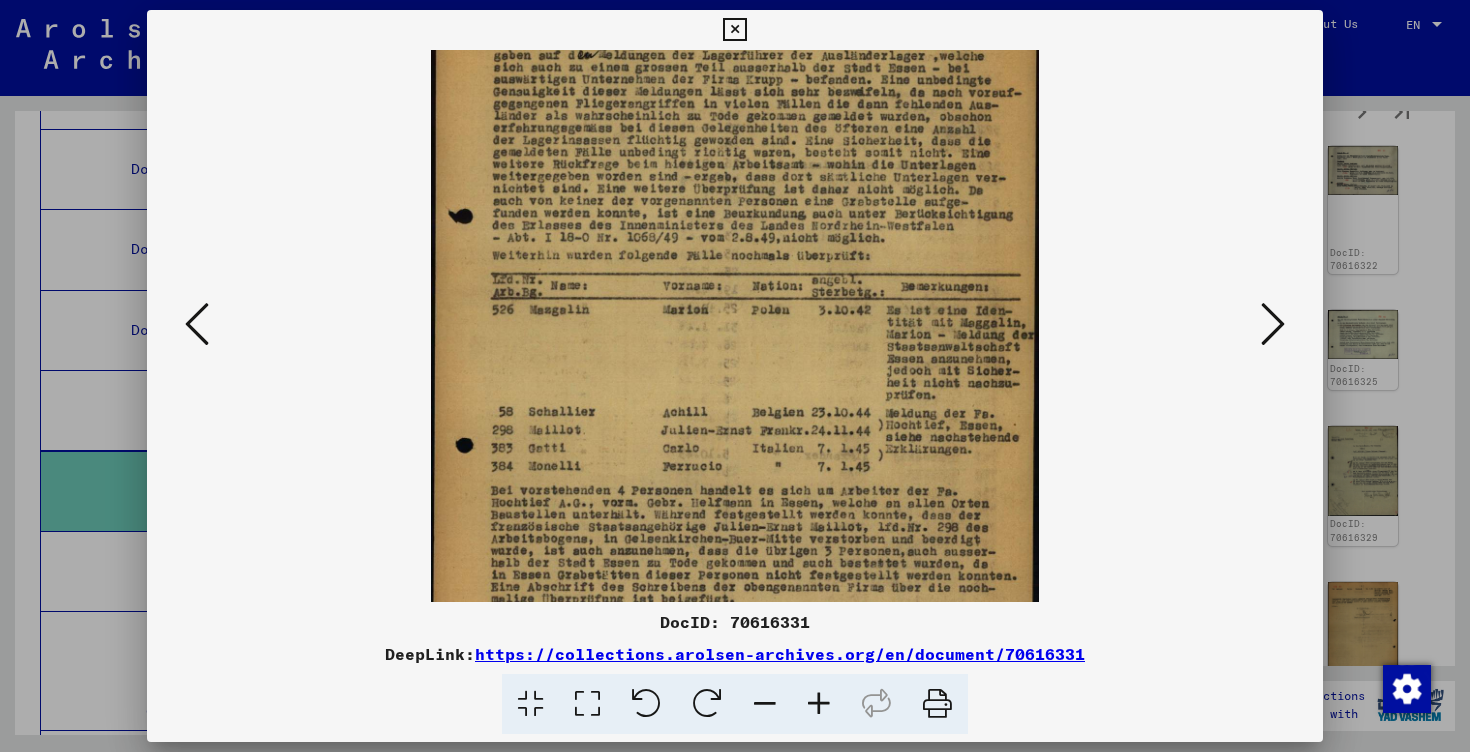 drag, startPoint x: 922, startPoint y: 523, endPoint x: 913, endPoint y: 363, distance: 160.25293 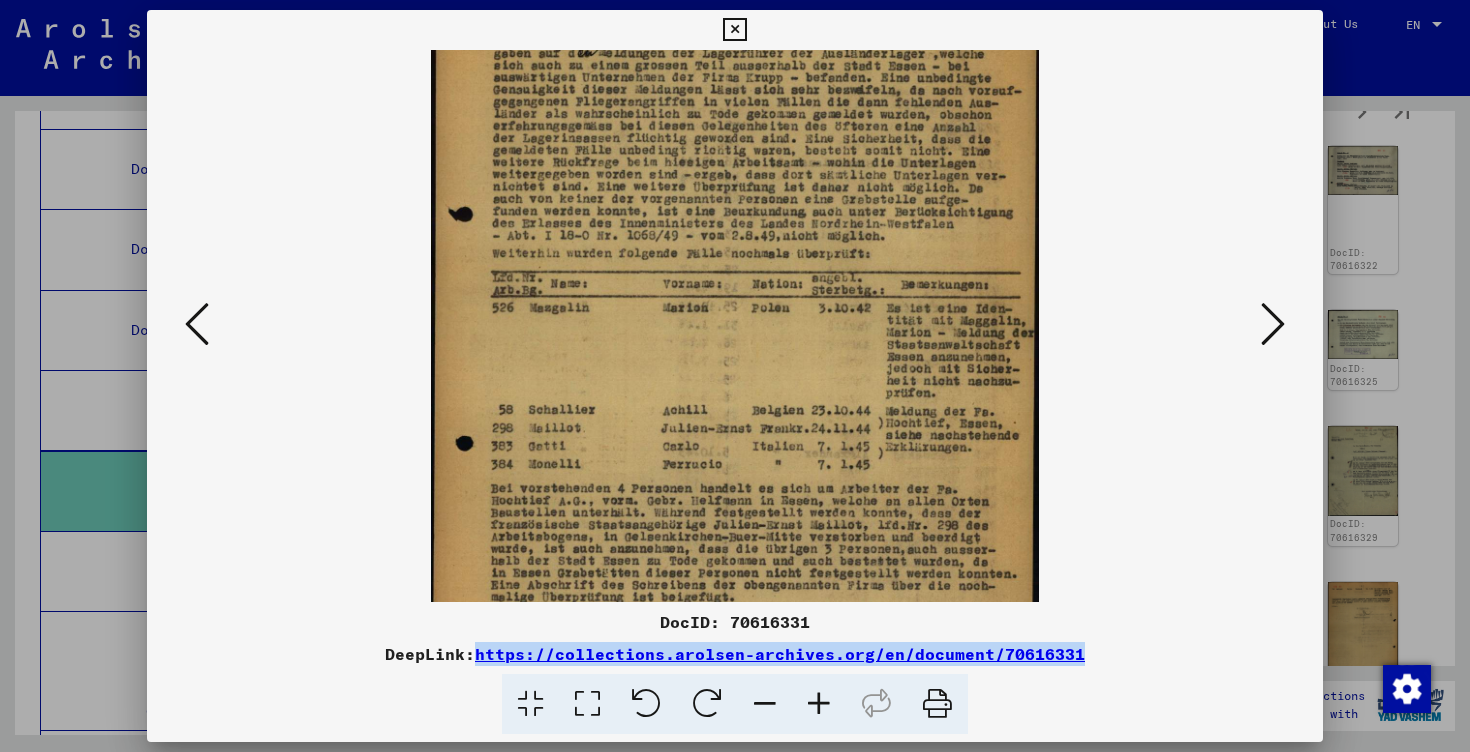 copy on "https://collections.arolsen-archives.org/en/document/70616331" 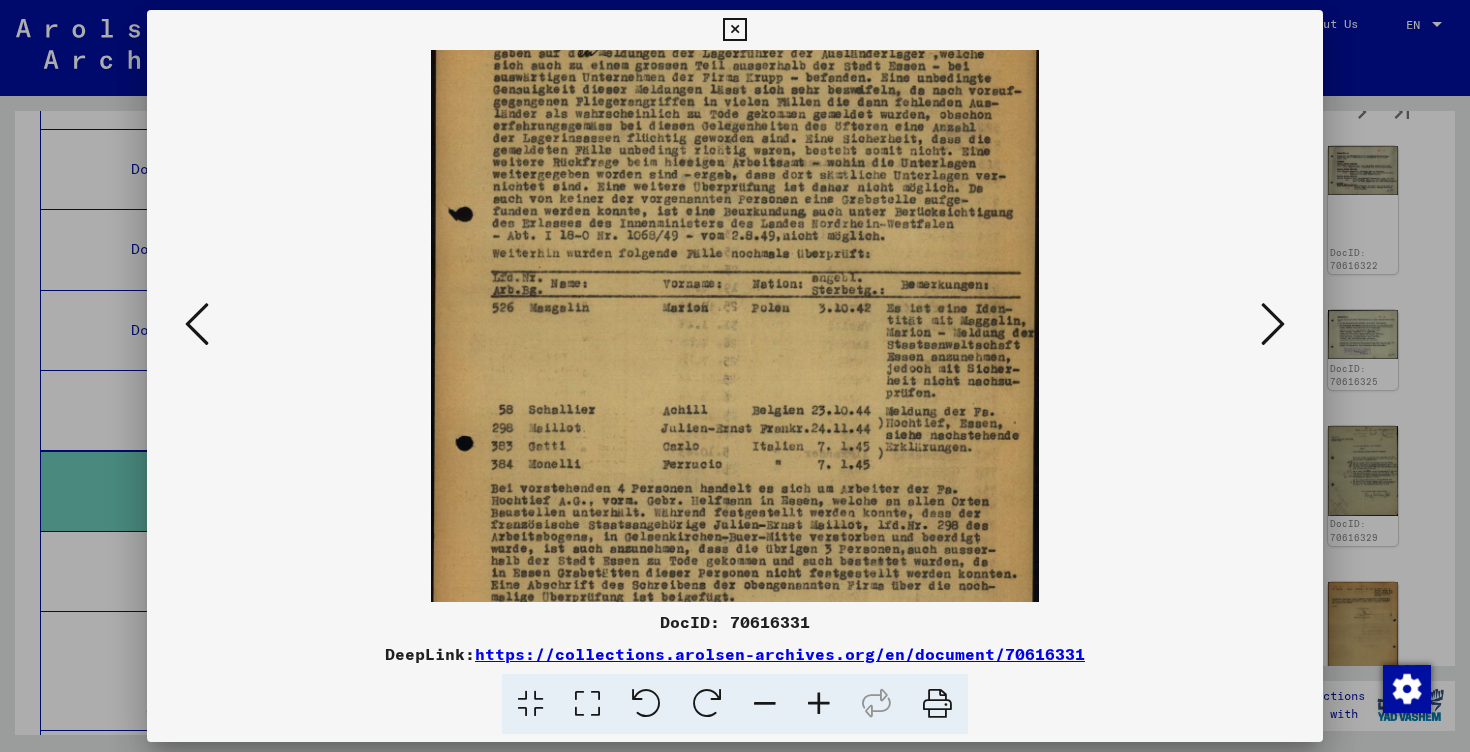 click at bounding box center [735, 326] 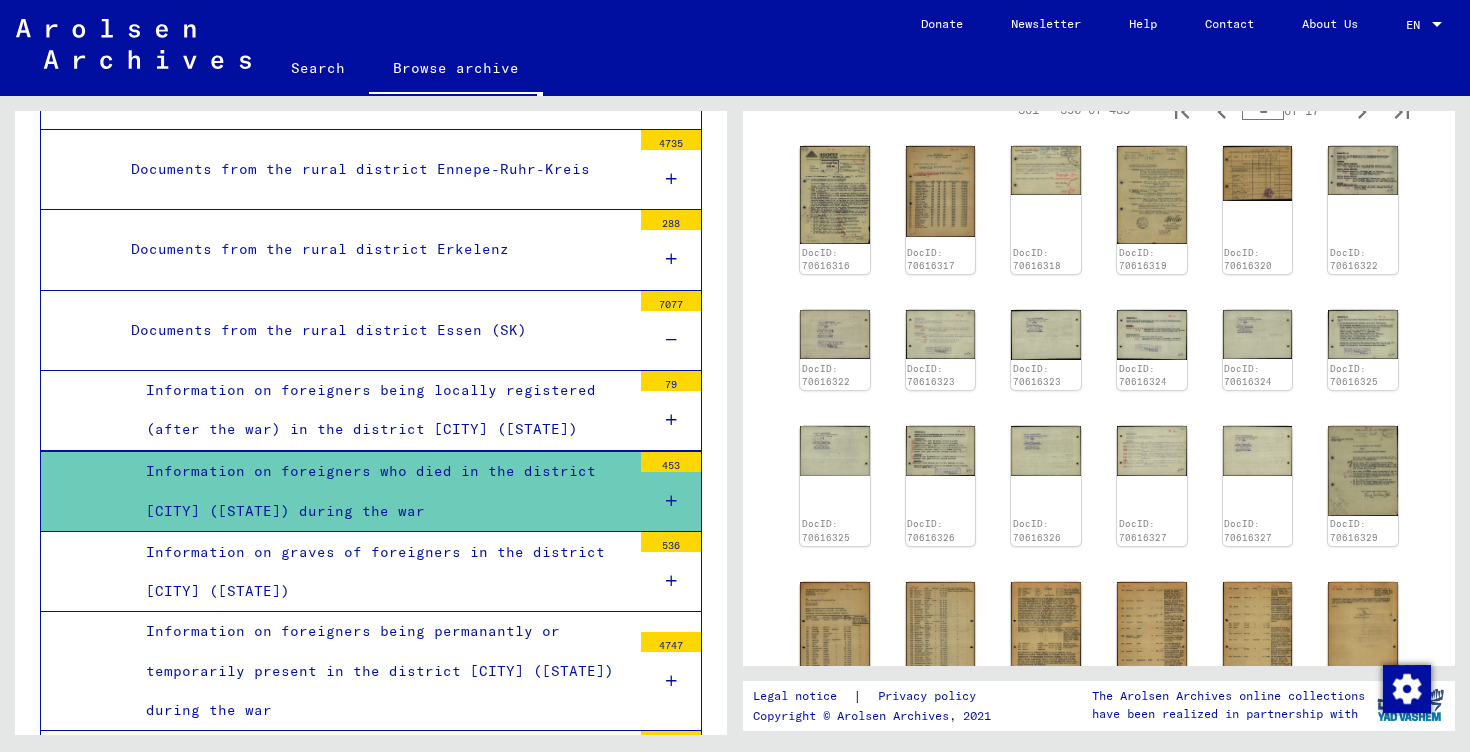 scroll, scrollTop: 172, scrollLeft: 0, axis: vertical 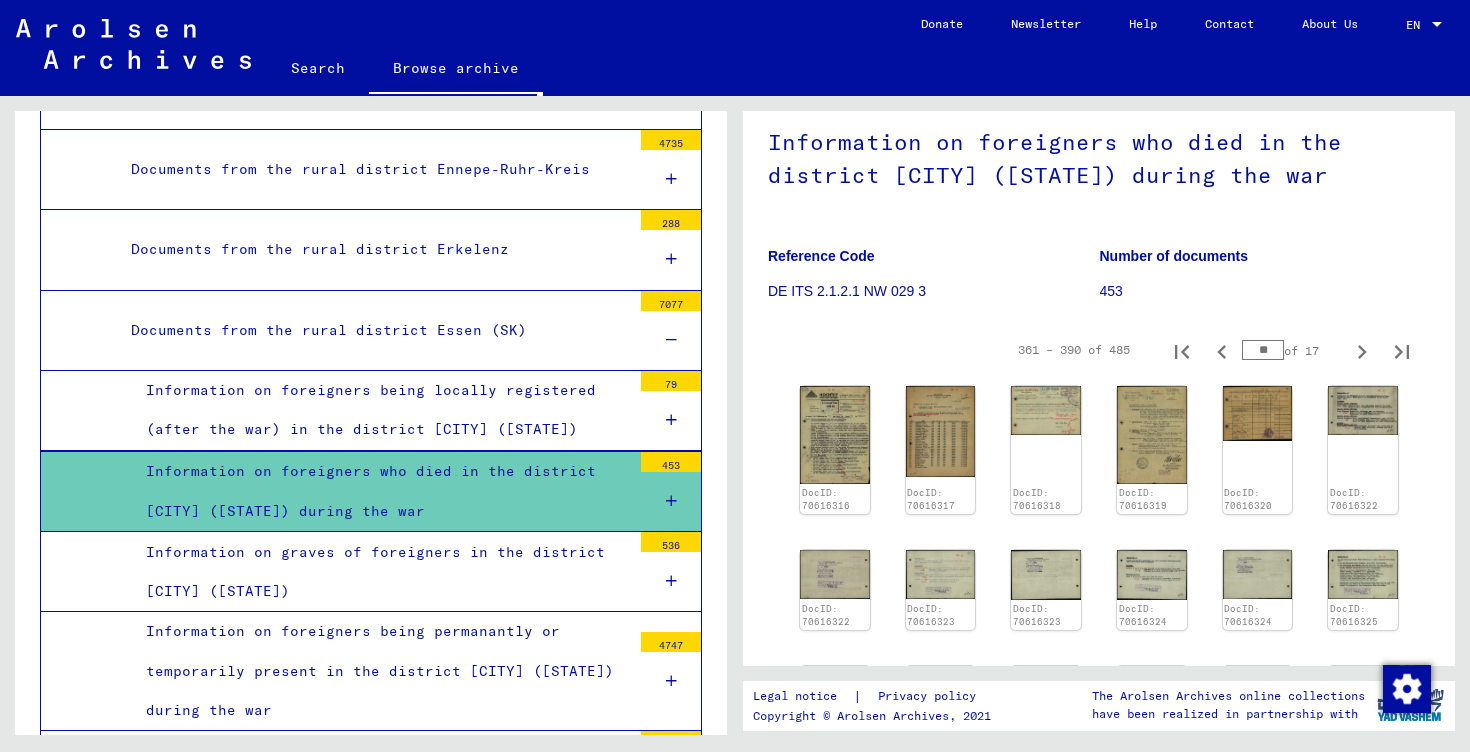 drag, startPoint x: 1274, startPoint y: 346, endPoint x: 1241, endPoint y: 344, distance: 33.06055 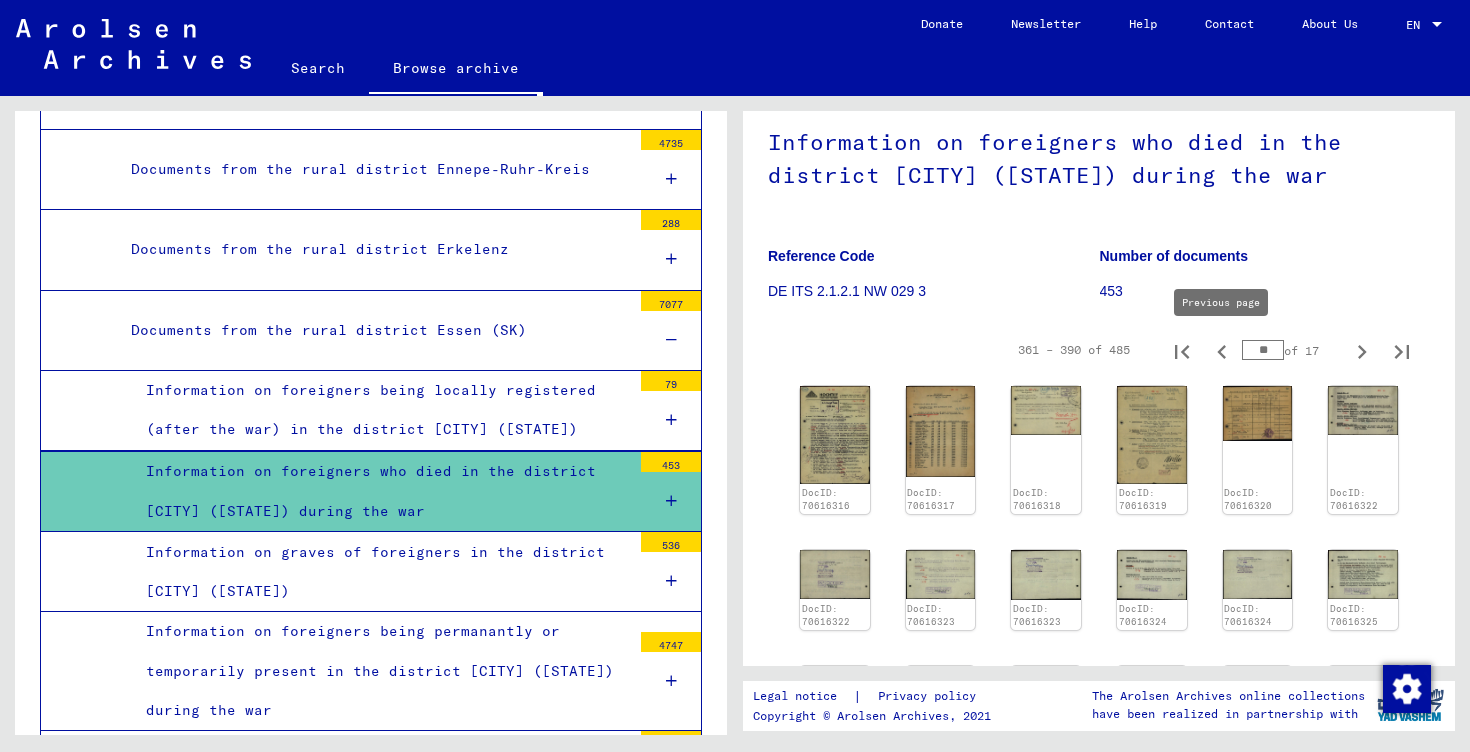 type on "**" 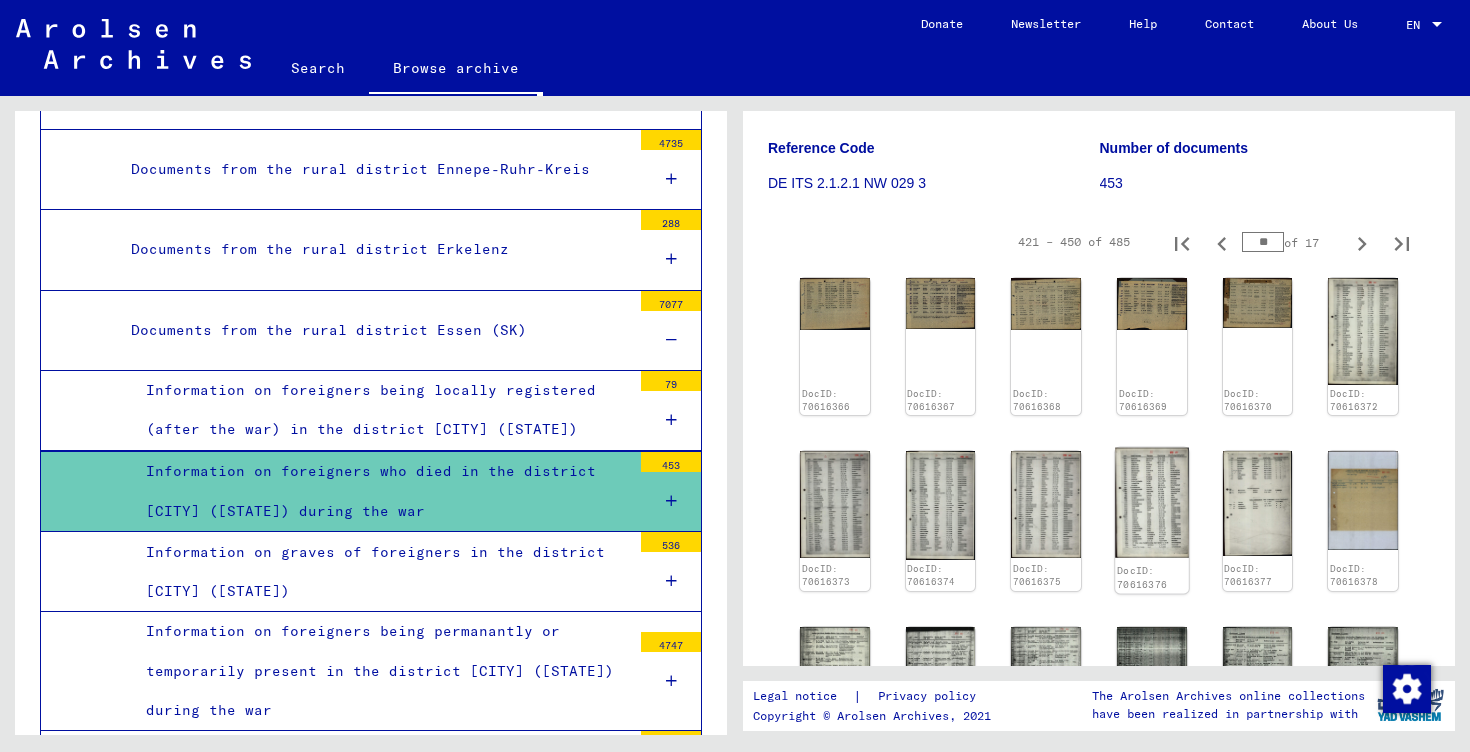 scroll, scrollTop: 279, scrollLeft: 0, axis: vertical 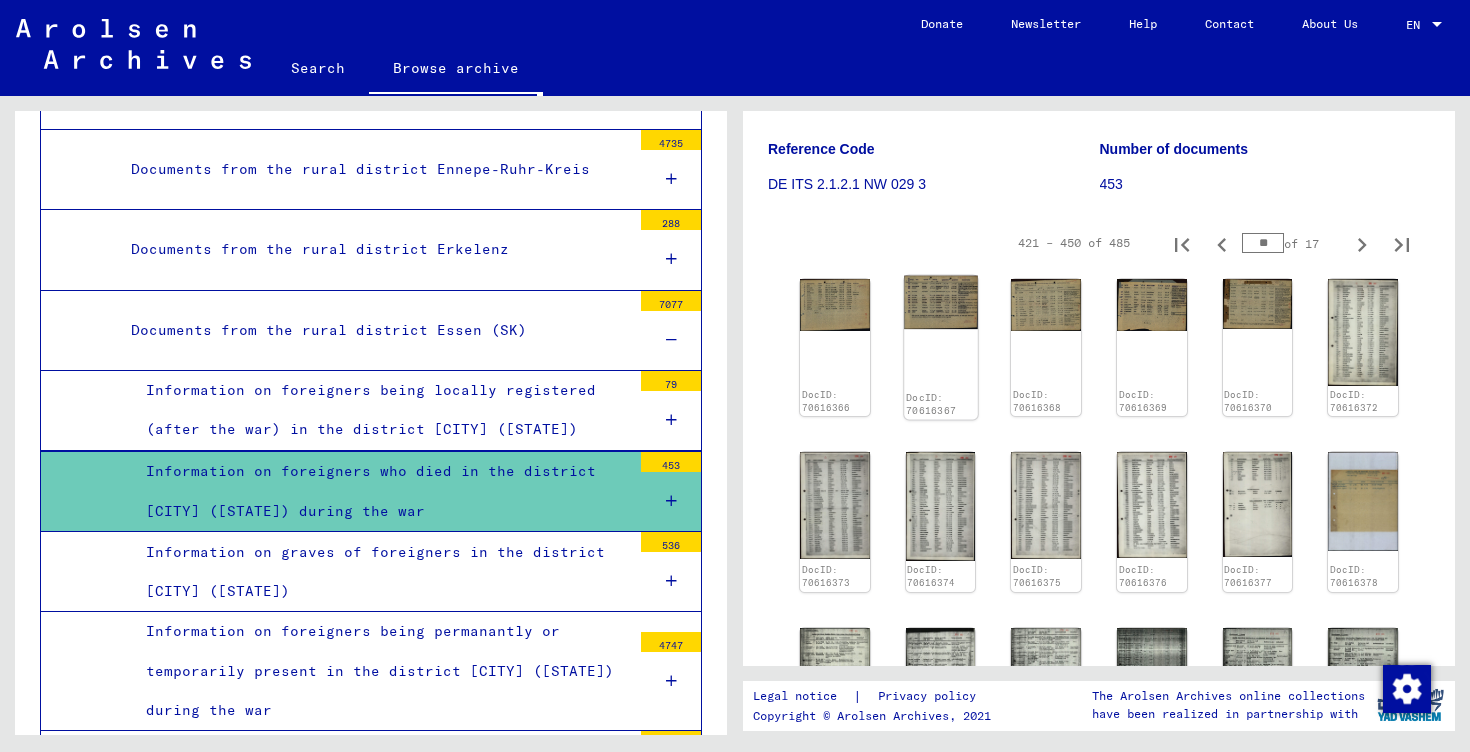 click 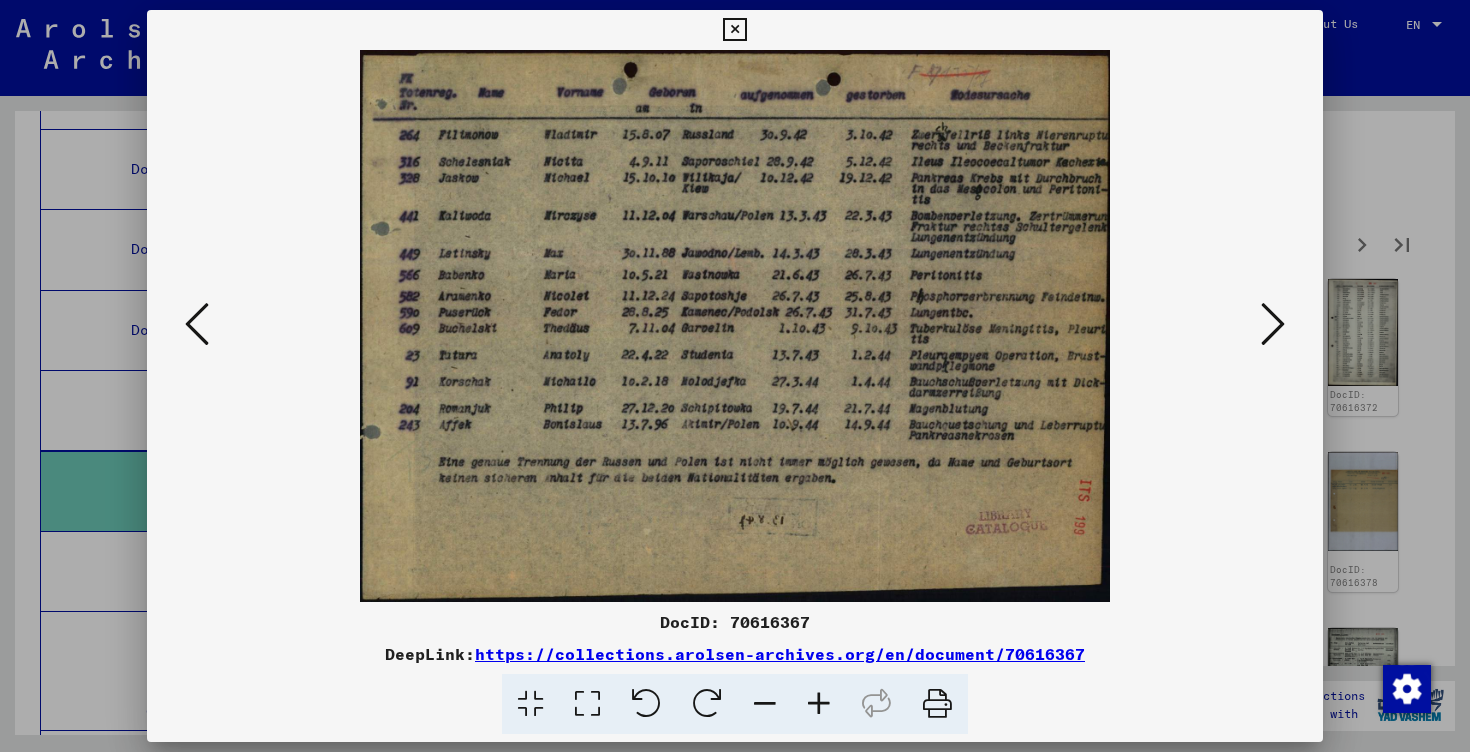 click at bounding box center (819, 704) 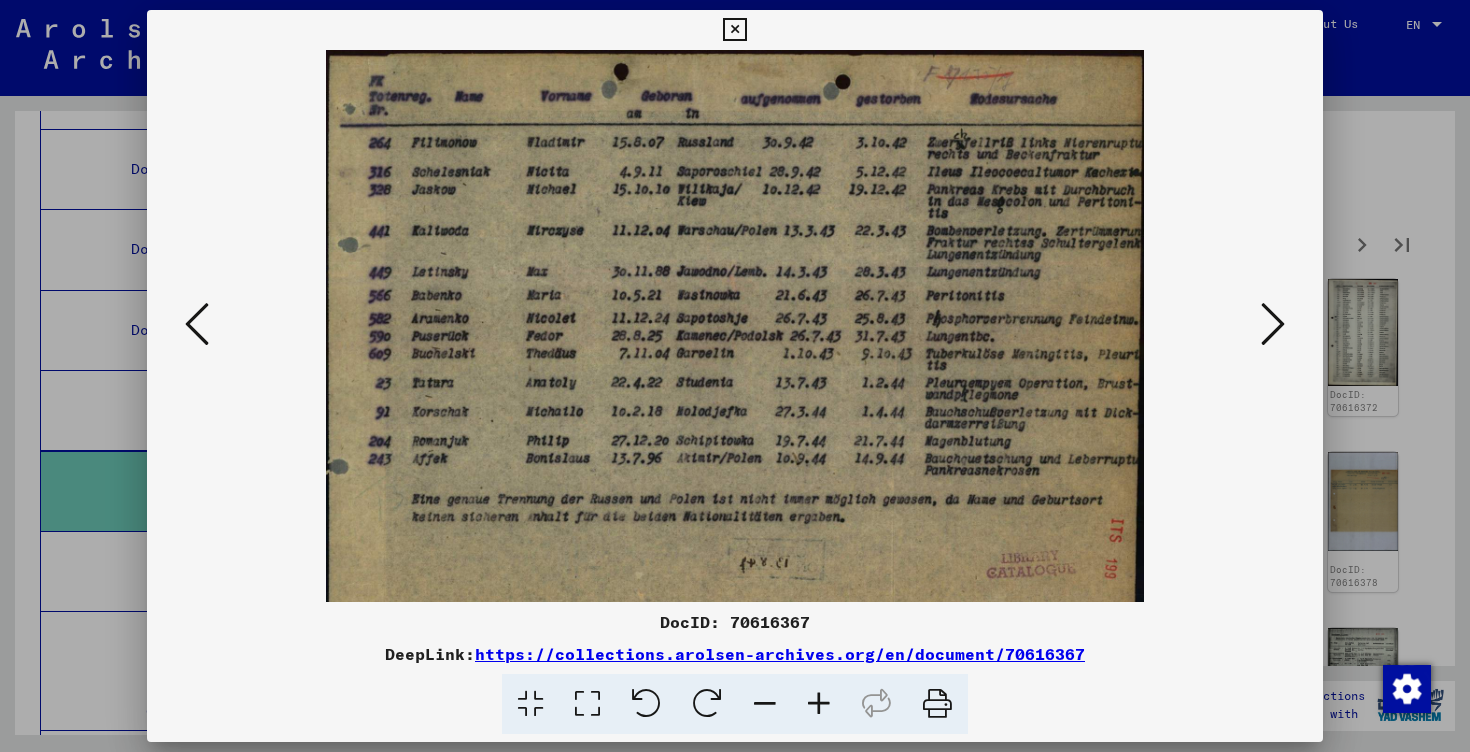 click at bounding box center (819, 704) 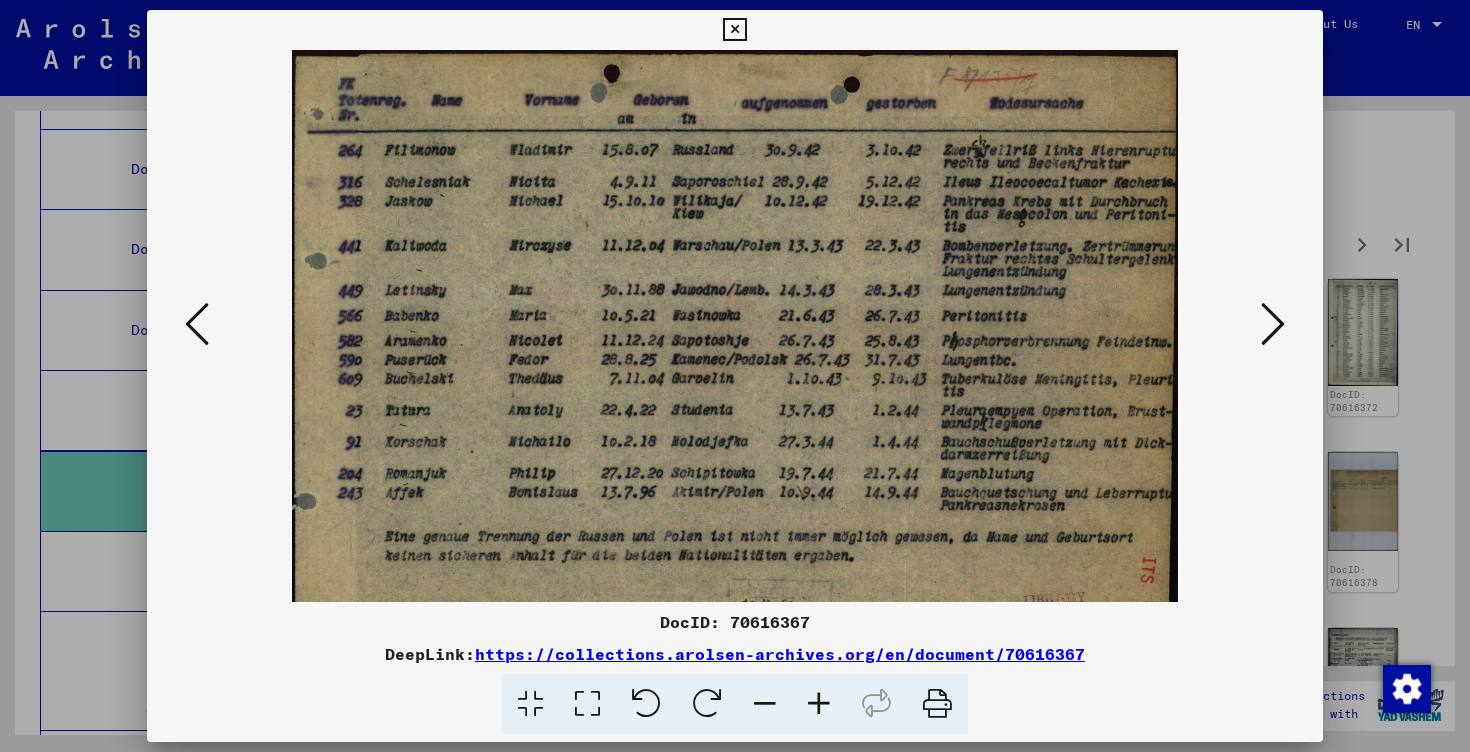 click at bounding box center [819, 704] 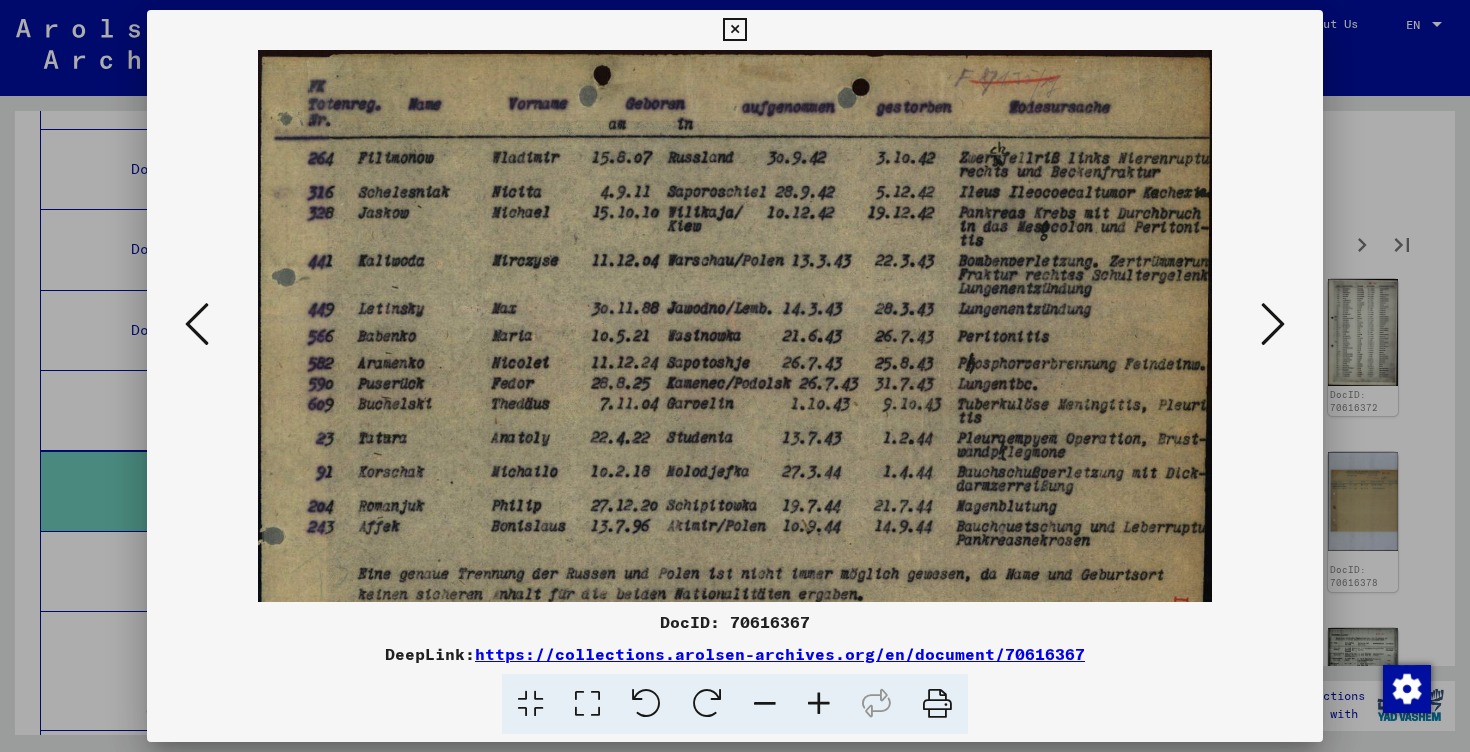 click at bounding box center (819, 704) 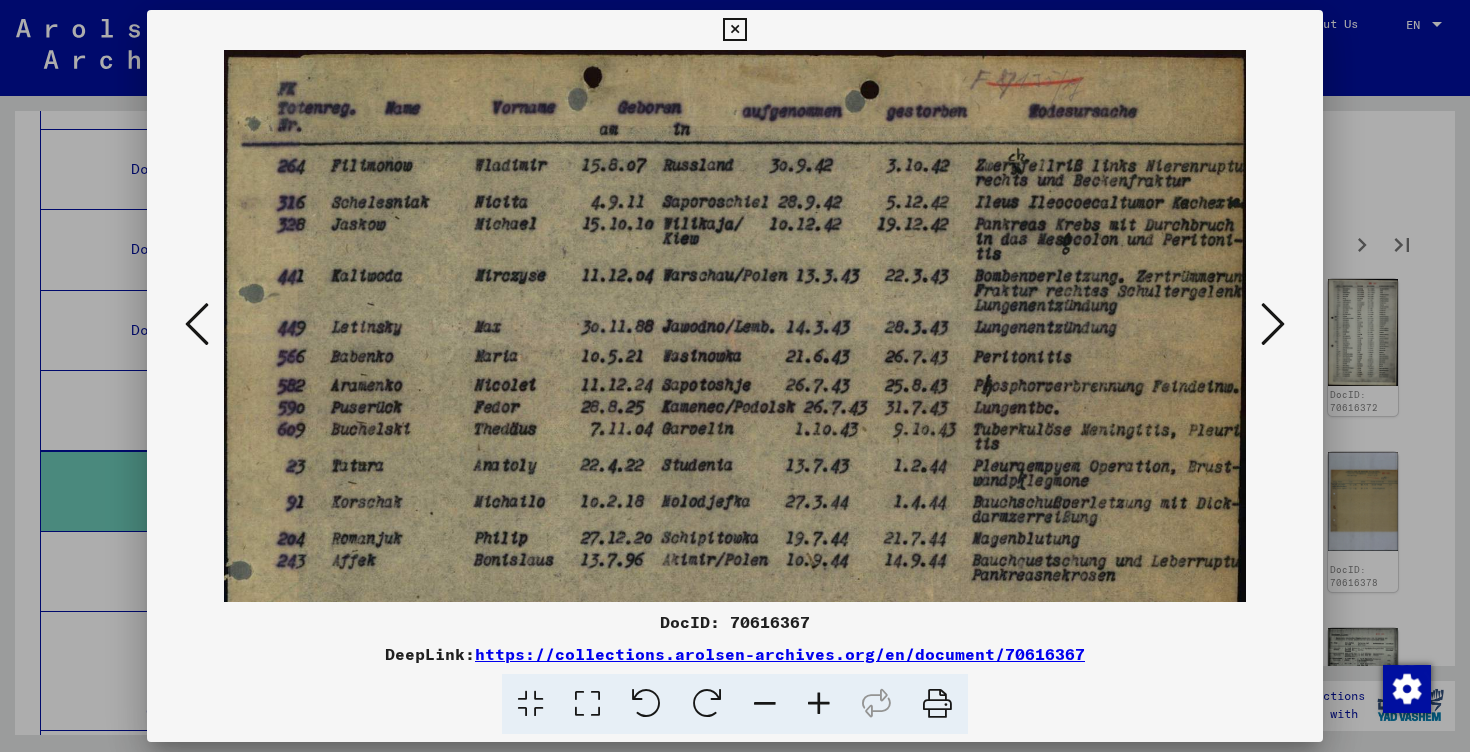 drag, startPoint x: 851, startPoint y: 562, endPoint x: 768, endPoint y: 562, distance: 83 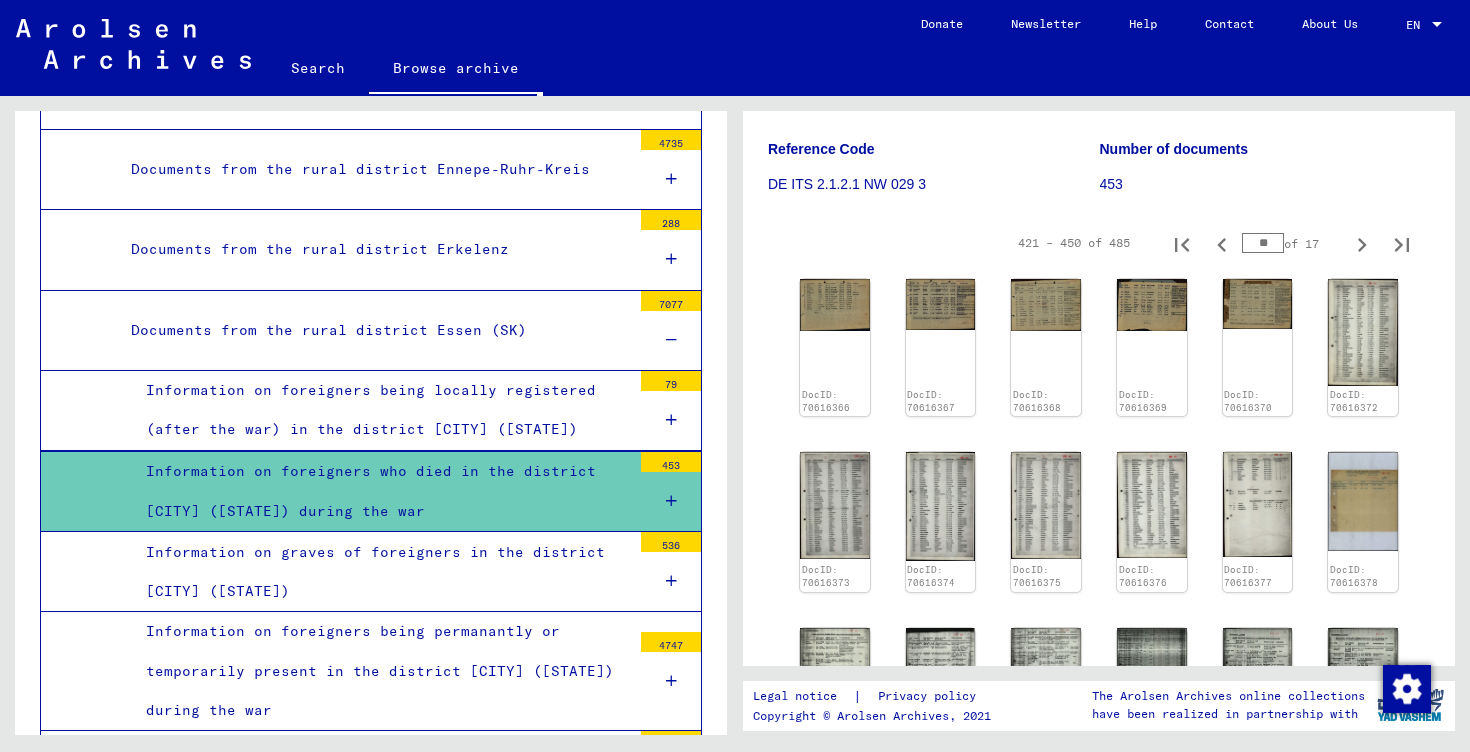scroll, scrollTop: 641, scrollLeft: 0, axis: vertical 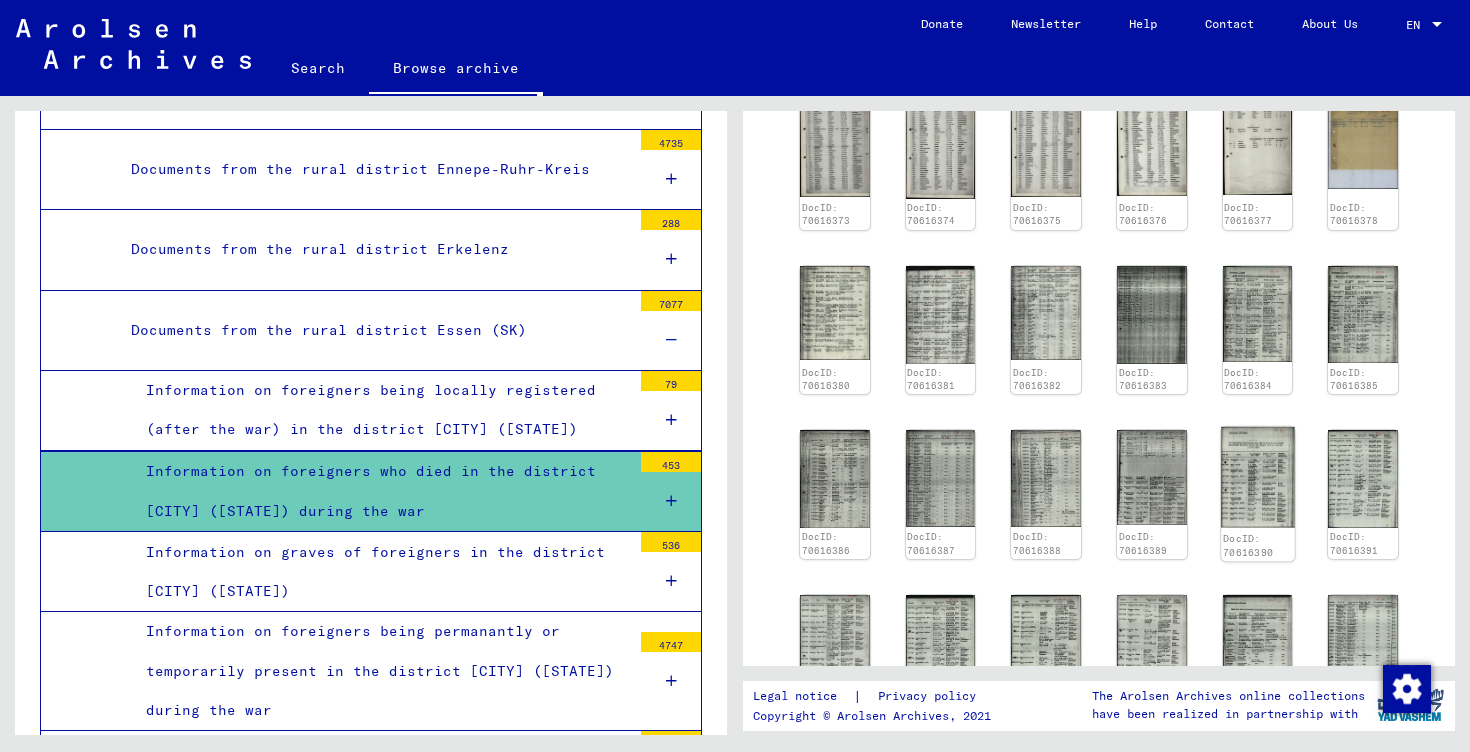 click 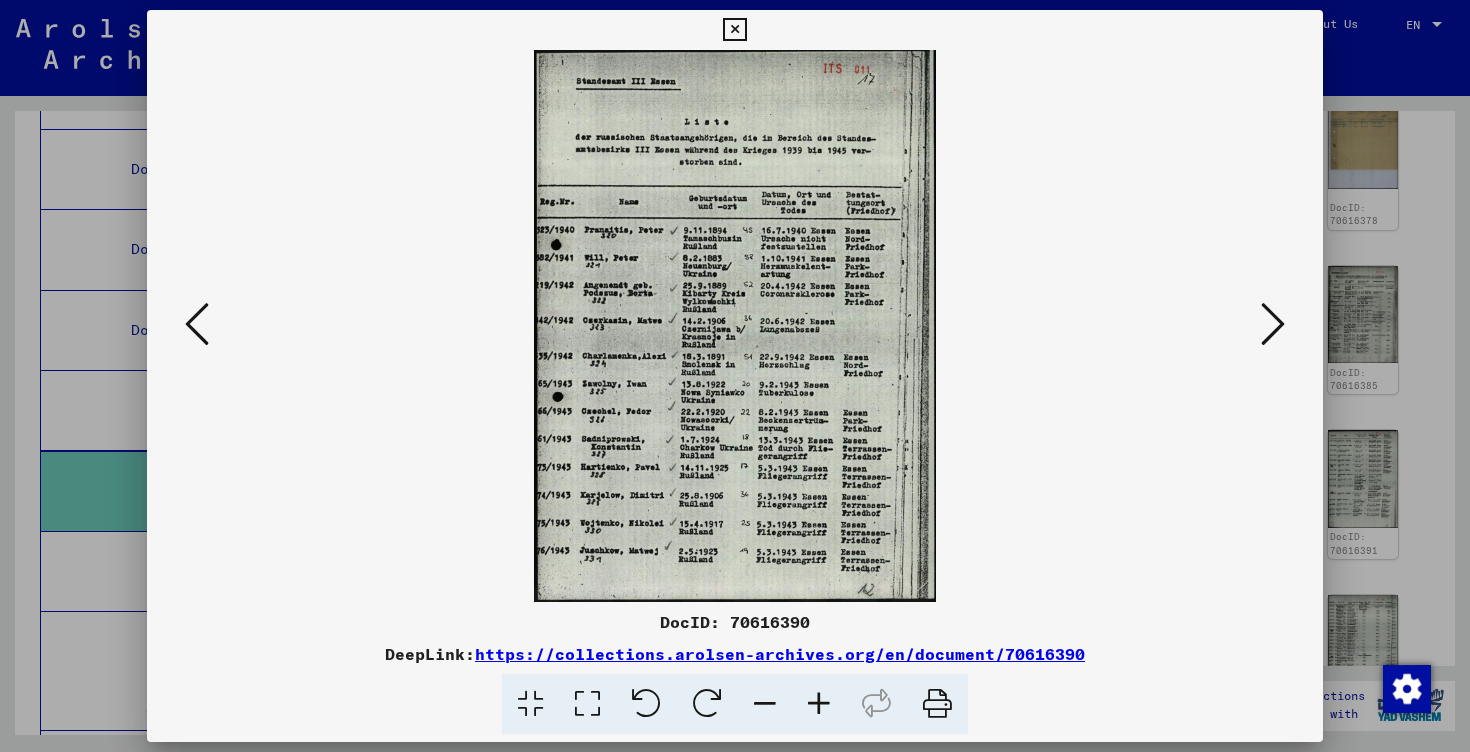 click at bounding box center (819, 704) 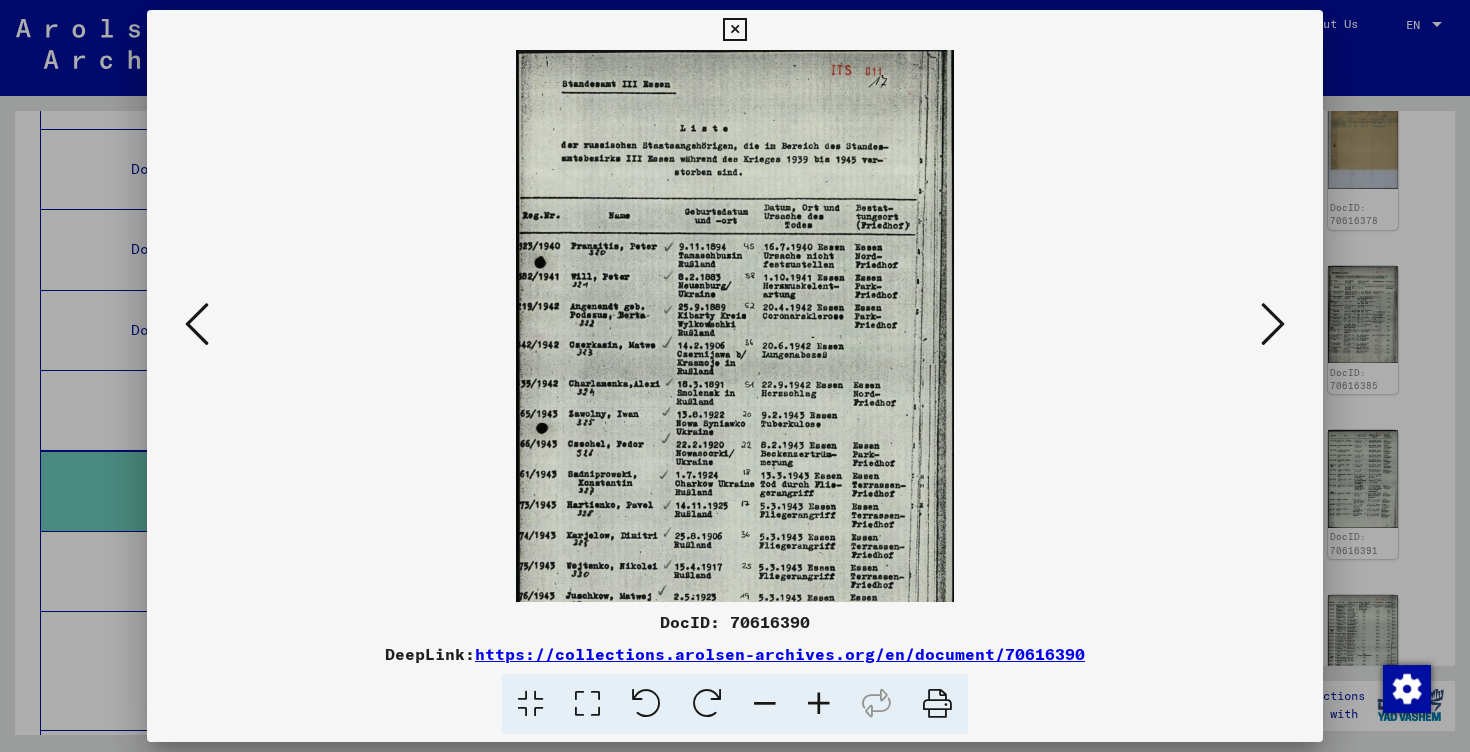 click at bounding box center [819, 704] 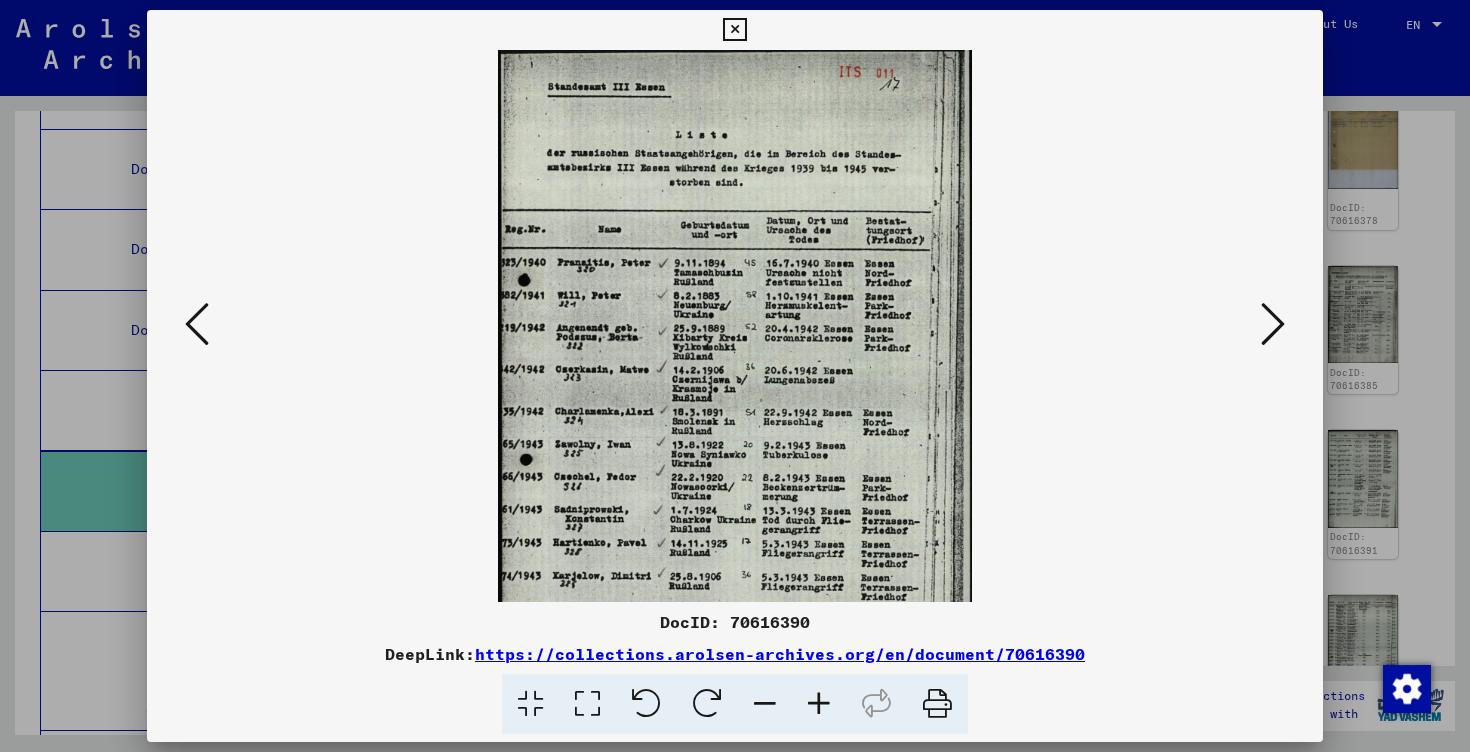 click at bounding box center [819, 704] 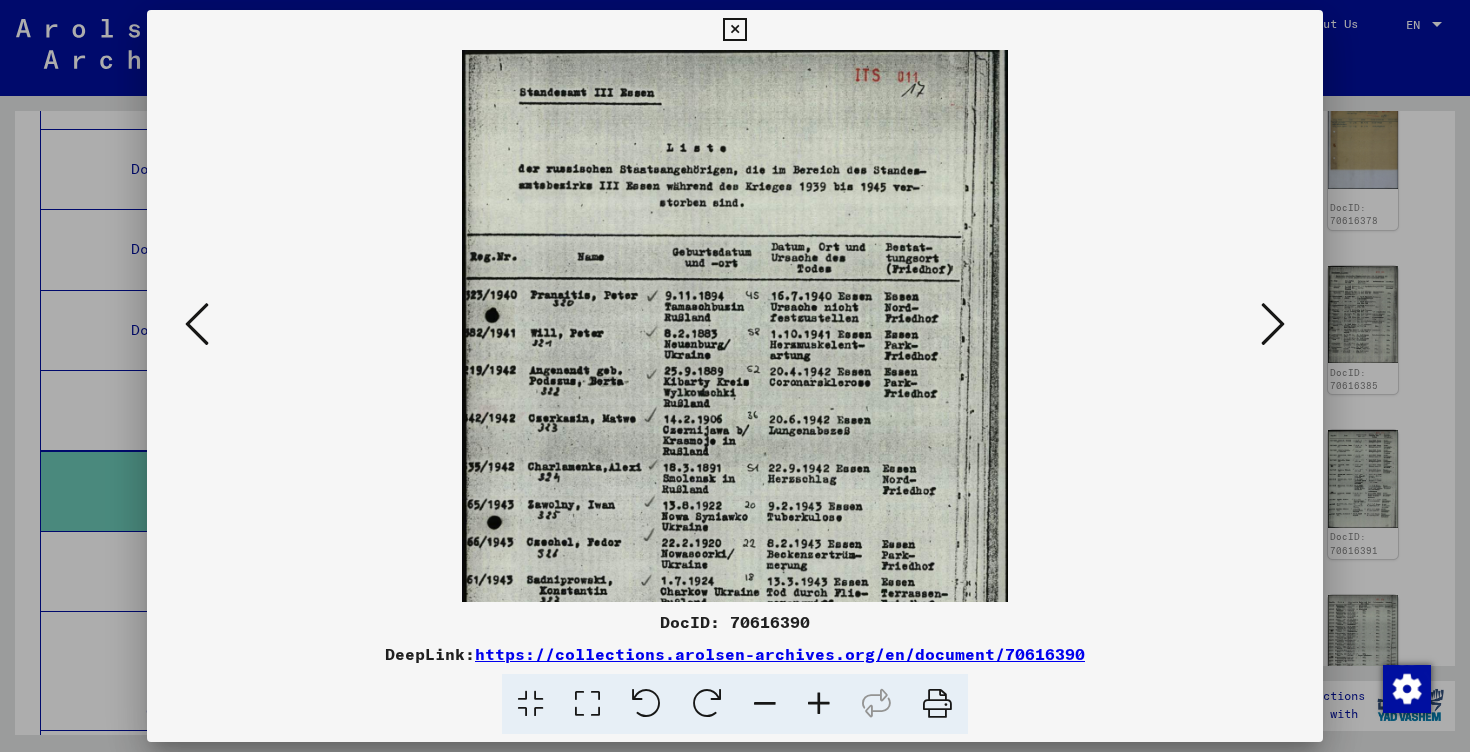 click at bounding box center (819, 704) 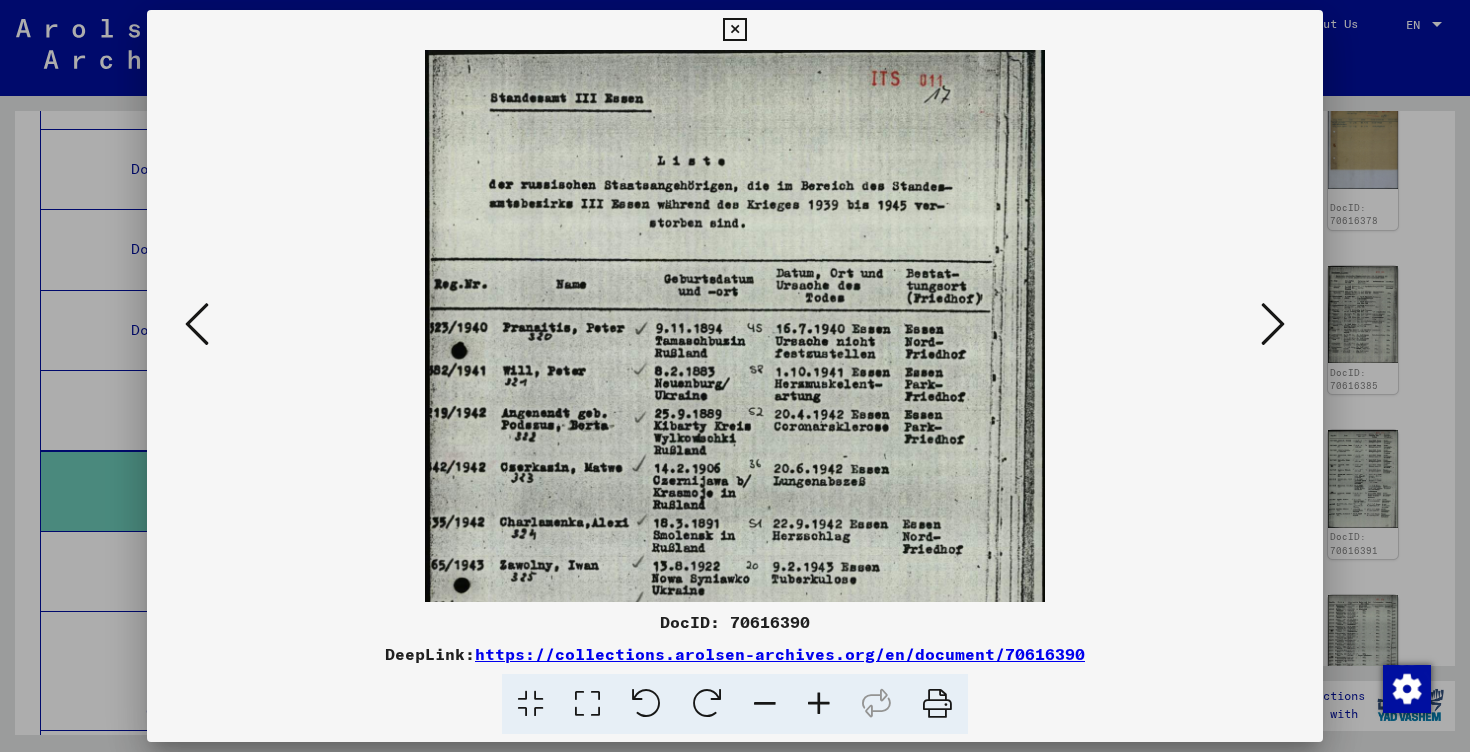 click at bounding box center (819, 704) 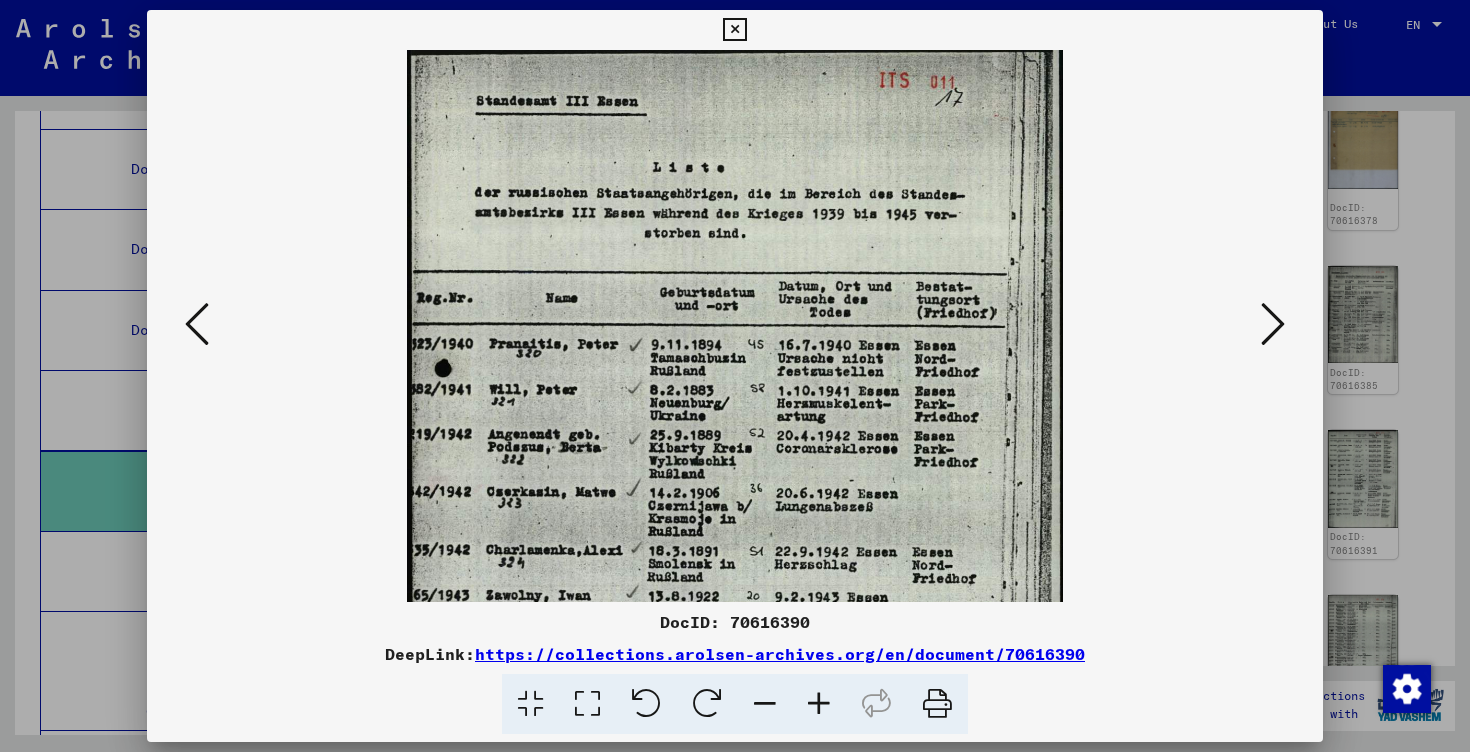 click at bounding box center (819, 704) 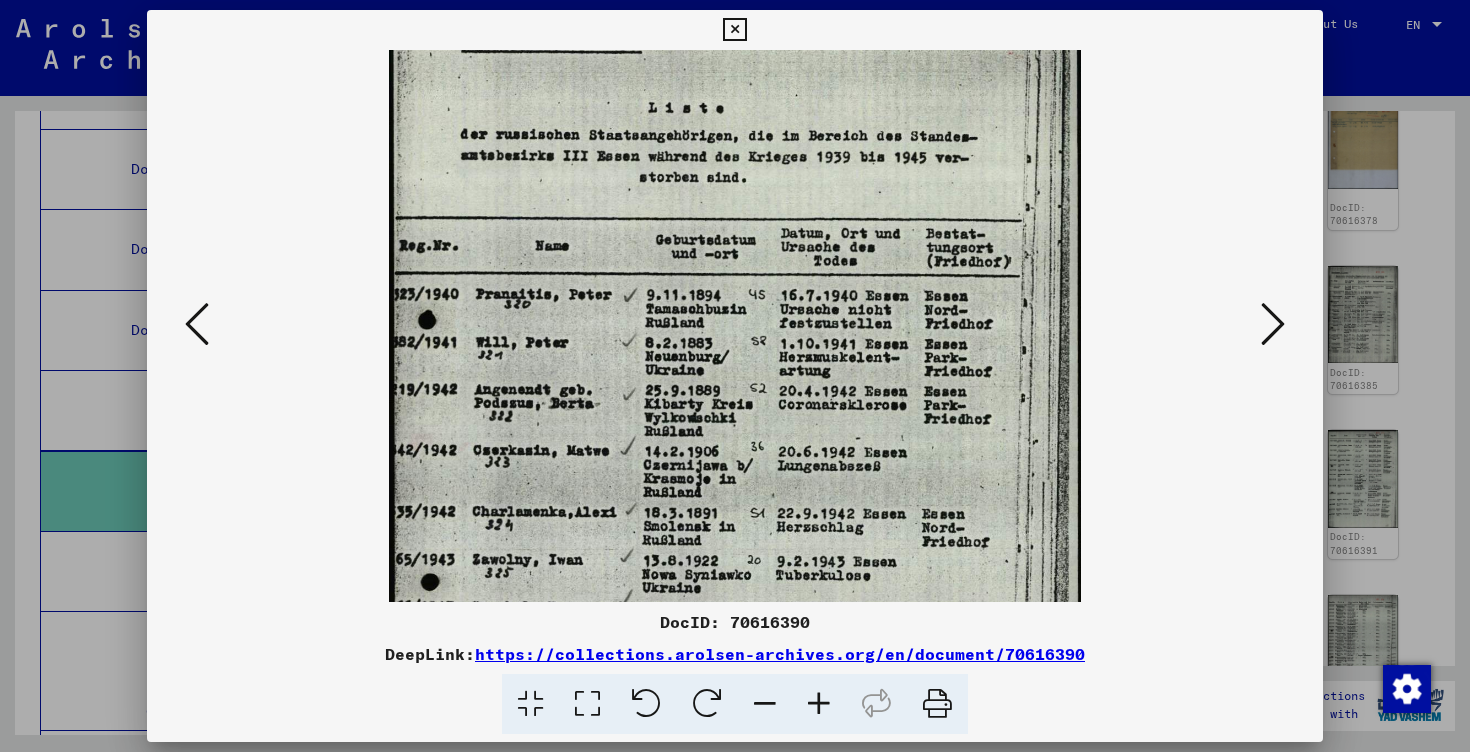drag, startPoint x: 878, startPoint y: 524, endPoint x: 874, endPoint y: 458, distance: 66.1211 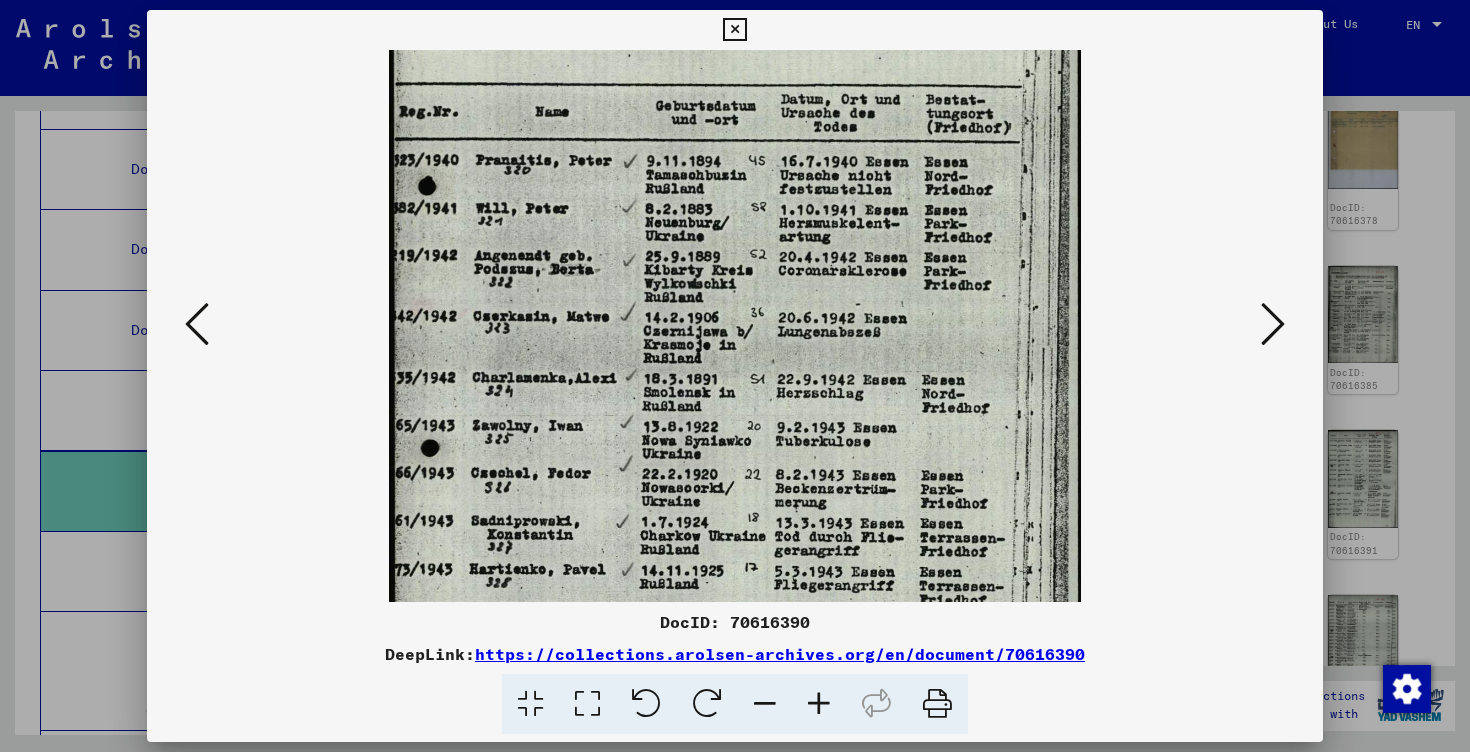drag, startPoint x: 874, startPoint y: 487, endPoint x: 878, endPoint y: 361, distance: 126.06348 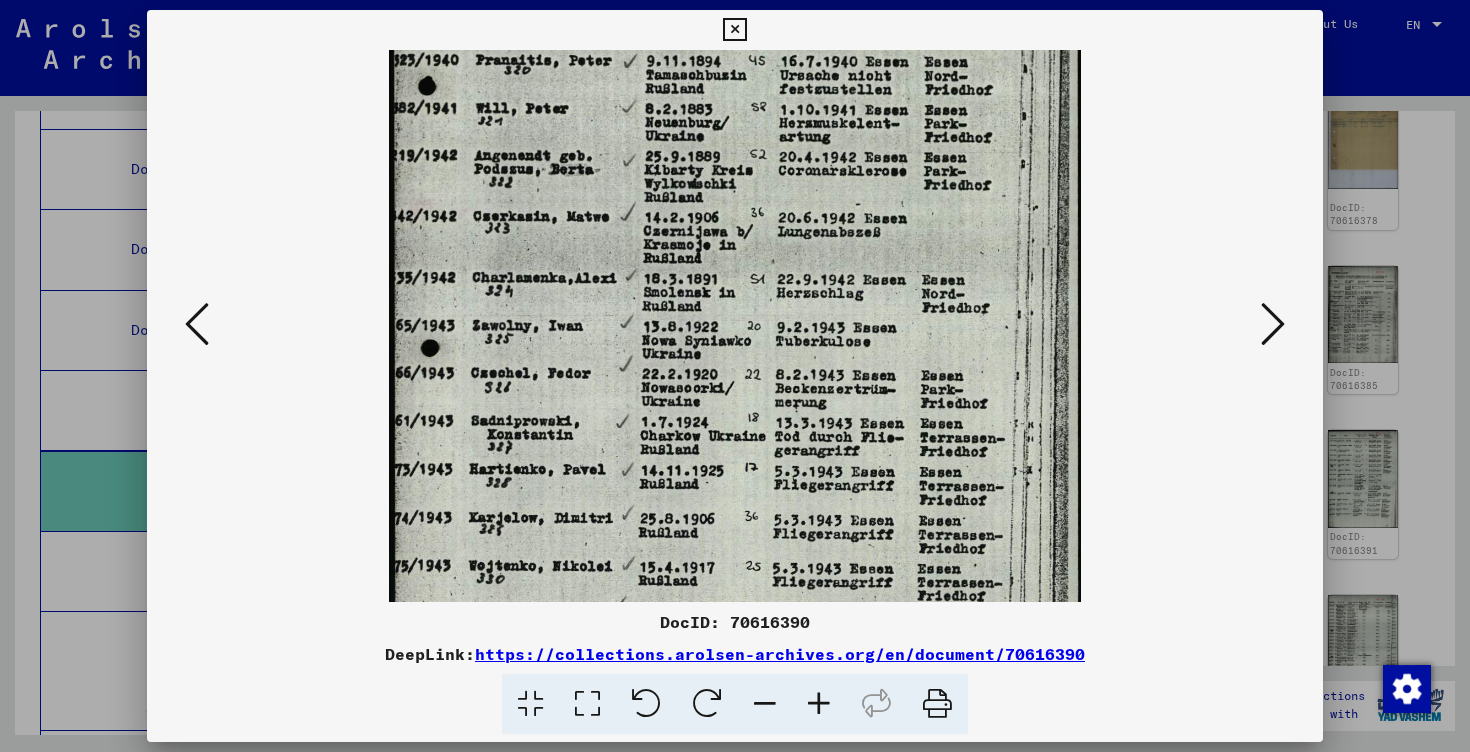 drag, startPoint x: 869, startPoint y: 441, endPoint x: 881, endPoint y: 329, distance: 112.64102 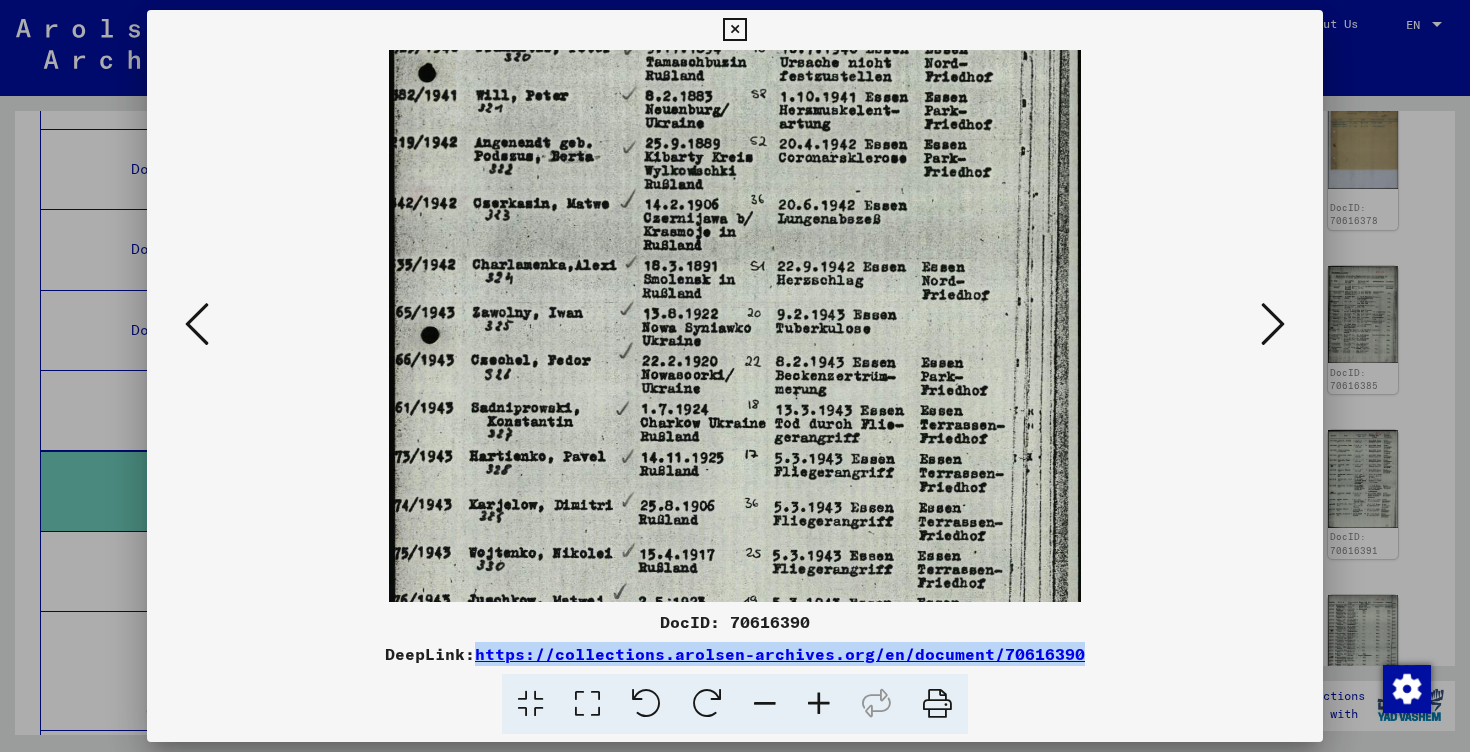 copy on "https://collections.arolsen-archives.org/en/document/70616390" 